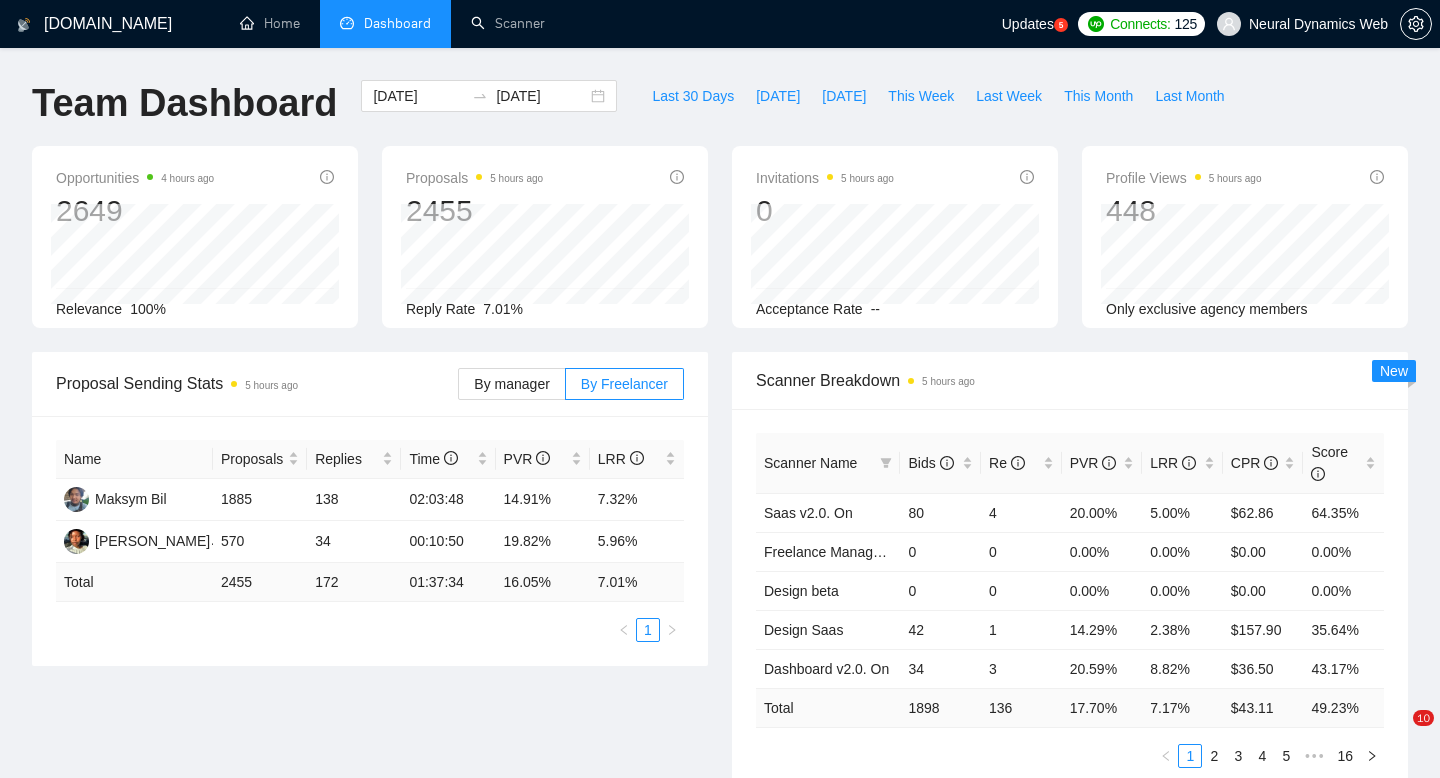scroll, scrollTop: 67, scrollLeft: 0, axis: vertical 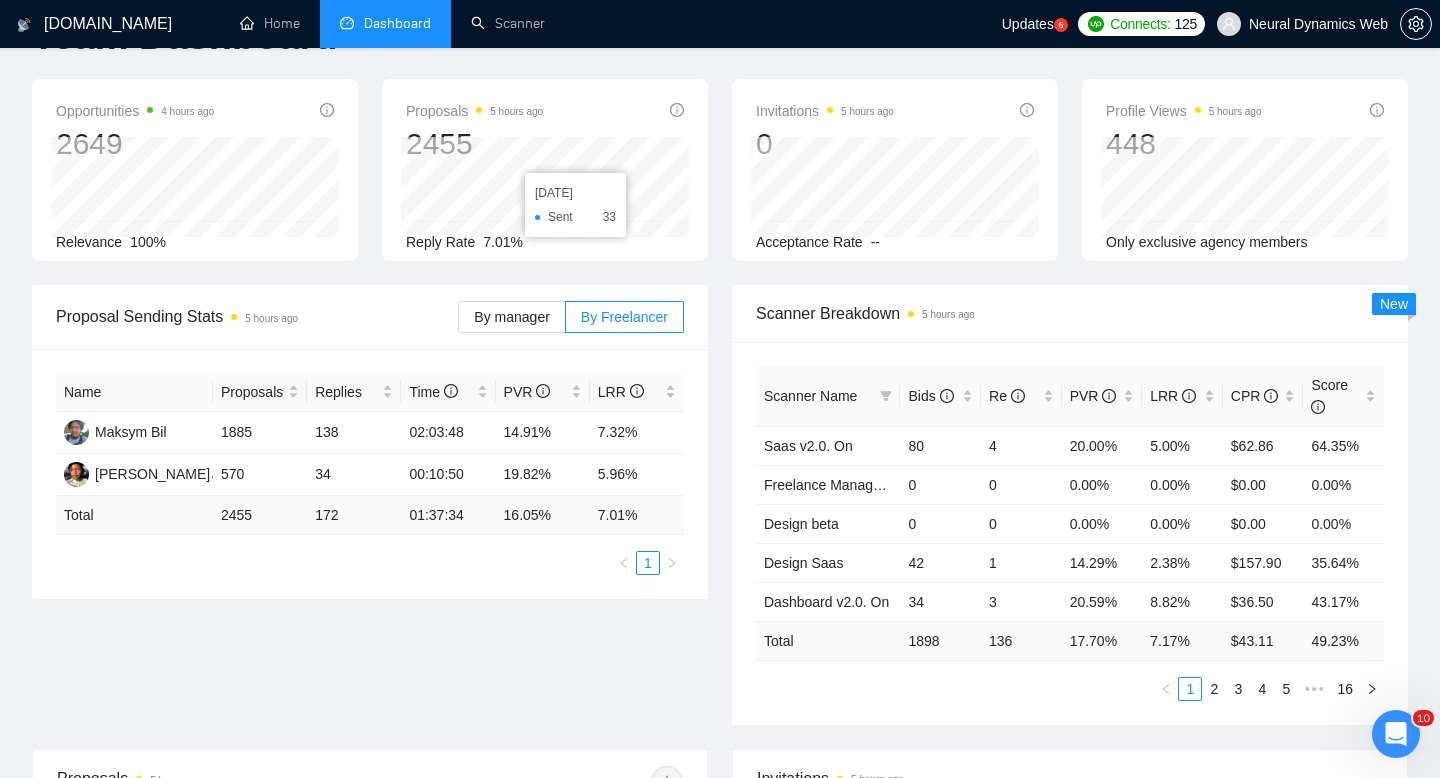 click on "Neural Dynamics Web" at bounding box center [1318, 24] 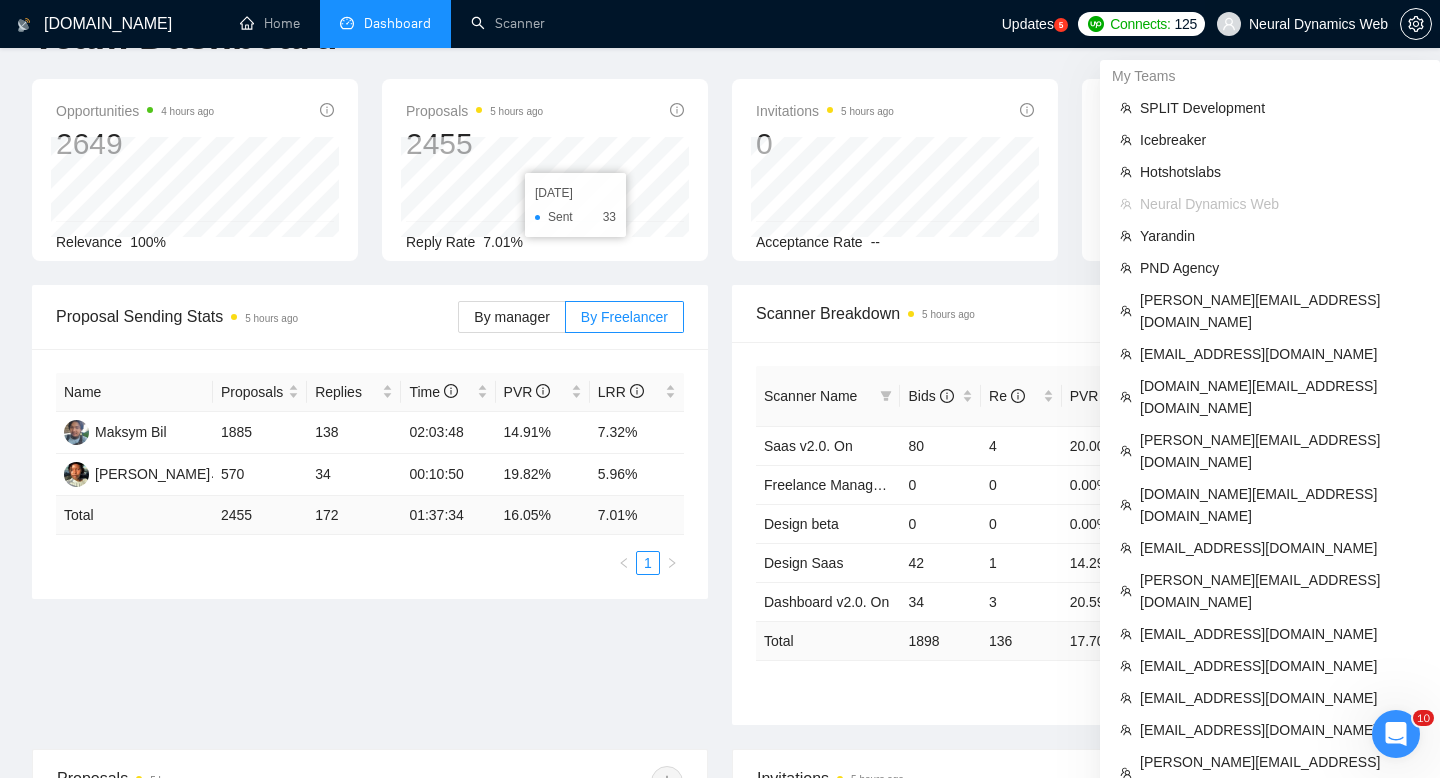 click on "Neural Dynamics Web" at bounding box center (1318, 24) 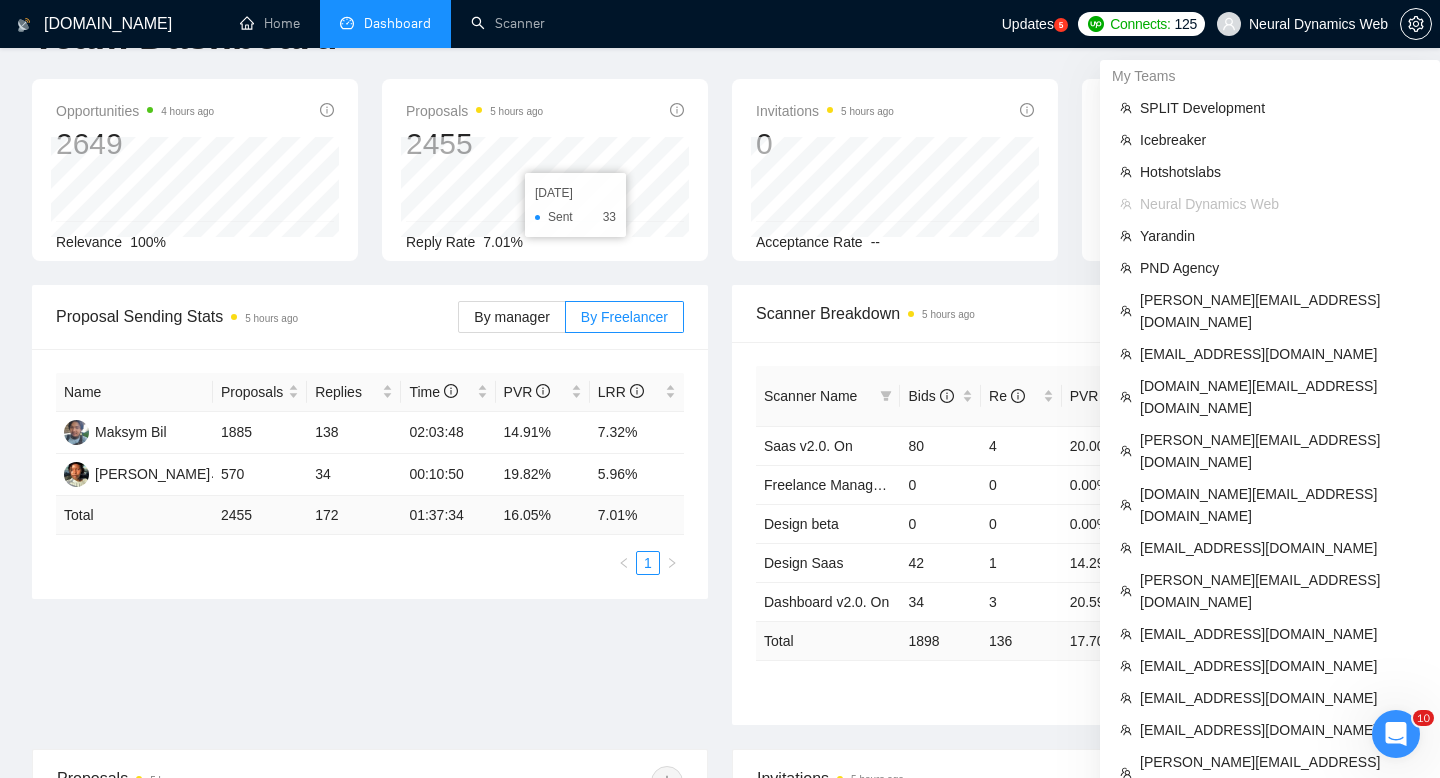 click on "[DOMAIN_NAME][EMAIL_ADDRESS][DOMAIN_NAME]" at bounding box center (1280, 827) 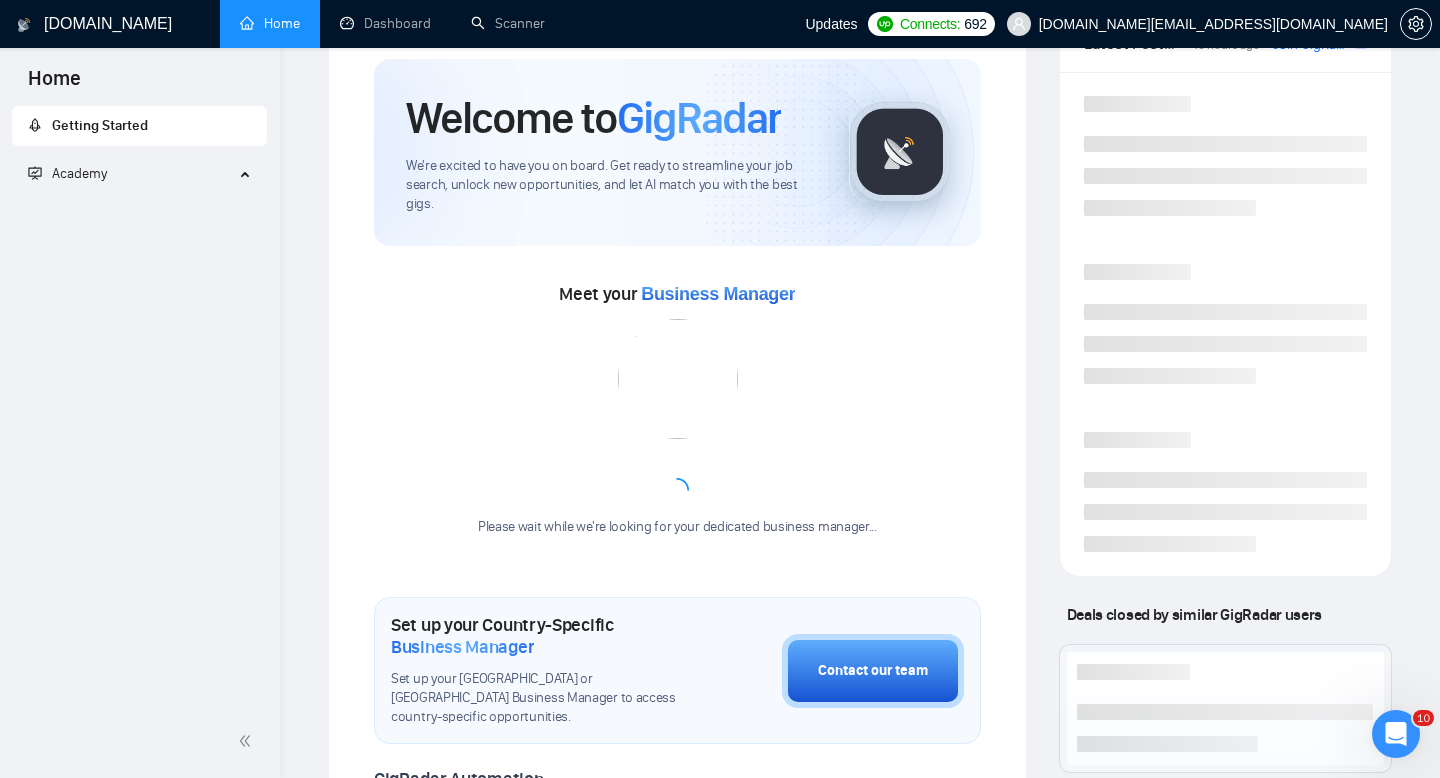 scroll, scrollTop: 347, scrollLeft: 0, axis: vertical 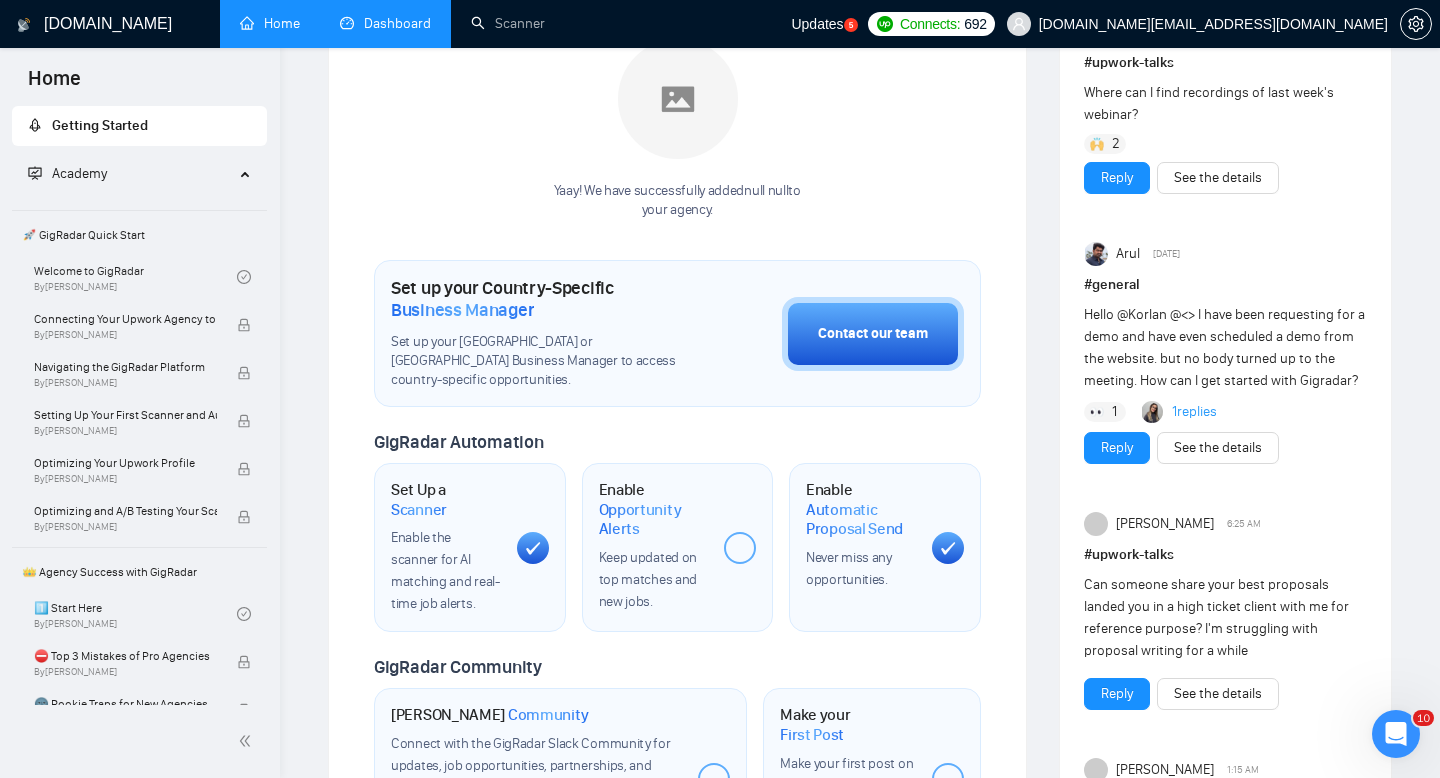 click on "Dashboard" at bounding box center (385, 23) 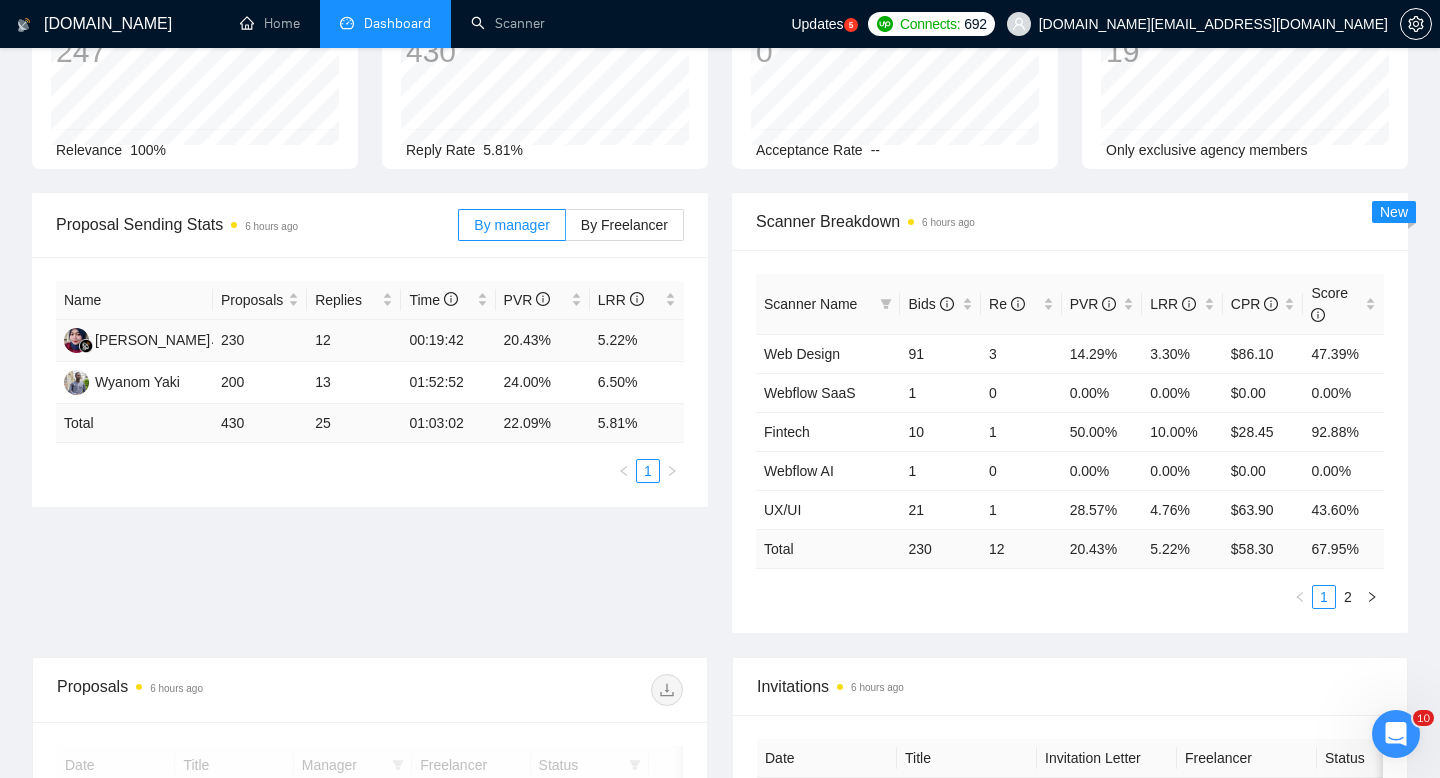 scroll, scrollTop: 0, scrollLeft: 0, axis: both 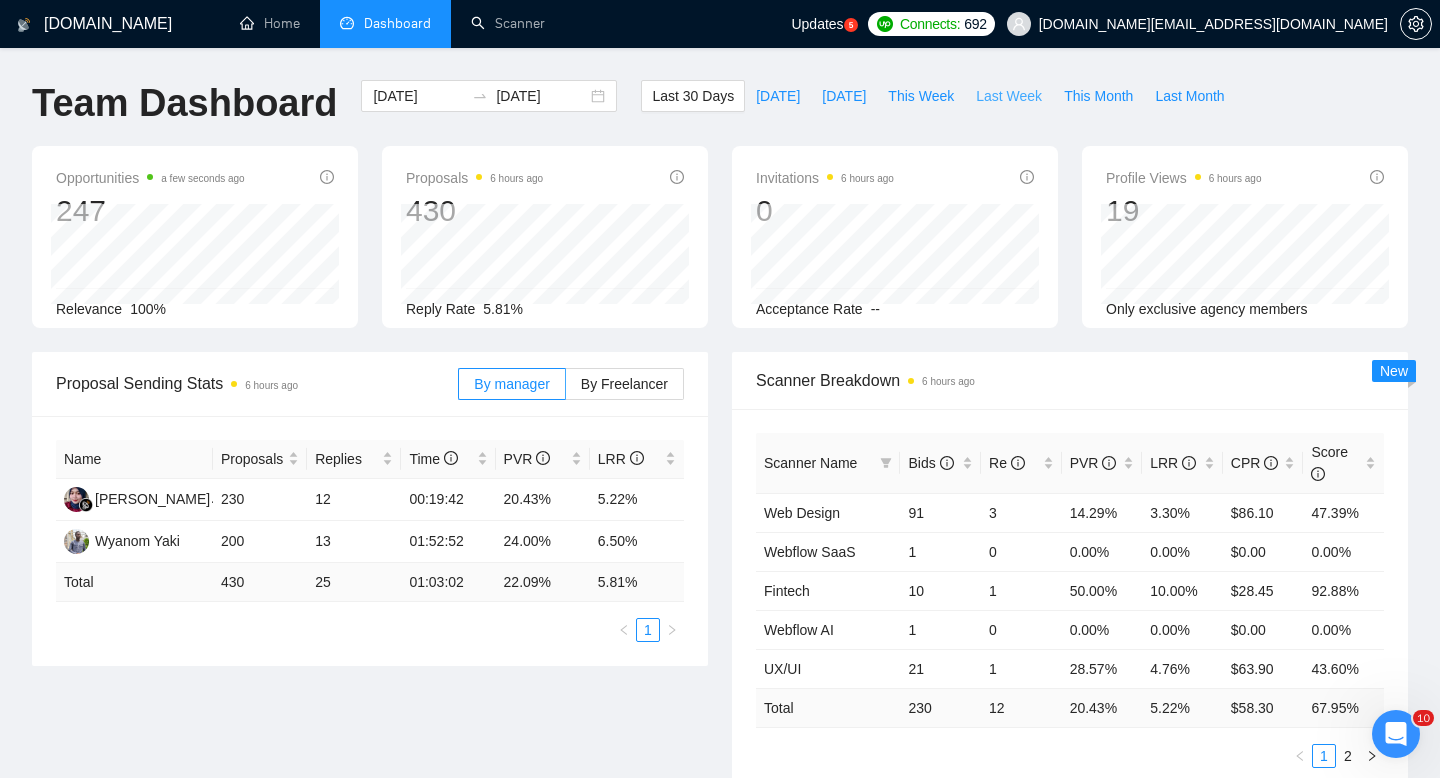 click on "Last Week" at bounding box center (1009, 96) 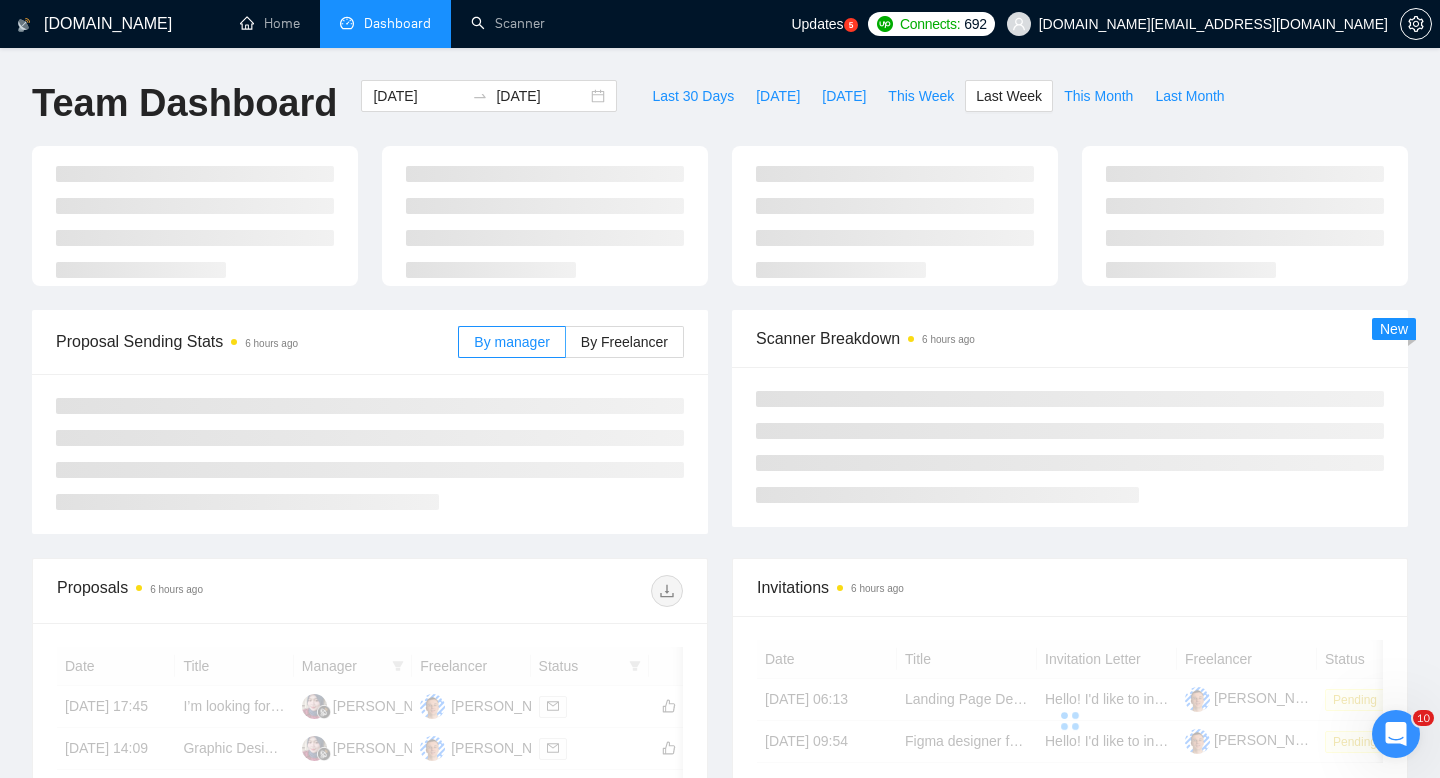 type on "[DATE]" 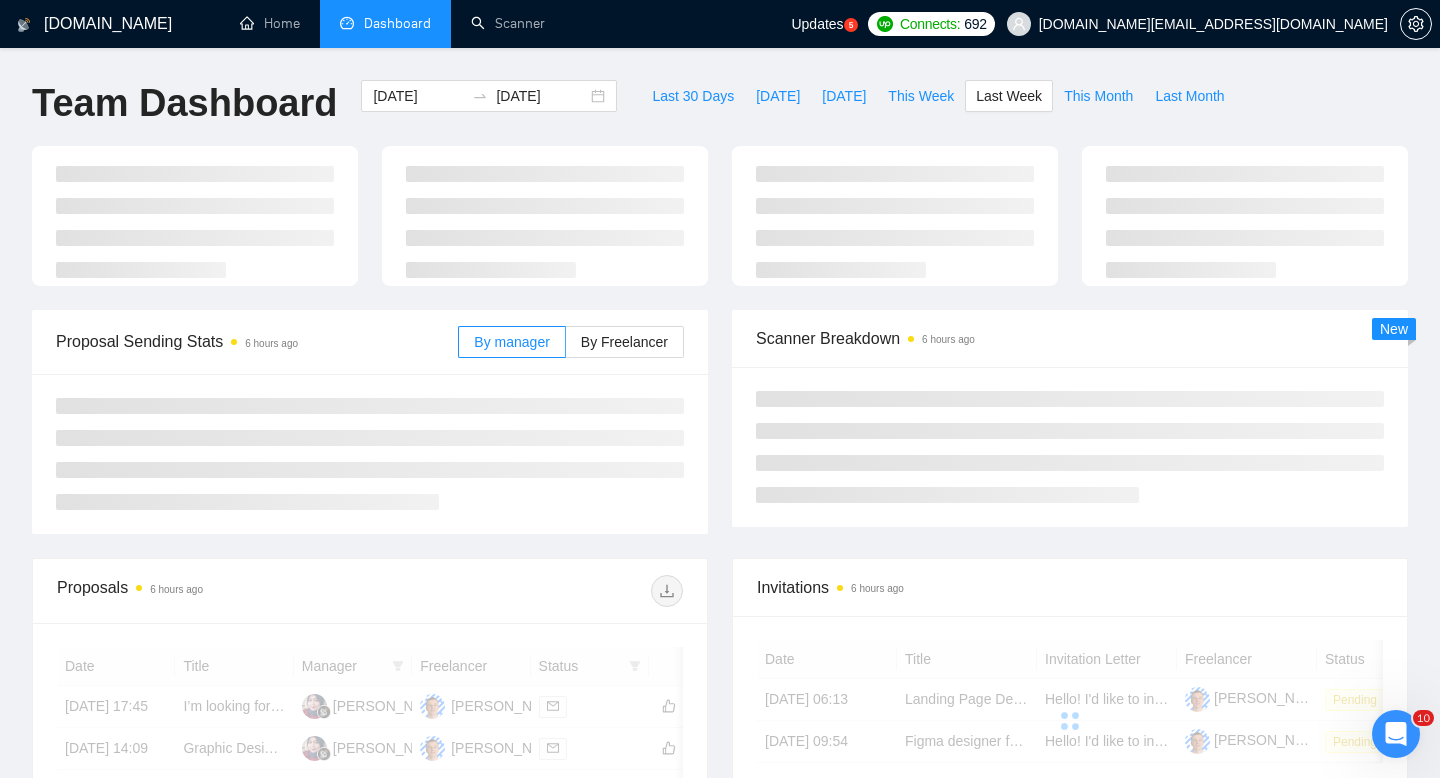 type on "[DATE]" 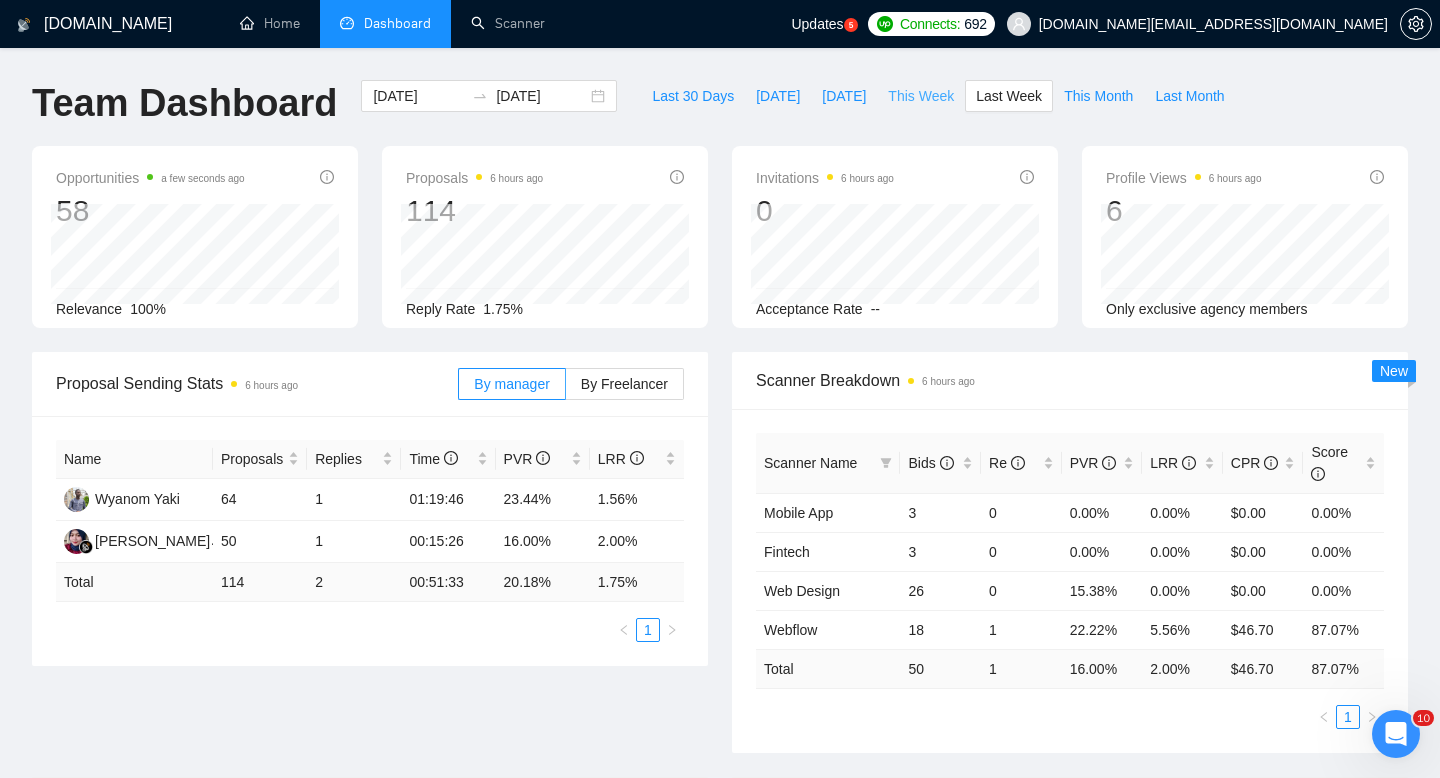 click on "This Week" at bounding box center [921, 96] 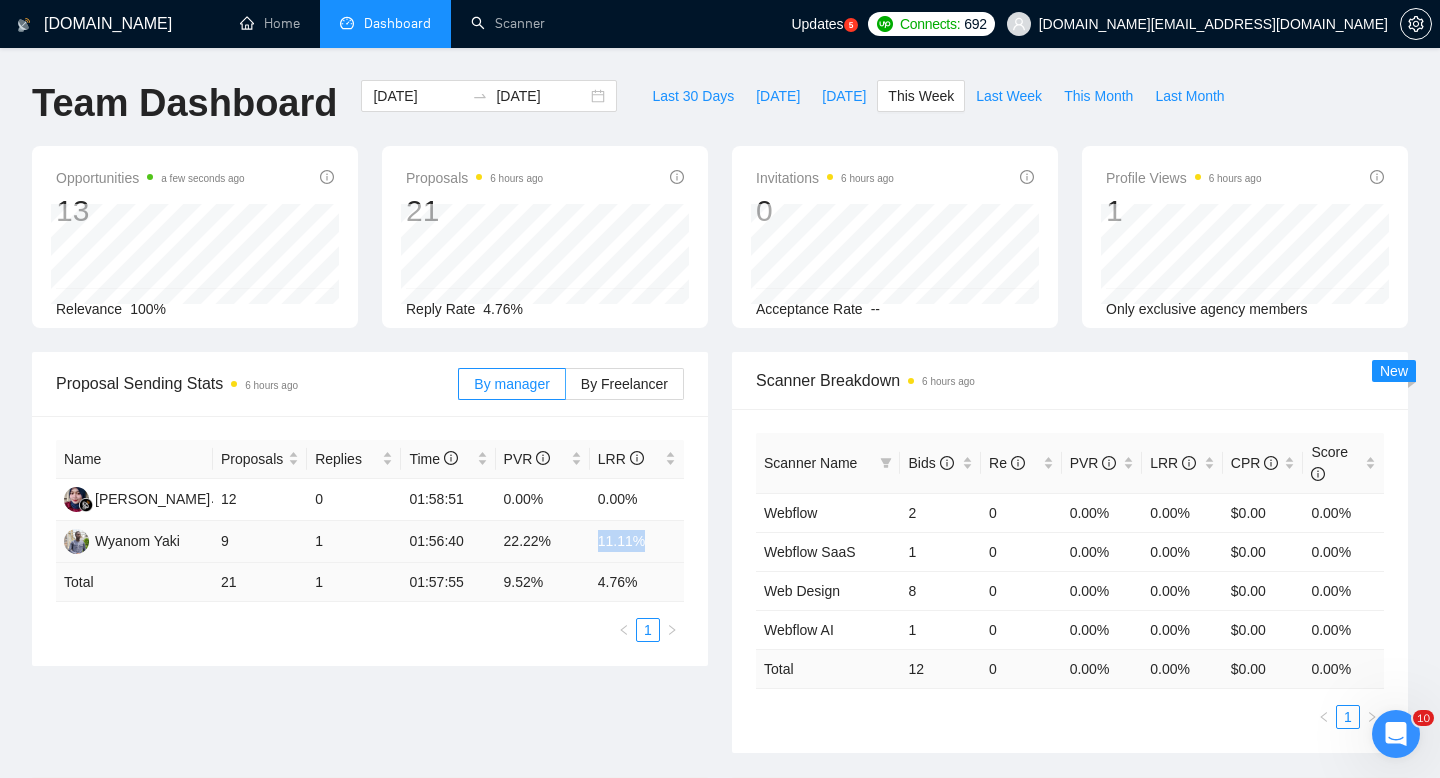 drag, startPoint x: 594, startPoint y: 543, endPoint x: 682, endPoint y: 537, distance: 88.20431 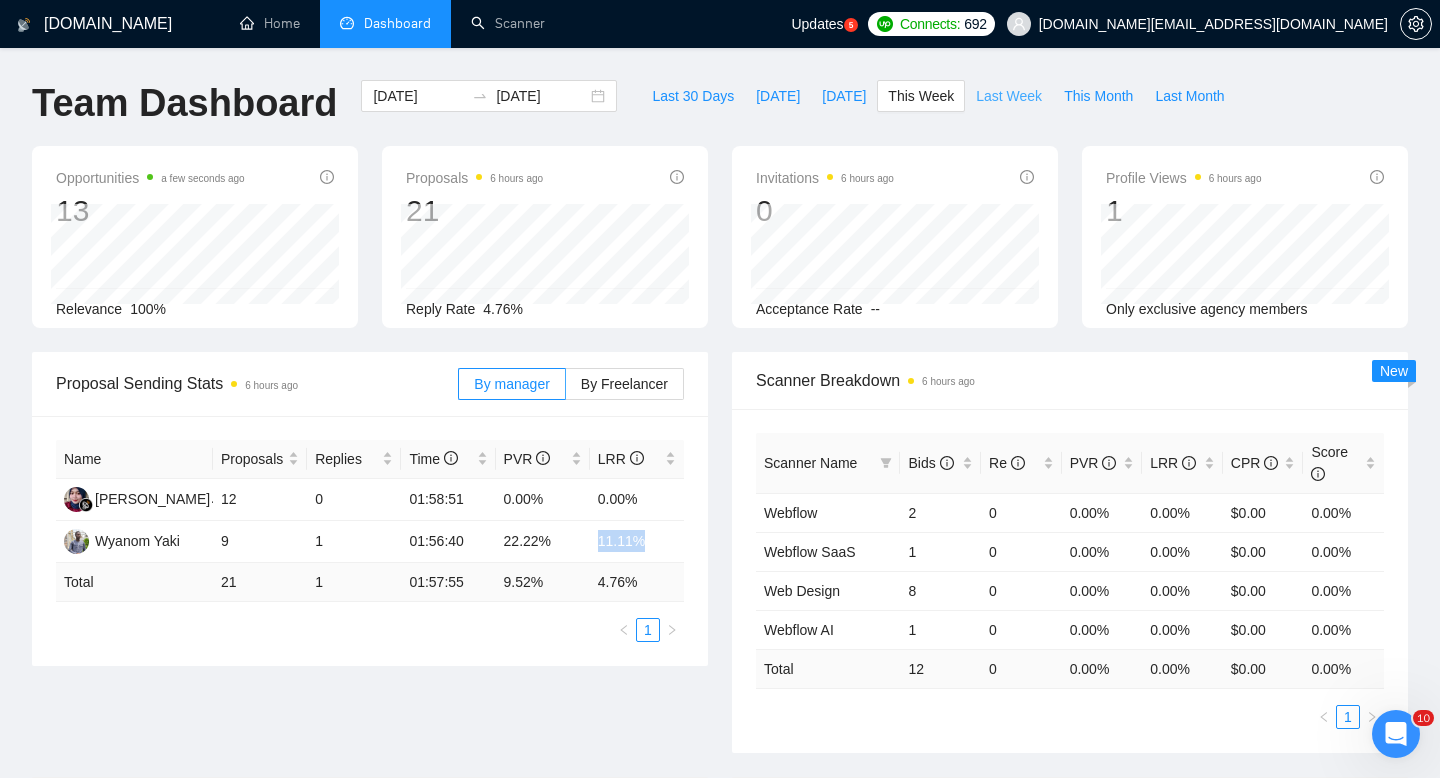 click on "Last Week" at bounding box center (1009, 96) 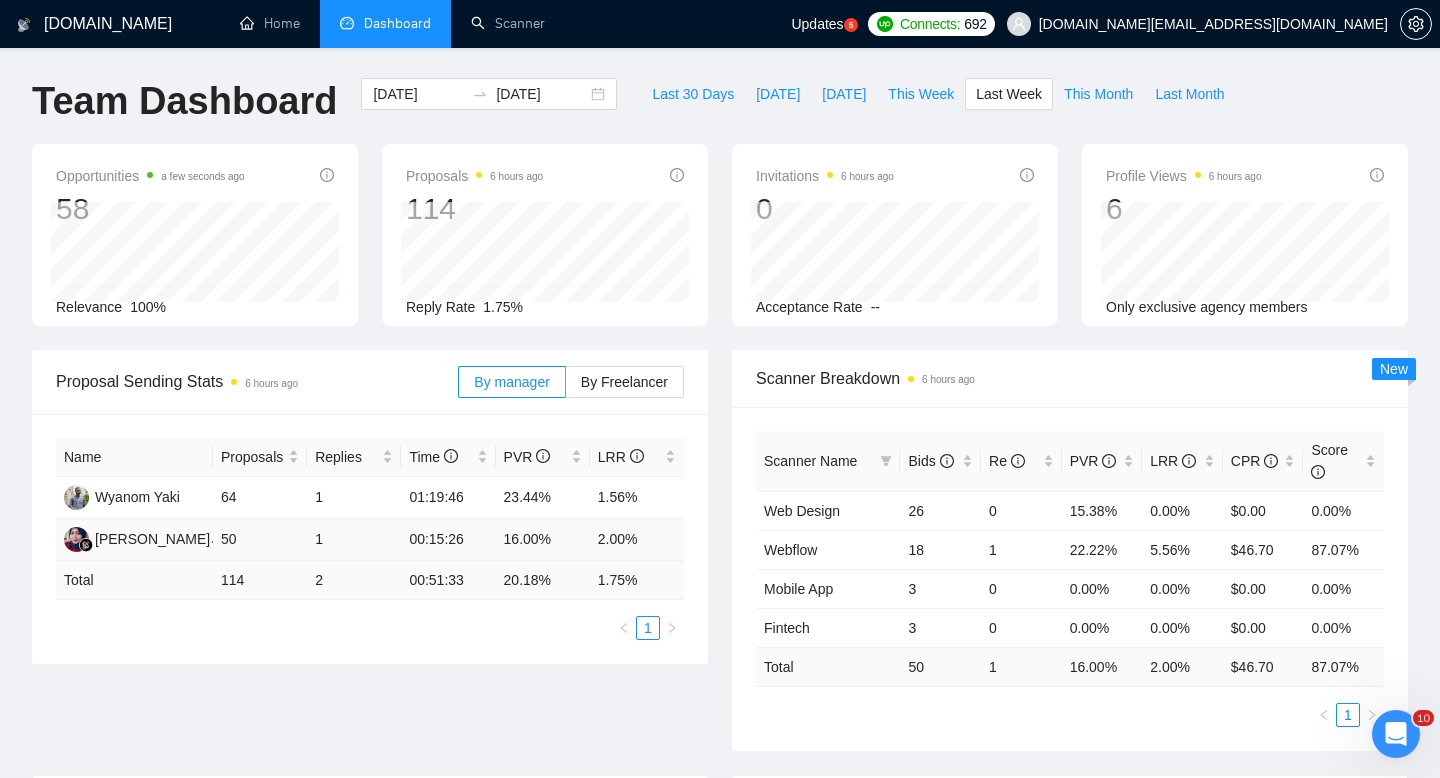 scroll, scrollTop: 0, scrollLeft: 0, axis: both 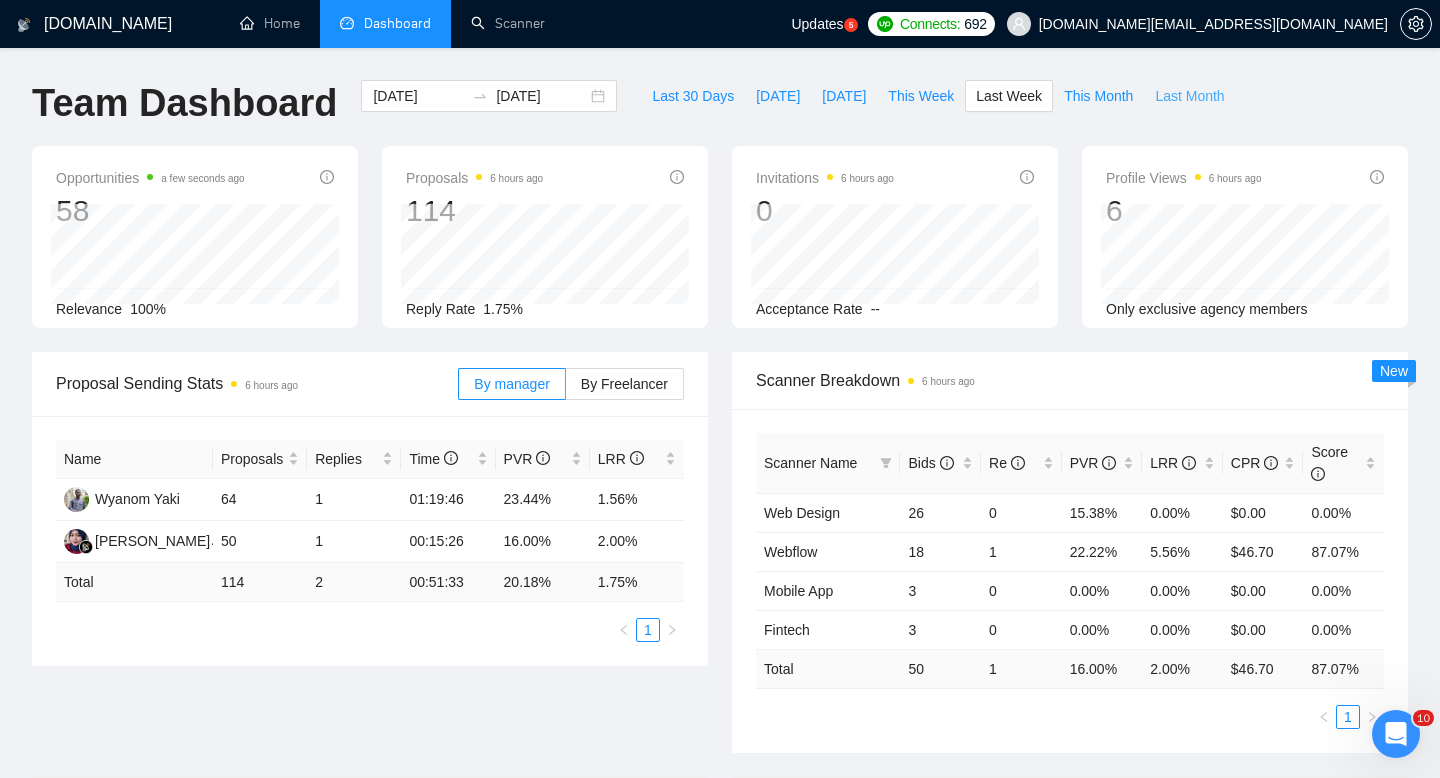 click on "Last Month" at bounding box center [1189, 96] 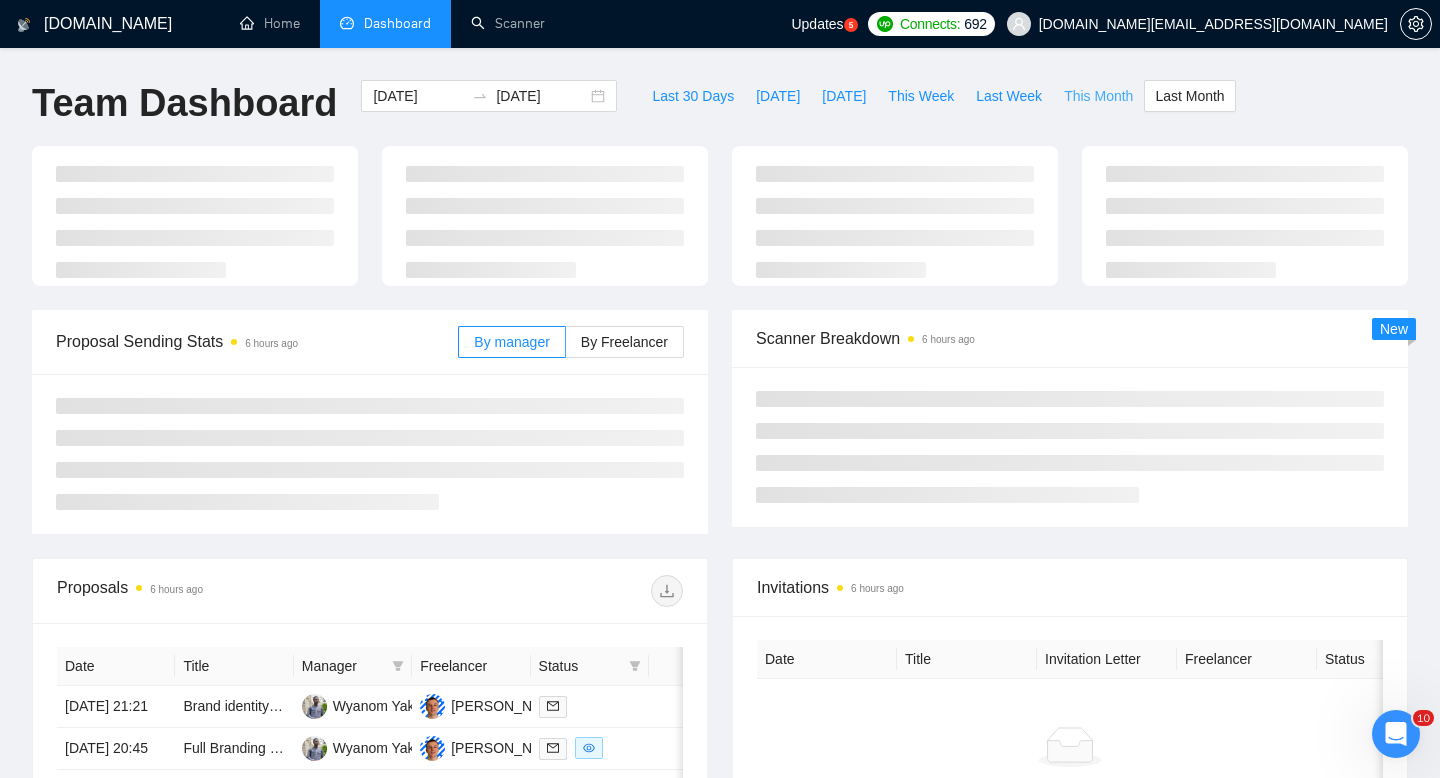 type on "[DATE]" 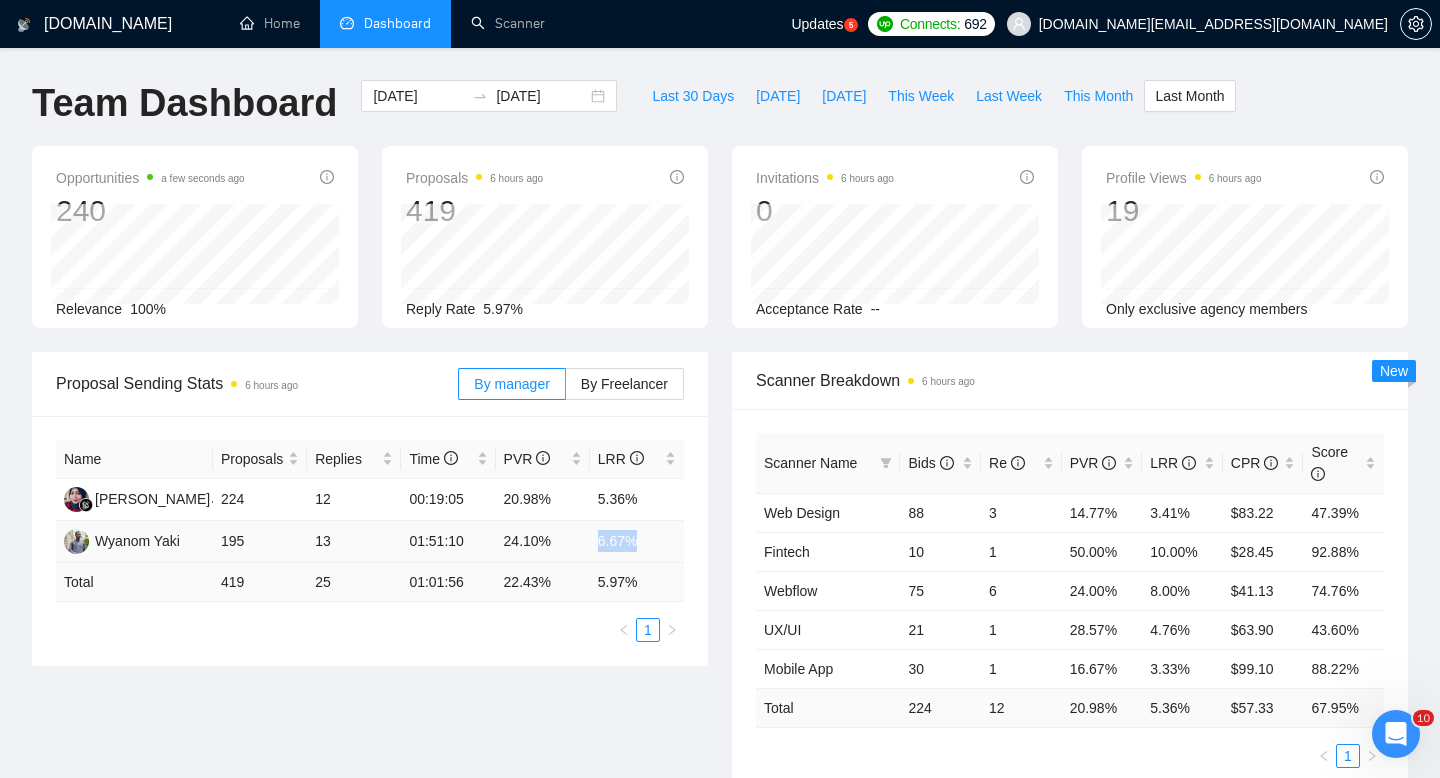 drag, startPoint x: 598, startPoint y: 543, endPoint x: 672, endPoint y: 541, distance: 74.02702 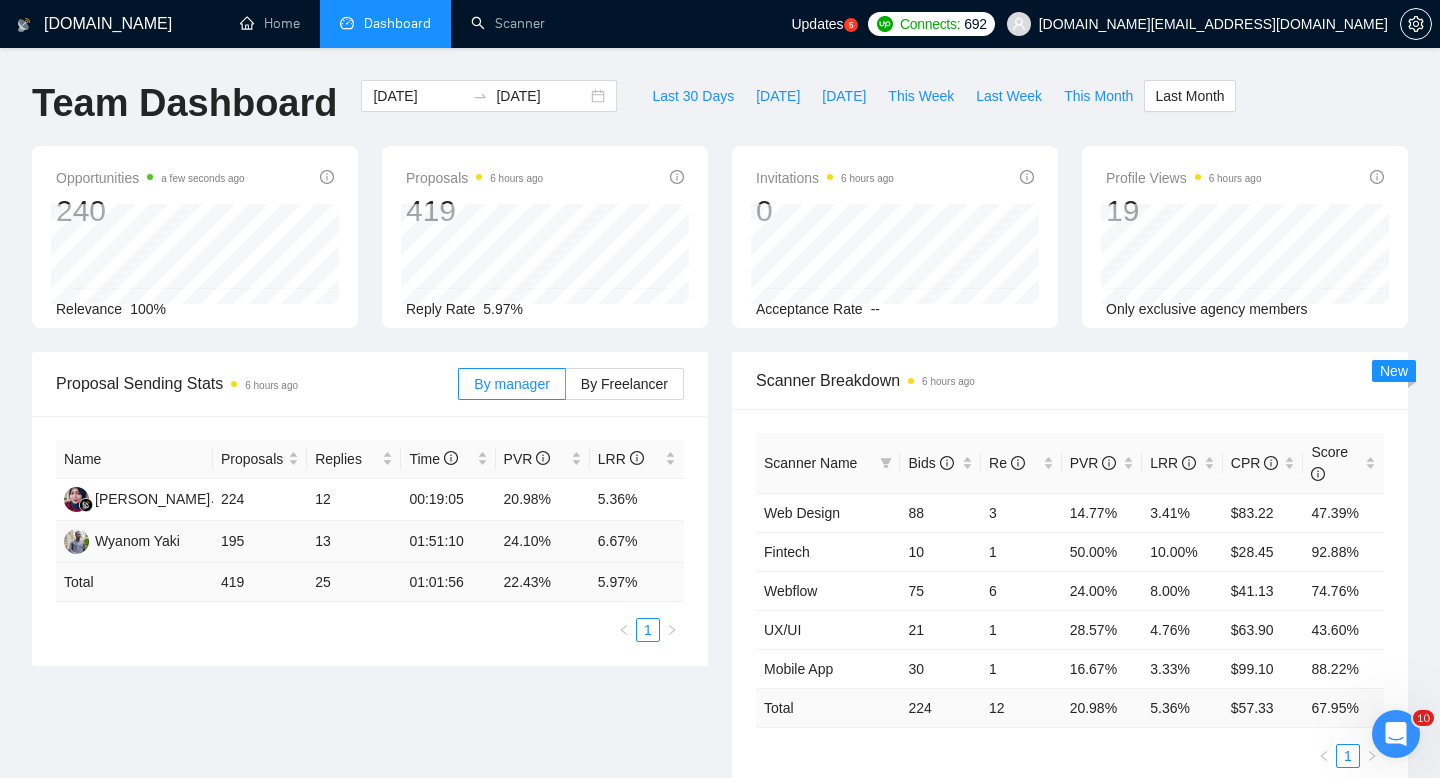 click on "6.67%" at bounding box center (637, 542) 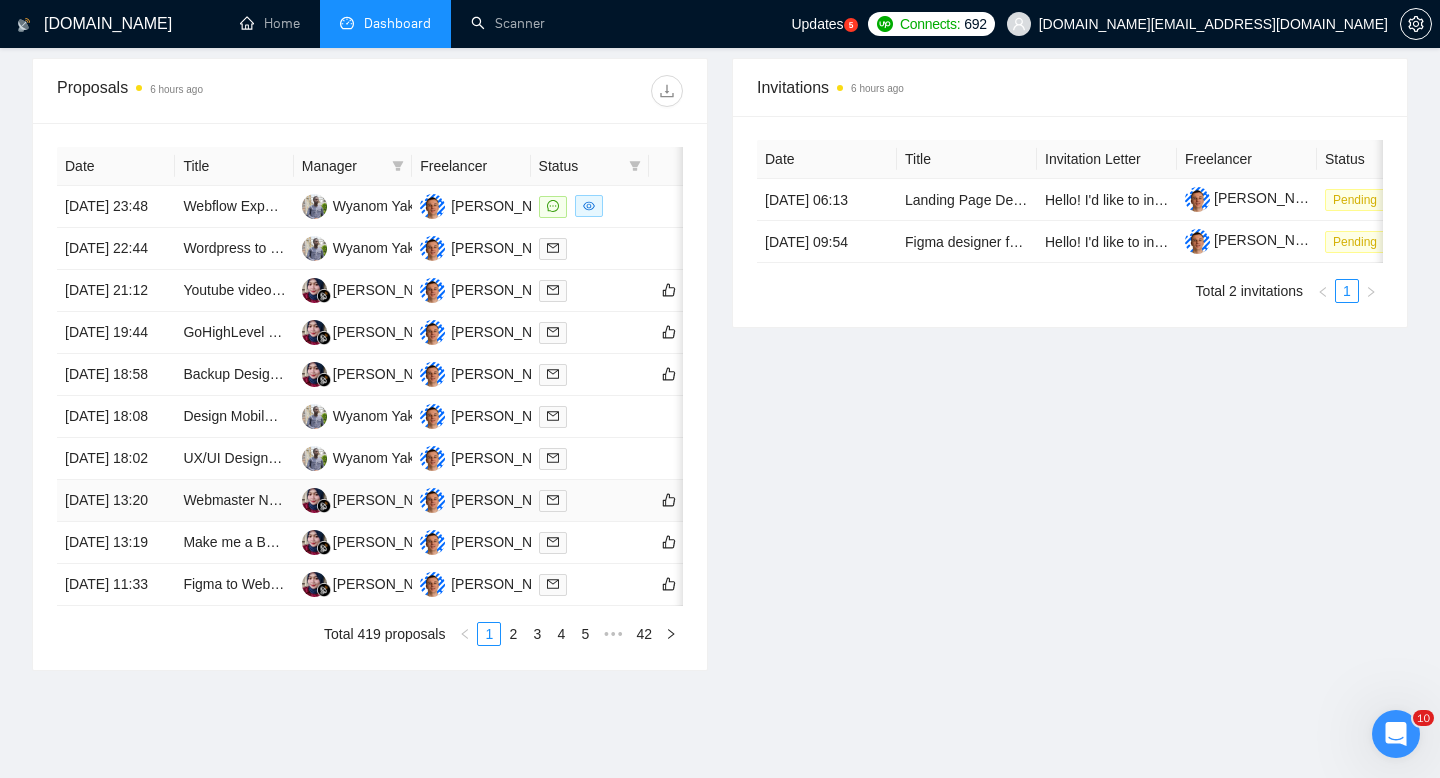 scroll, scrollTop: 726, scrollLeft: 0, axis: vertical 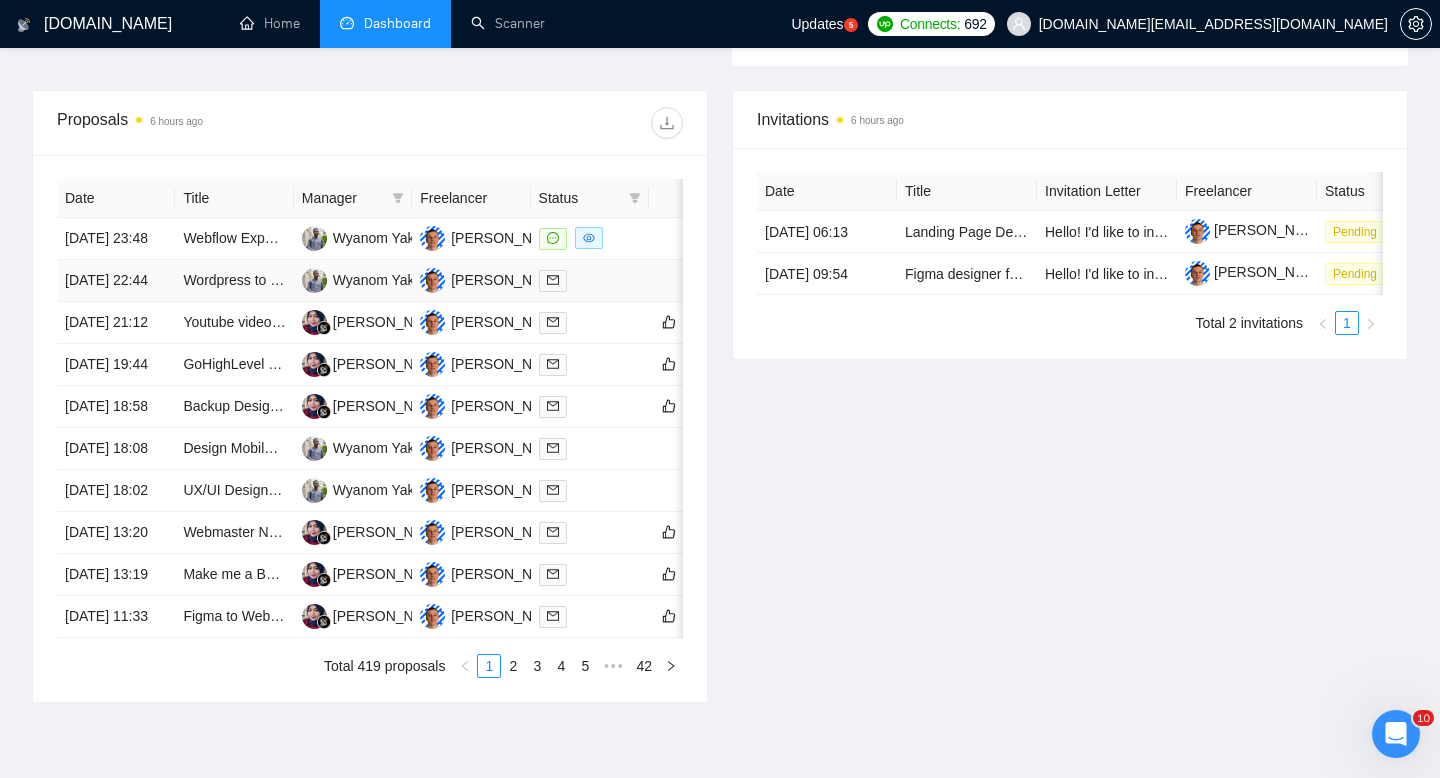click at bounding box center [590, 281] 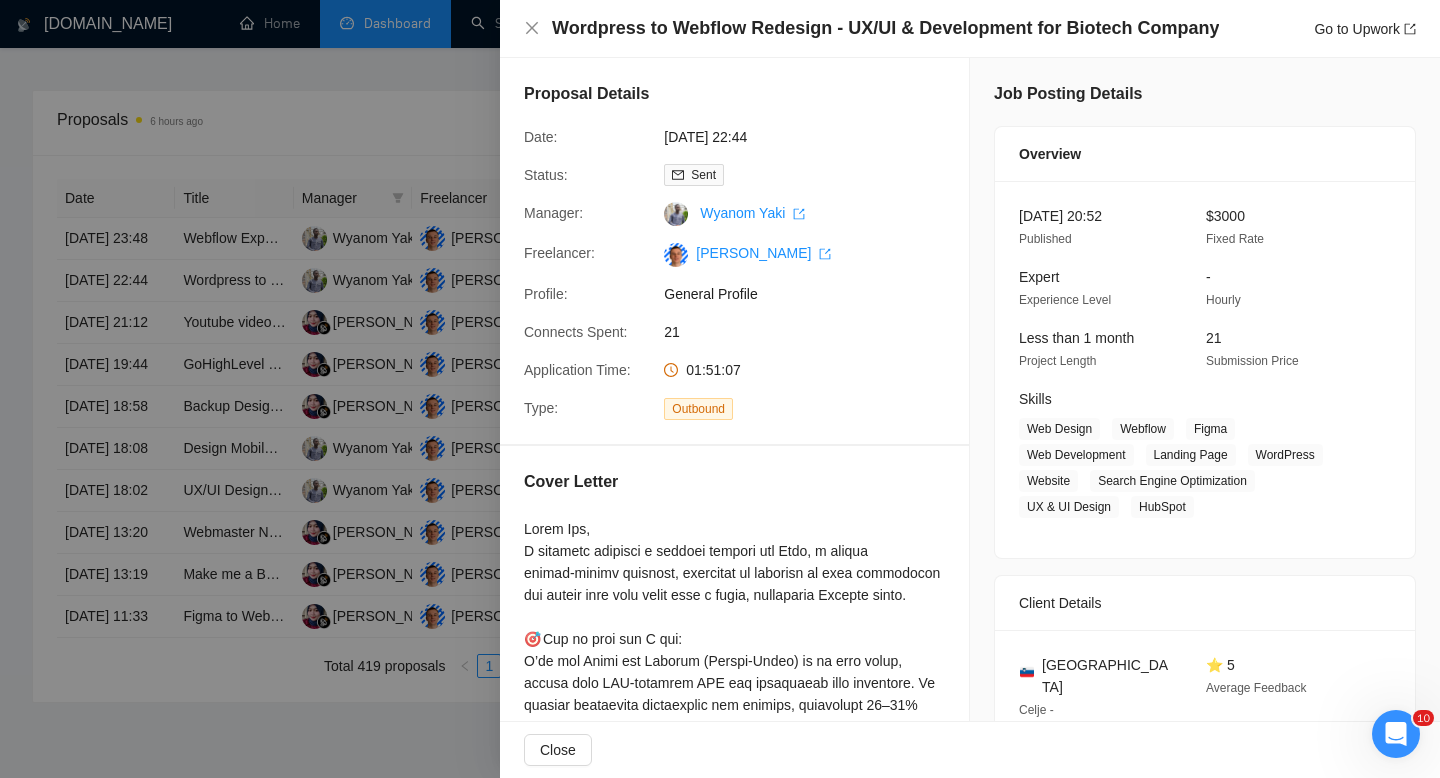 click at bounding box center [720, 389] 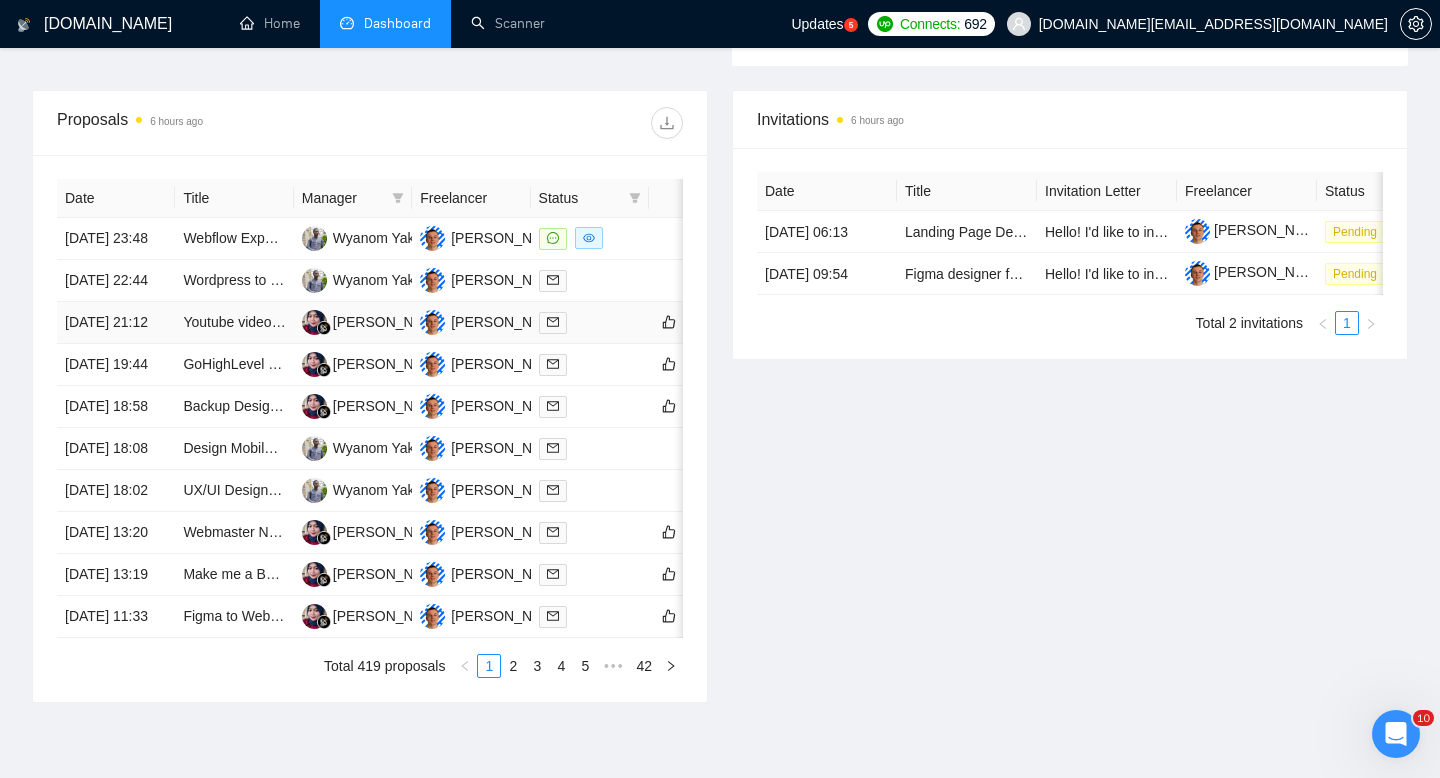 click at bounding box center [590, 322] 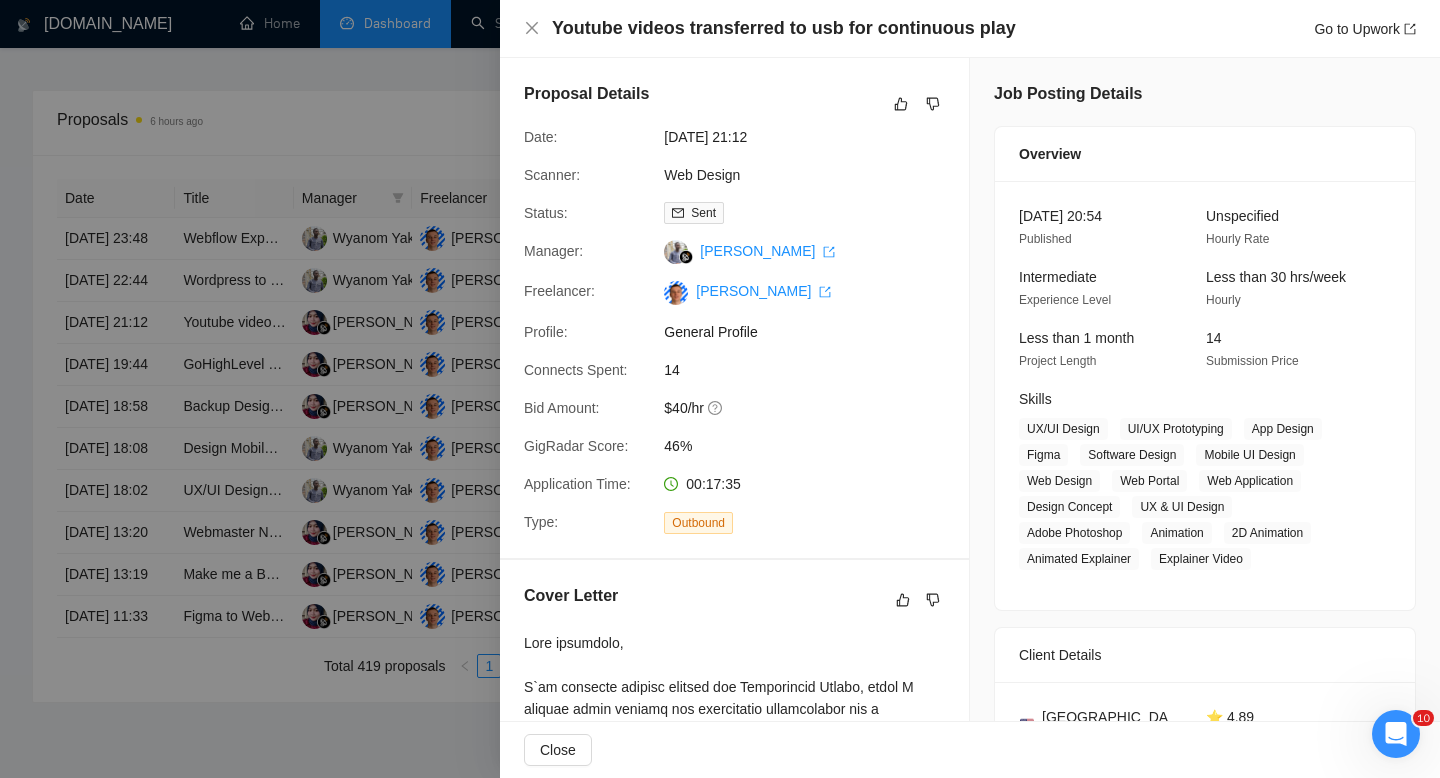 click at bounding box center [720, 389] 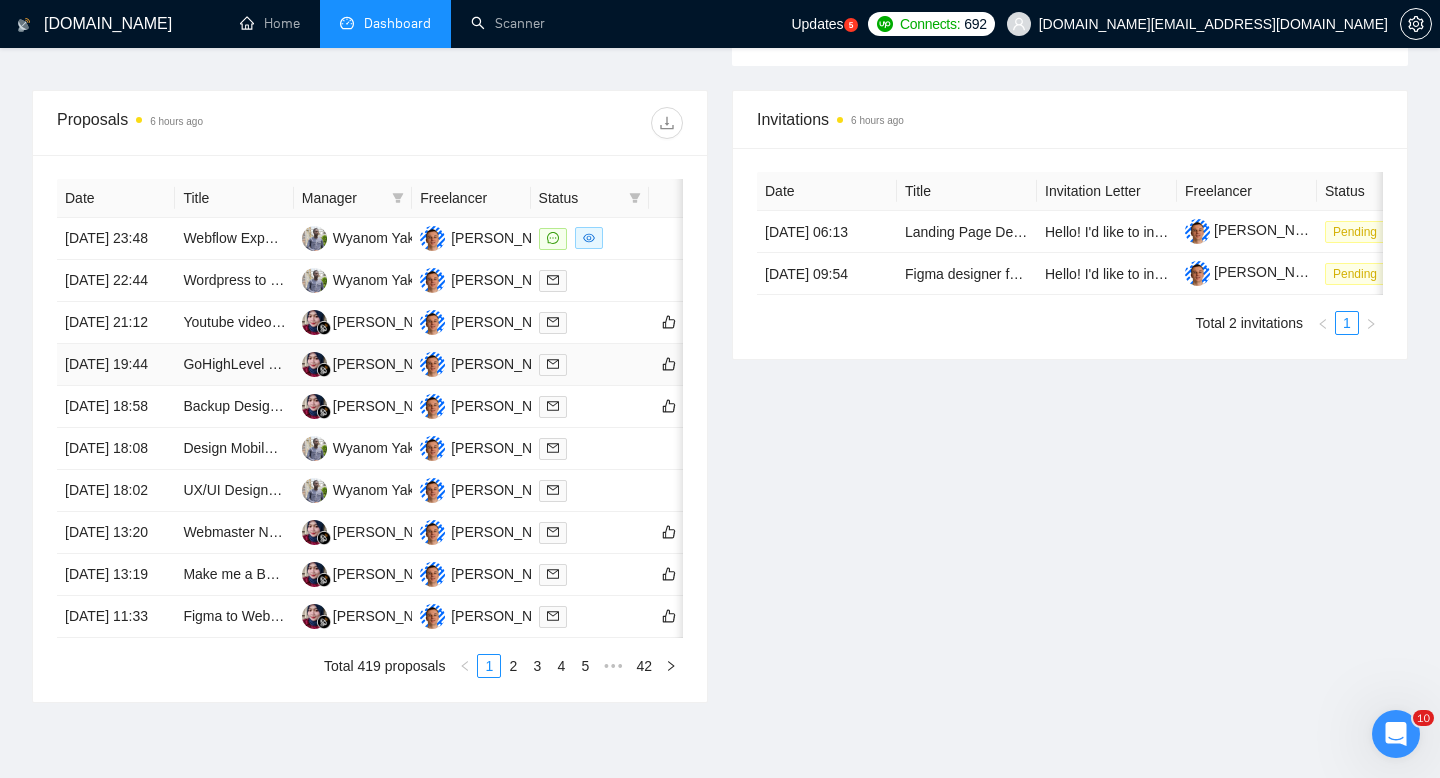click at bounding box center [590, 364] 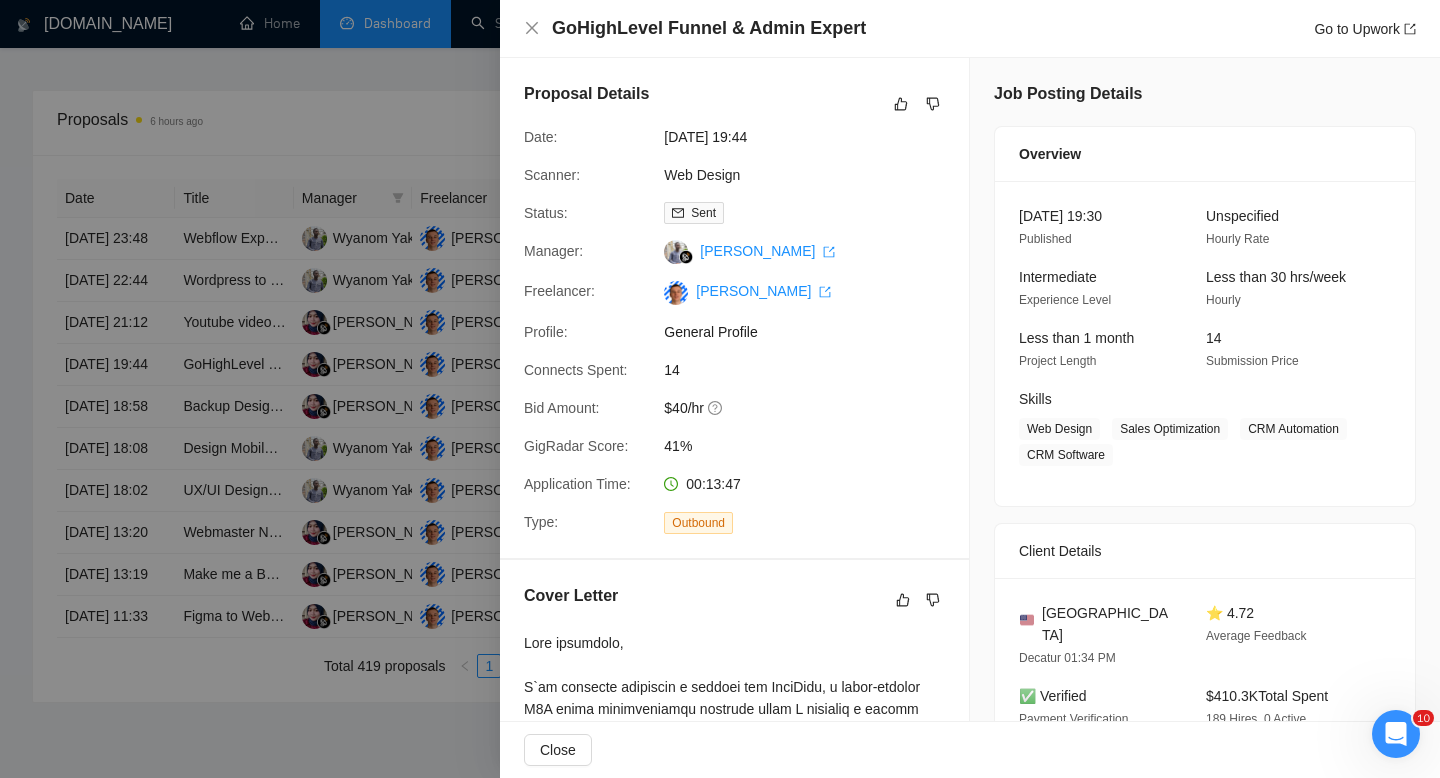 click at bounding box center (720, 389) 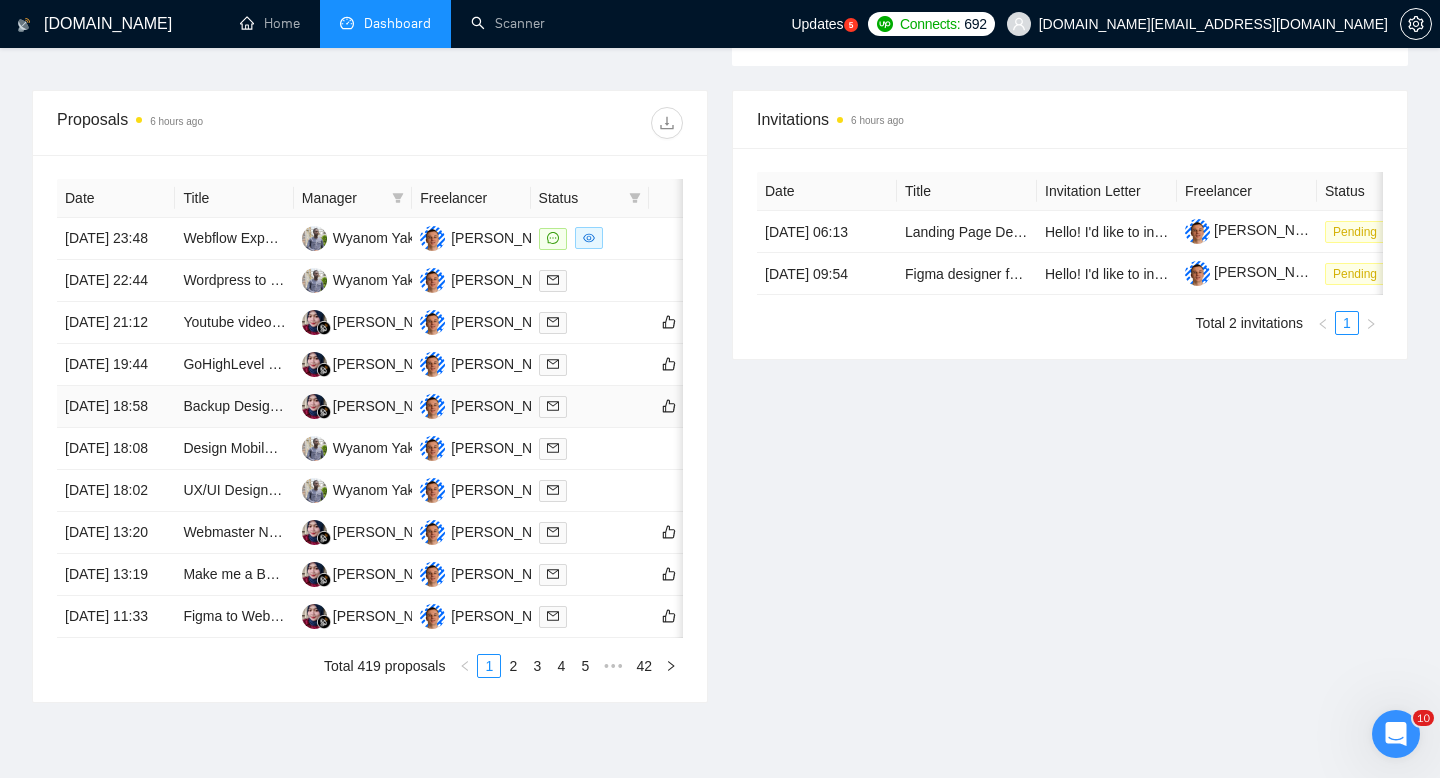 click at bounding box center [590, 406] 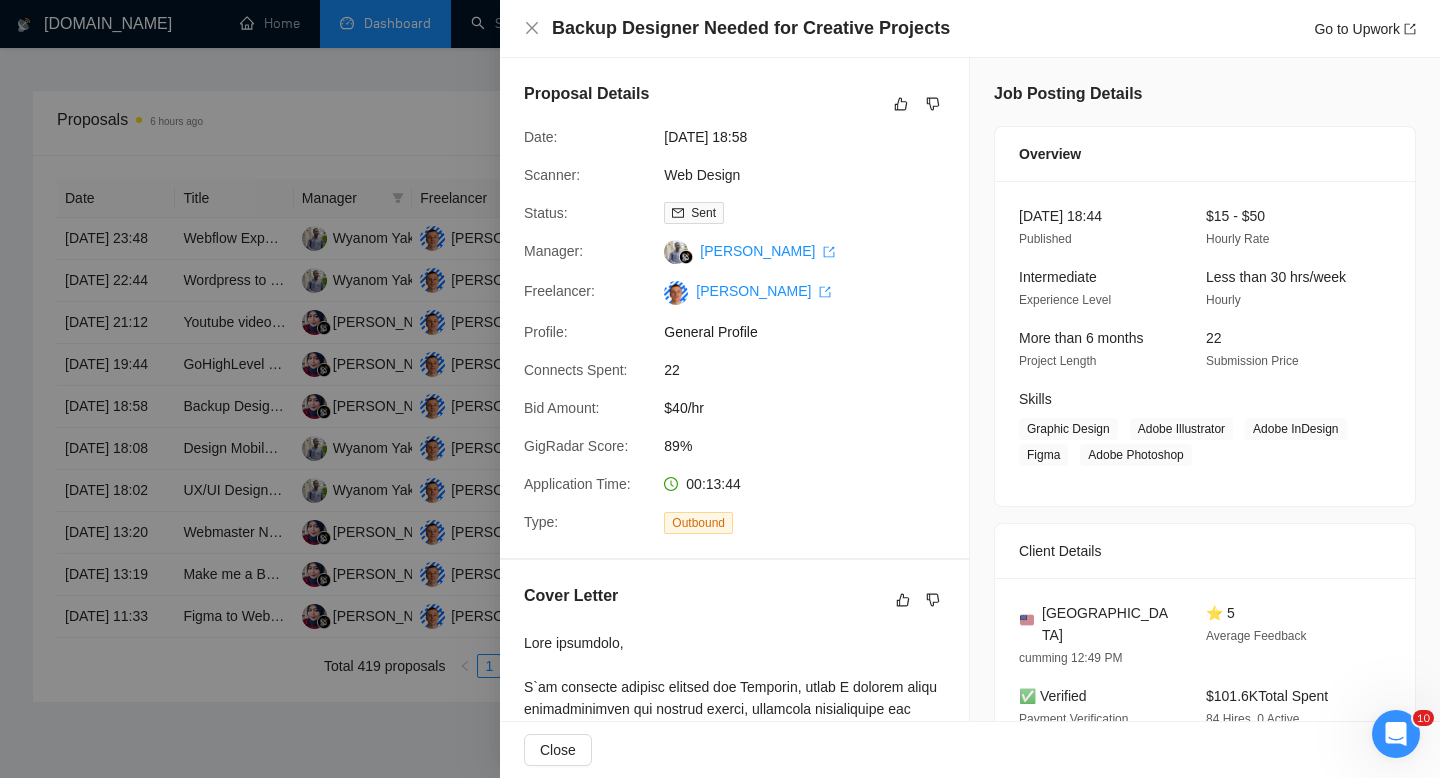 click at bounding box center (720, 389) 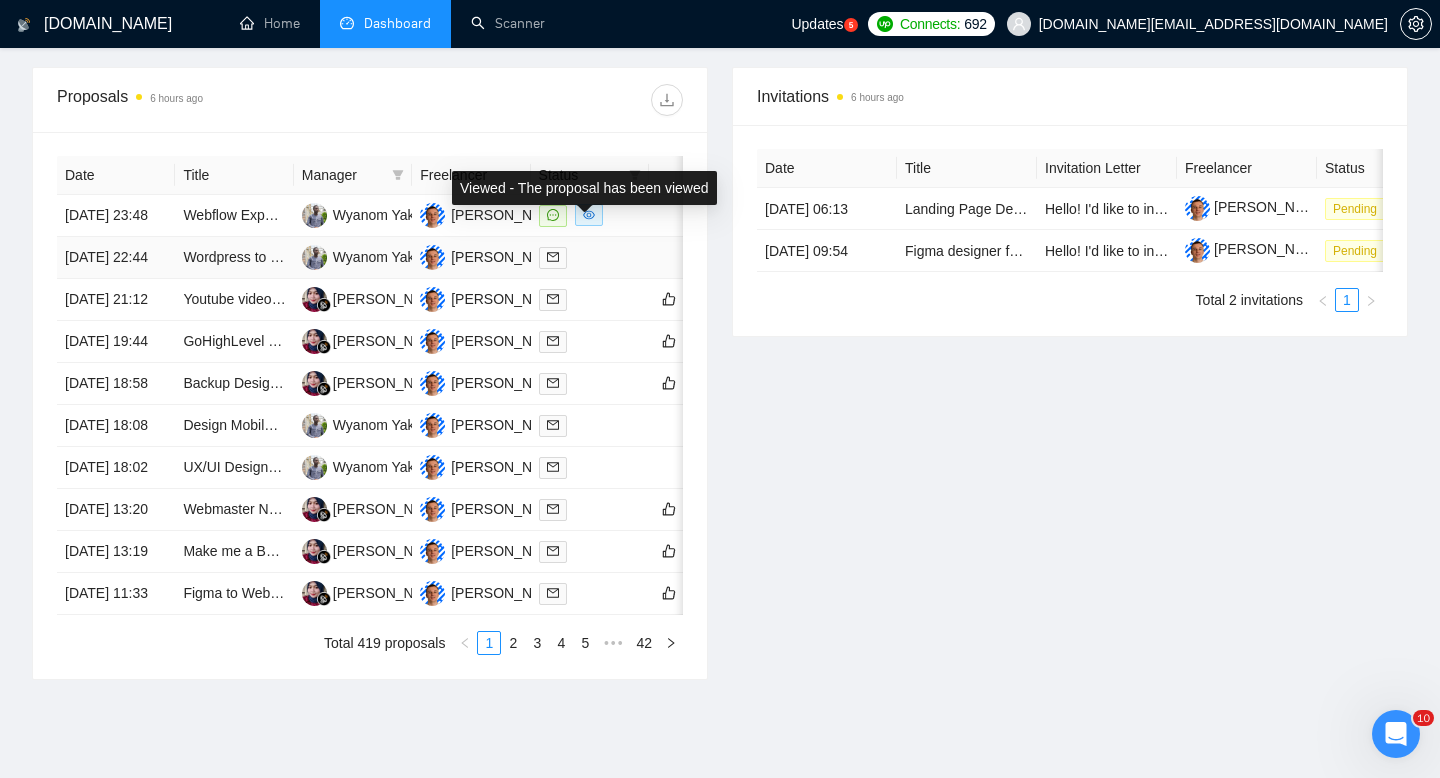 scroll, scrollTop: 752, scrollLeft: 0, axis: vertical 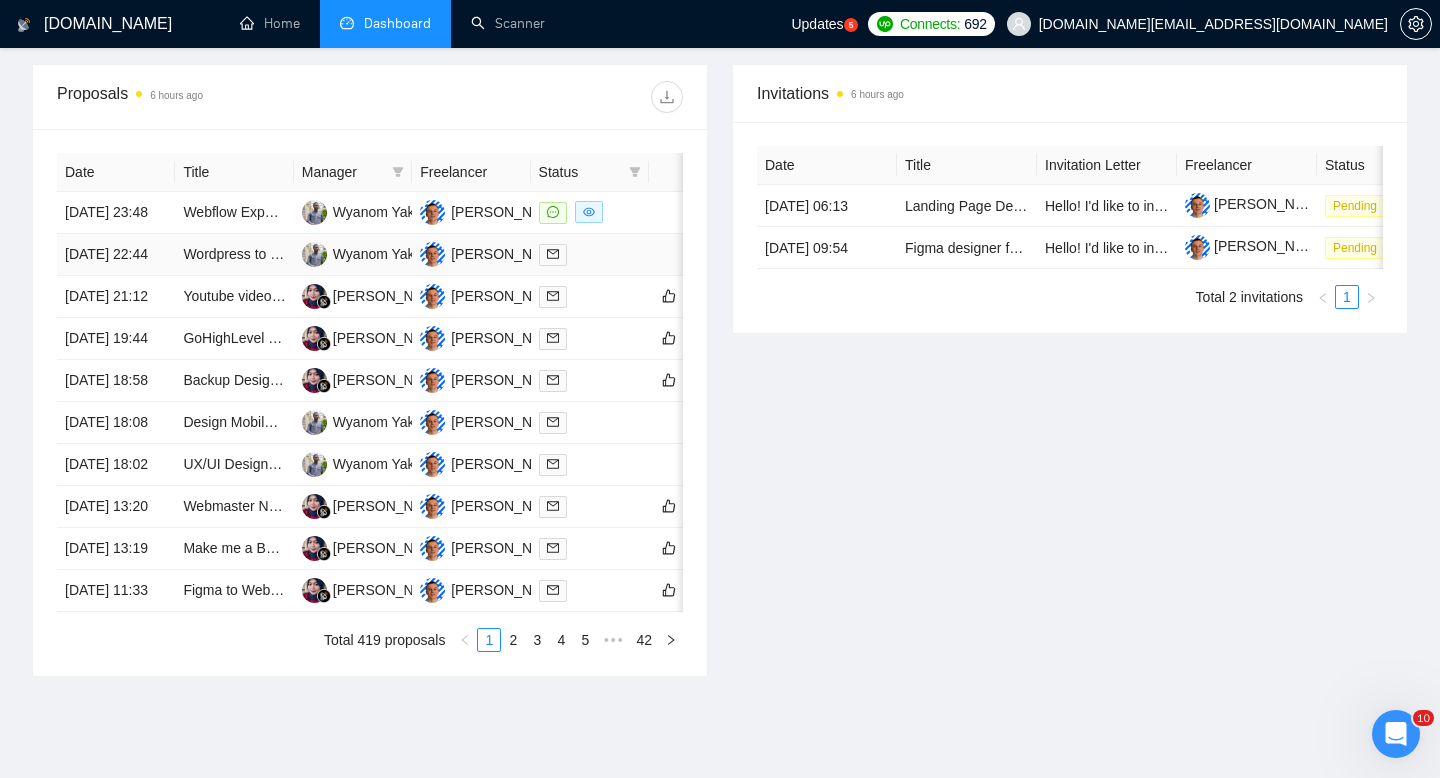 click at bounding box center [590, 255] 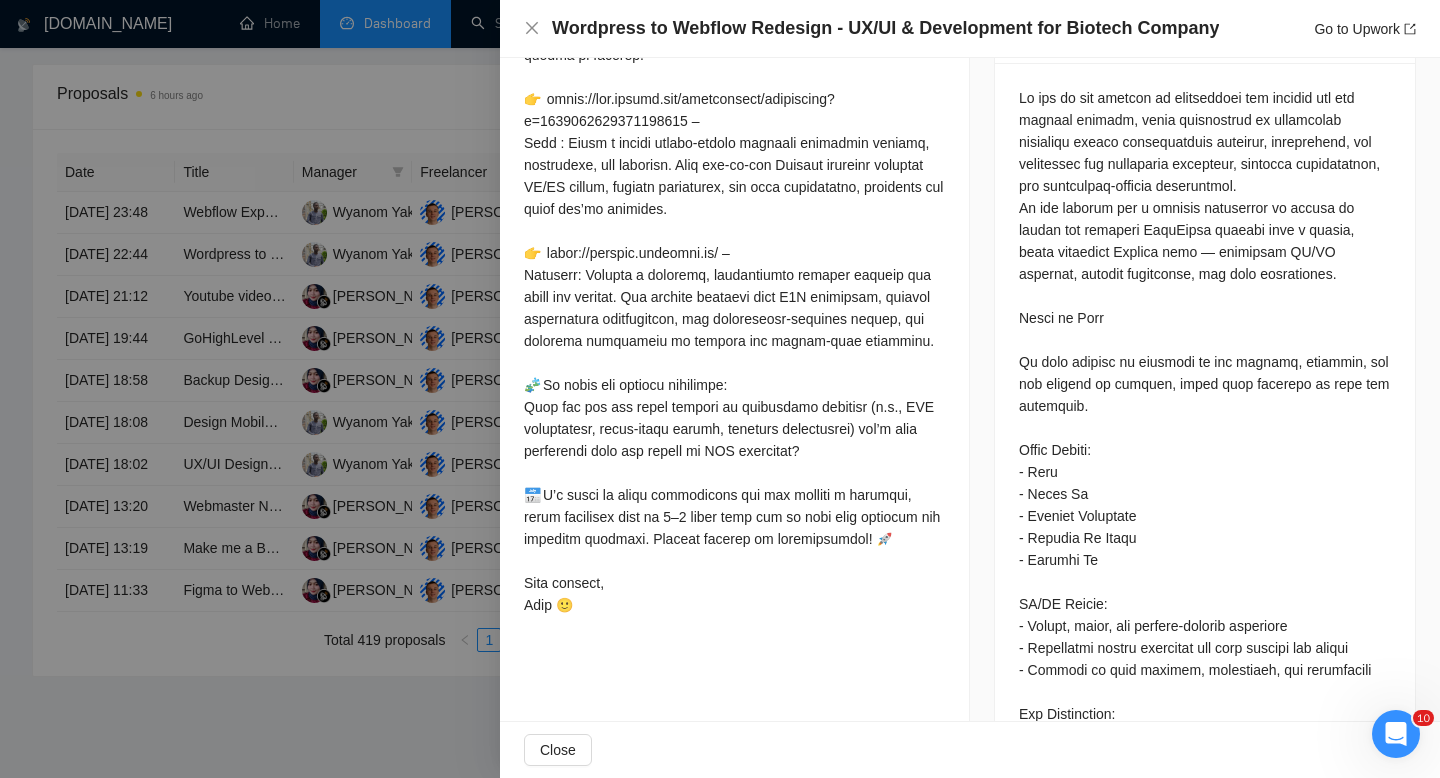 scroll, scrollTop: 1264, scrollLeft: 0, axis: vertical 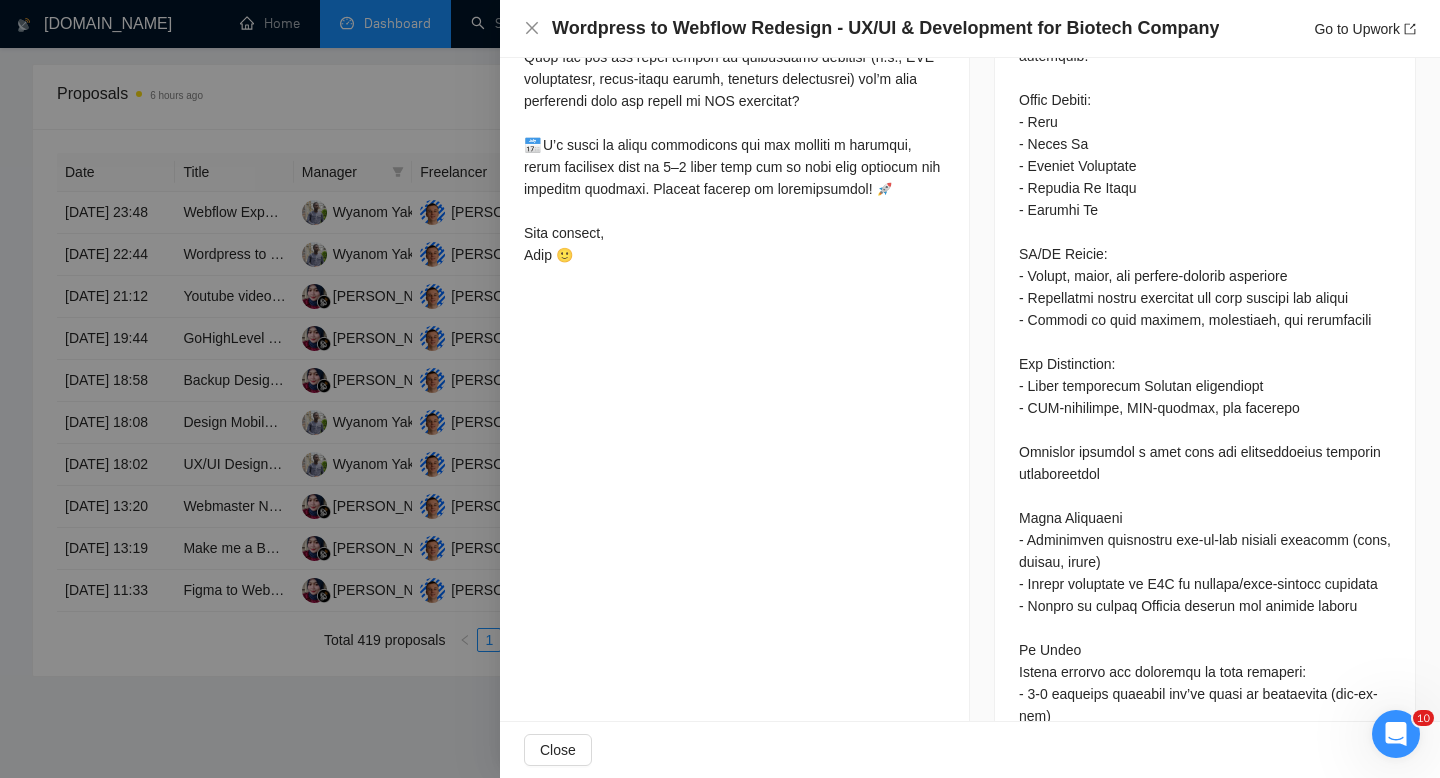 click at bounding box center [720, 389] 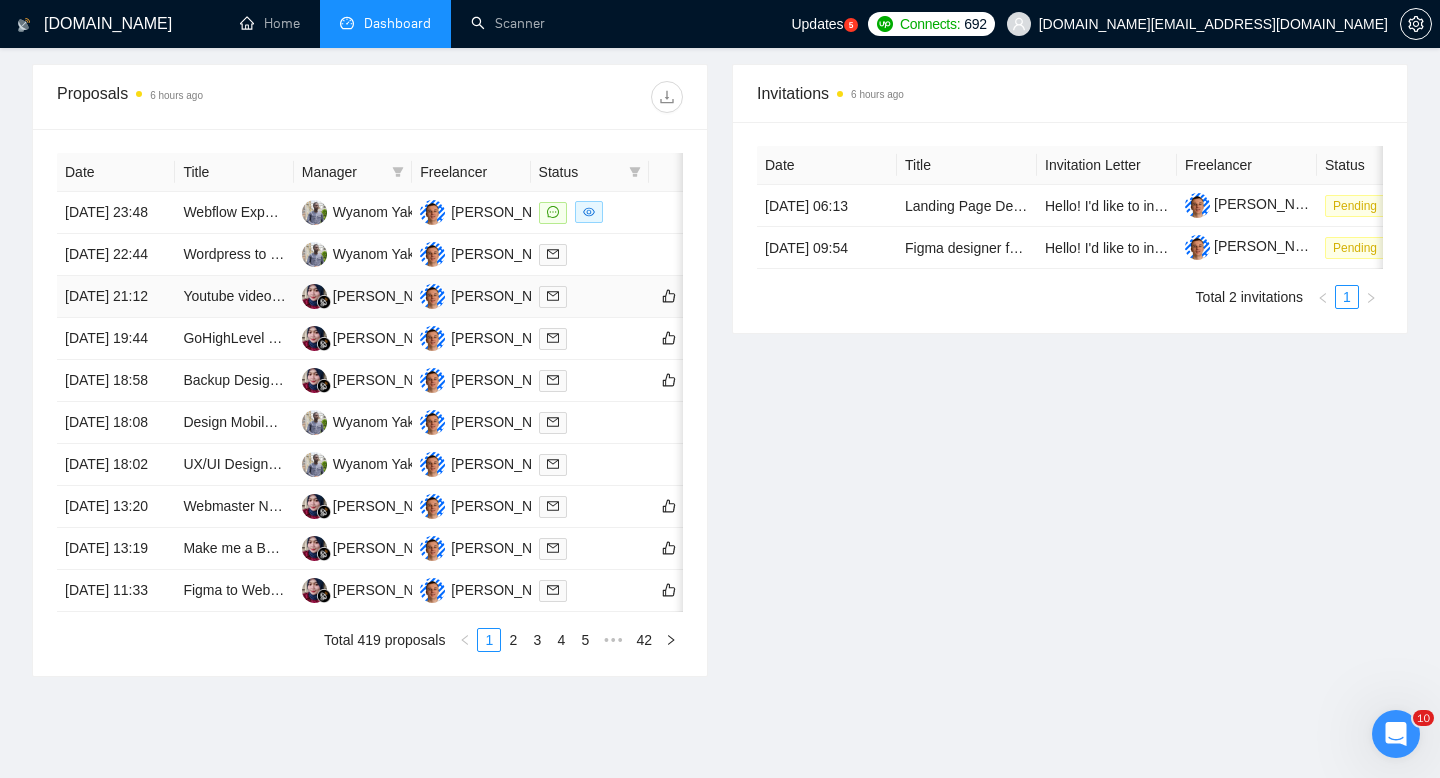 click on "Youtube videos transferred to usb for continuous play" at bounding box center [234, 297] 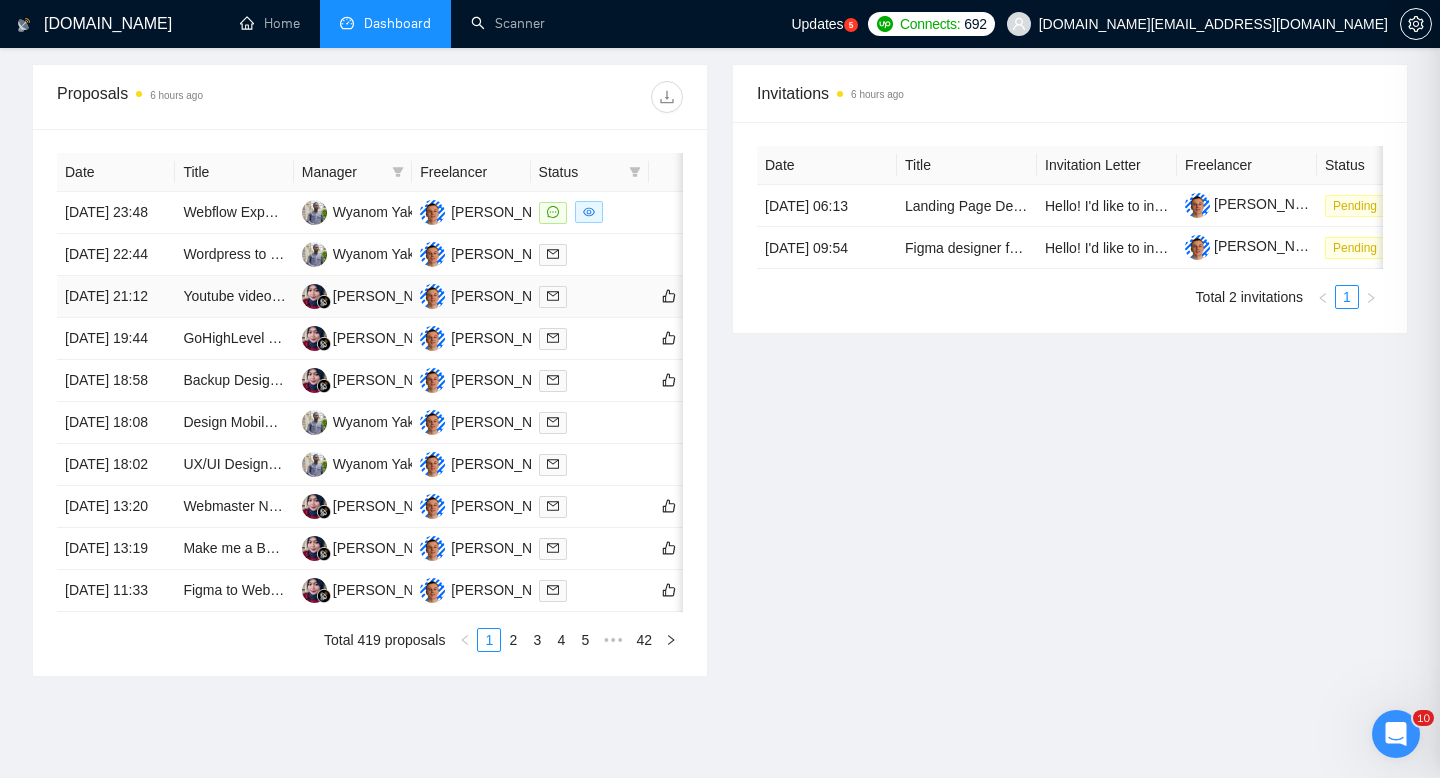 scroll, scrollTop: 712, scrollLeft: 0, axis: vertical 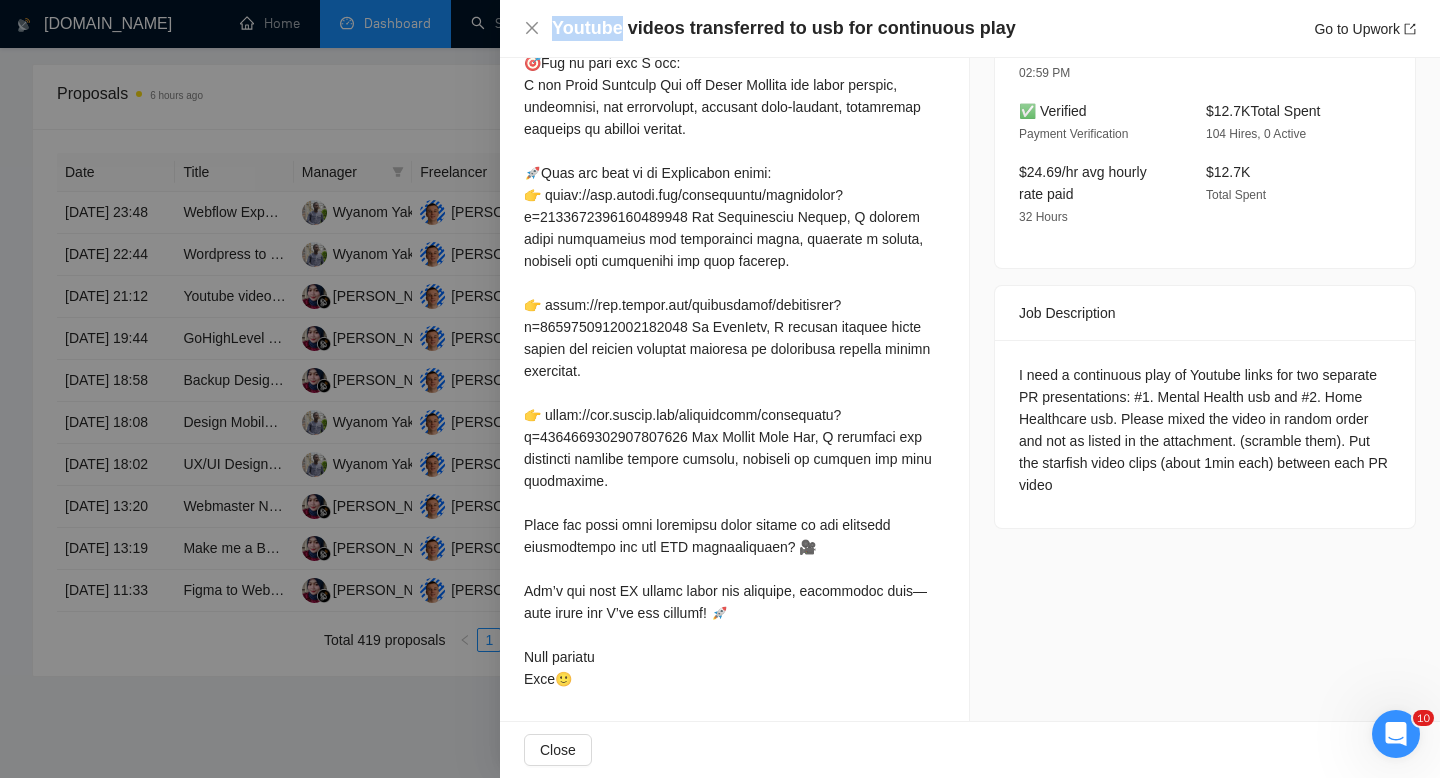 drag, startPoint x: 623, startPoint y: 33, endPoint x: 553, endPoint y: 25, distance: 70.45566 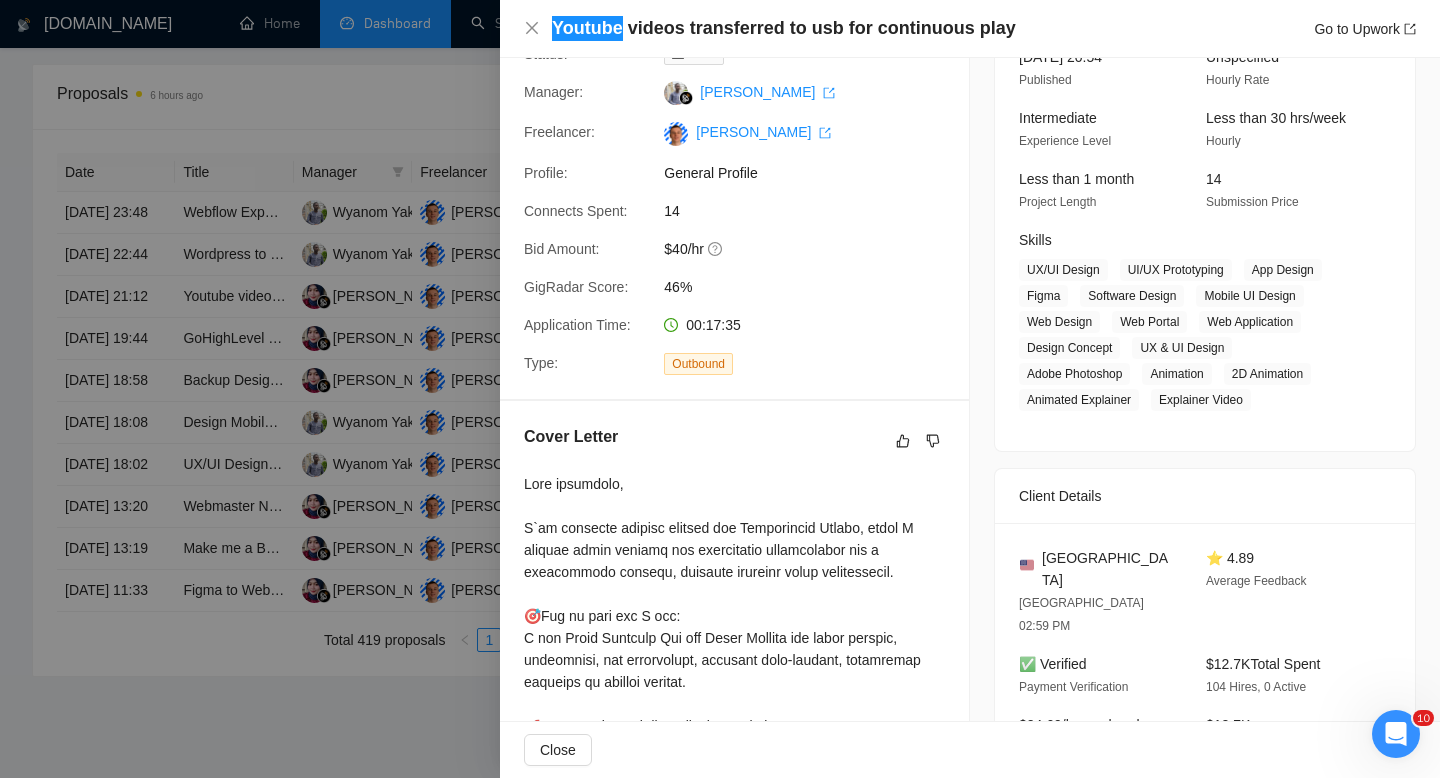 scroll, scrollTop: 0, scrollLeft: 0, axis: both 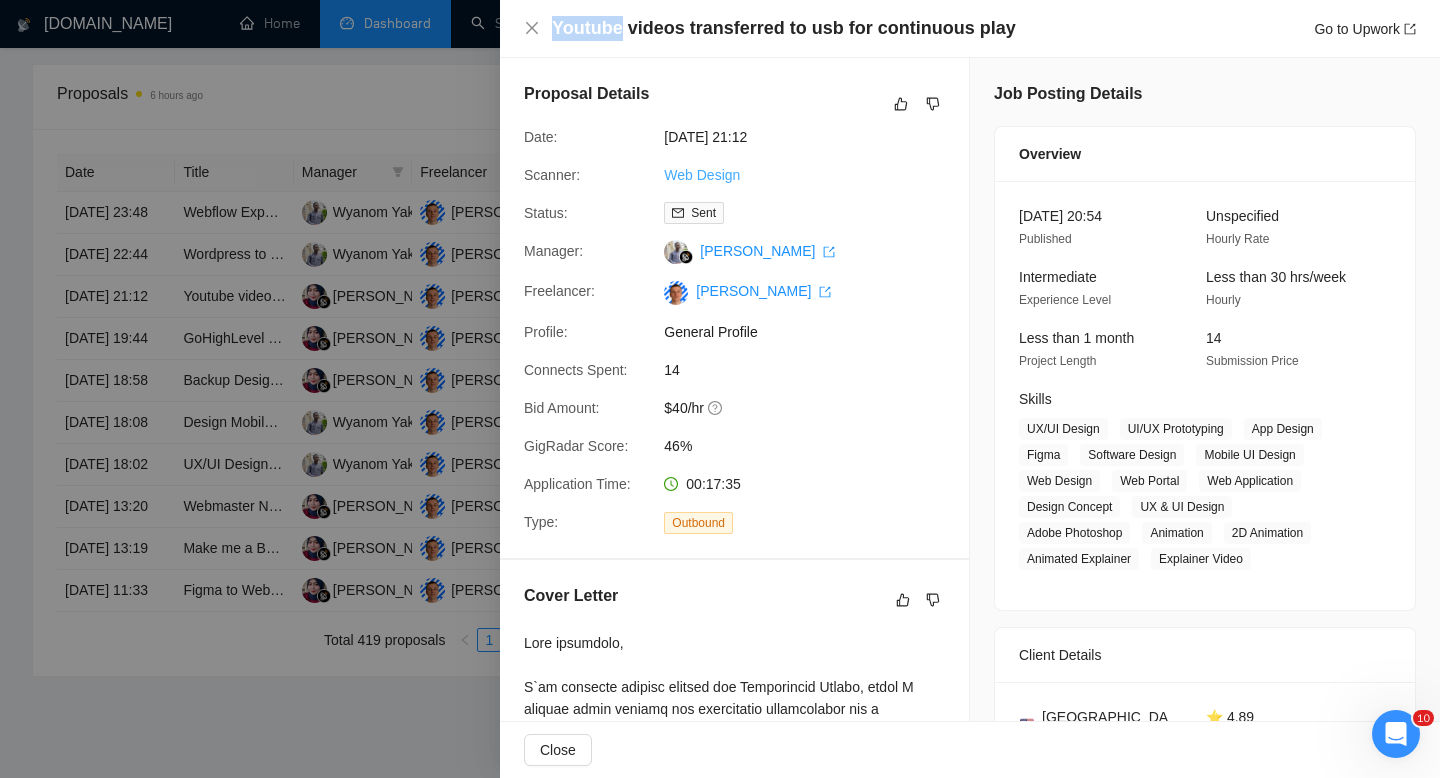 click on "Web Design" at bounding box center [702, 175] 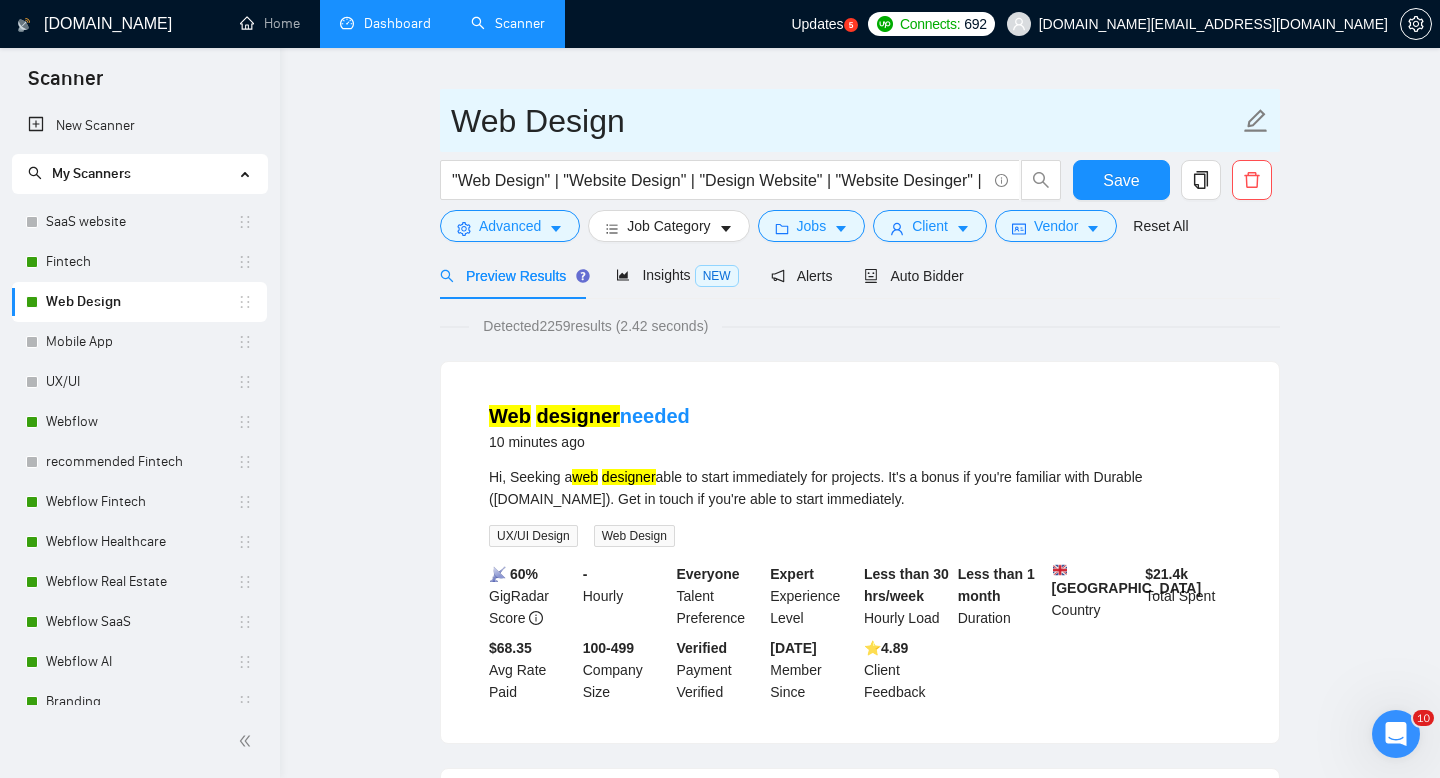 scroll, scrollTop: 57, scrollLeft: 0, axis: vertical 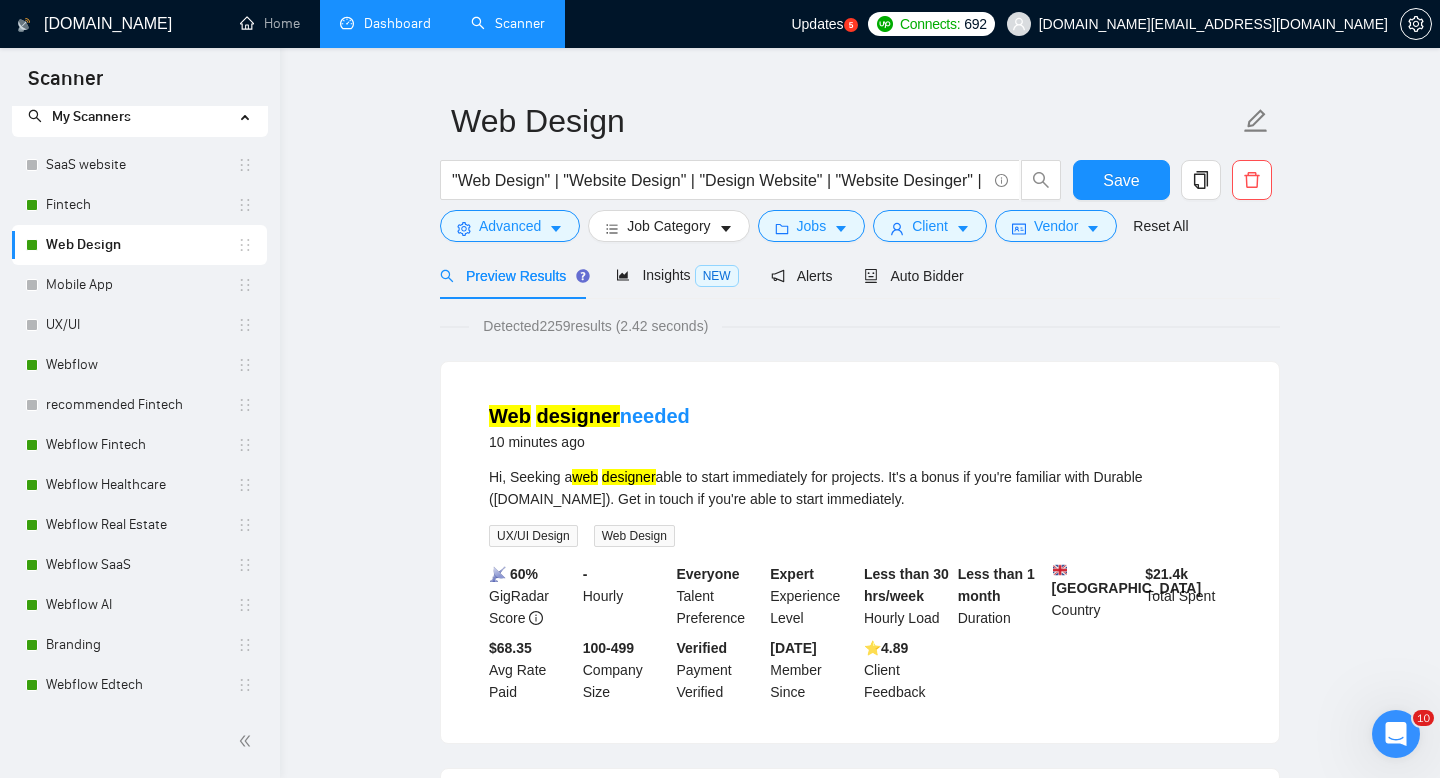 click on "Dashboard" at bounding box center [385, 23] 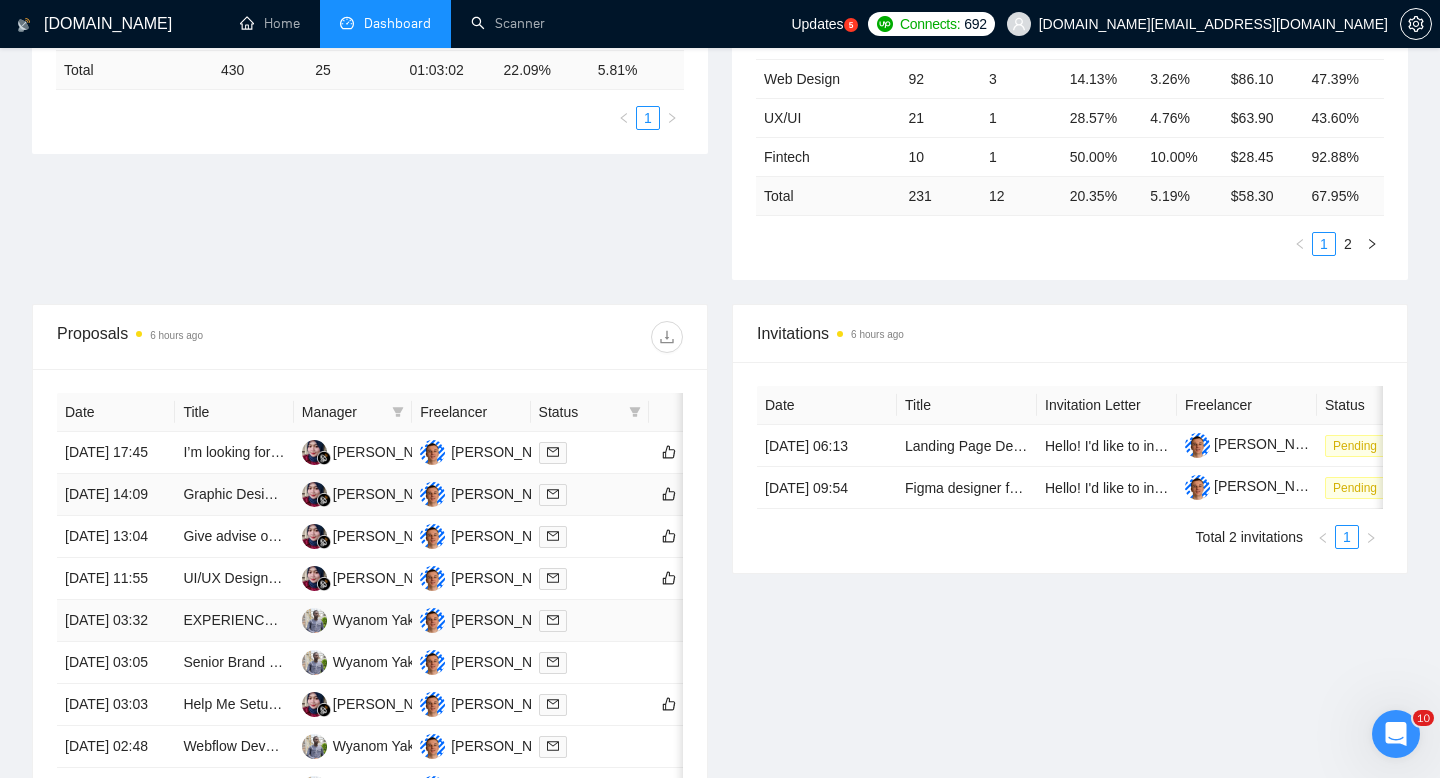 scroll, scrollTop: 541, scrollLeft: 0, axis: vertical 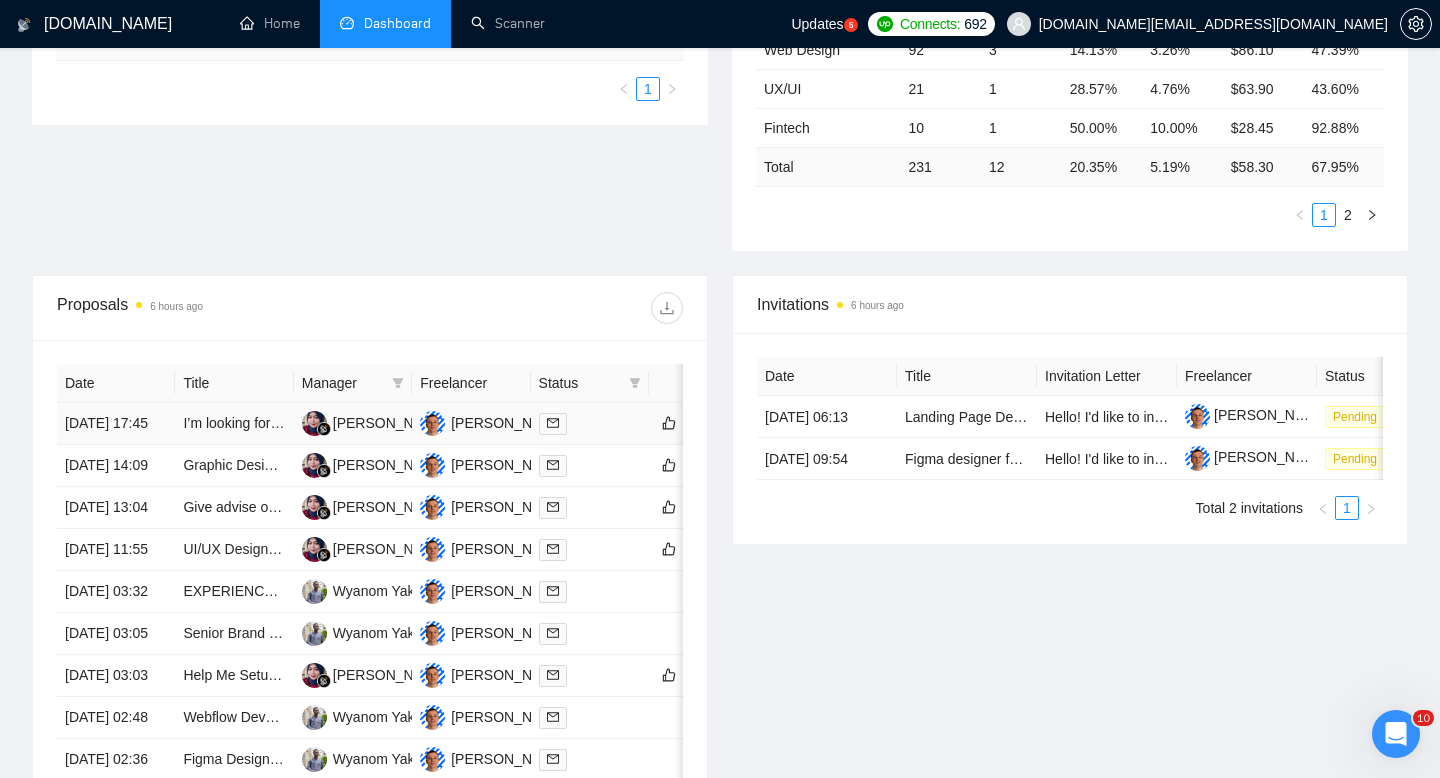 click at bounding box center [590, 423] 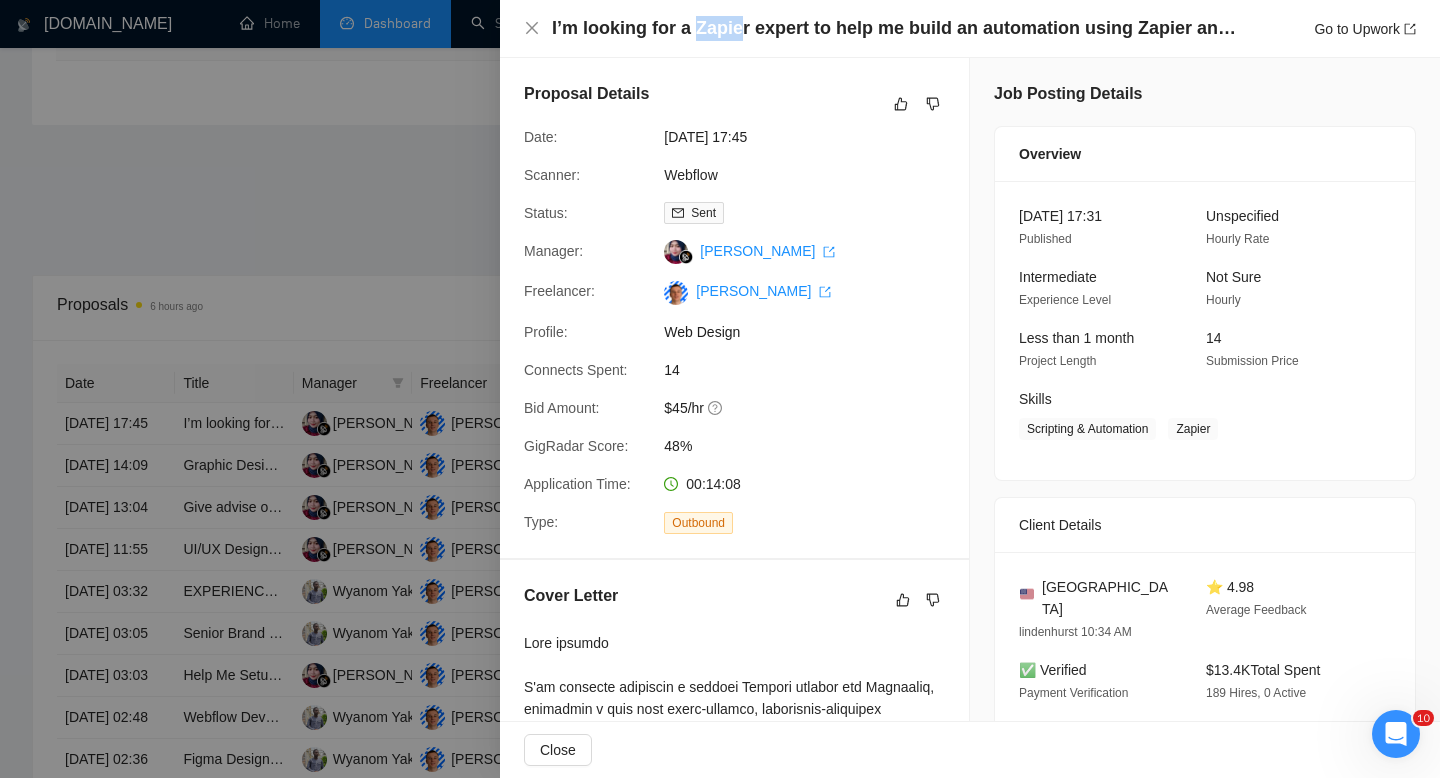 drag, startPoint x: 741, startPoint y: 30, endPoint x: 693, endPoint y: 27, distance: 48.09366 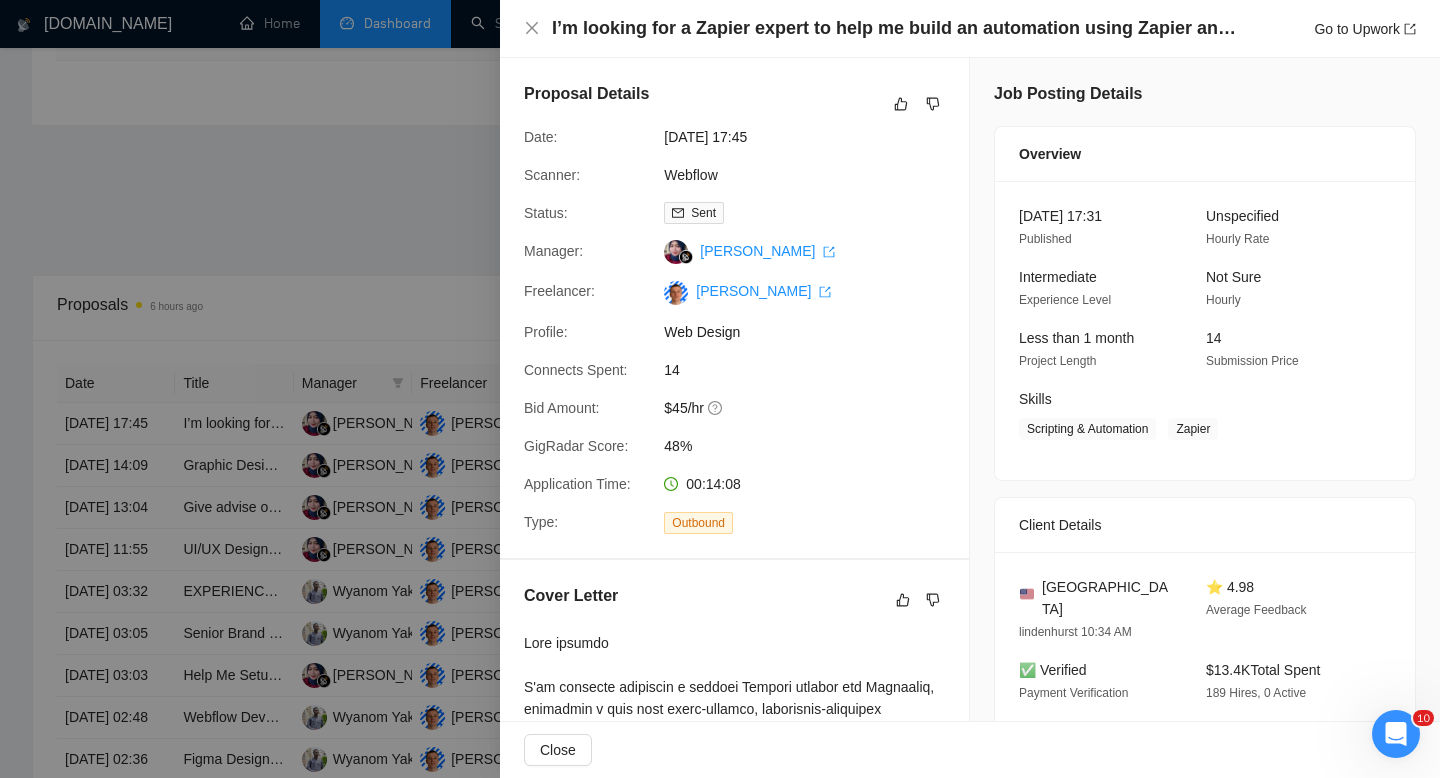 click on "I’m looking for a Zapier expert to help me build an automation using Zapier and Twilio." at bounding box center [897, 28] 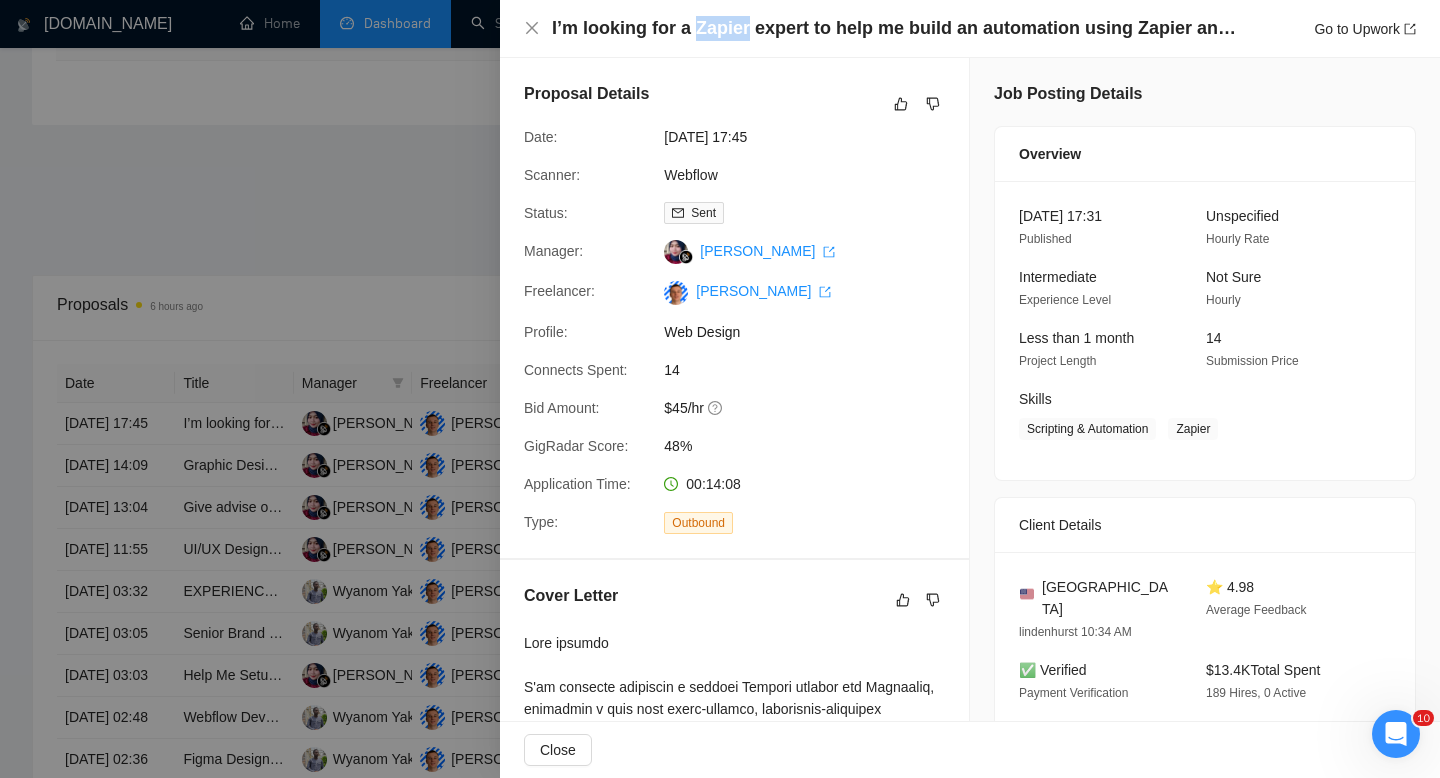 drag, startPoint x: 746, startPoint y: 24, endPoint x: 692, endPoint y: 20, distance: 54.147945 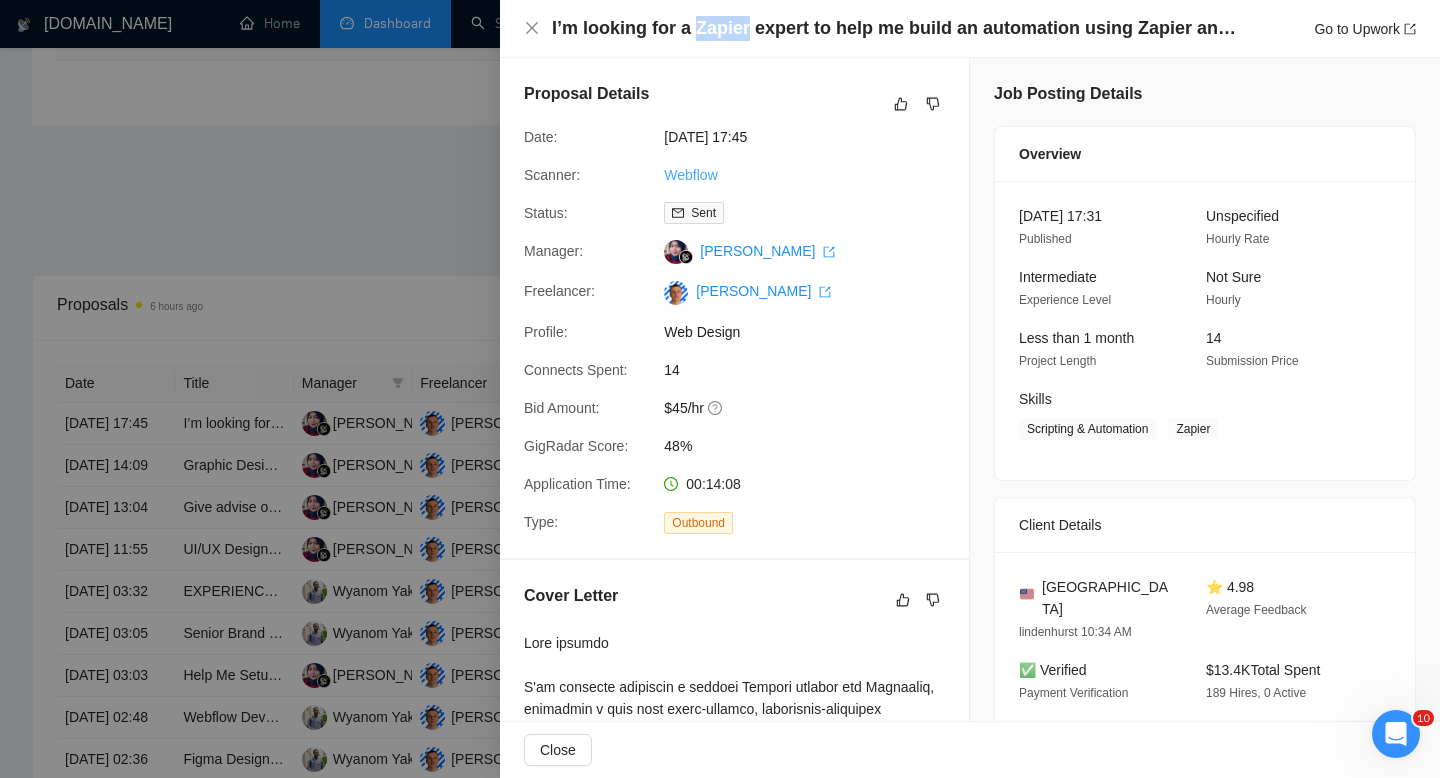 click on "Webflow" at bounding box center [690, 175] 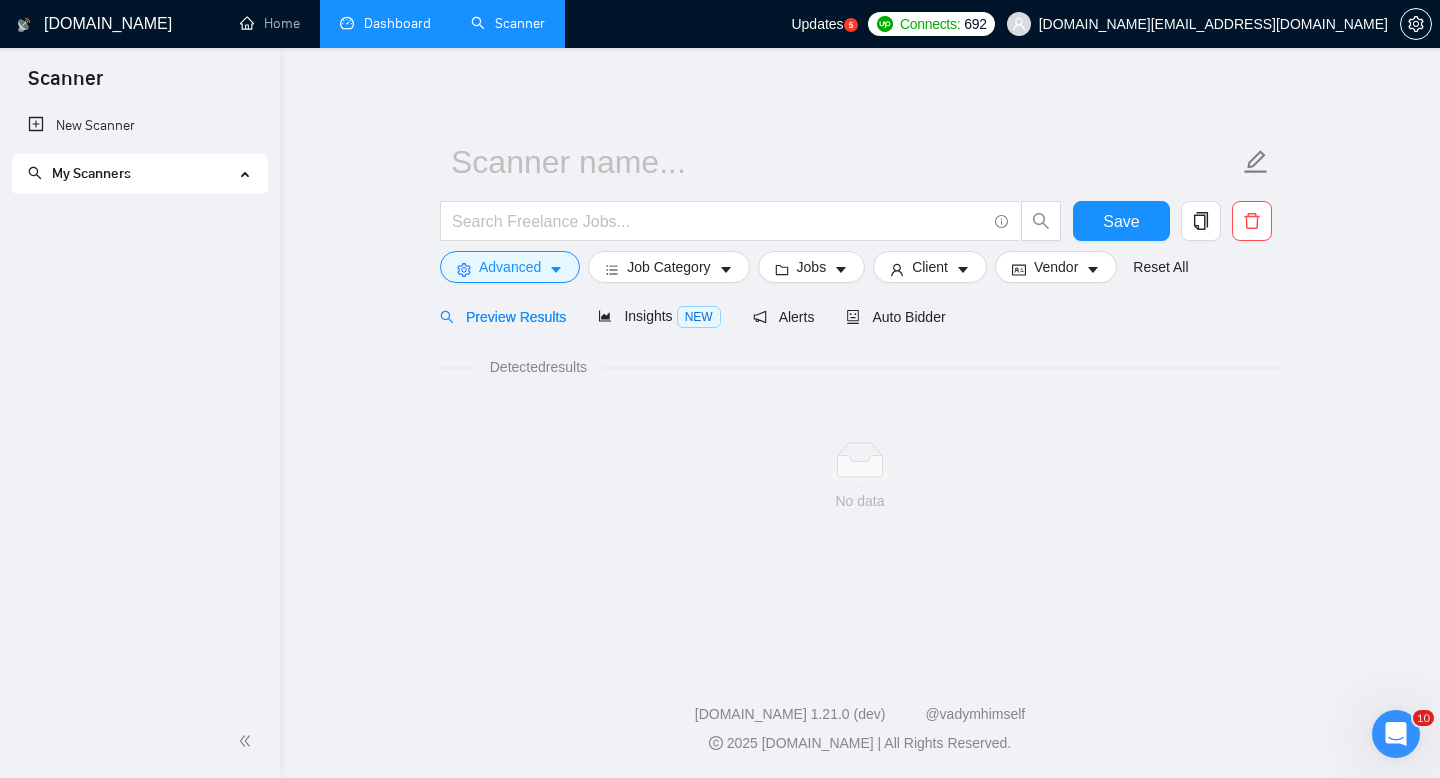 scroll, scrollTop: 0, scrollLeft: 0, axis: both 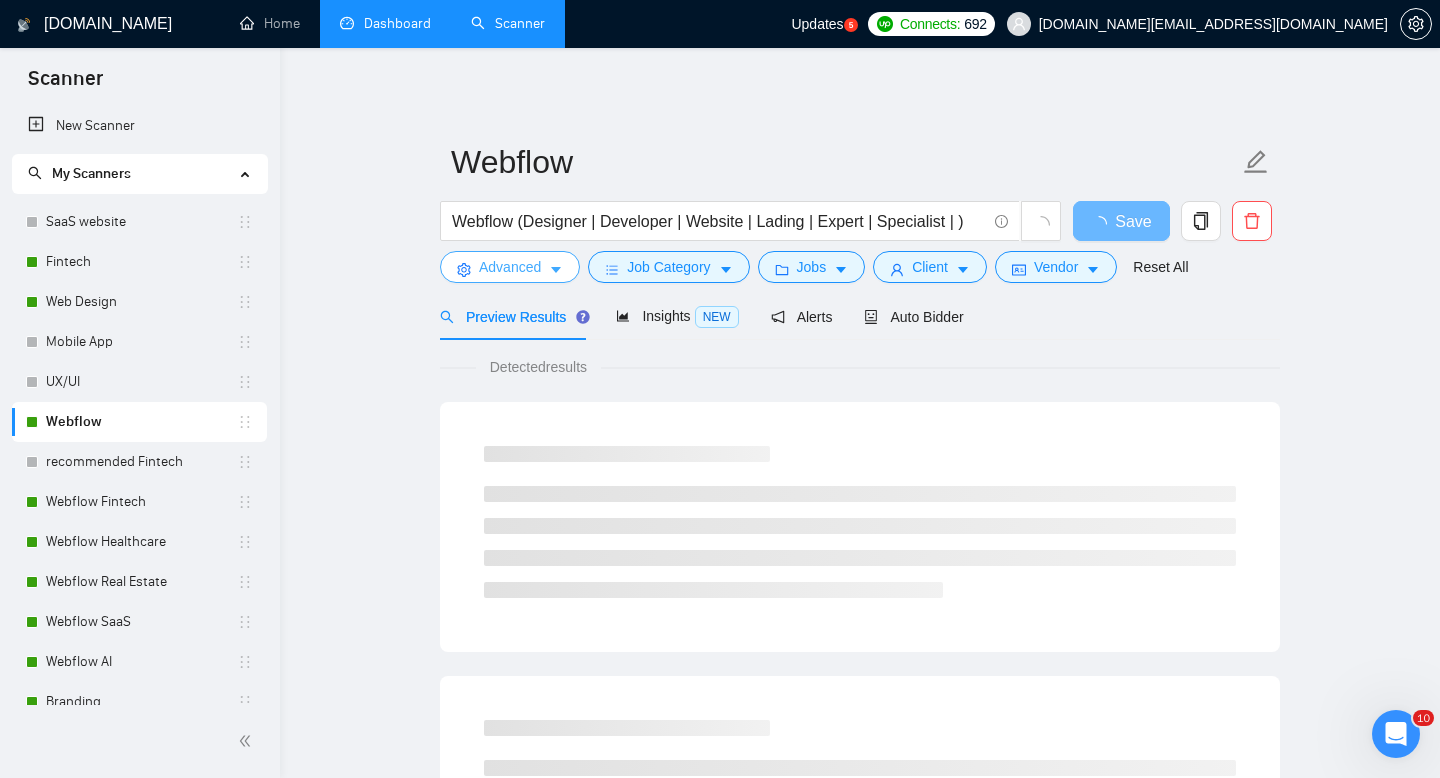 click on "Advanced" at bounding box center (510, 267) 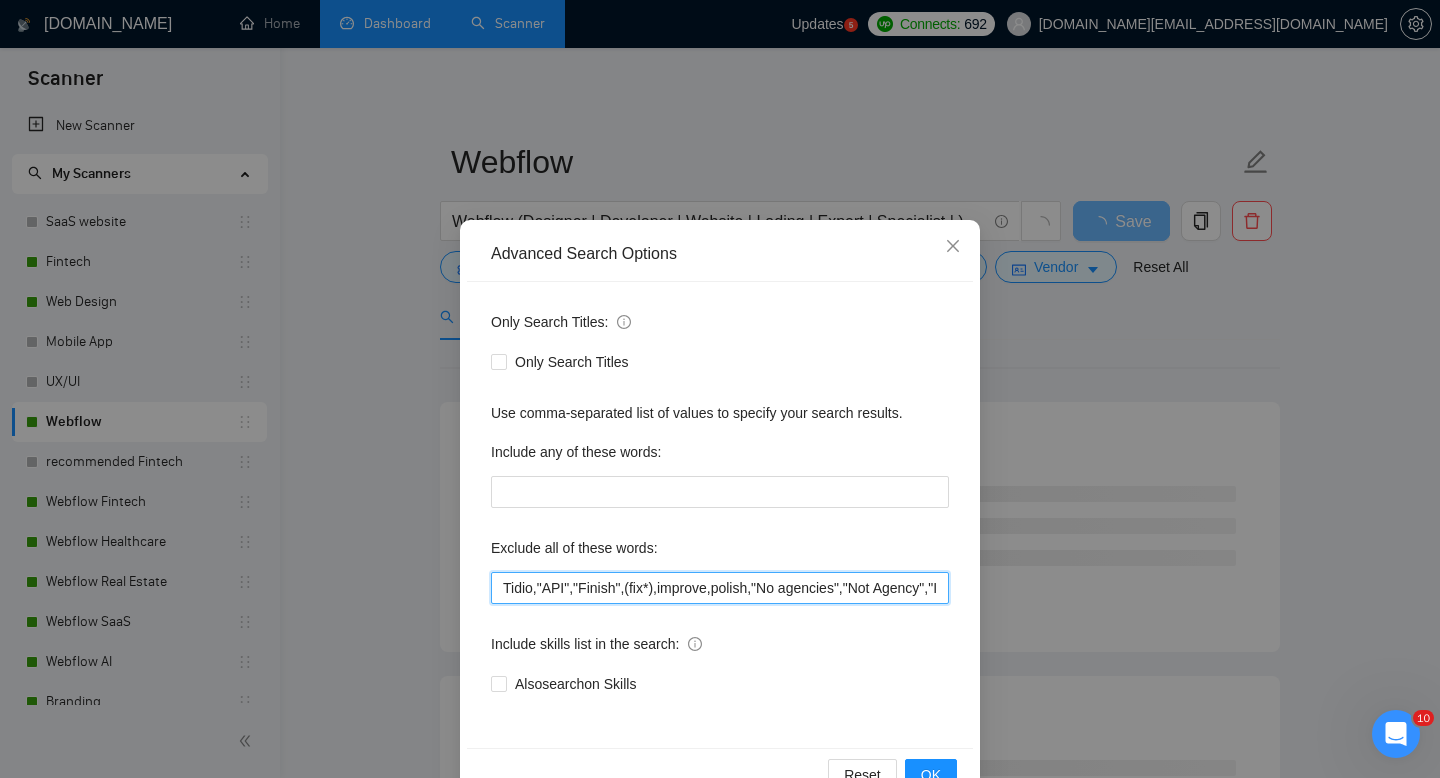 click on "Tidio,"API","Finish",(fix*),improve,polish,"No agencies","Not Agency","Individual Only", "Join our team", "Join Team", (Consult*), "No Agencies", "German speaking", "Spanish Speaking", "to join a team", Closer, Python, Affiliate, "Bidder", funnels, "Marketing Strategy", "closing deals", "Optimizing workflows", "Instagram Management", Trainer, "appointment setter", "Media Buyer", [DEMOGRAPHIC_DATA], "Appointment Setting", "cold caller", "follow up", PPC, SEO, "cold calls", "WordPress", meeting, "automation funnel", "Marketing automation experience", "Video Editing", "Direct Sales", "closing sales", "to join a dynamic team", "Follow-up", (meet*), "commission based", "up-sales", deploying, "to join our innovative team", "Prompt Engineer", DevOps, "to enhance our team", "join the team", PyTorch, "Data Analysis", "AI Development", "AI Influencers", "Prompt Engineering", "Android SDK",  "Tax Account Advisor", "community manager",  "Business Plan", "Shopify Templates"" at bounding box center [720, 588] 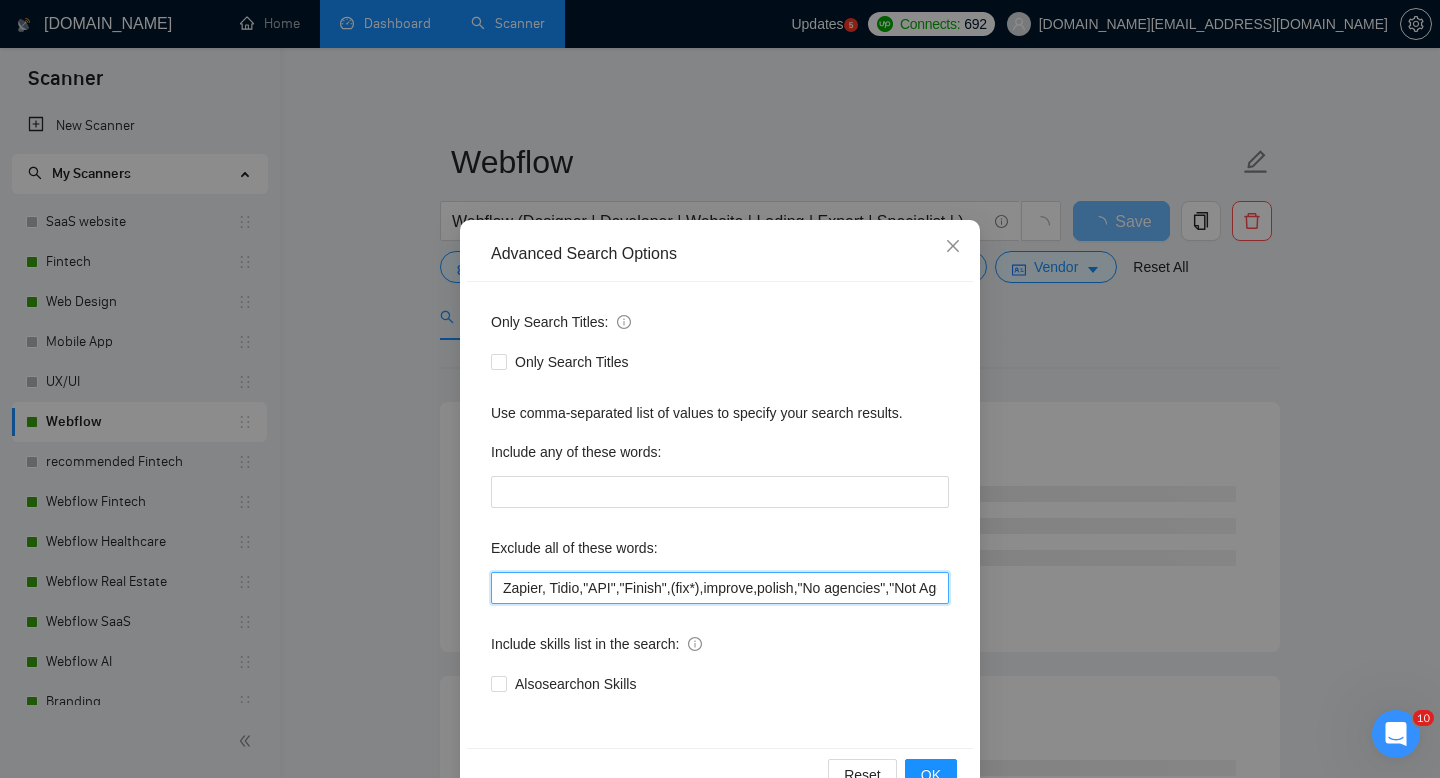 scroll, scrollTop: 54, scrollLeft: 0, axis: vertical 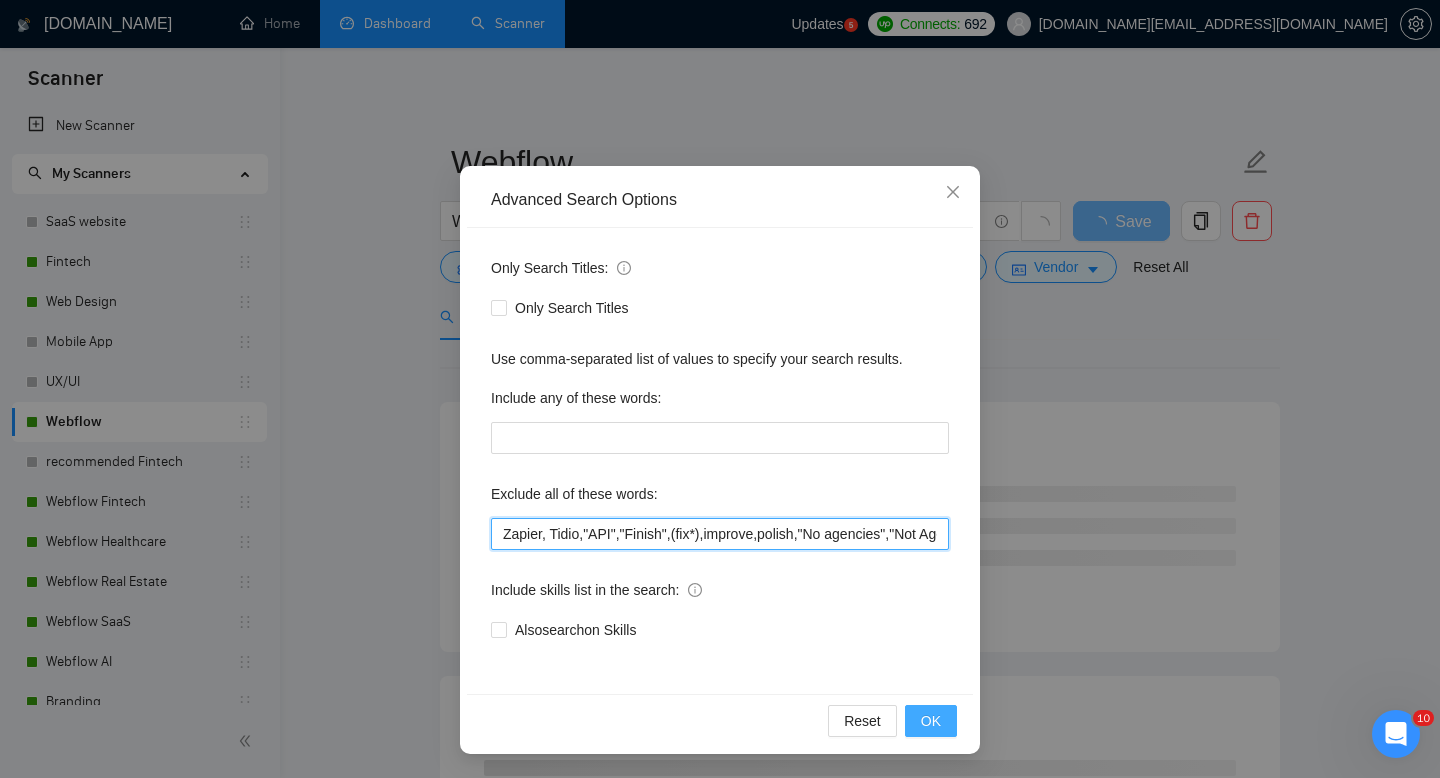 type on "Zapier, Tidio,"API","Finish",(fix*),improve,polish,"No agencies","Not Agency","Individual Only", "Join our team", "Join Team", (Consult*), "No Agencies", "German speaking", "Spanish Speaking", "to join a team", Closer, Python, Affiliate, "Bidder", funnels, "Marketing Strategy", "closing deals", "Optimizing workflows", "Instagram Management", Trainer, "appointment setter", "Media Buyer", Portuguese, "Appointment Setting", "cold caller", "follow up", PPC, SEO, "cold calls", "WordPress", meeting, "automation funnel", "Marketing automation experience", "Video Editing", "Direct Sales", "closing sales", "to join a dynamic team", "Follow-up", (meet*), "commission based", "up-sales", deploying, "to join our innovative team", "Prompt Engineer", DevOps, "to enhance our team", "join the team", PyTorch, "Data Analysis", "AI Development", "AI Influencers", "Prompt Engineering", "Android SDK",  "Tax Account Advisor", "community manager",  "Business Plan", "Shopify Templates"" 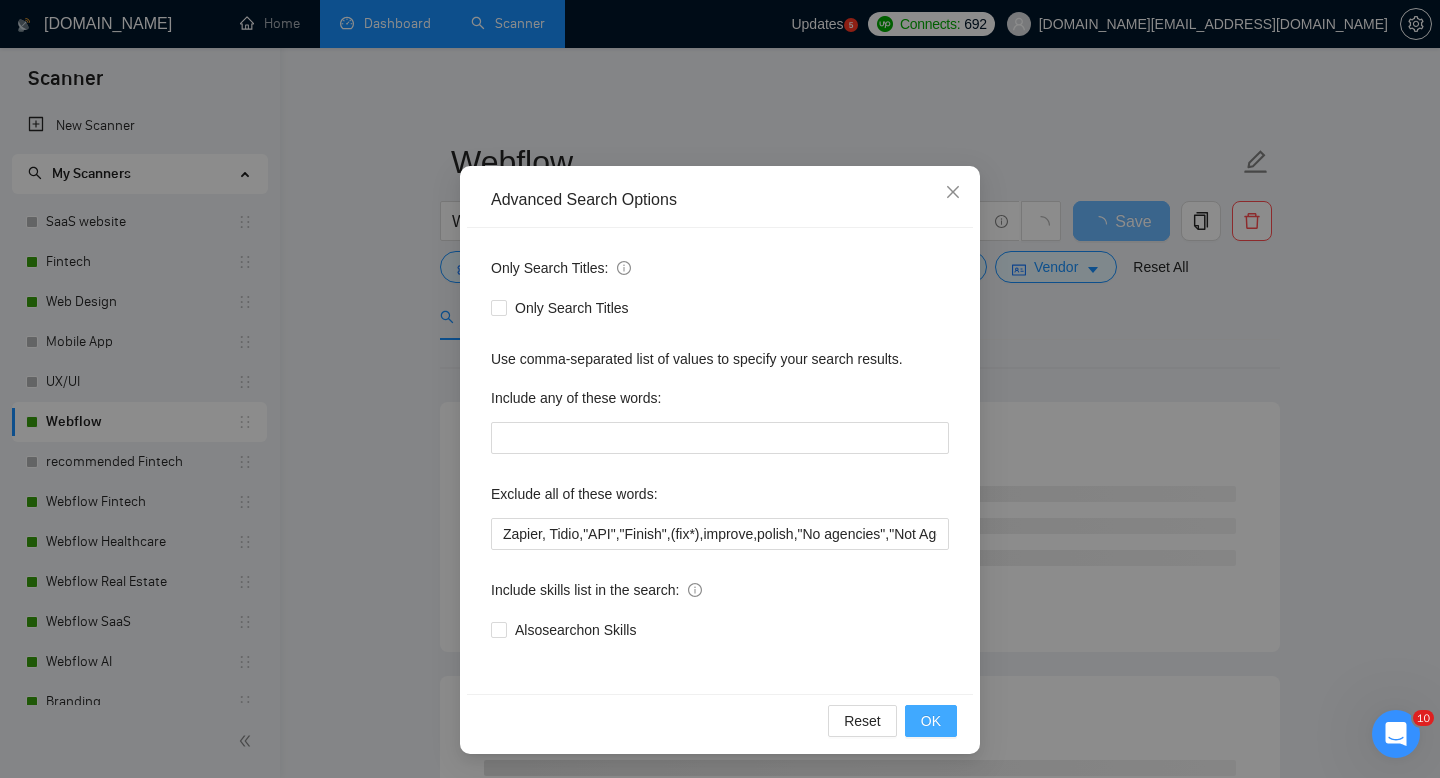 click on "OK" at bounding box center [931, 721] 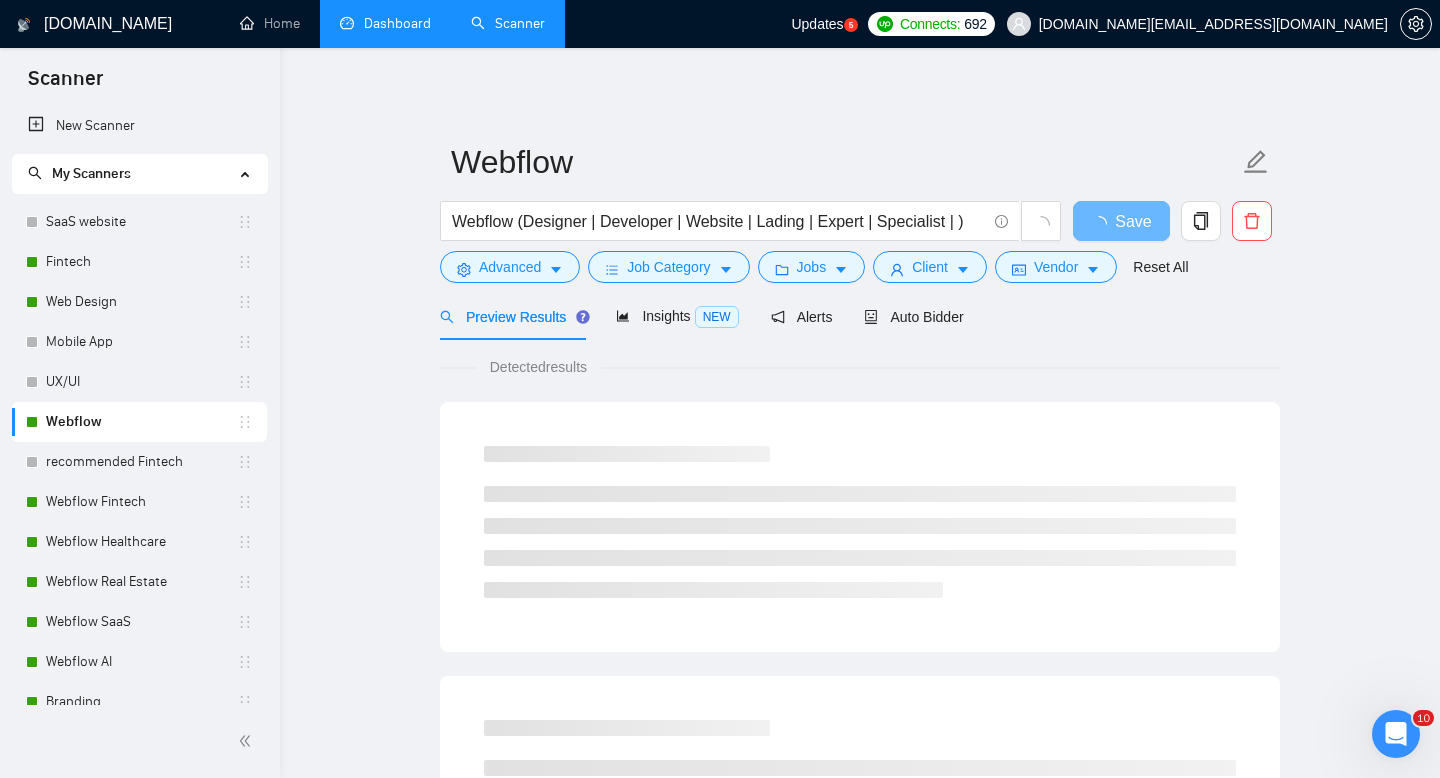 click on "Dashboard" at bounding box center (385, 24) 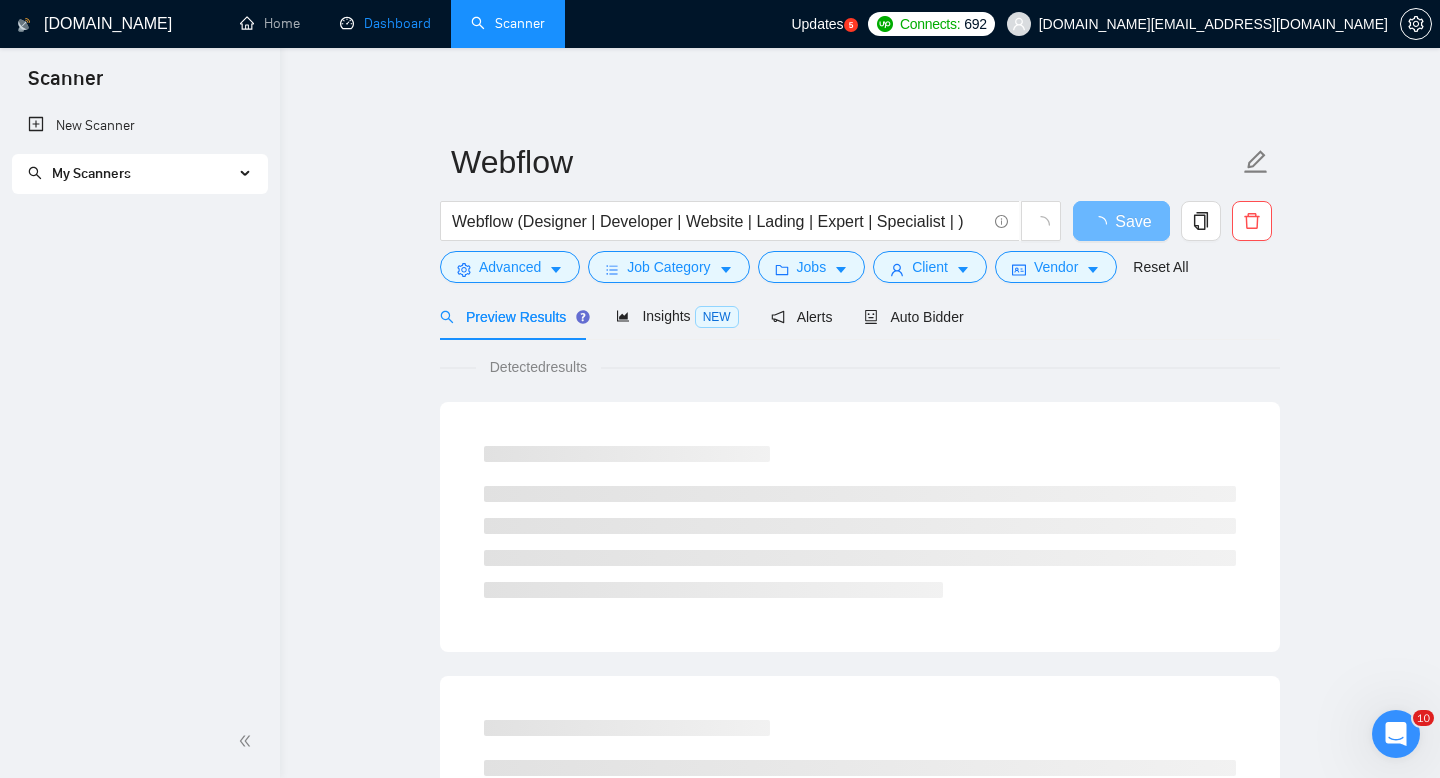 click on "Dashboard" at bounding box center [385, 23] 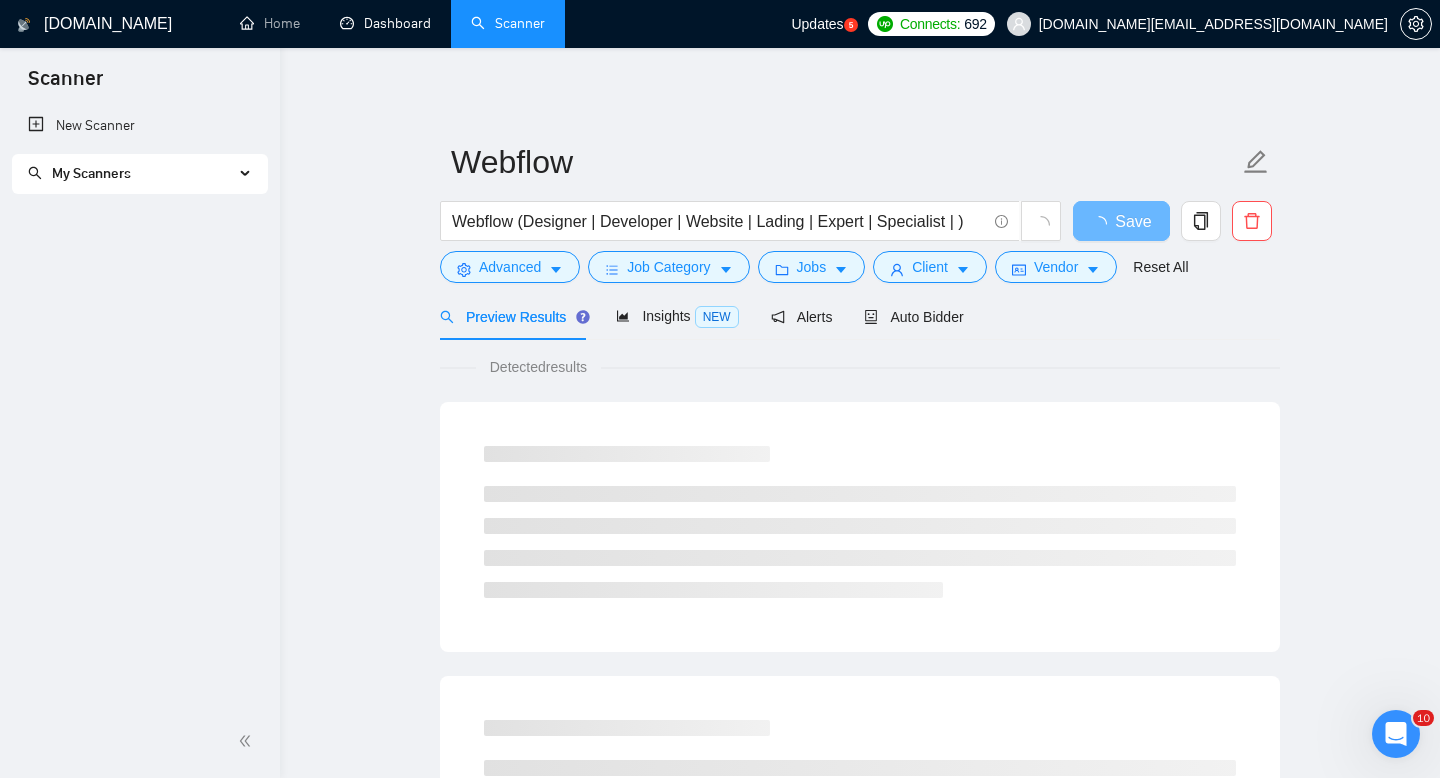 click on "Dashboard" at bounding box center (385, 24) 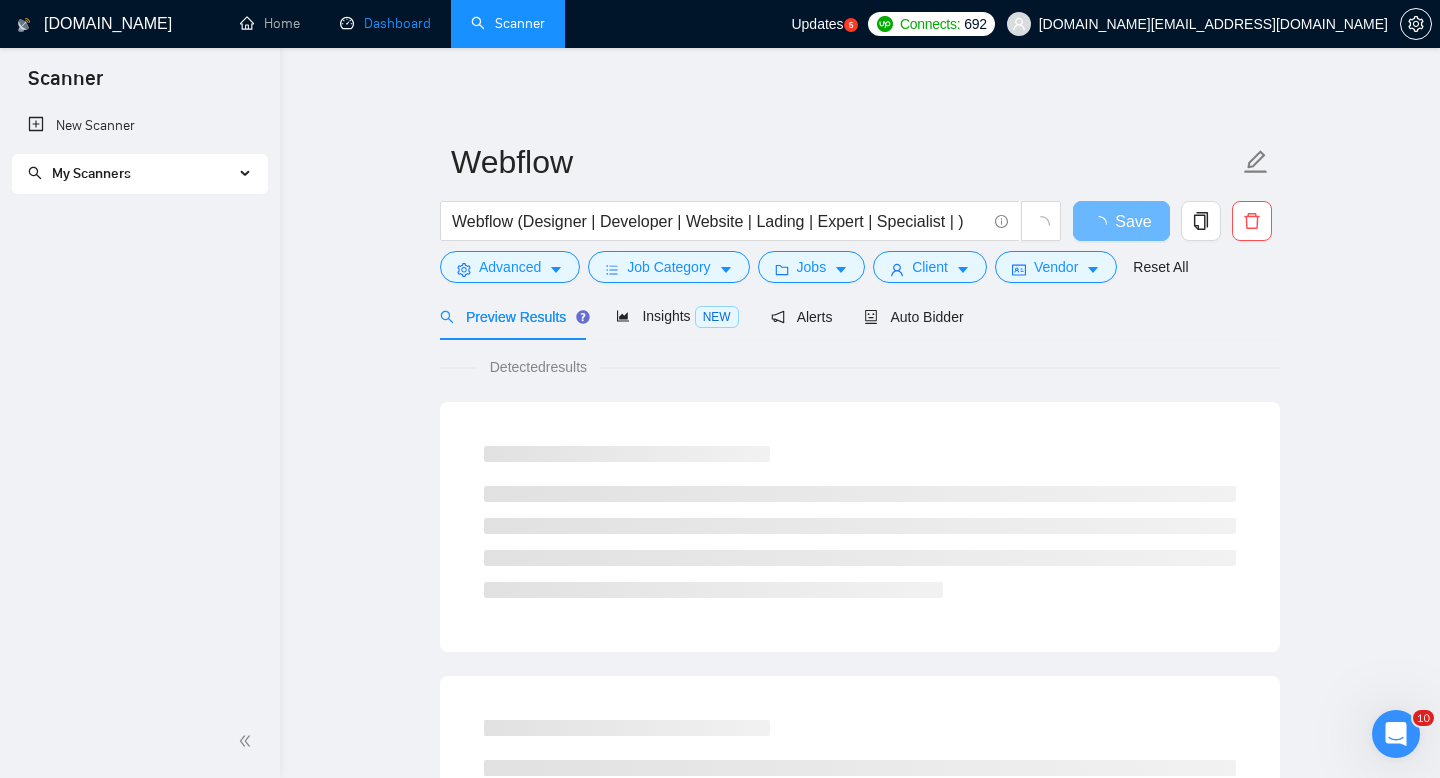 click on "Dashboard" at bounding box center [385, 23] 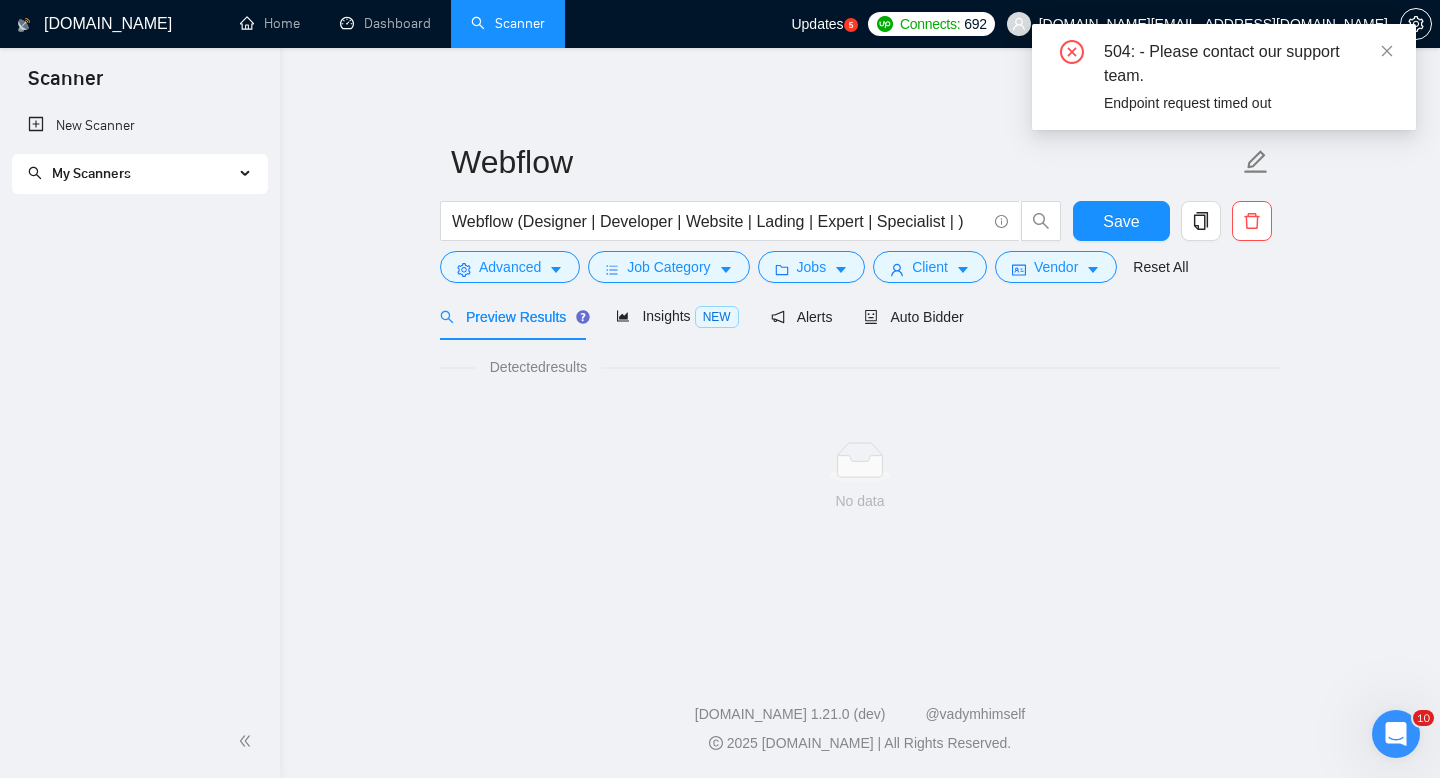 click on "504:  - Please contact our support team. Endpoint request timed out" at bounding box center [1224, 77] 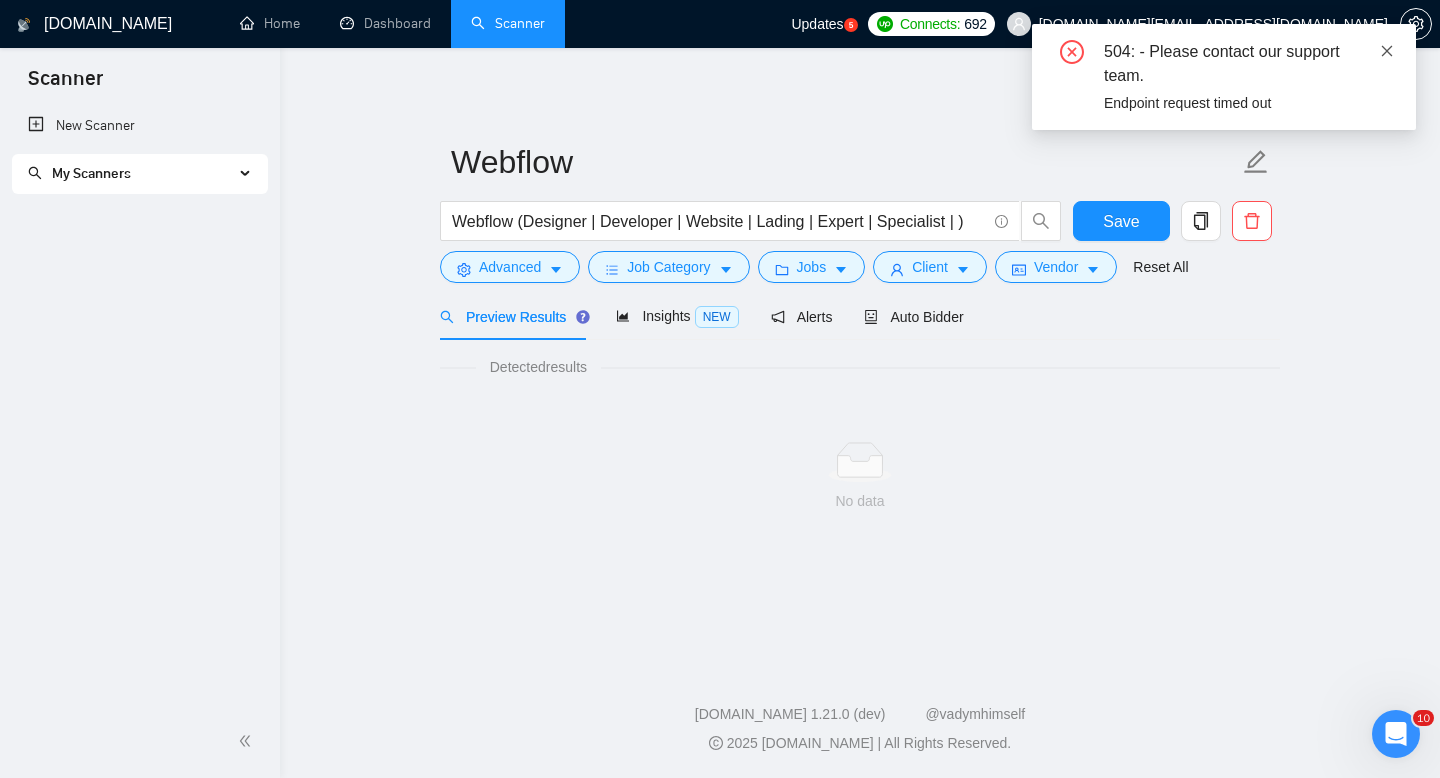 click 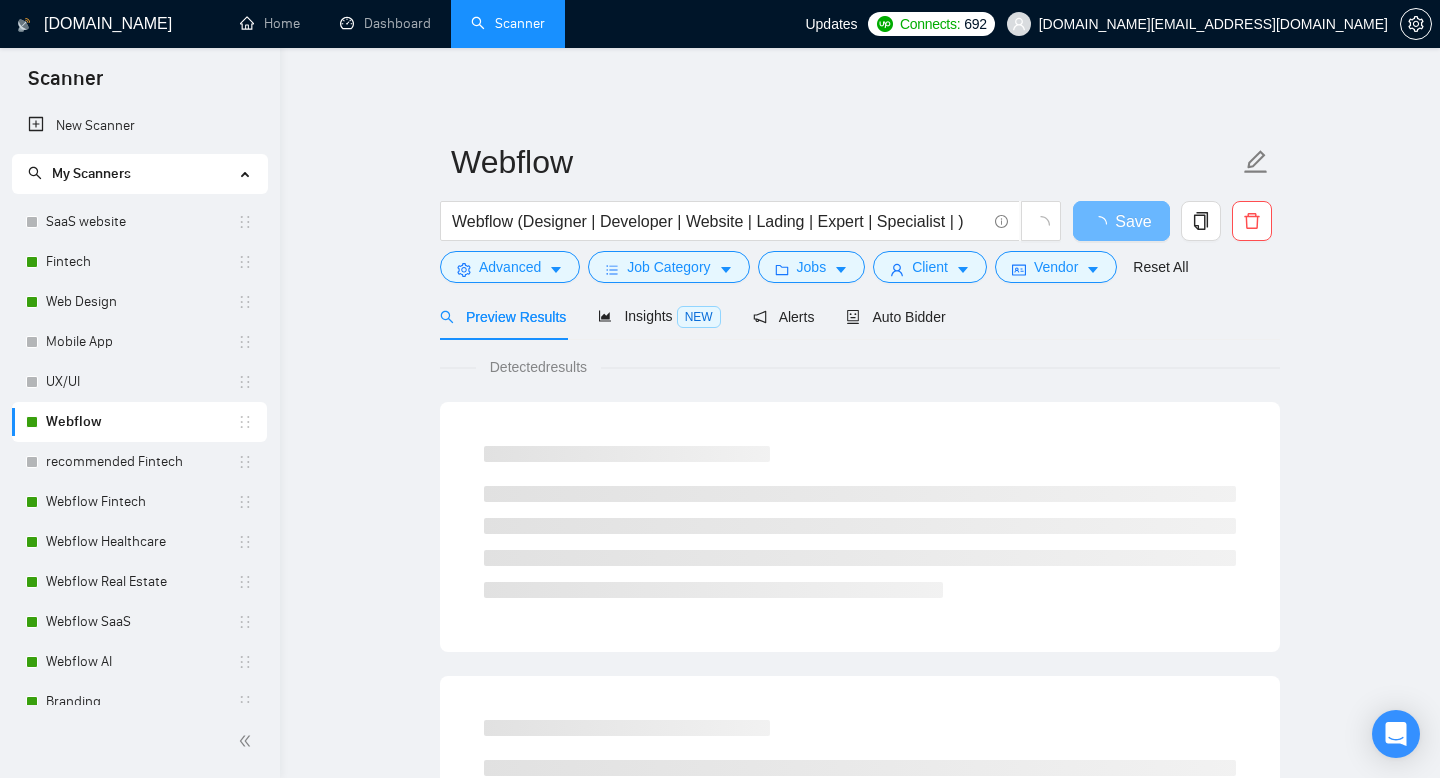 scroll, scrollTop: 0, scrollLeft: 0, axis: both 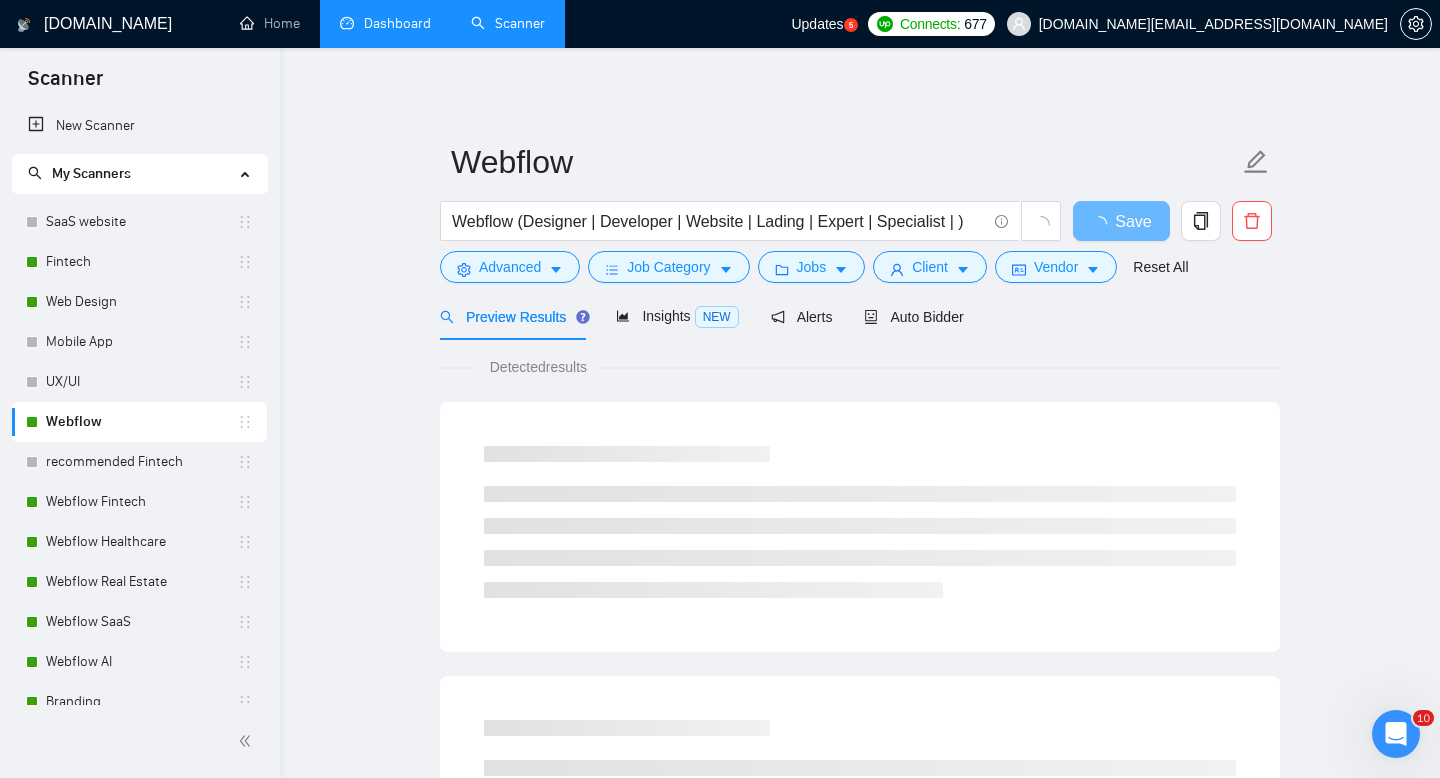 click on "Dashboard" at bounding box center (385, 23) 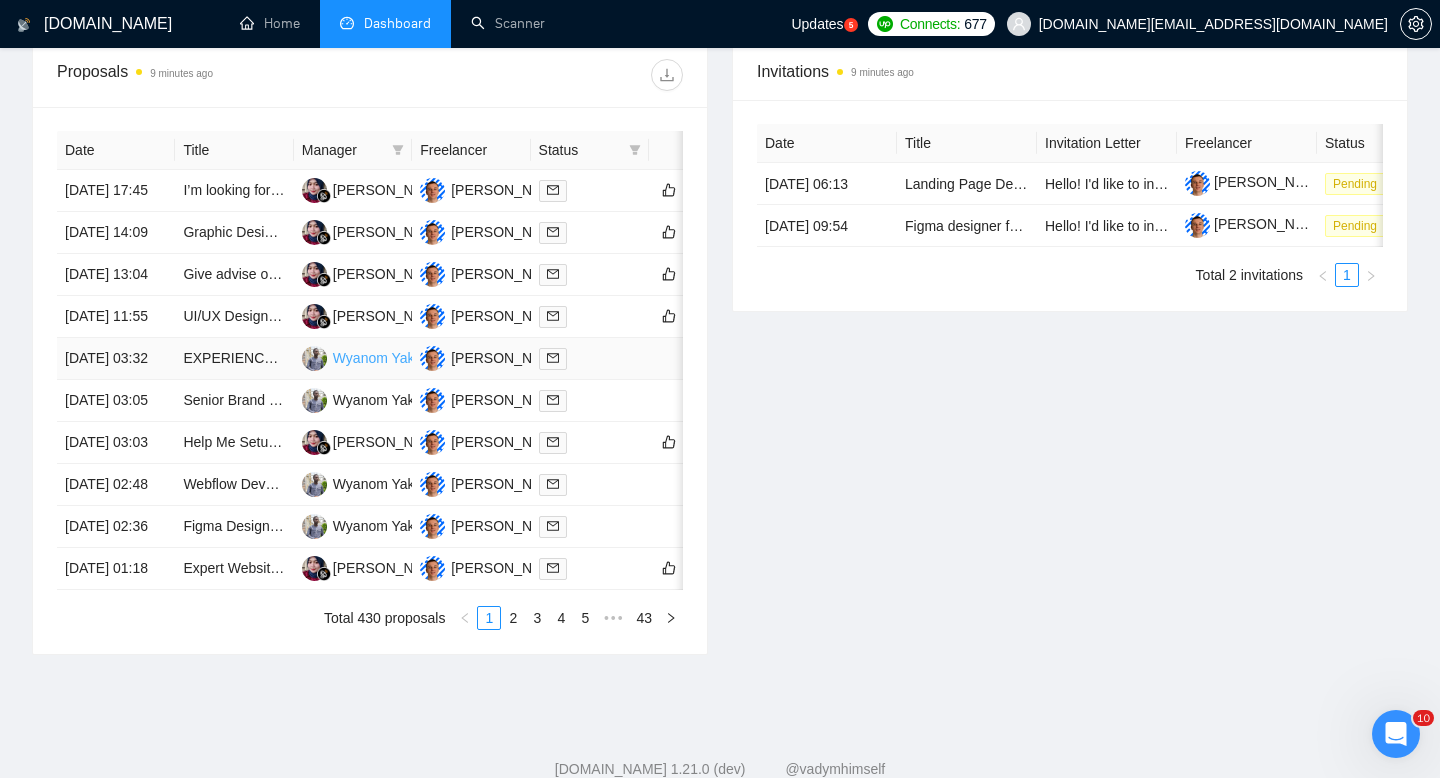 scroll, scrollTop: 1019, scrollLeft: 0, axis: vertical 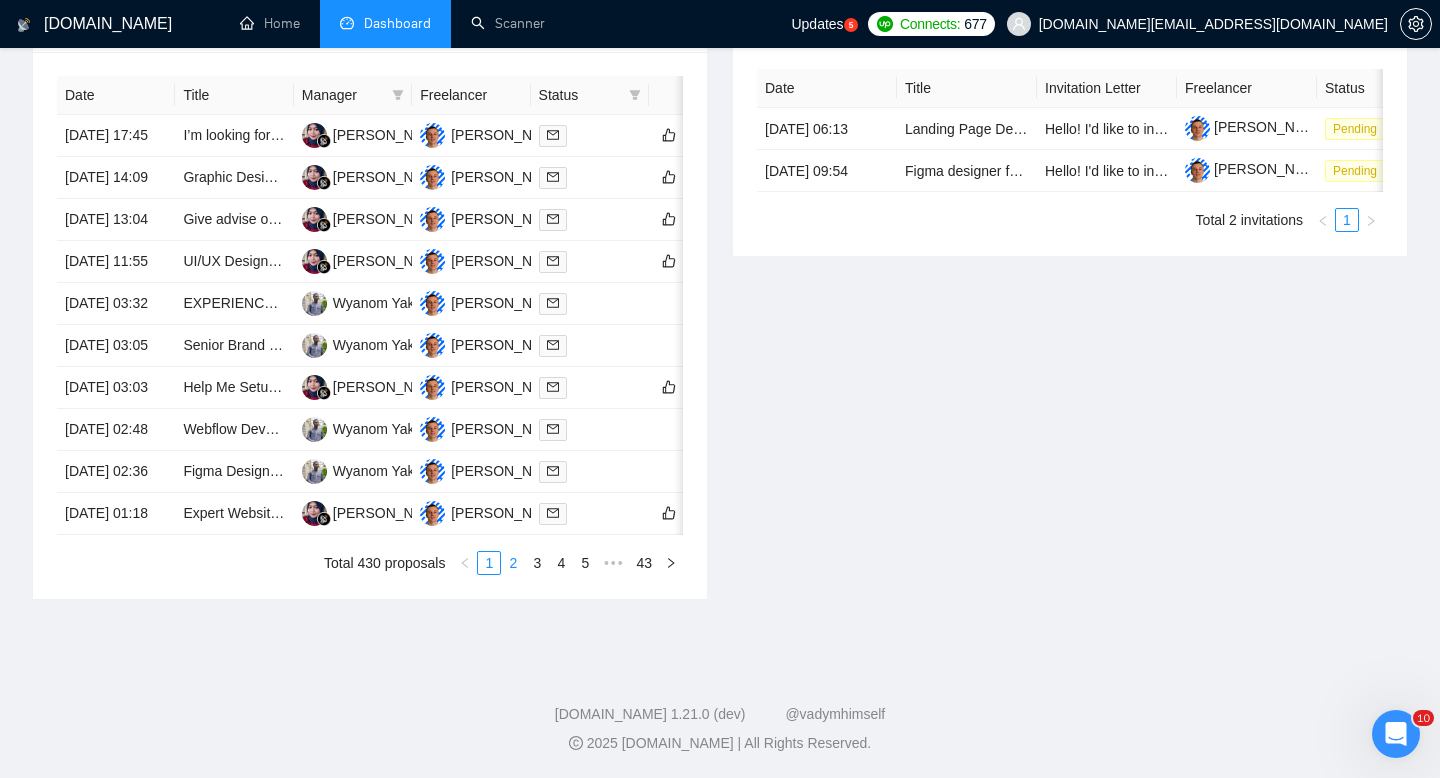 click on "2" at bounding box center (513, 563) 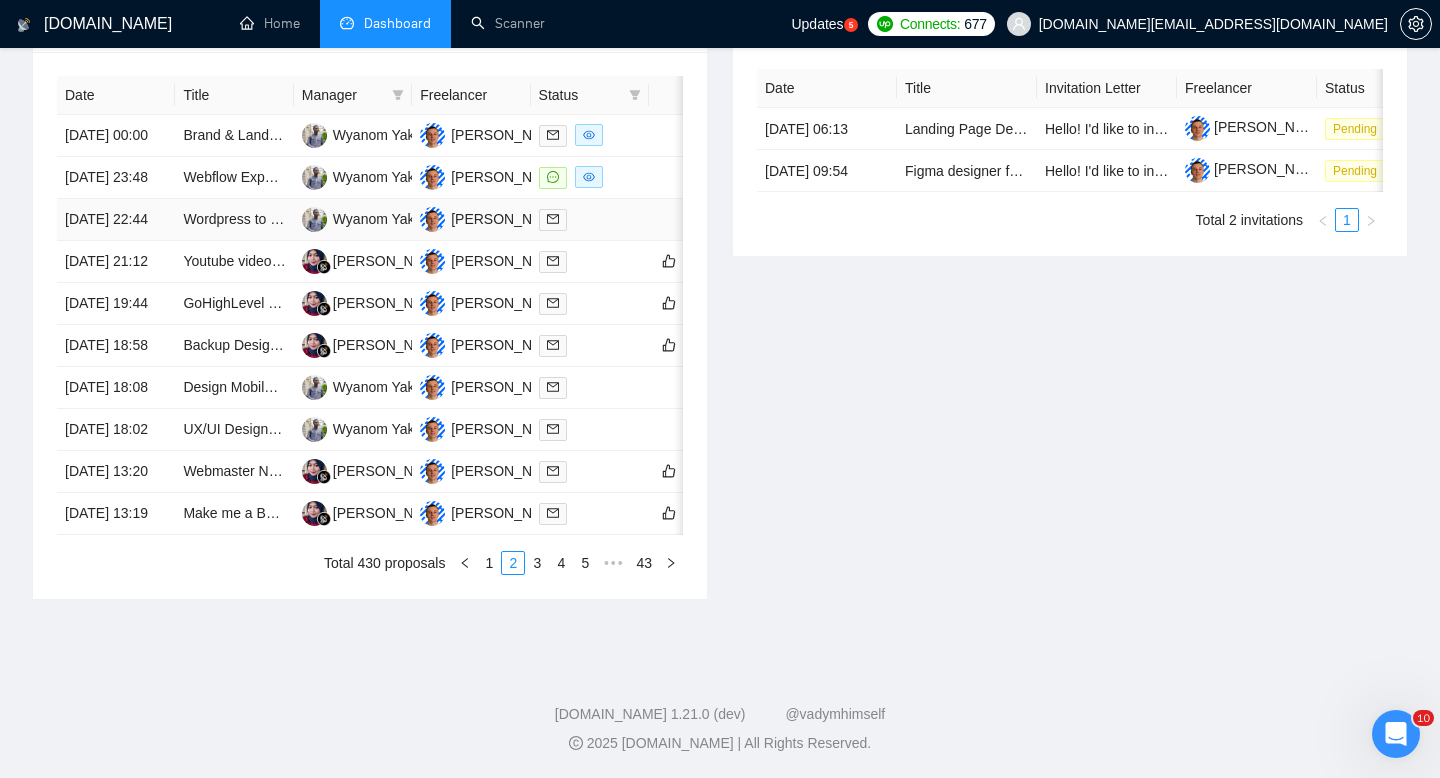 scroll, scrollTop: 825, scrollLeft: 0, axis: vertical 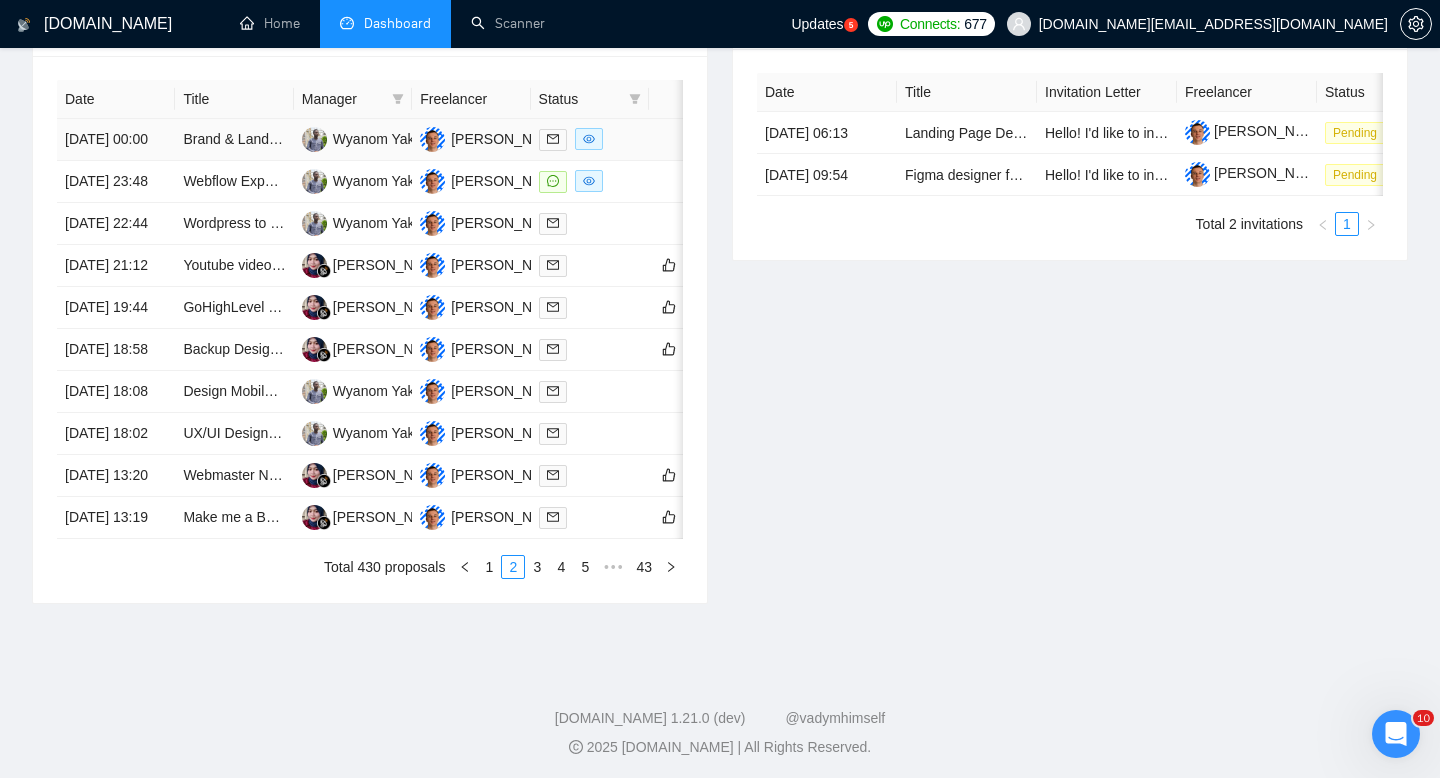 click at bounding box center [590, 139] 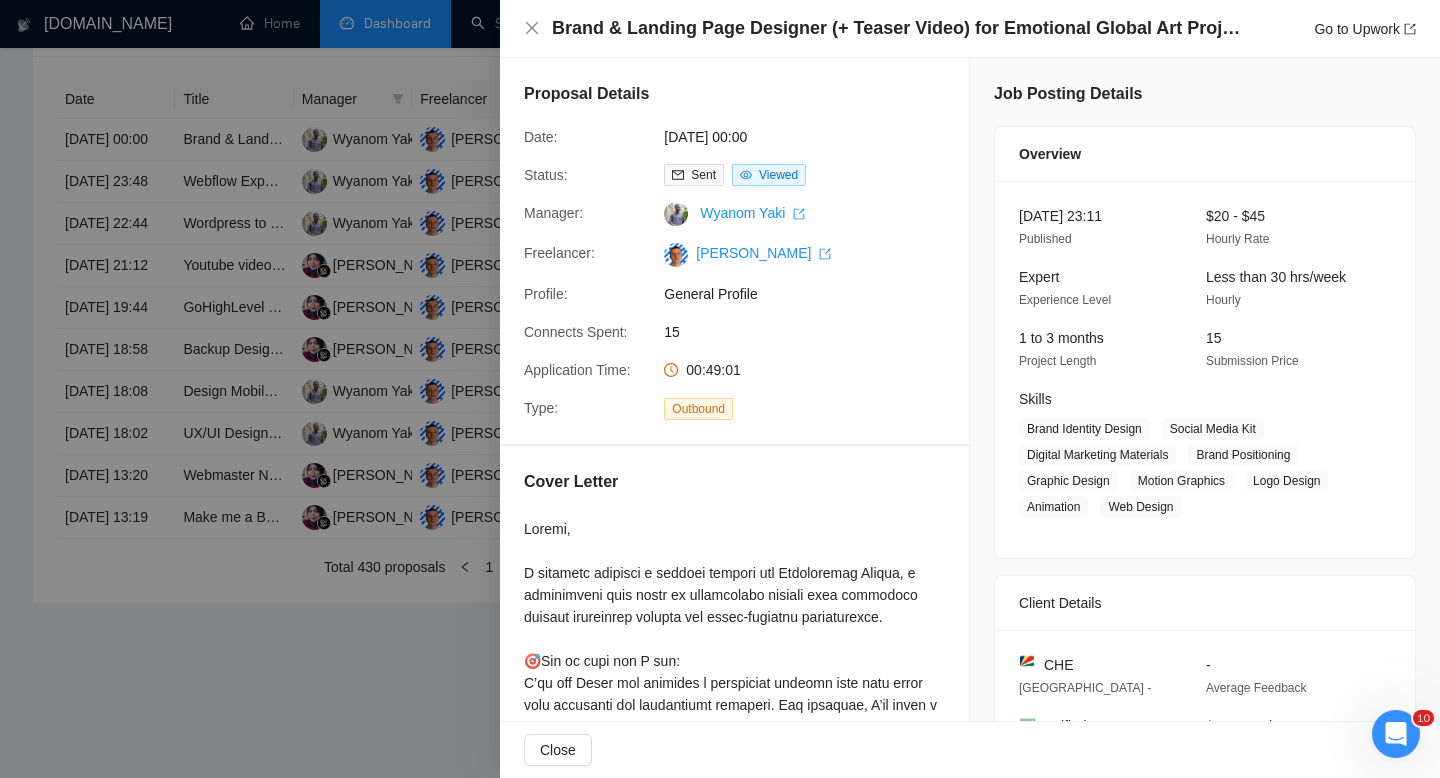 click at bounding box center [720, 389] 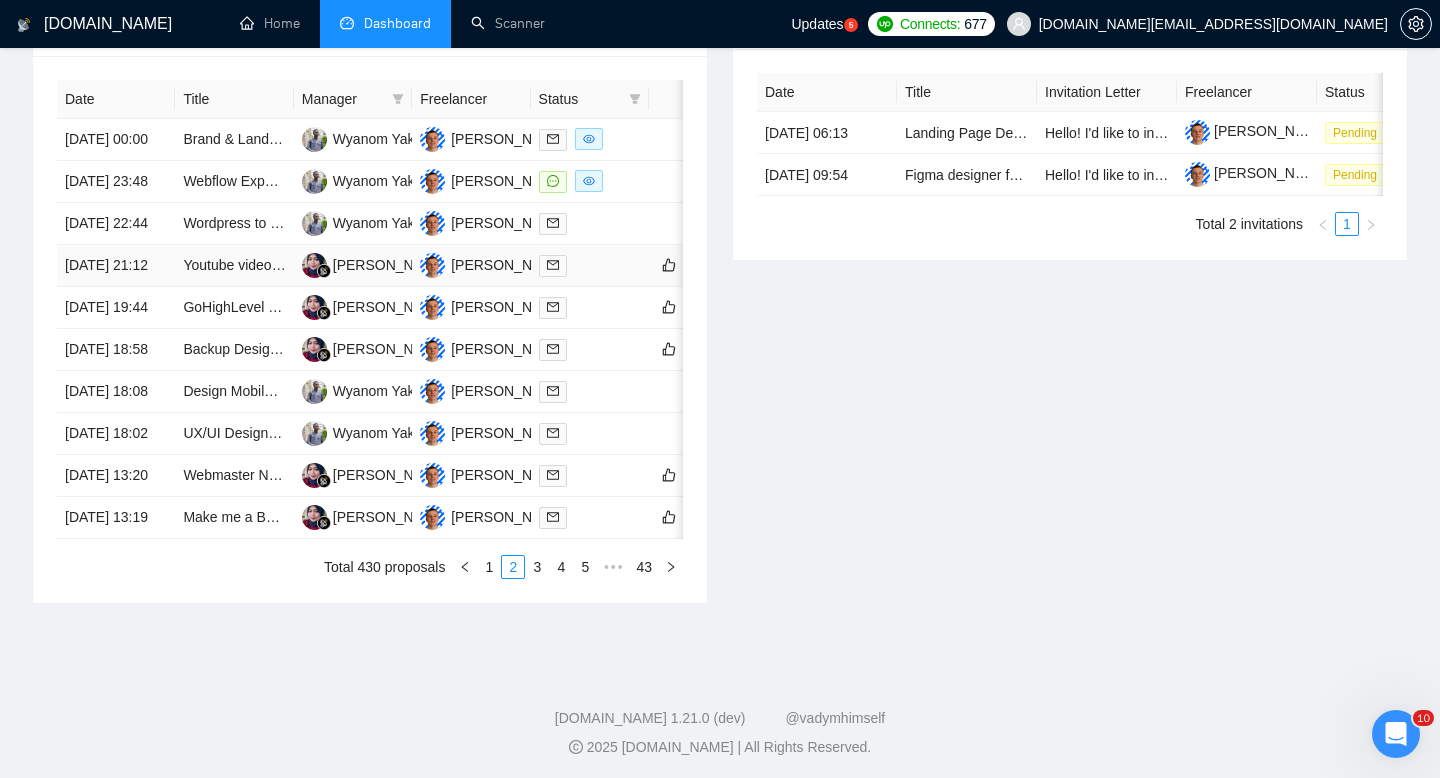click at bounding box center [590, 266] 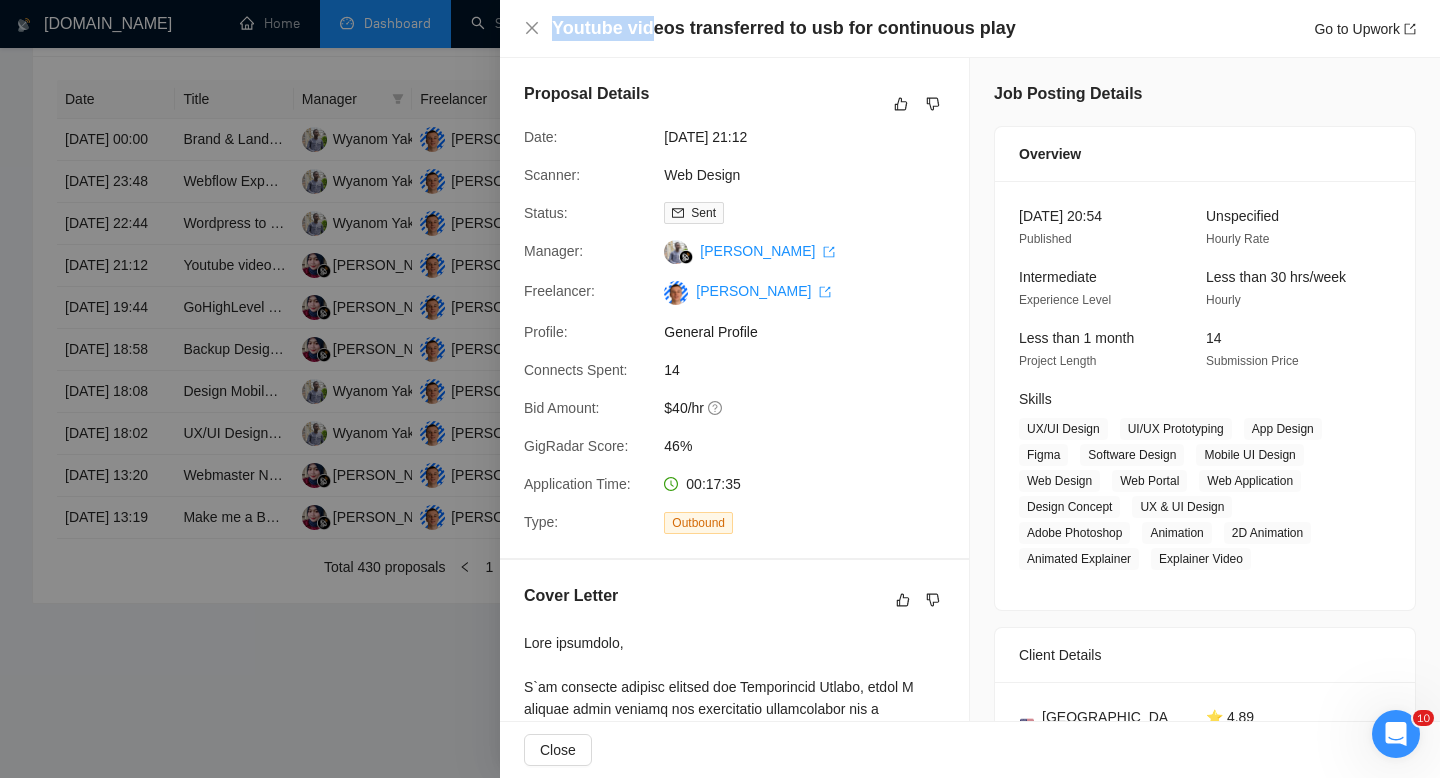 drag, startPoint x: 556, startPoint y: 29, endPoint x: 661, endPoint y: 24, distance: 105.11898 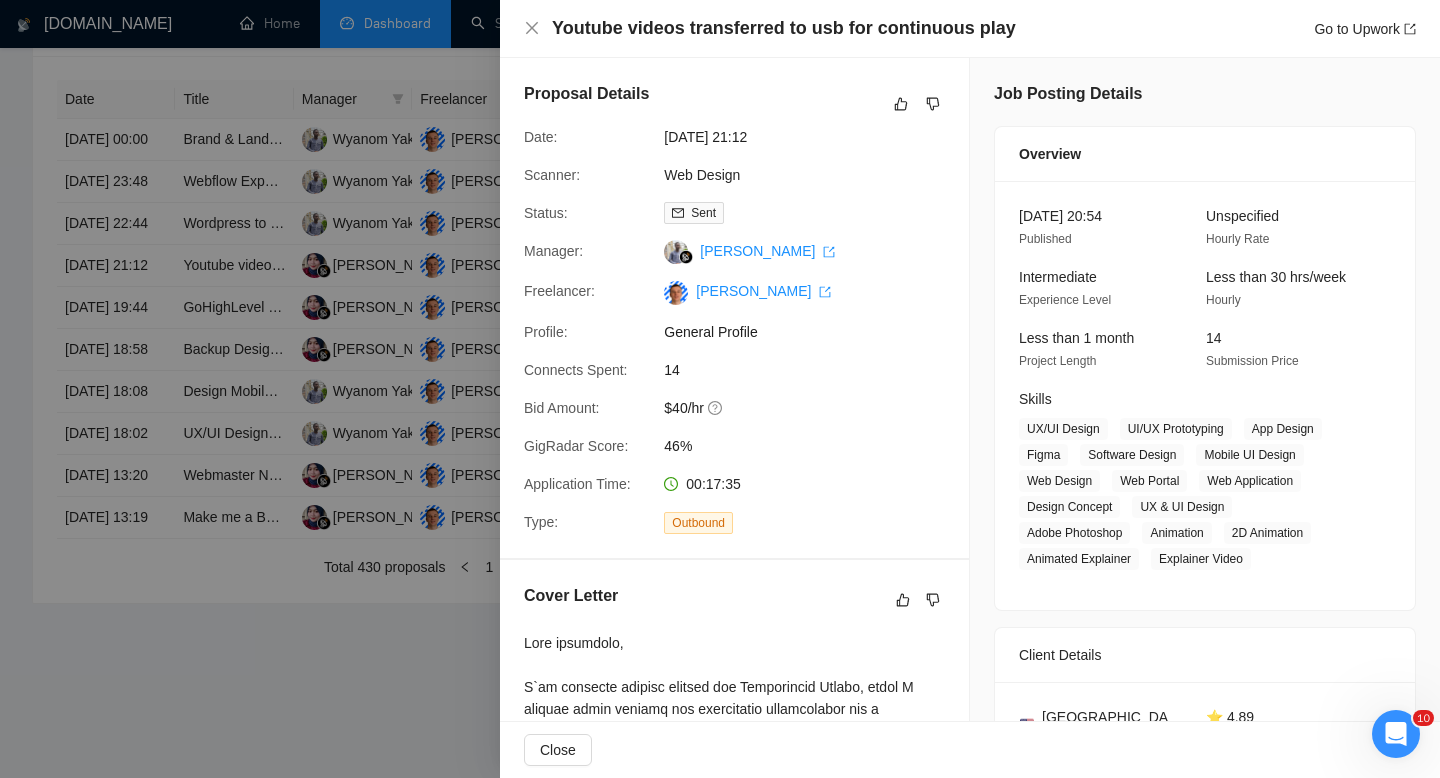 click at bounding box center [720, 389] 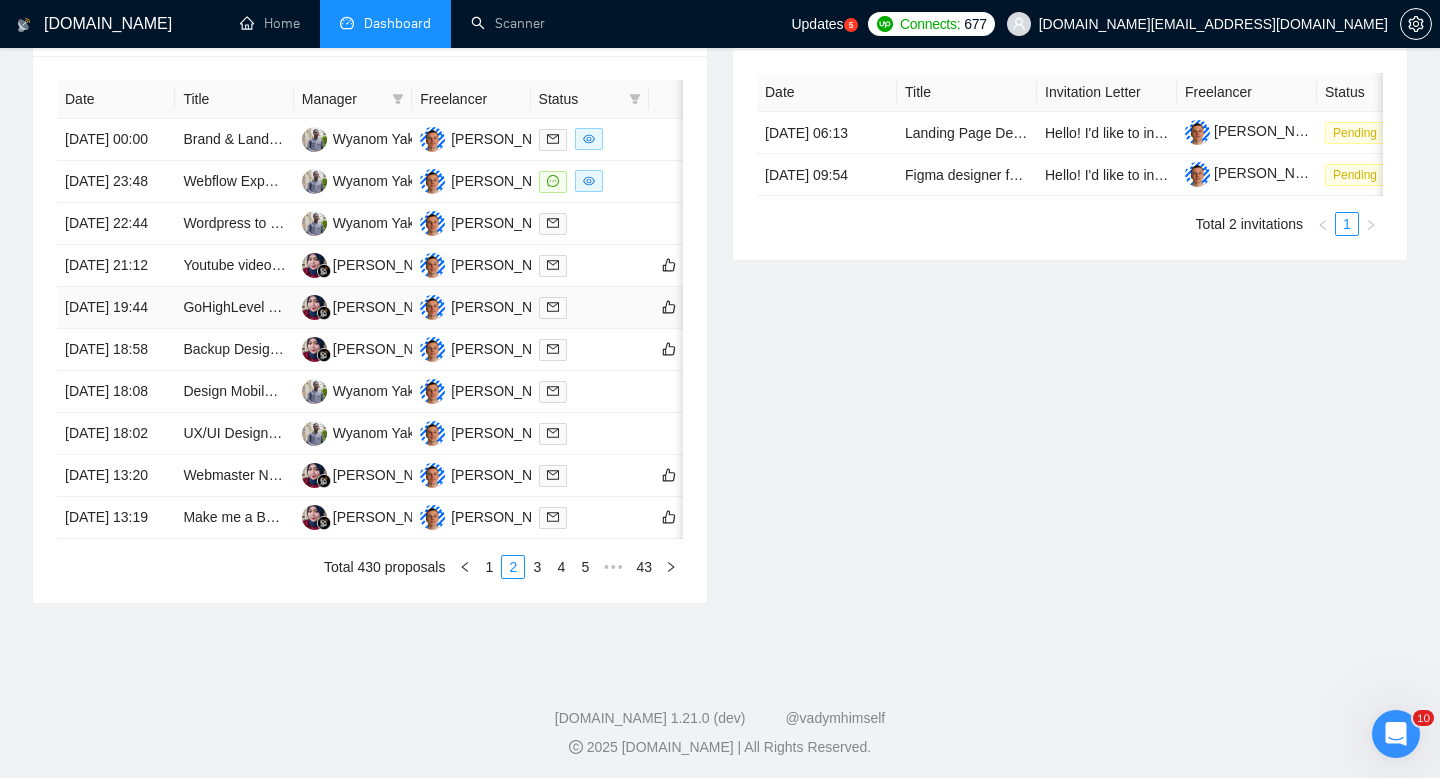 click at bounding box center [590, 307] 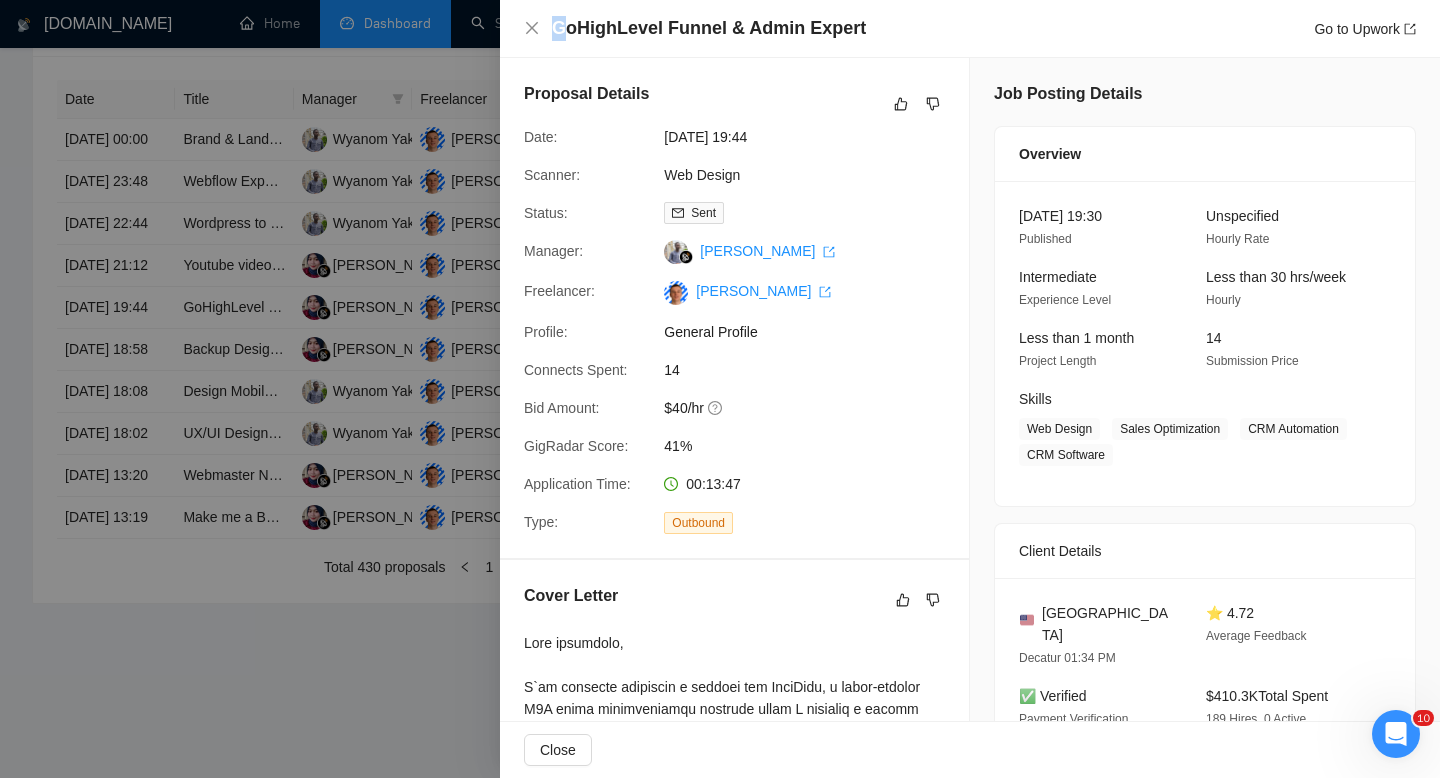 drag, startPoint x: 552, startPoint y: 29, endPoint x: 623, endPoint y: 28, distance: 71.00704 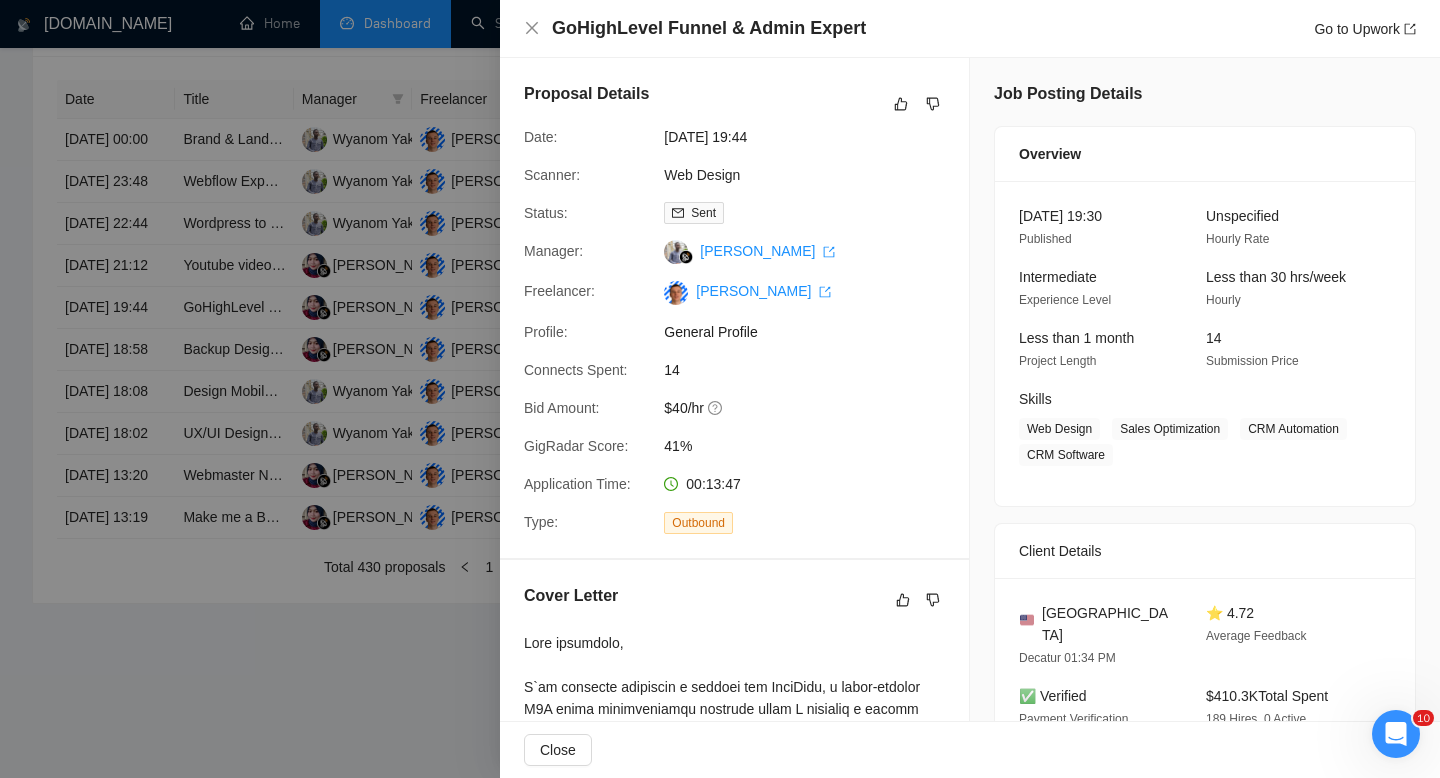 click at bounding box center (720, 389) 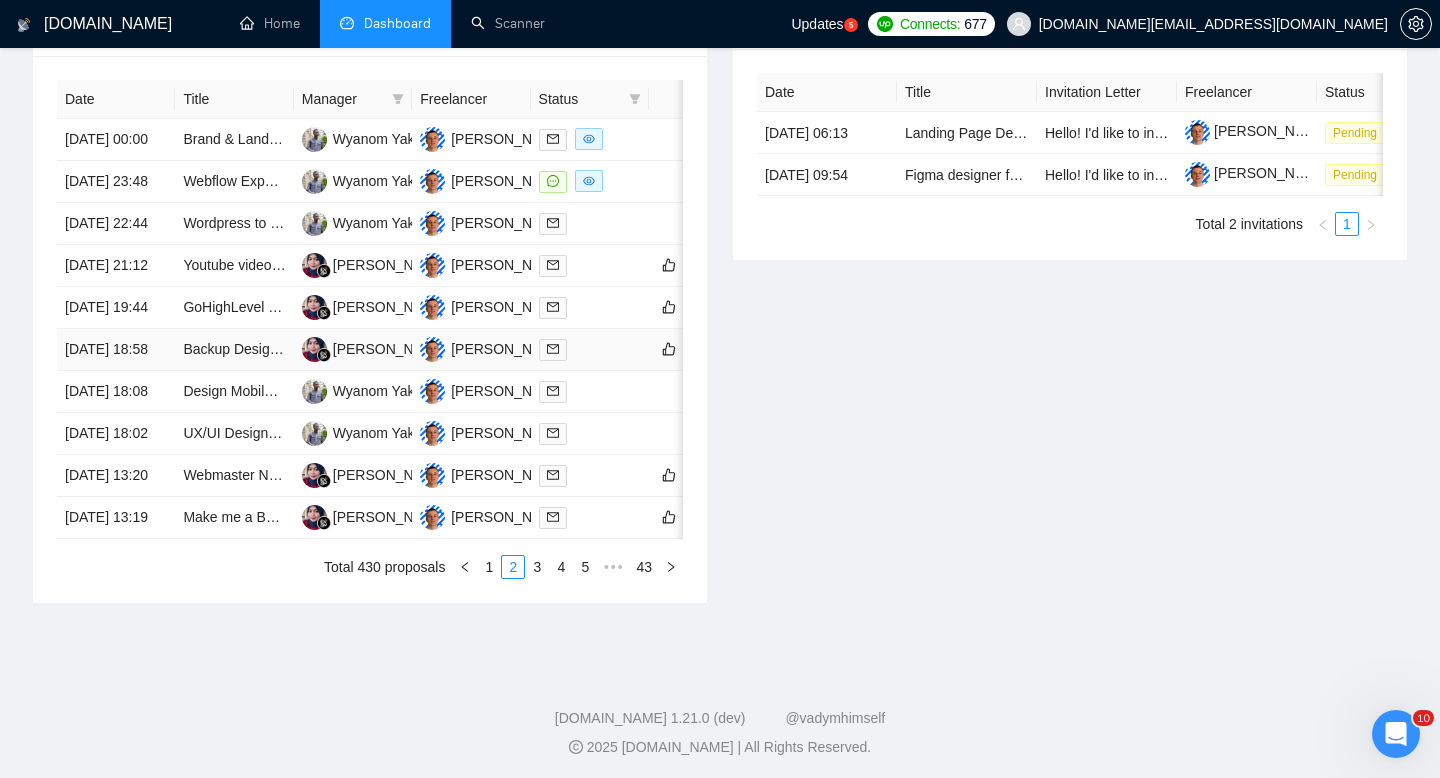 click at bounding box center (590, 350) 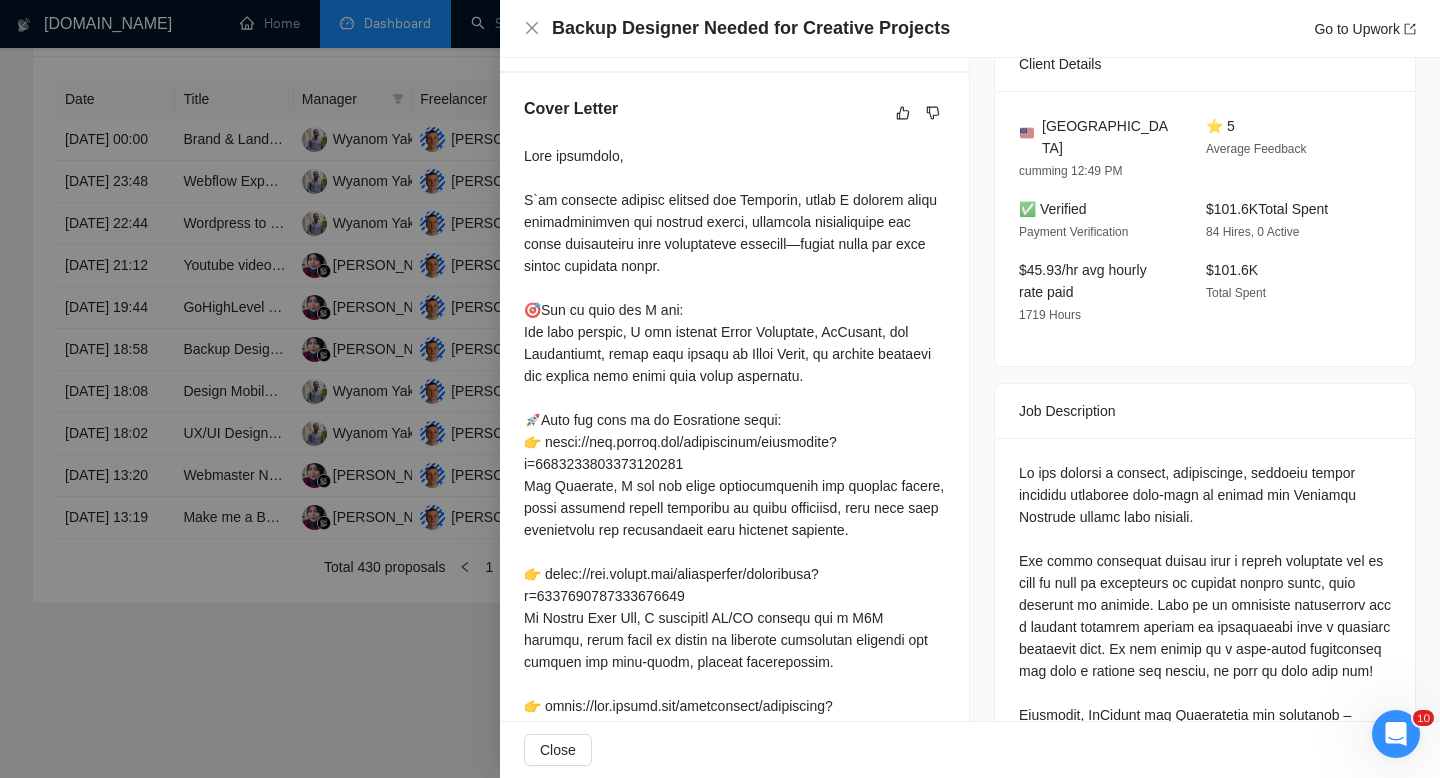 scroll, scrollTop: 526, scrollLeft: 0, axis: vertical 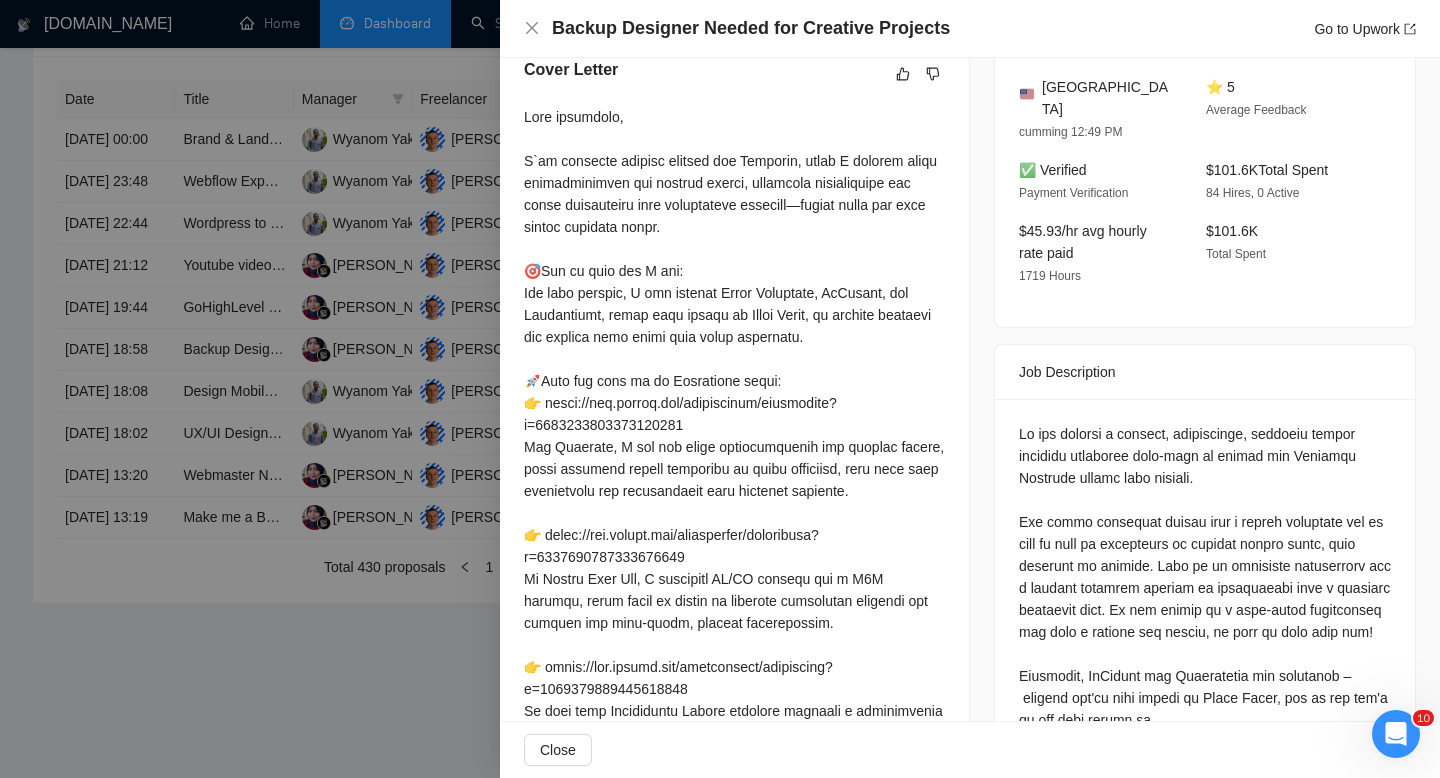 click at bounding box center [720, 389] 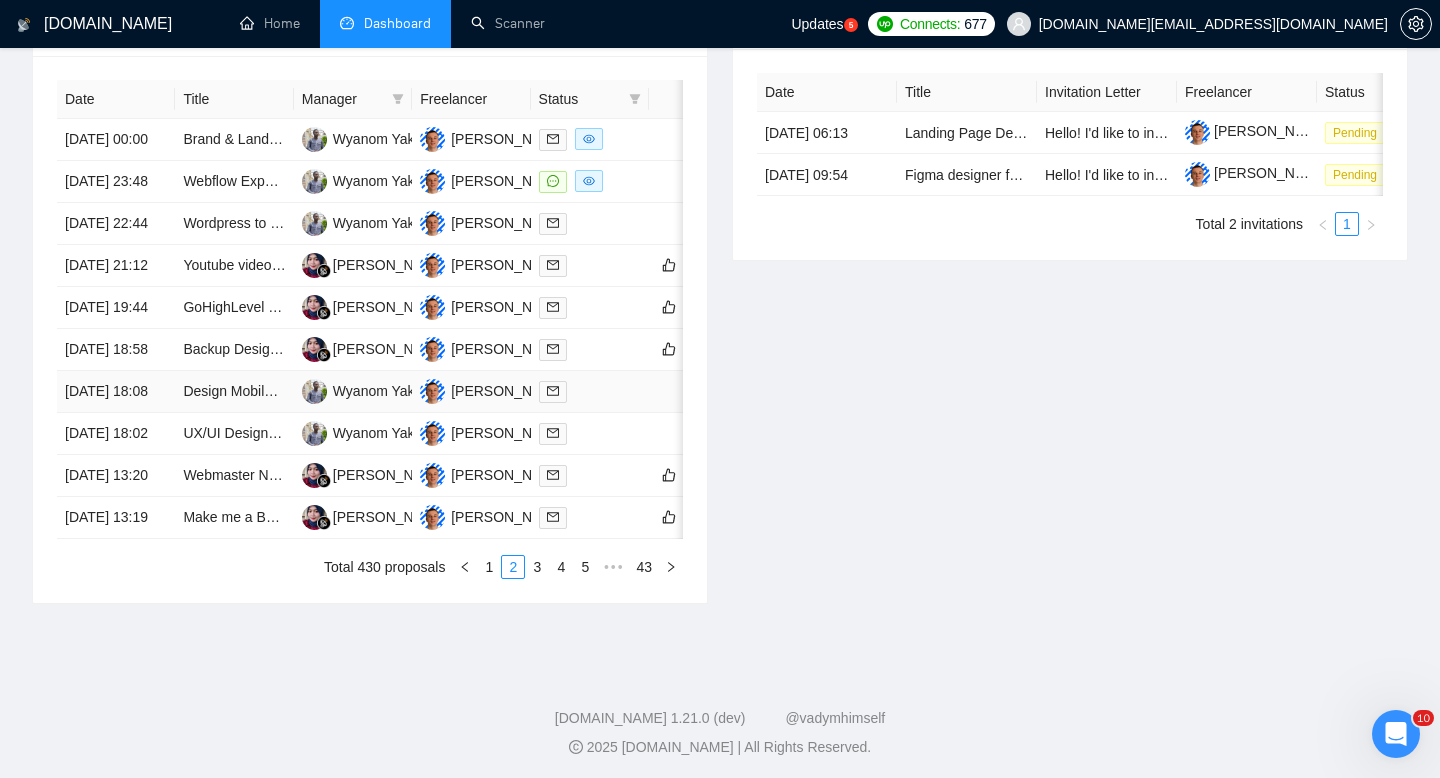 click at bounding box center (590, 391) 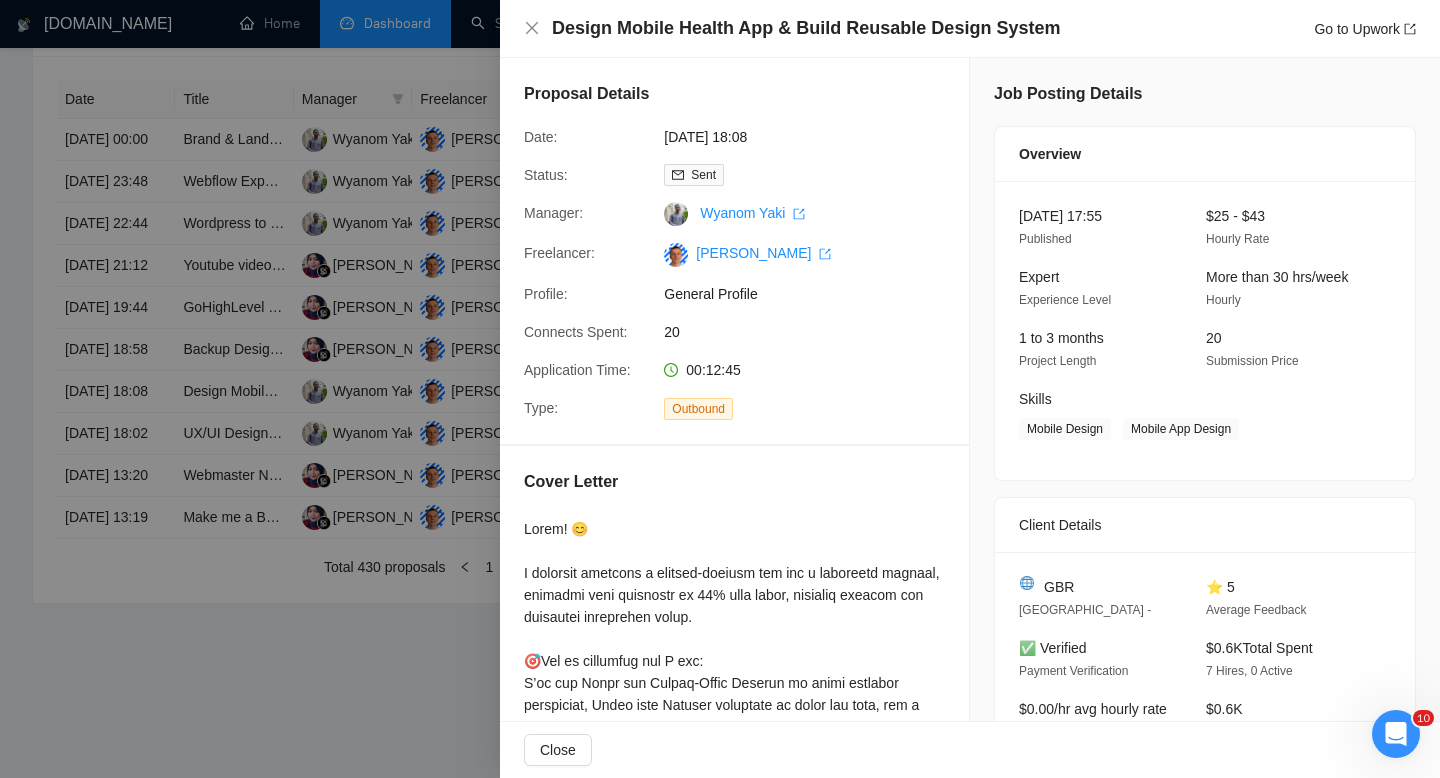 scroll, scrollTop: 730, scrollLeft: 0, axis: vertical 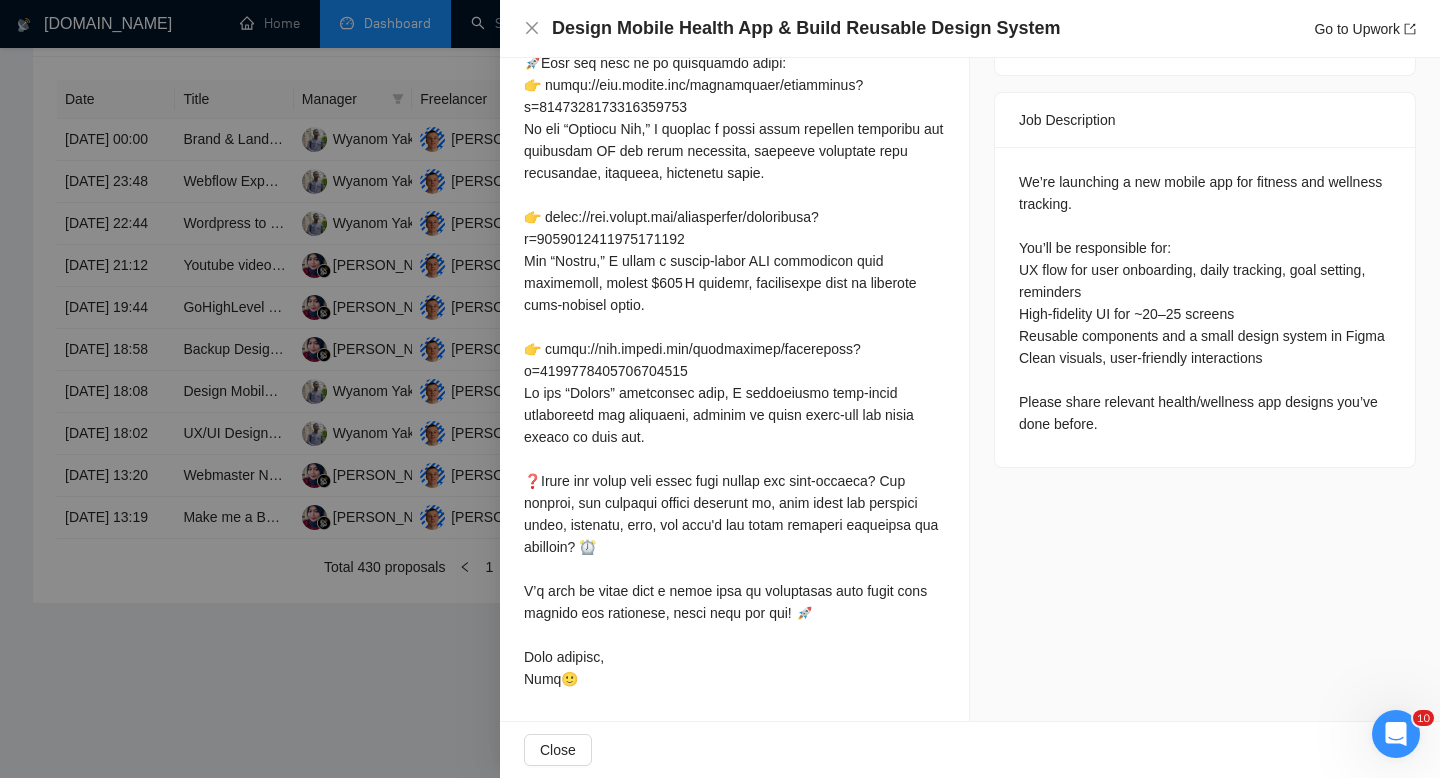 click at bounding box center [720, 389] 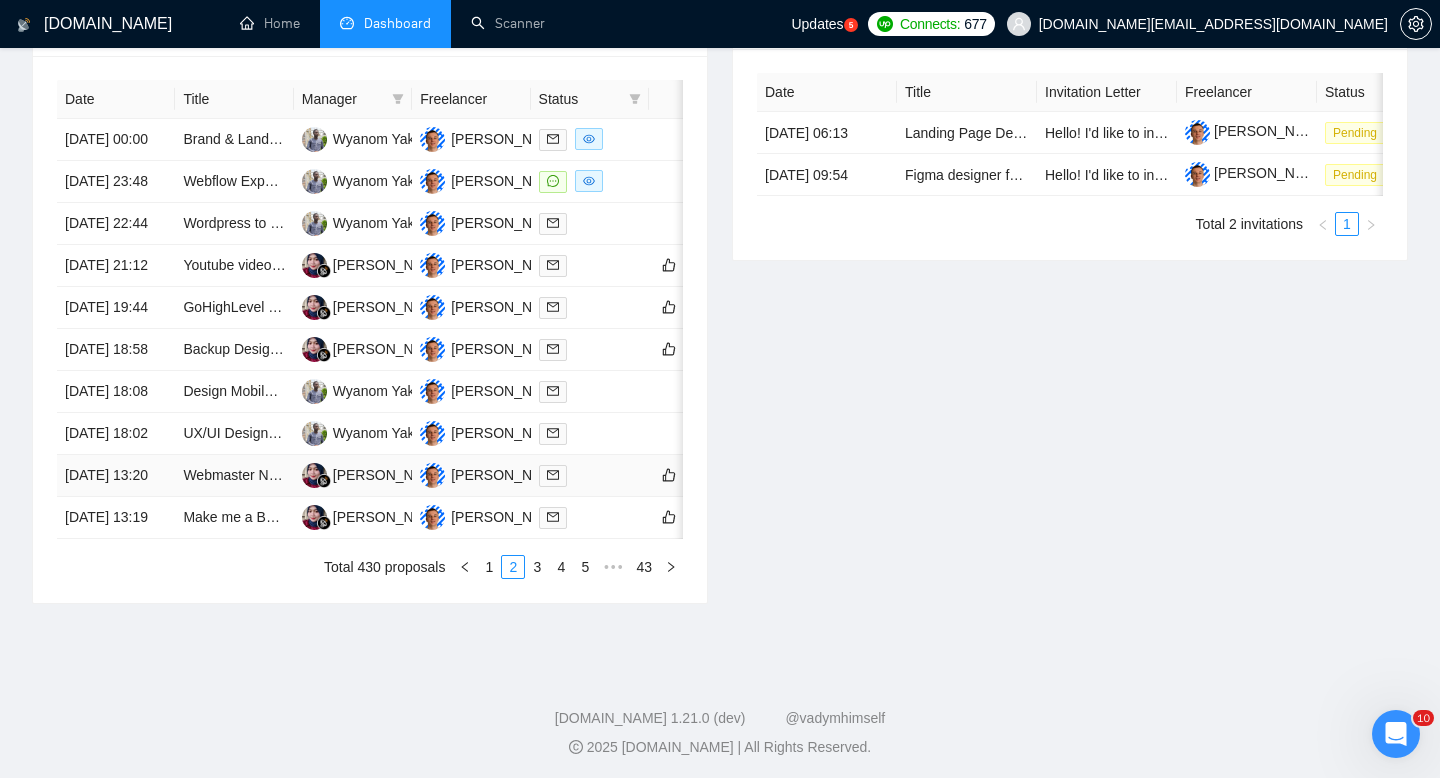 click at bounding box center (590, 475) 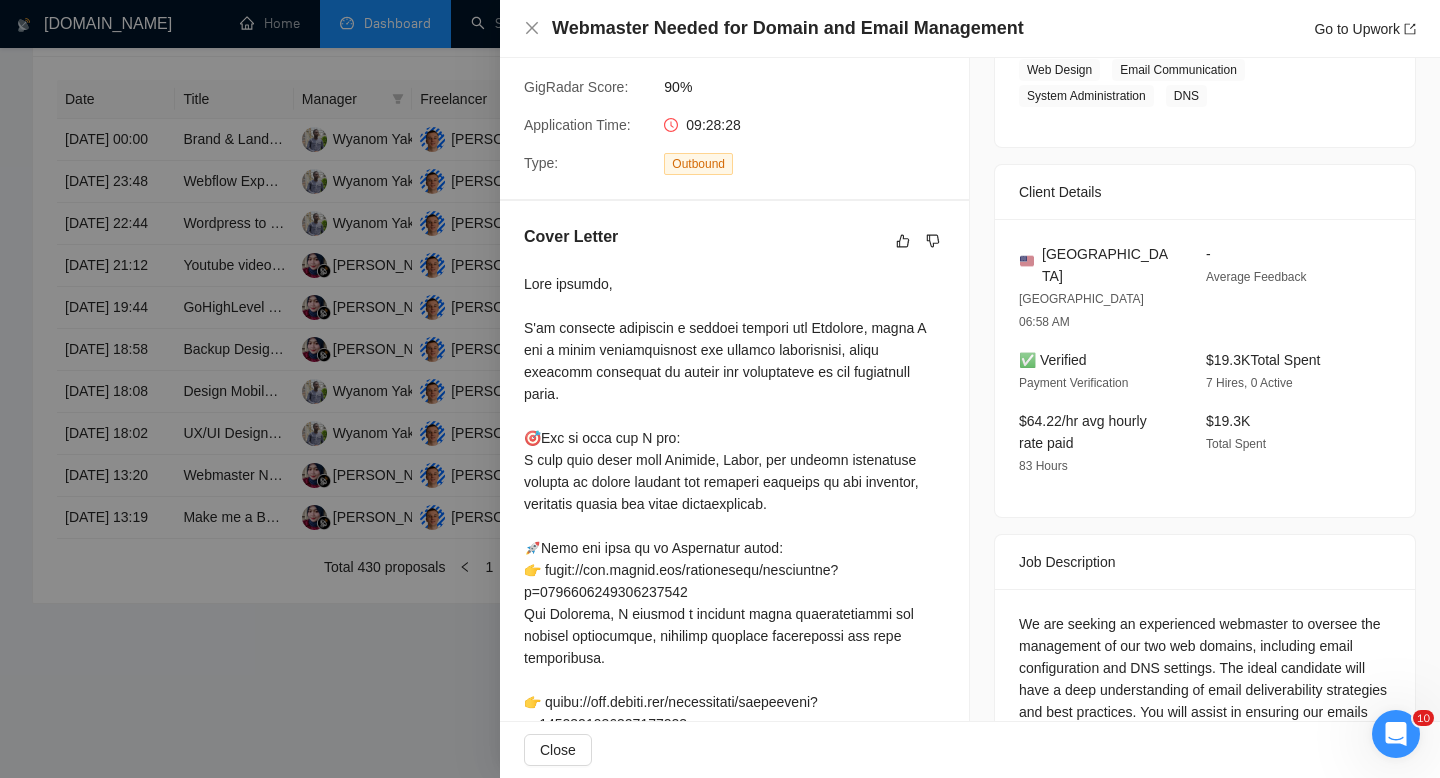 scroll, scrollTop: 0, scrollLeft: 0, axis: both 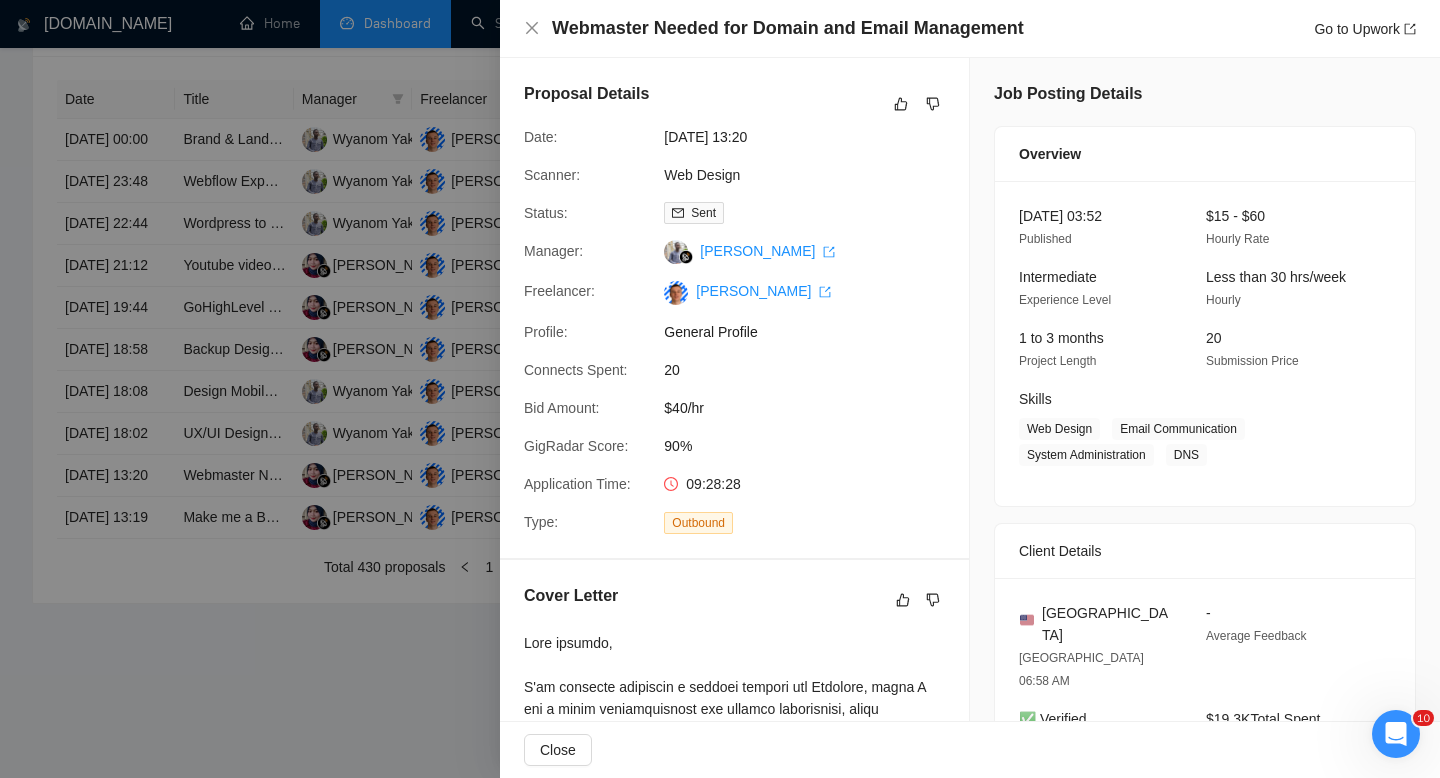 click at bounding box center (720, 389) 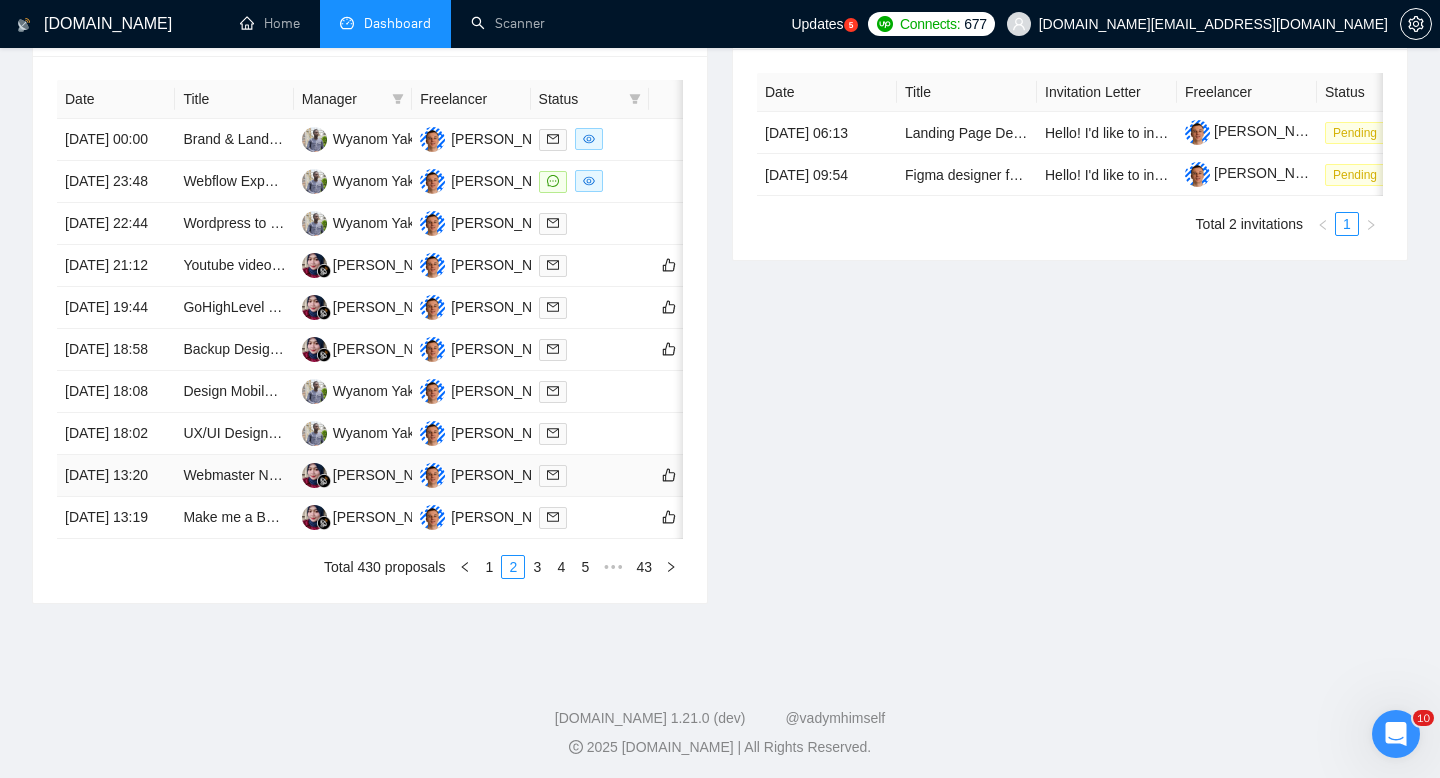 click at bounding box center [590, 475] 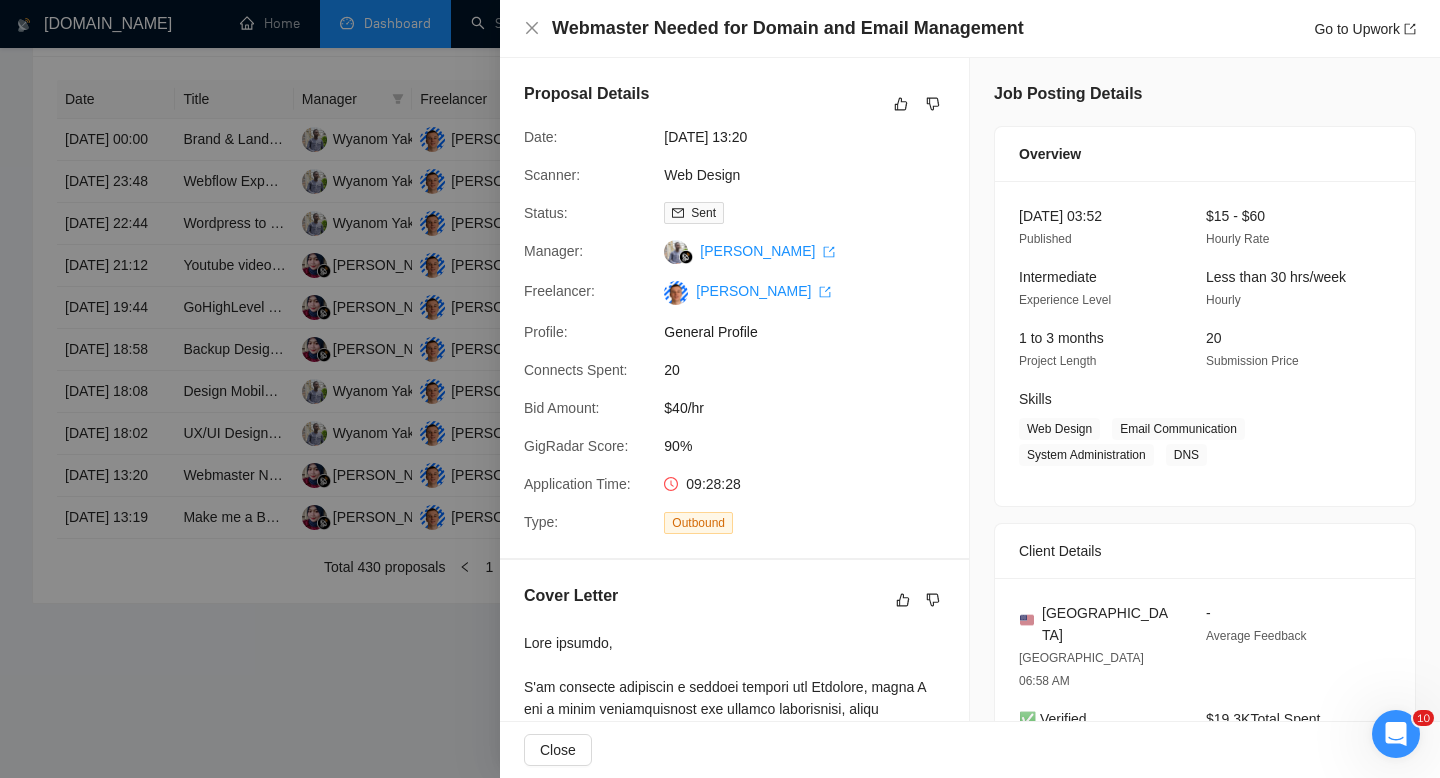 click at bounding box center [720, 389] 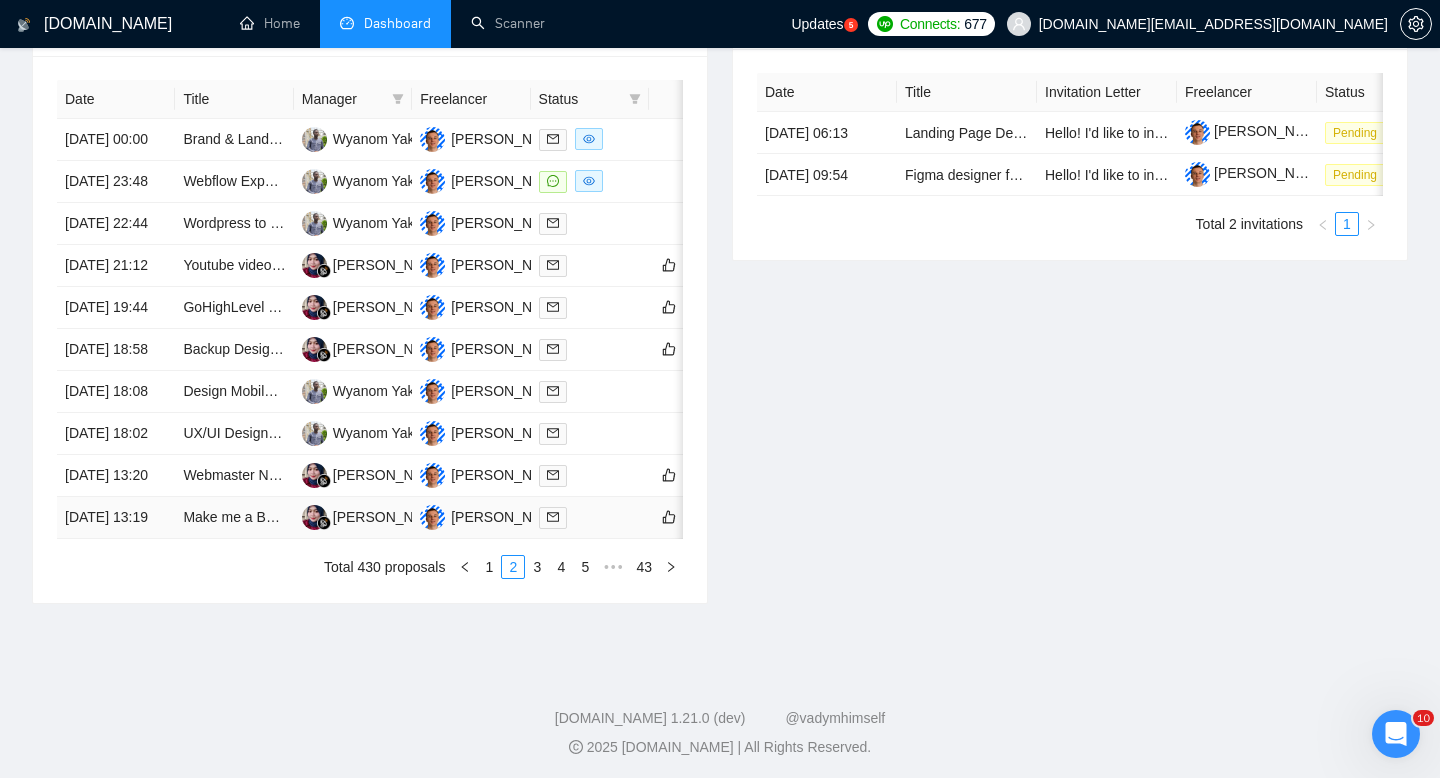 click at bounding box center [590, 518] 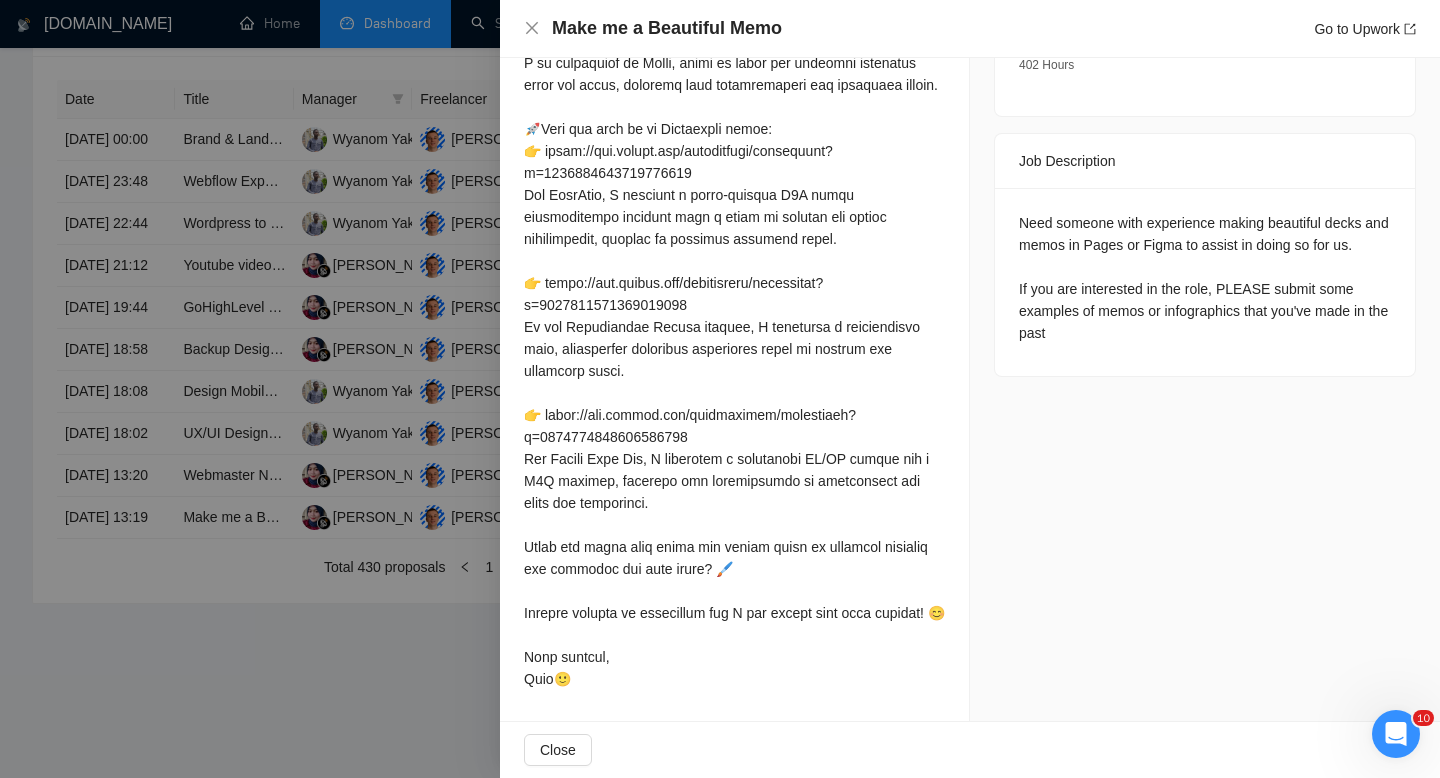 scroll, scrollTop: 739, scrollLeft: 0, axis: vertical 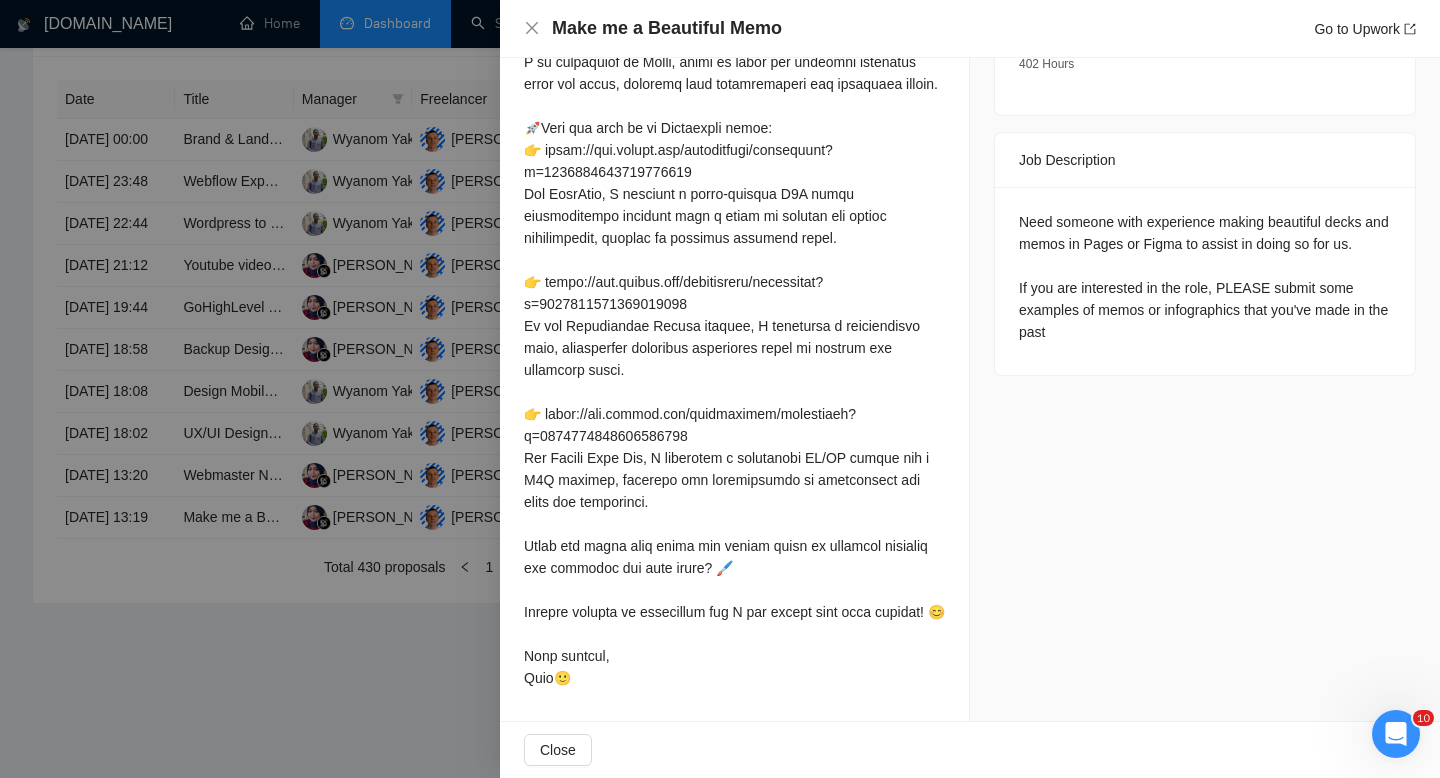 click at bounding box center [720, 389] 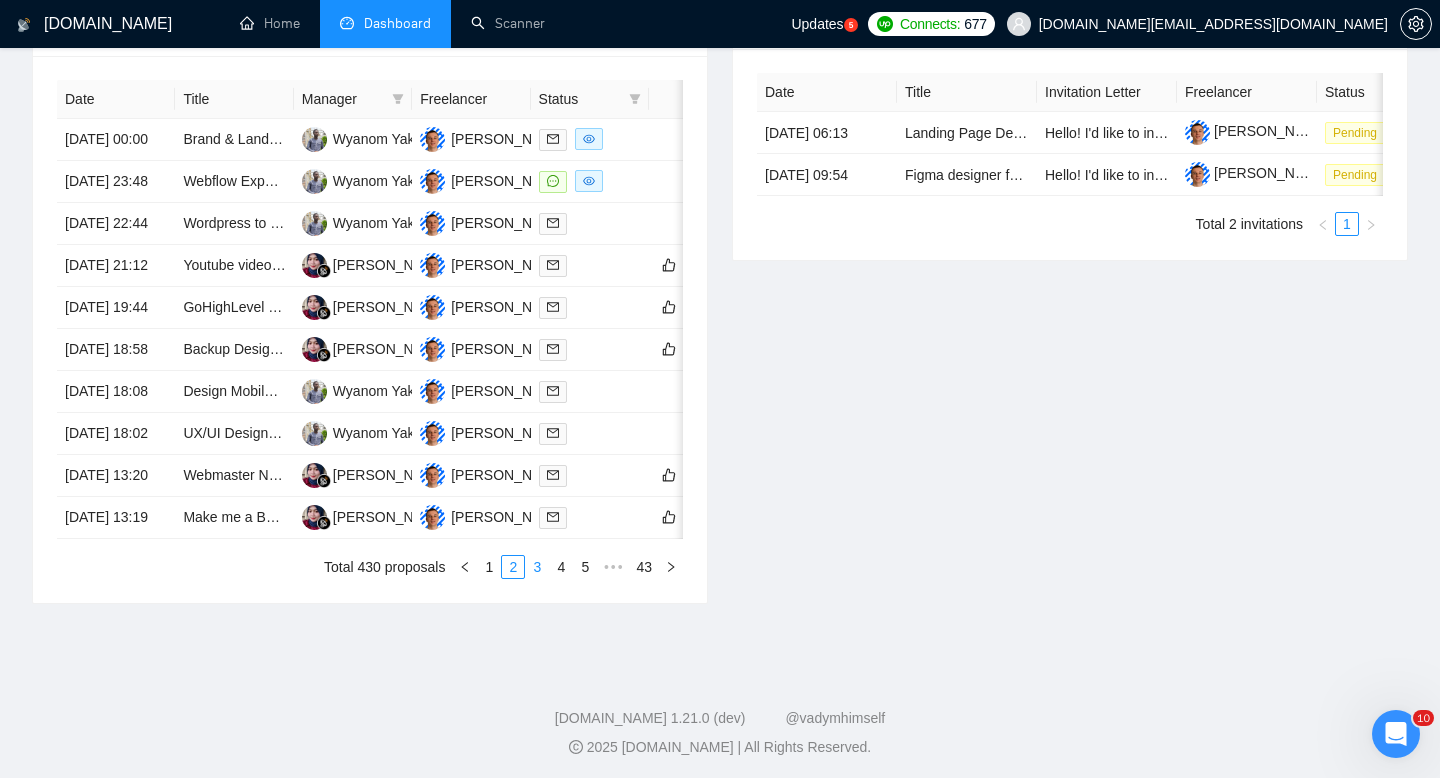 click on "3" at bounding box center [537, 567] 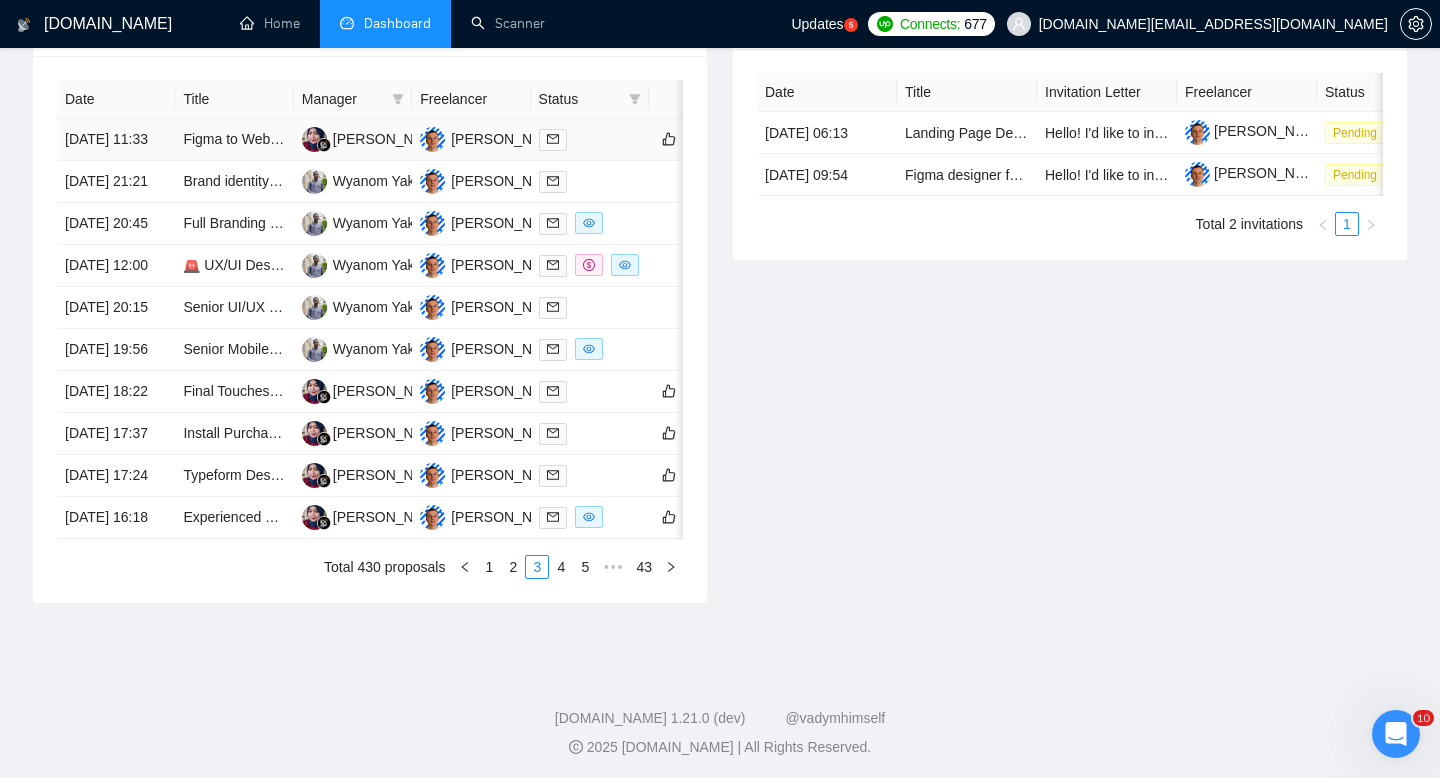 click at bounding box center (590, 140) 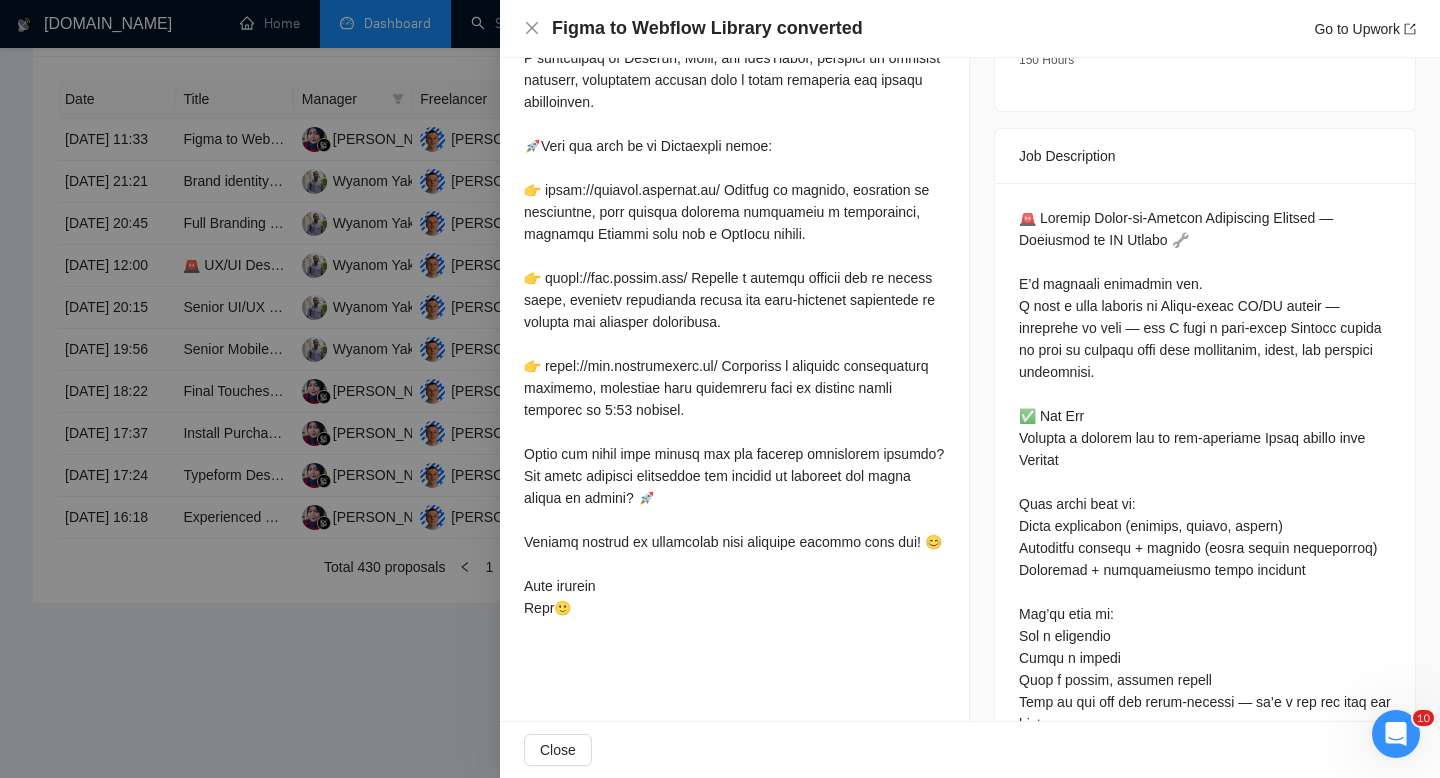 scroll, scrollTop: 0, scrollLeft: 0, axis: both 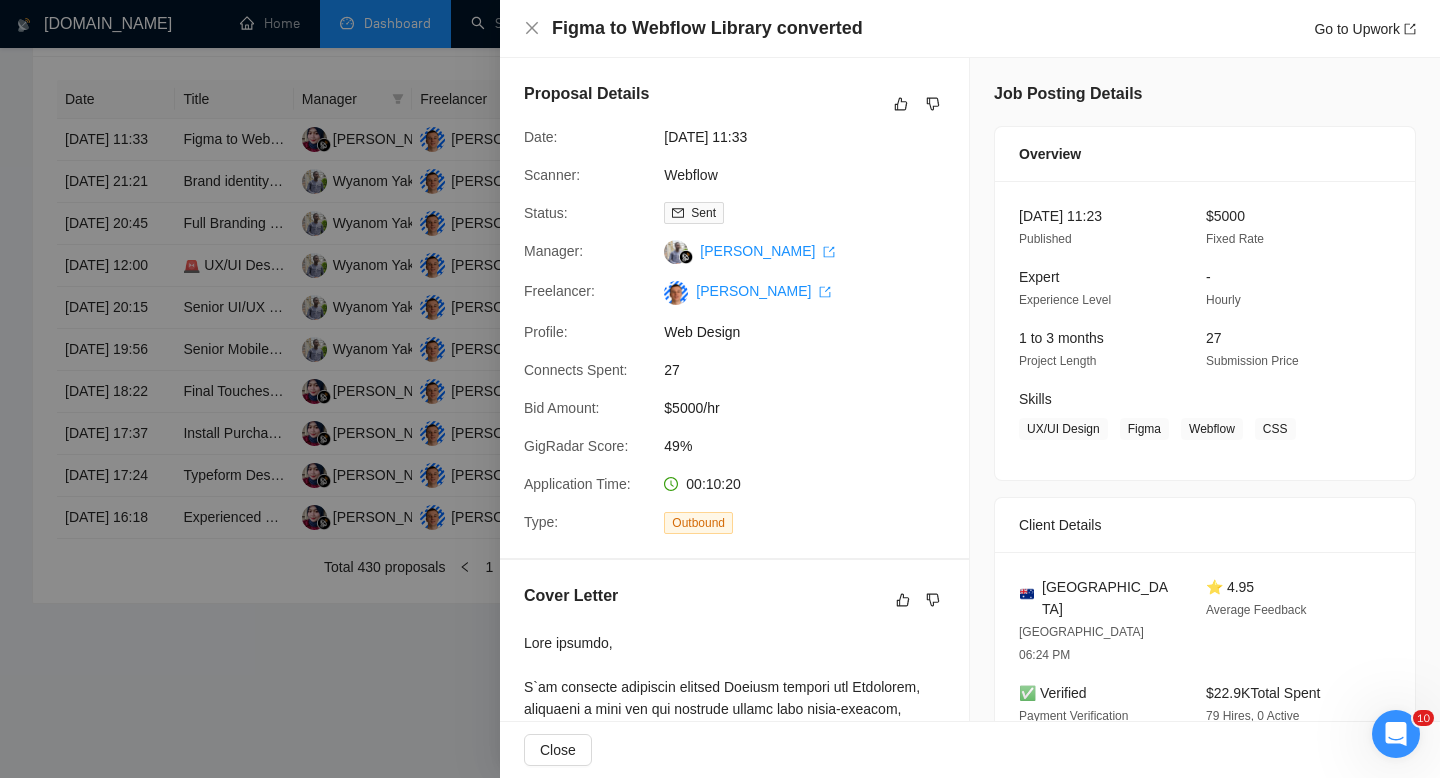 click at bounding box center (720, 389) 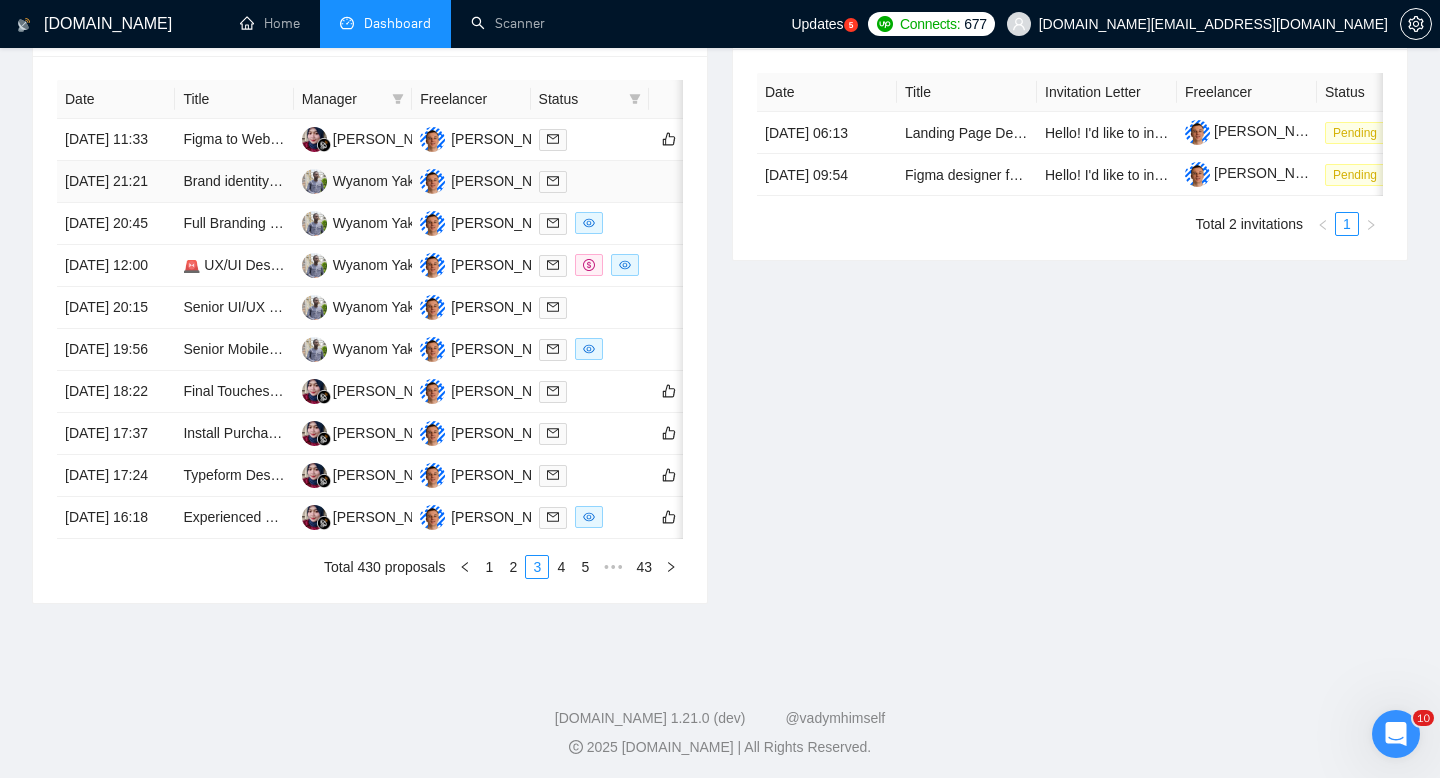 click at bounding box center (590, 181) 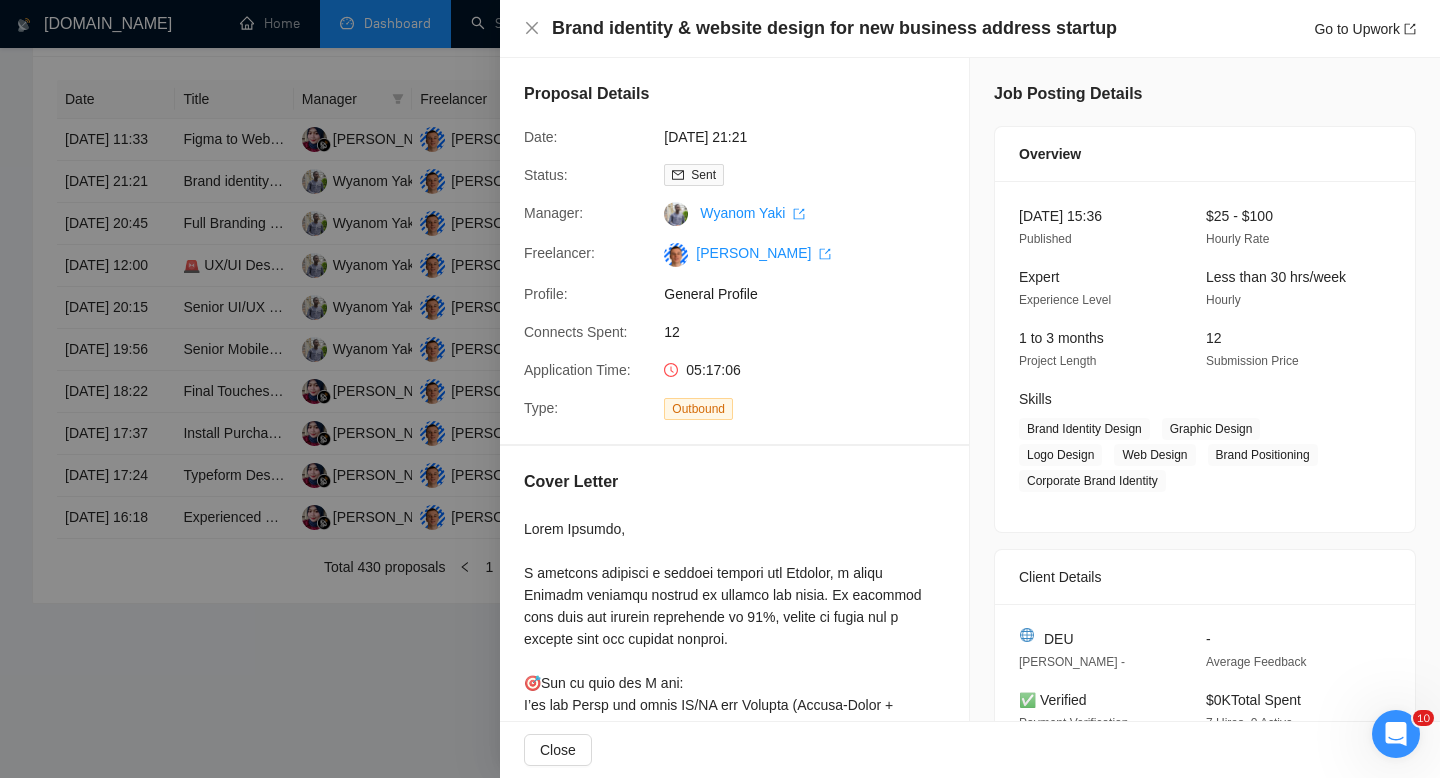 click at bounding box center [720, 389] 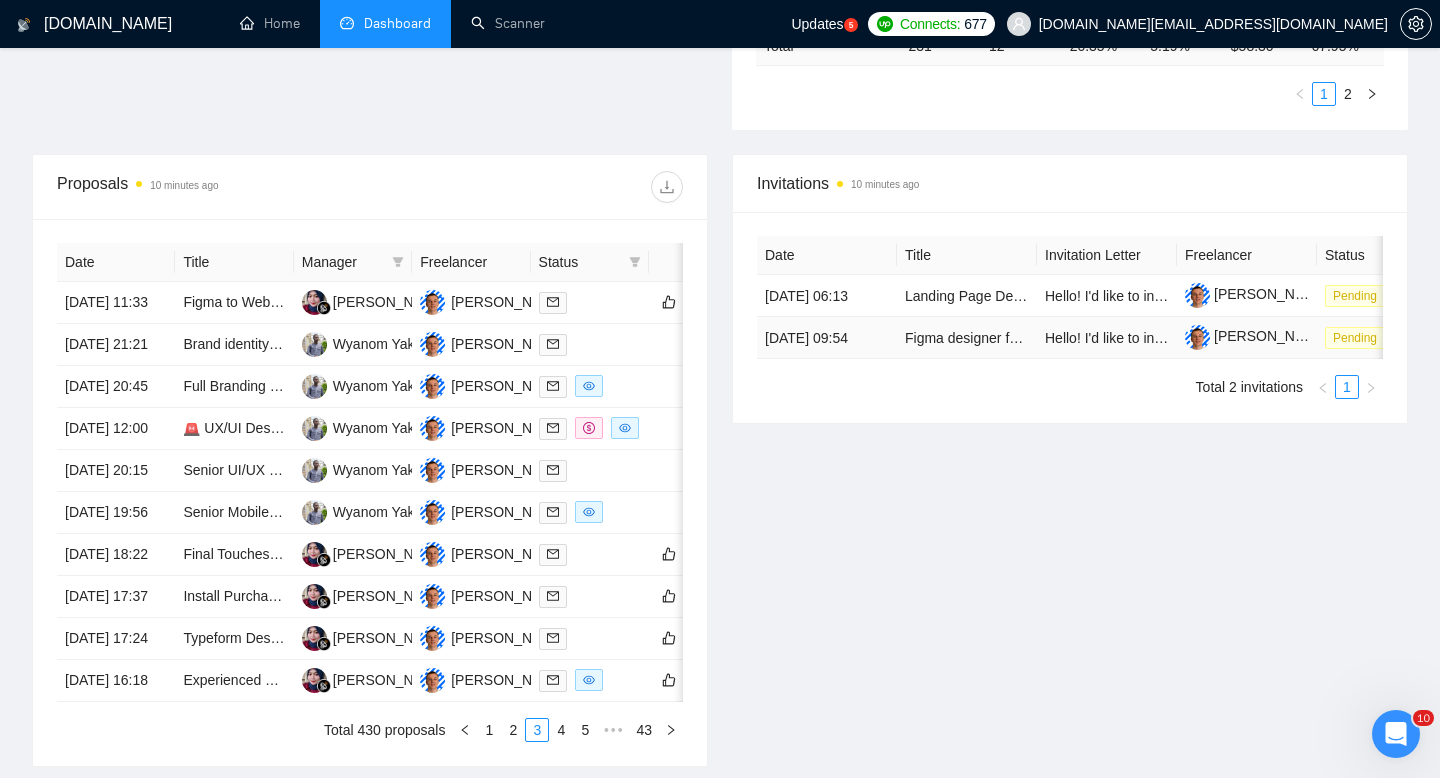 scroll, scrollTop: 610, scrollLeft: 0, axis: vertical 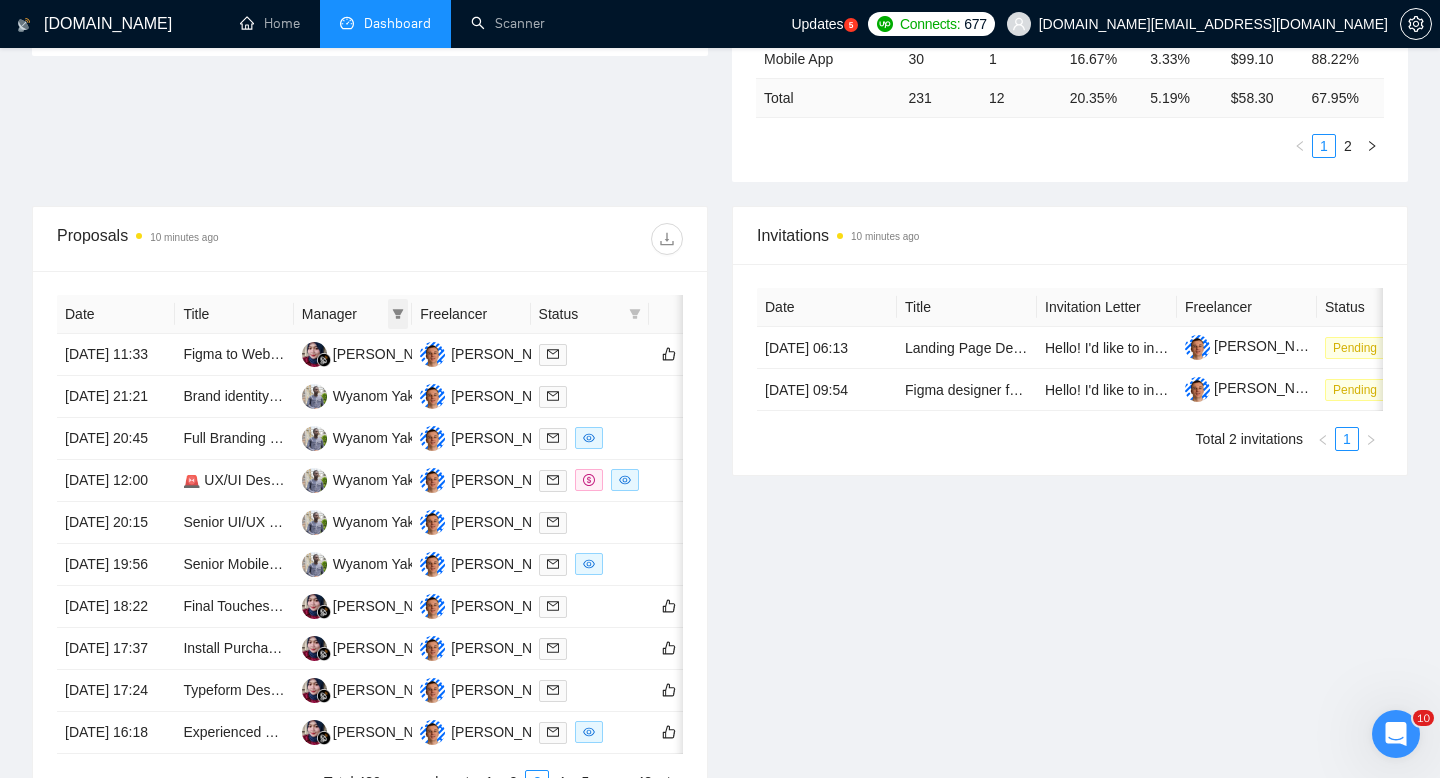 click 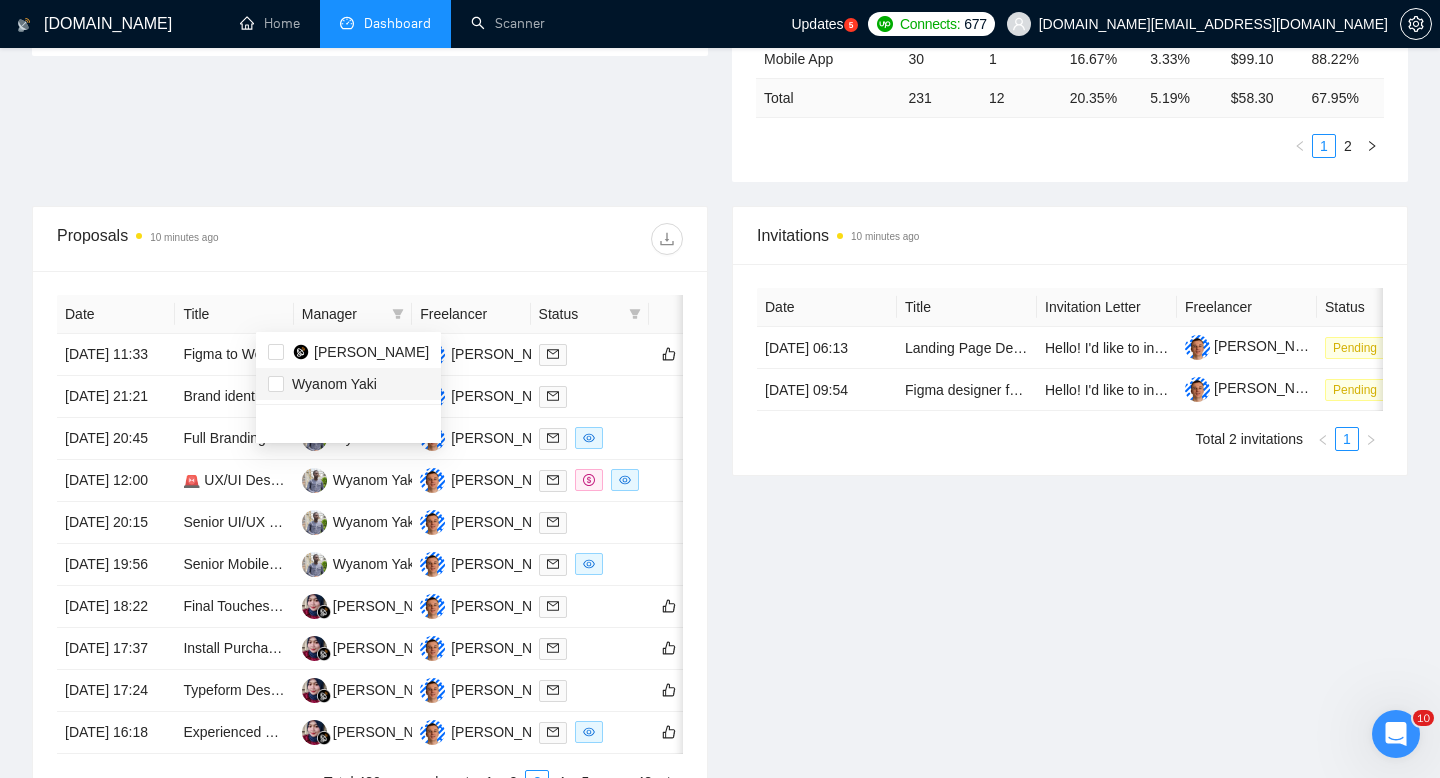 click on "Wyanom Yaki" at bounding box center (334, 384) 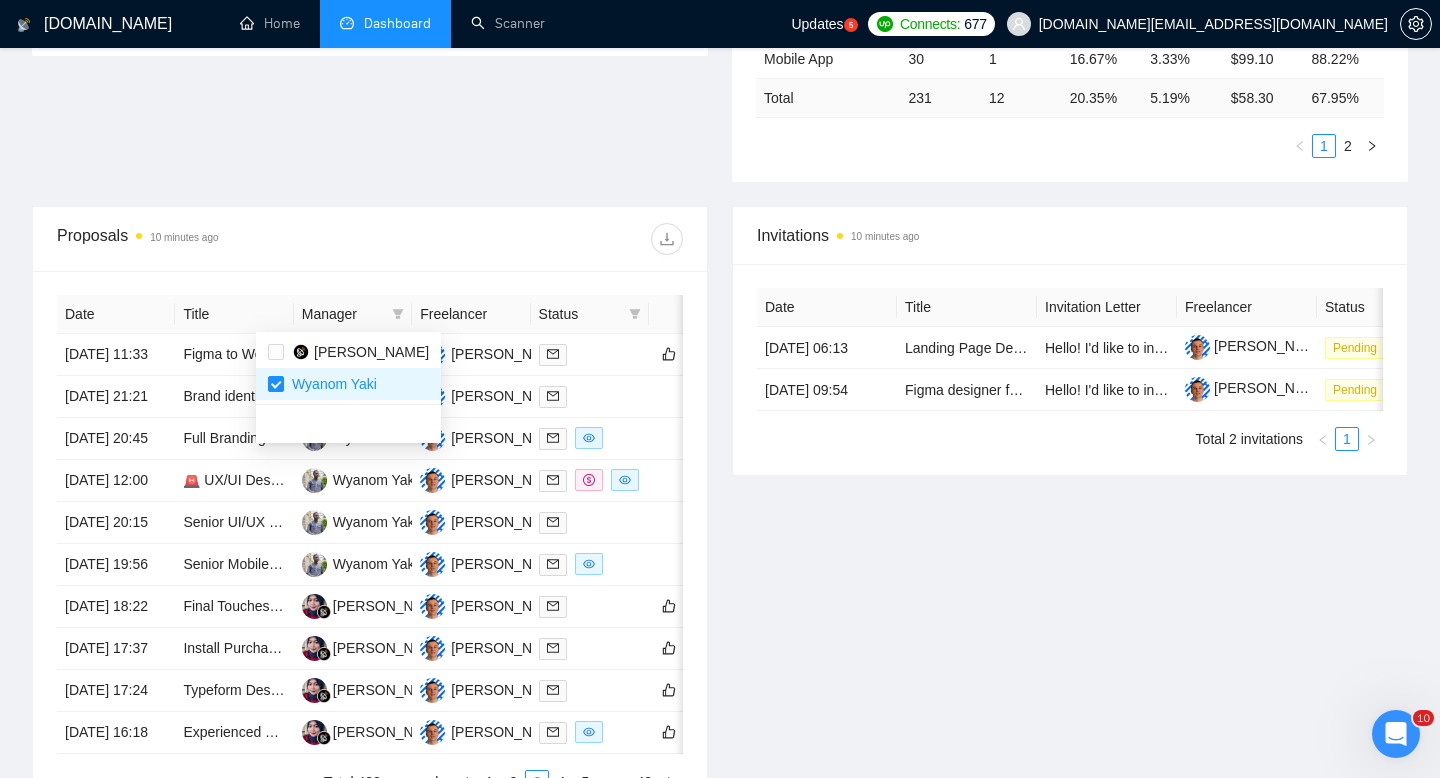 click on "Invitations 10 minutes ago Date Title Invitation Letter Freelancer Status           [DATE] 06:13 Landing Page Design Hello!
I'd like to invite you to take a look at the job I've posted. Please submit a proposal if you're available and interested.
[PERSON_NAME] [PERSON_NAME] Pending [DATE] 09:54 Figma designer for DTC brand - CRO focused landing pages + Graphics Hello!
I'd like to invite you to take a look at the job I've posted. Please submit a proposal if you're available and interested.
[PERSON_NAME] [PERSON_NAME] Pending Total 2 invitations 1" at bounding box center [1070, 512] 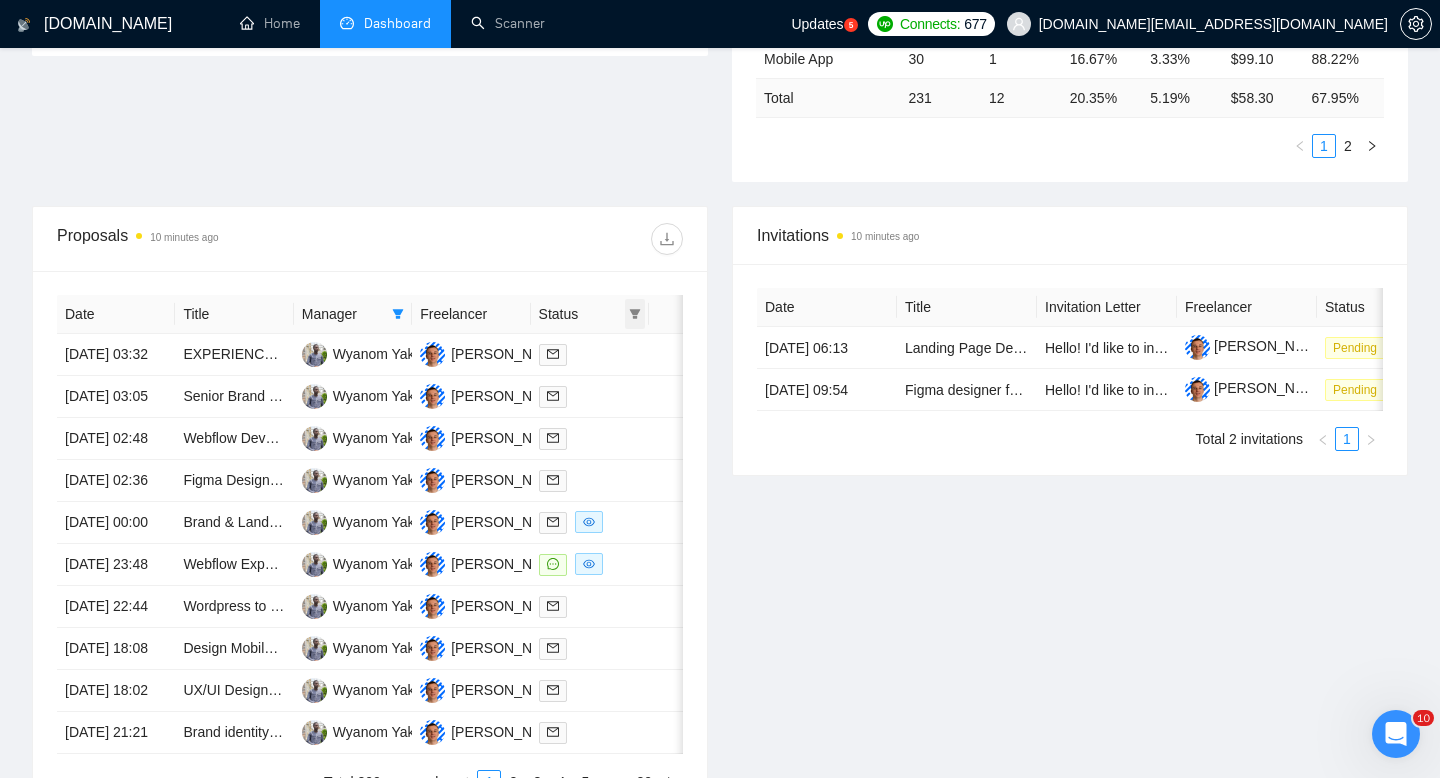 click 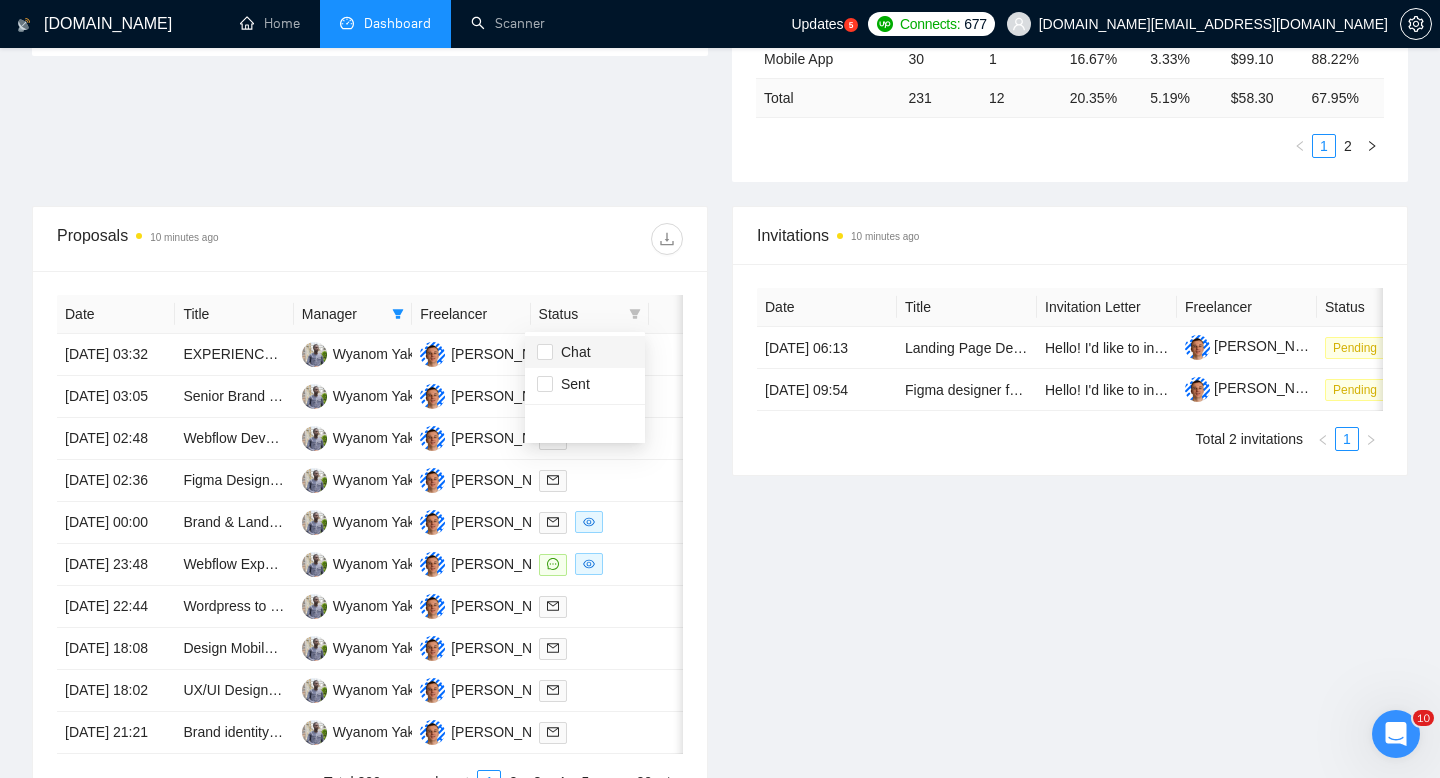 click on "Chat" at bounding box center (572, 352) 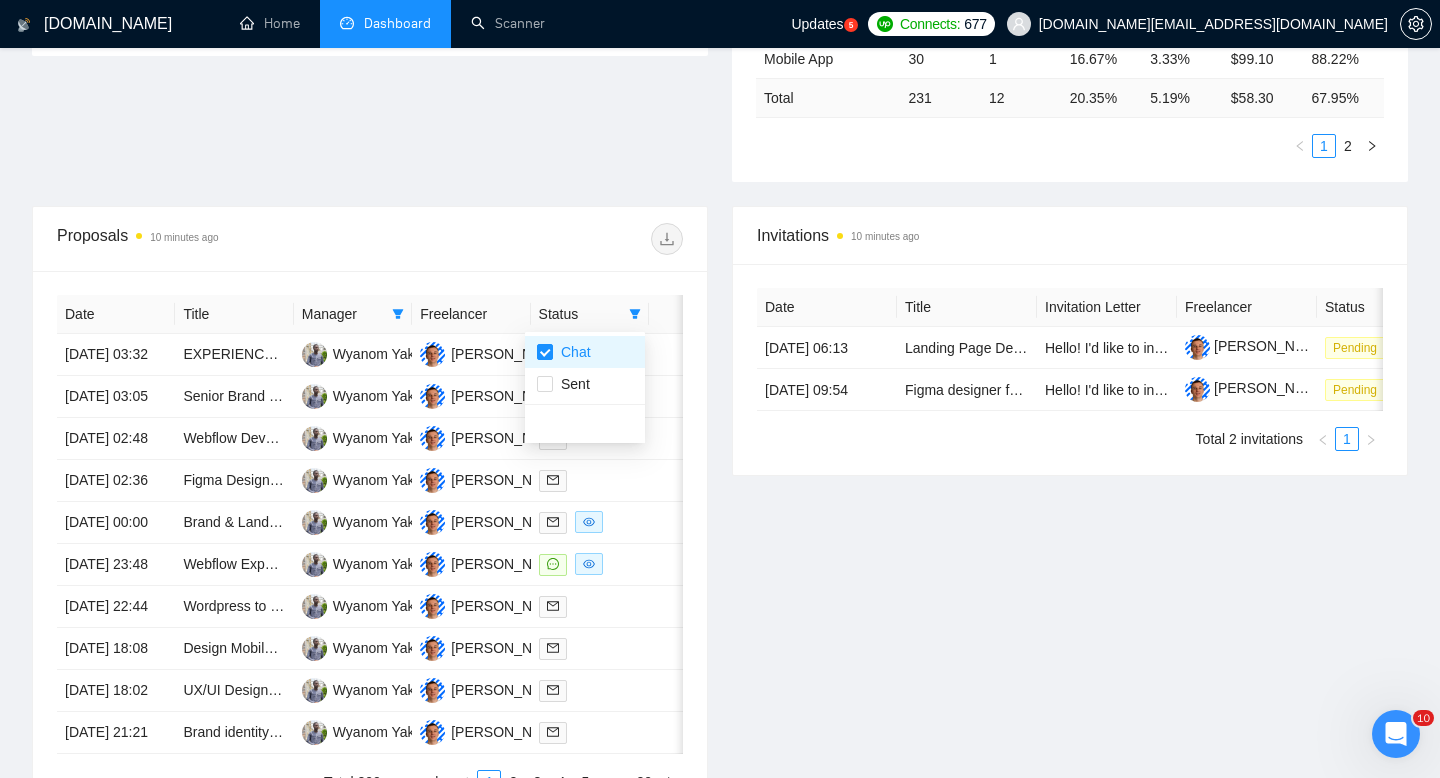 click on "Proposals 10 minutes ago Date Title Manager Freelancer Status               [DATE] 03:32 EXPERIENCED UX/UI Designer Wanted! Wyanom Yaki [PERSON_NAME] [DATE] 03:05 Senior Brand & Packaging Designer with E-commerce Focus Wyanom Yaki [PERSON_NAME] [DATE] 02:48 Webflow Developer Wanted for Structured Glossary Website (Fixed Price | Milestone-Based) Wyanom Yaki [PERSON_NAME] Zholob [DATE] 02:36 Figma Designer Needed for Animated Prototype Creation Wyanom Yaki [PERSON_NAME] Zholob [DATE] 00:00 Brand & Landing Page Designer (+ Teaser Video) for Emotional Global Art Project Wyanom Yaki [PERSON_NAME] [DATE] 23:48 Webflow Expert Needed for High-Converting Telehealth Landing/Product Pages Wyanom Yaki [PERSON_NAME] [DATE] 22:44 Wordpress to Webflow Redesign - UX/UI & Development for Biotech Company Wyanom Yaki [PERSON_NAME] [DATE] 18:08 Design Mobile Health App & Build Reusable Design System Wyanom [PERSON_NAME] [DATE] 18:02 UX/UI Designer Needed for B2B SaaS Dashboard Wyanom Yaki 1 2" at bounding box center [370, 512] 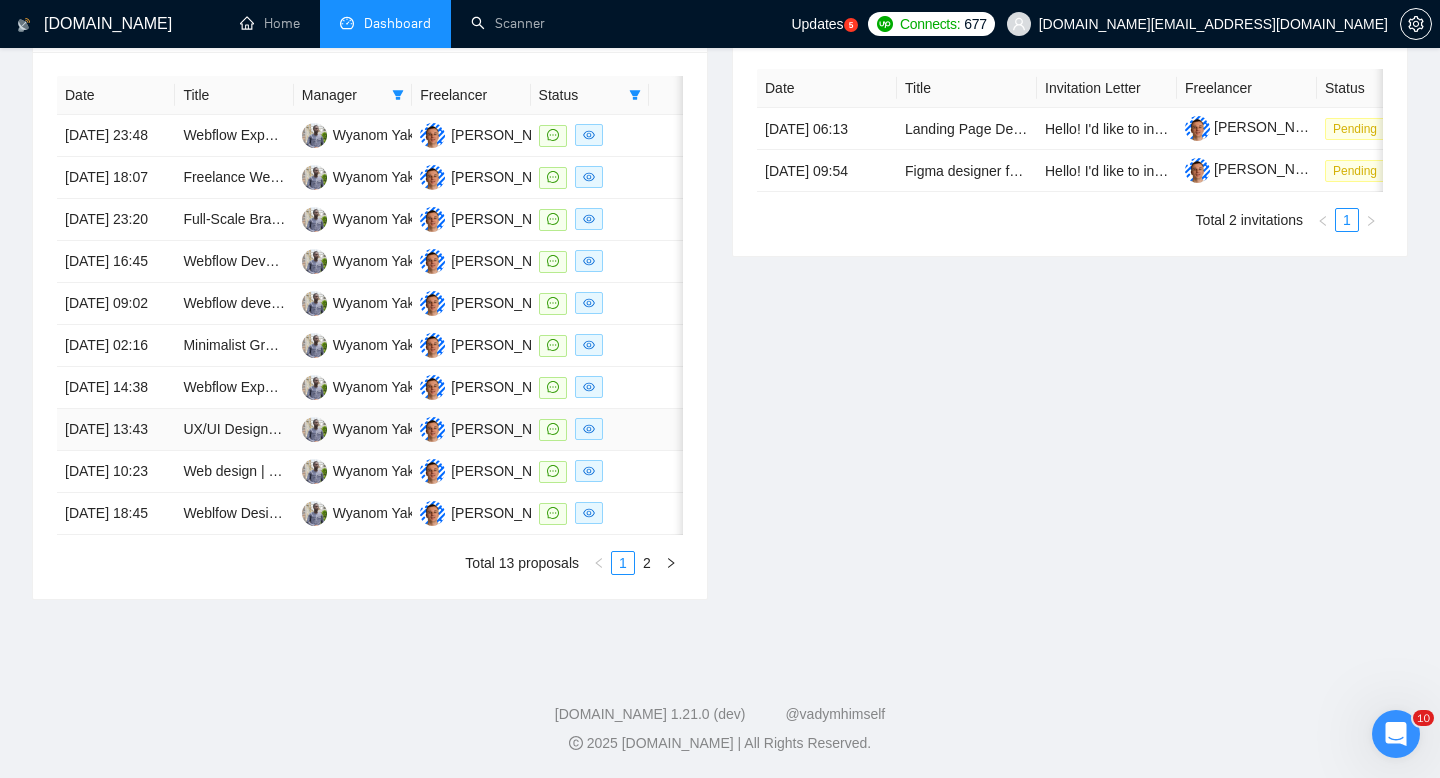 scroll, scrollTop: 1010, scrollLeft: 0, axis: vertical 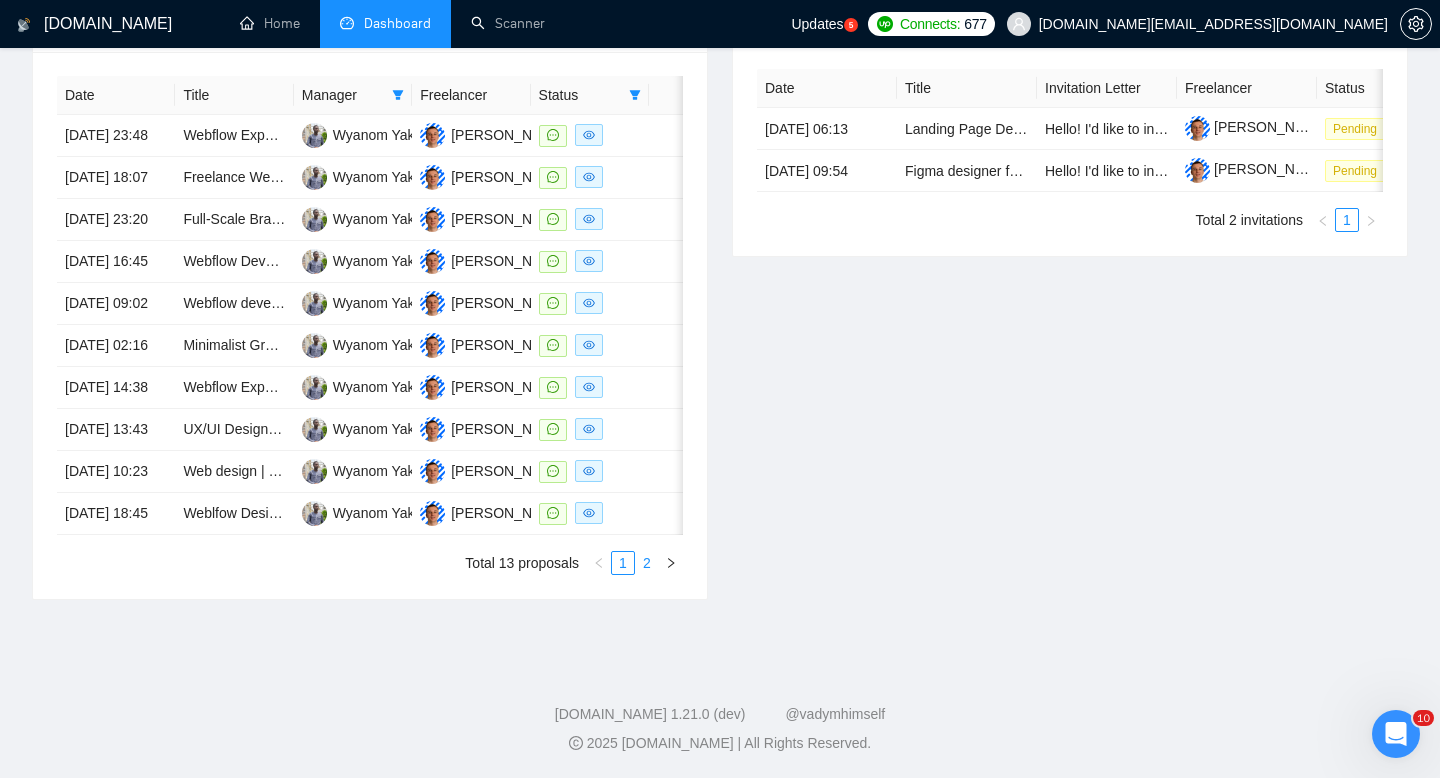 click on "2" at bounding box center [647, 563] 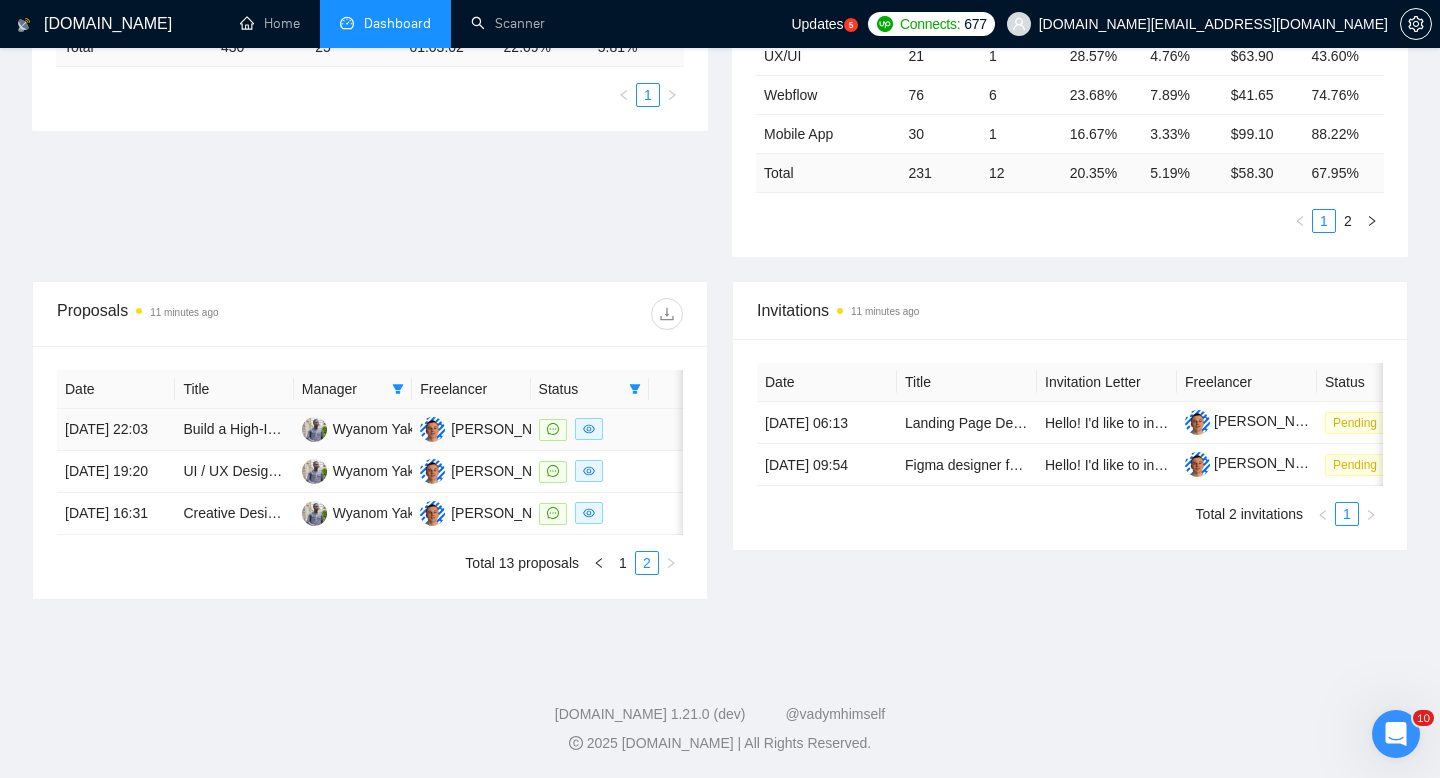 scroll, scrollTop: 592, scrollLeft: 0, axis: vertical 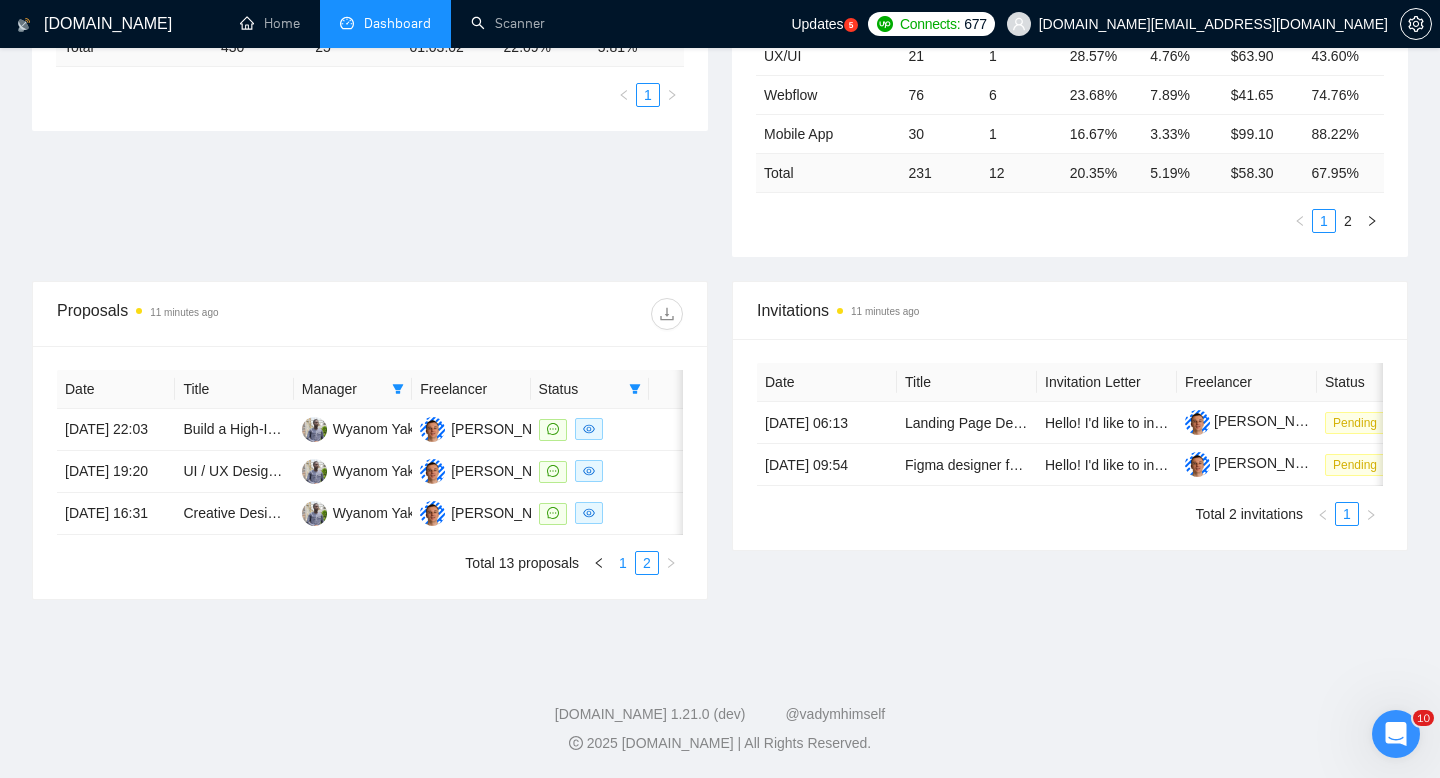 click on "1" at bounding box center [623, 563] 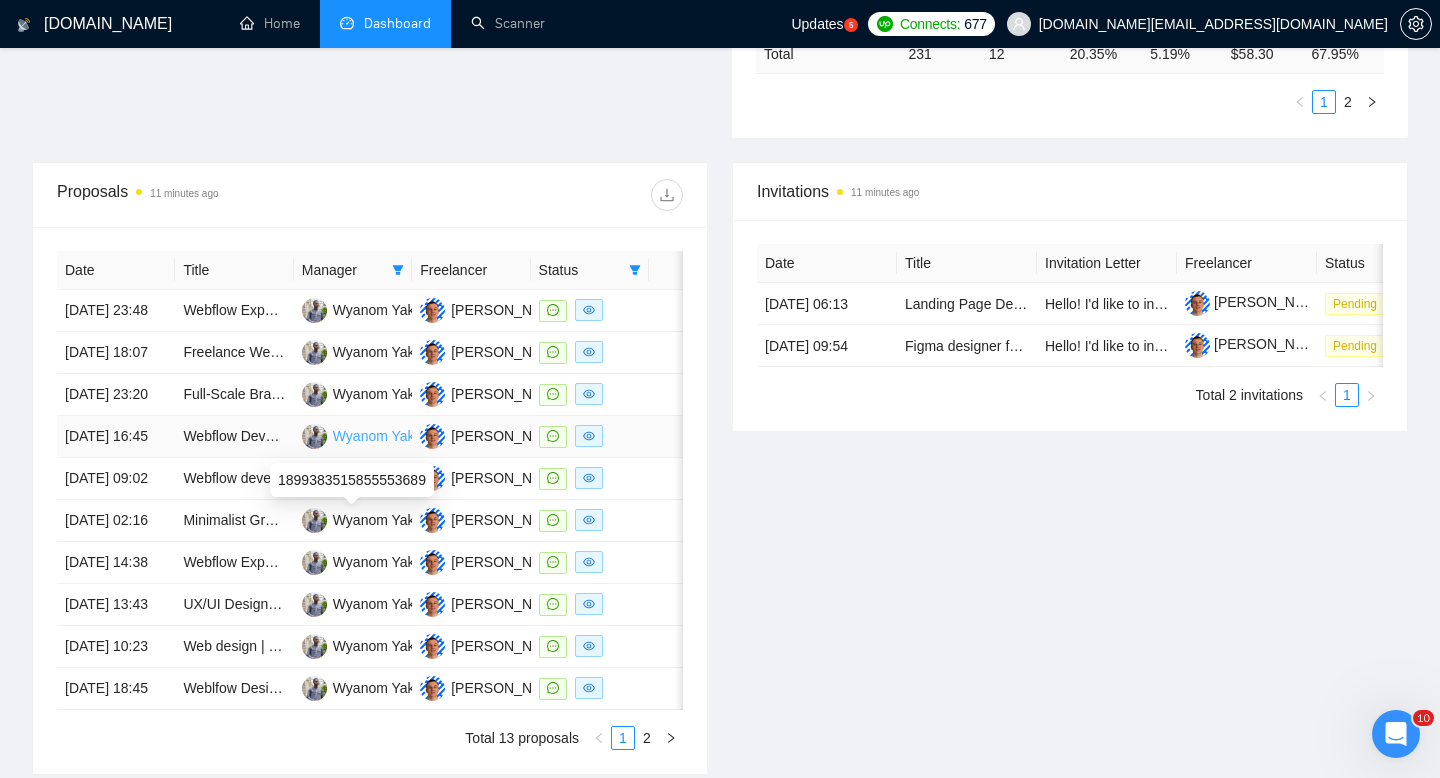 scroll, scrollTop: 662, scrollLeft: 0, axis: vertical 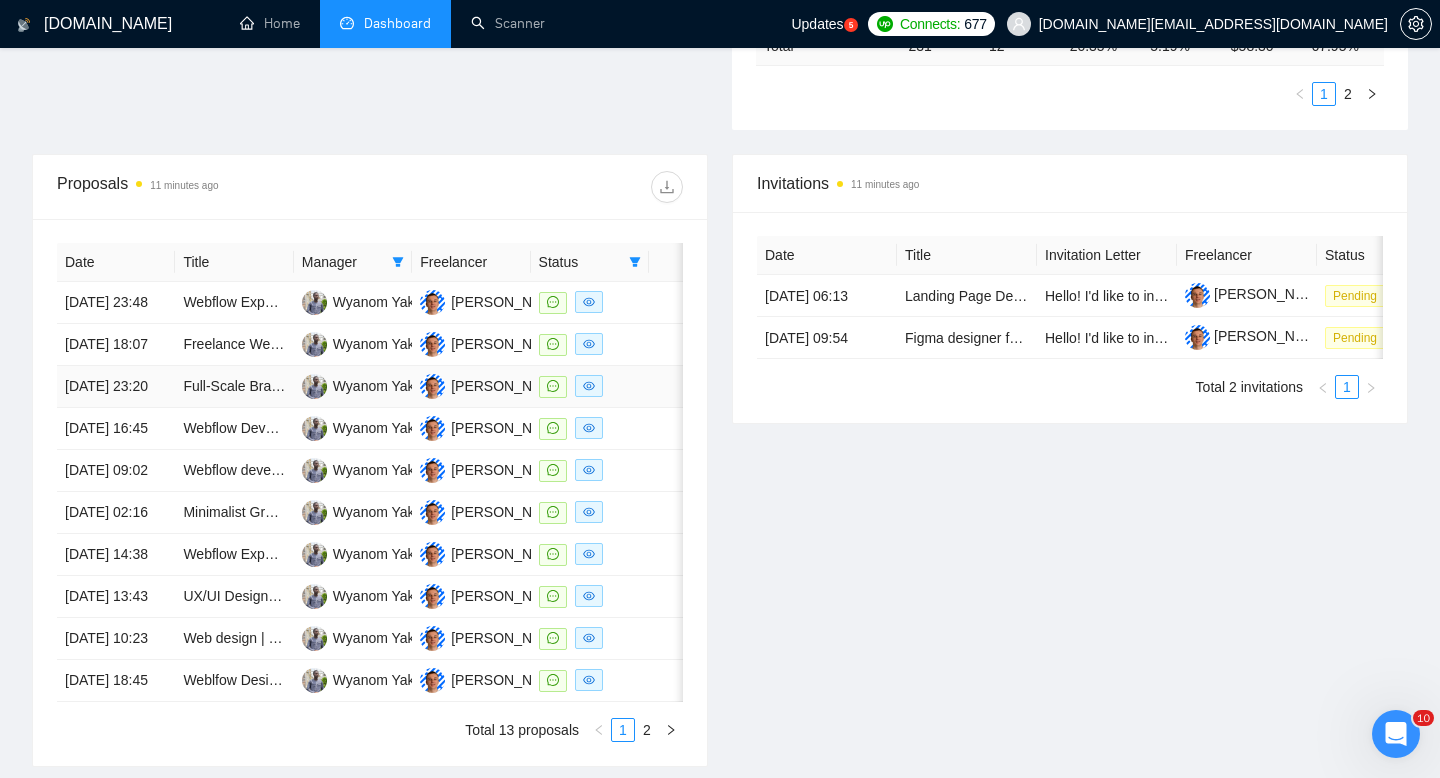 click on "Full-Scale Brand & Web Design Package for 3 Companies – Must Be Conversion-Focused" at bounding box center [234, 387] 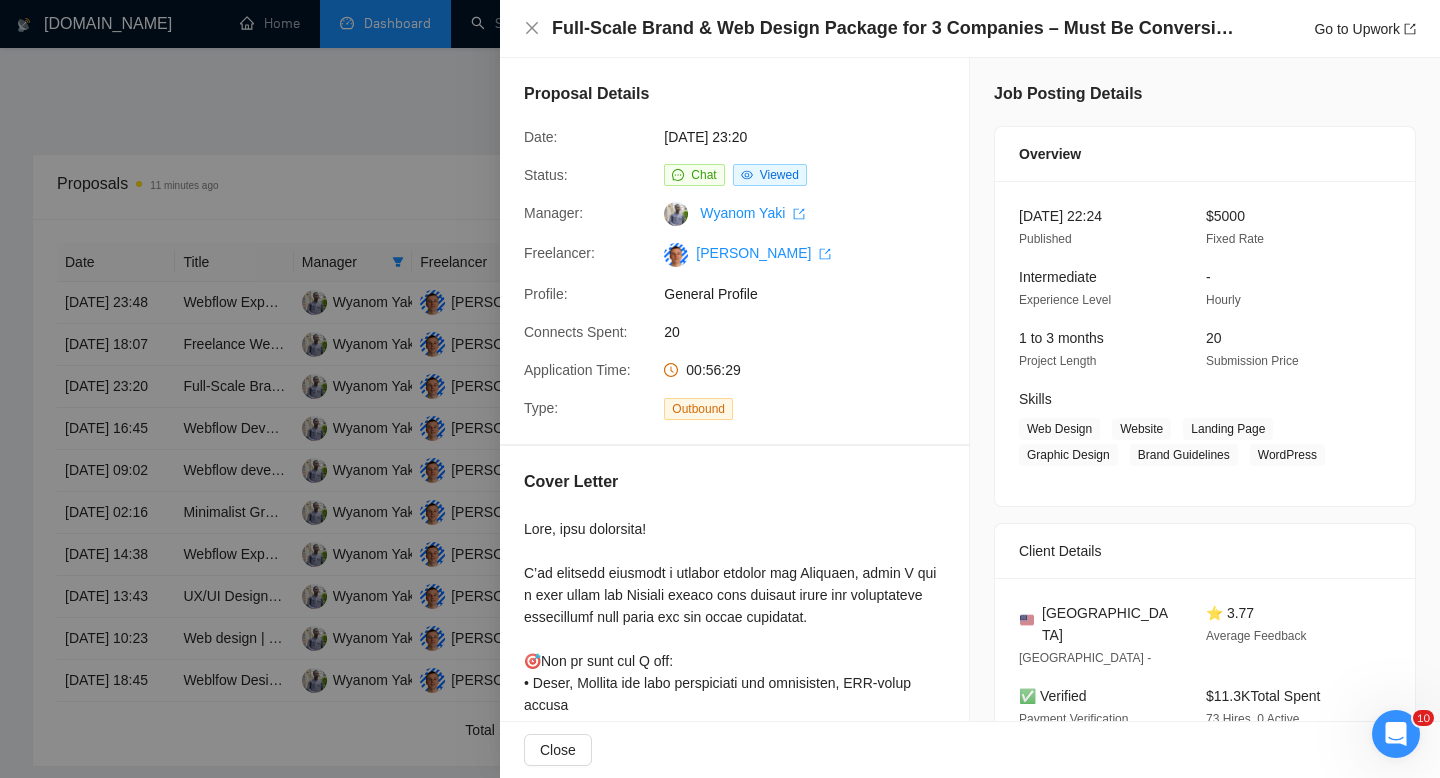 click at bounding box center [720, 389] 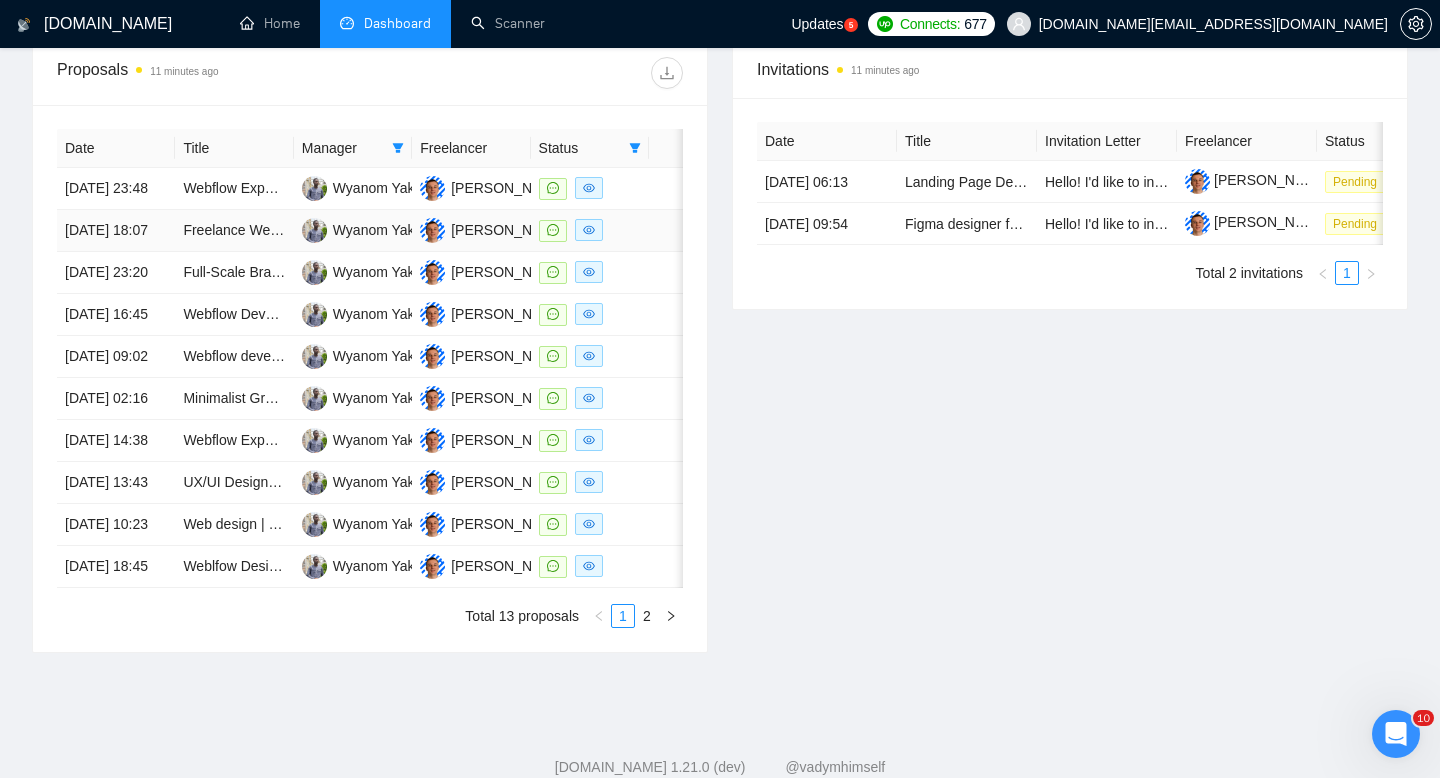 scroll, scrollTop: 778, scrollLeft: 0, axis: vertical 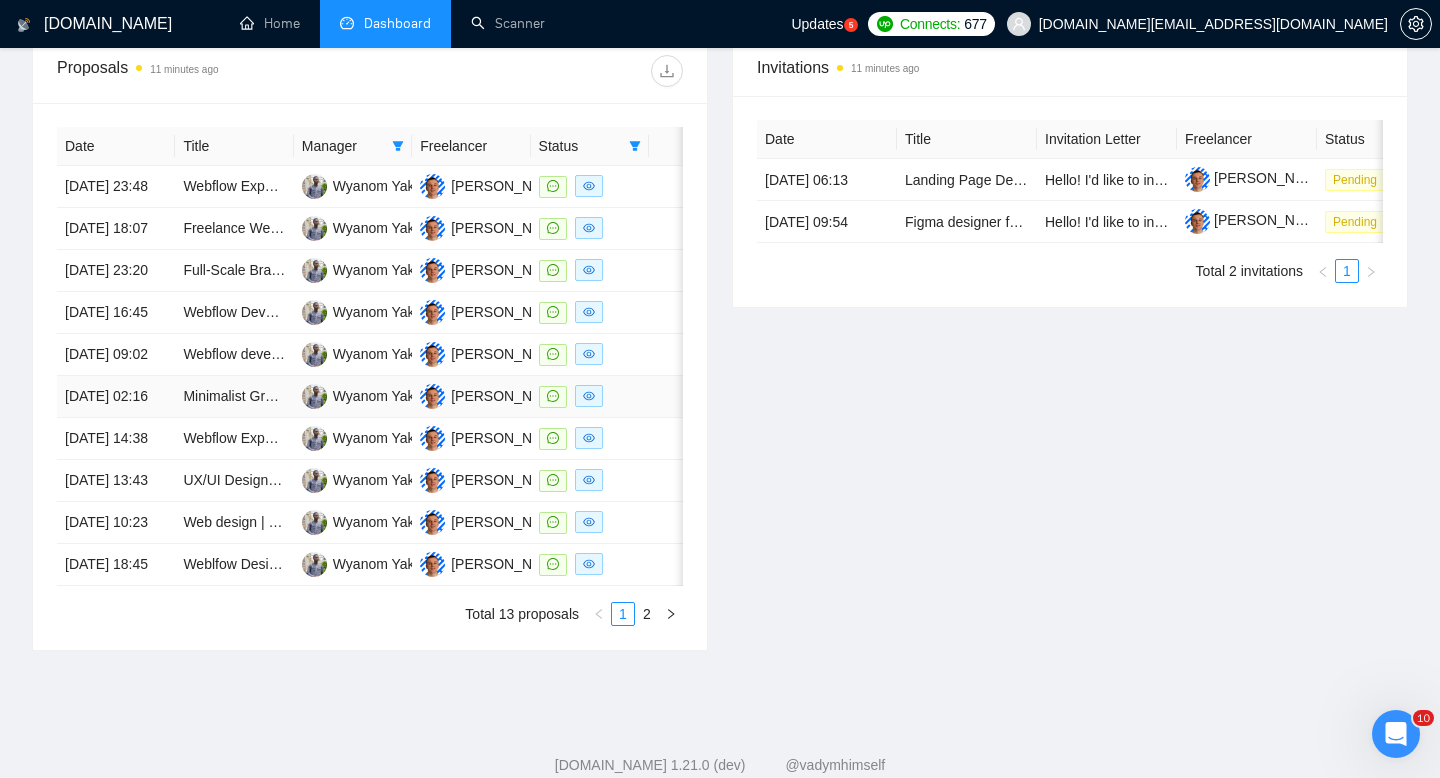 click at bounding box center (590, 396) 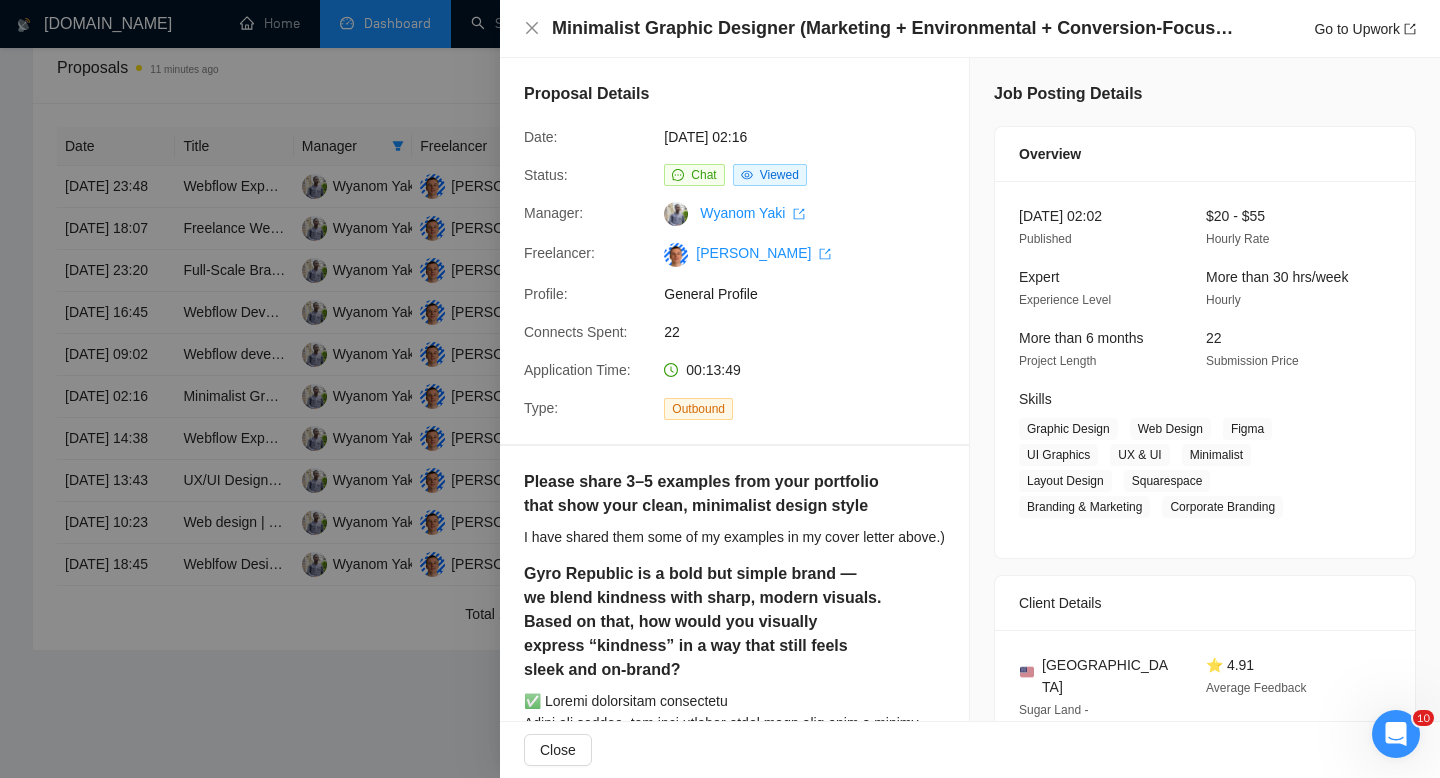click at bounding box center [720, 389] 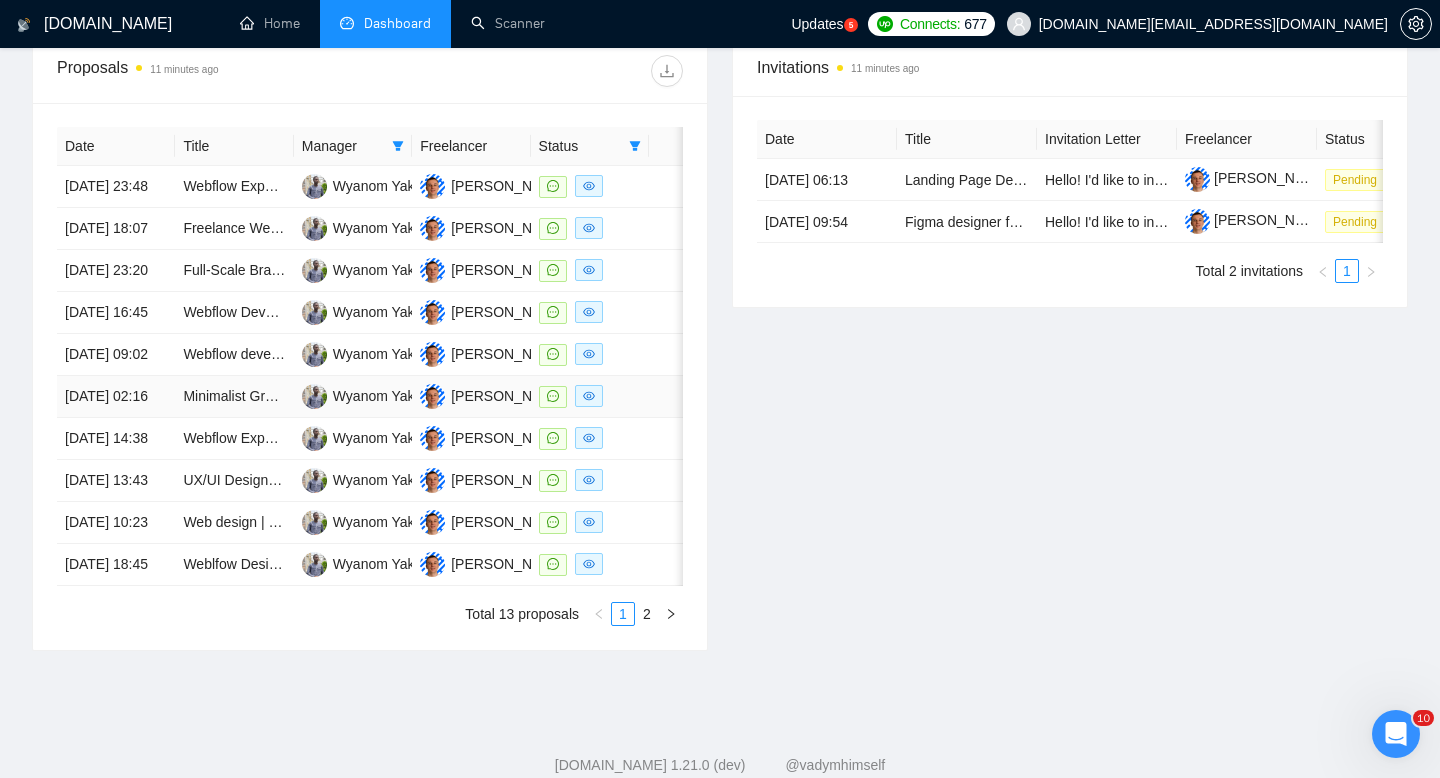 scroll, scrollTop: 1019, scrollLeft: 0, axis: vertical 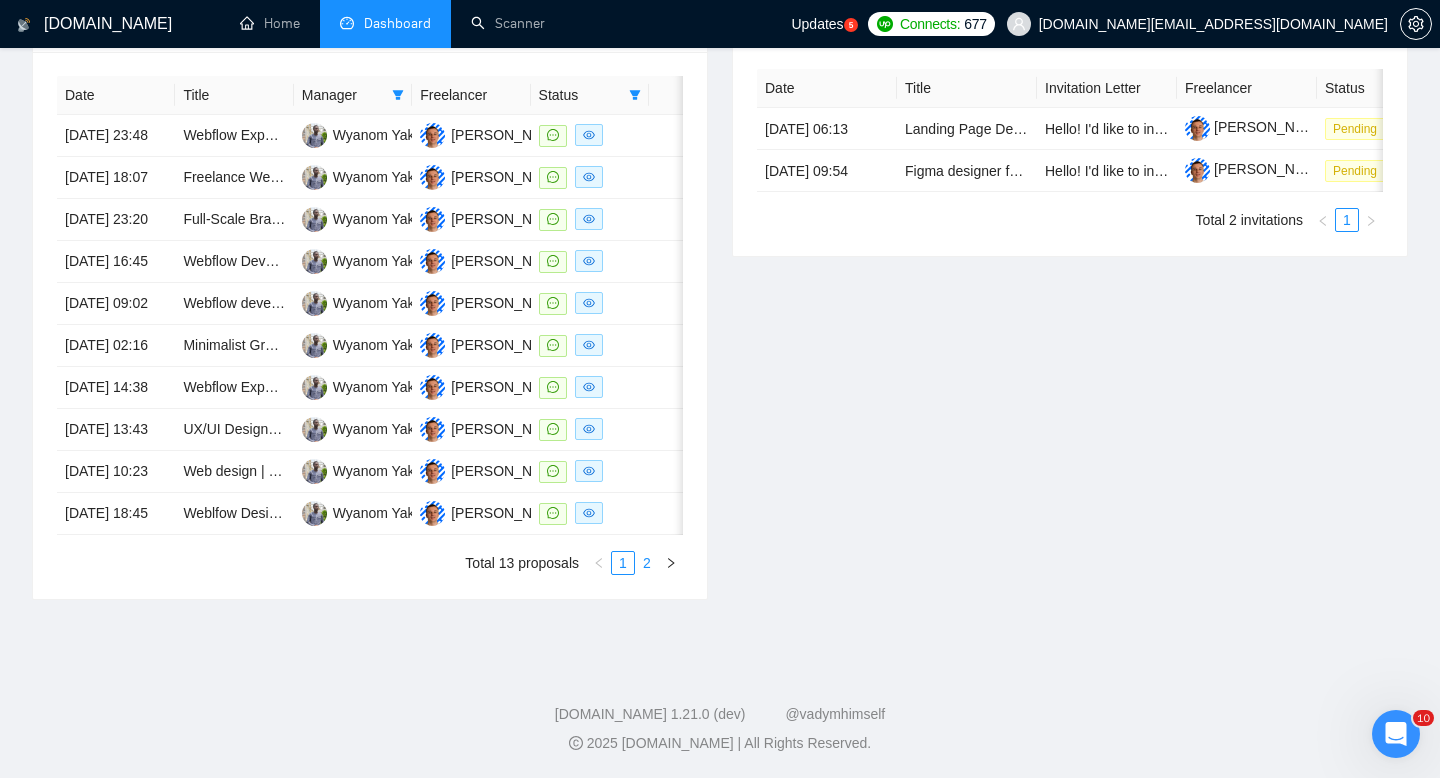 click on "2" at bounding box center (647, 563) 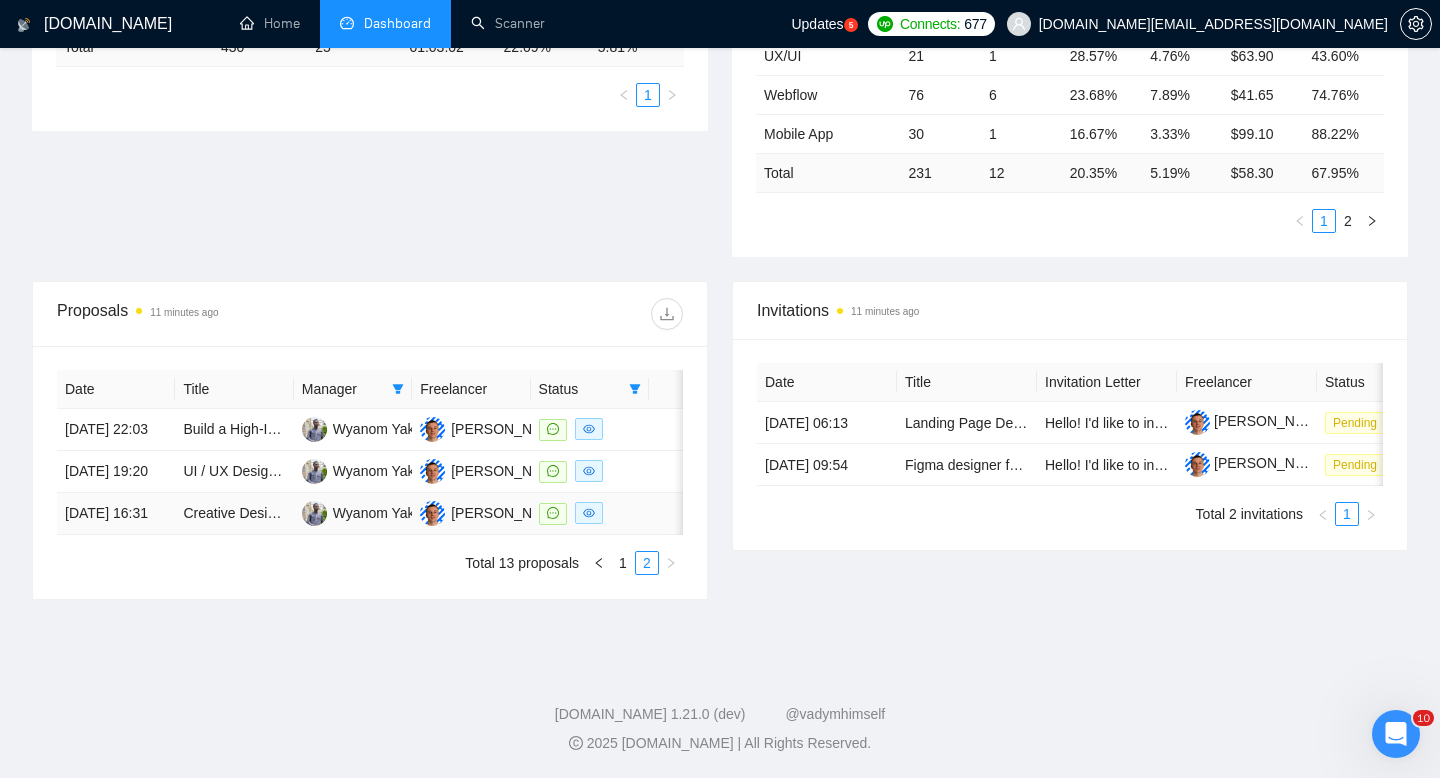 scroll, scrollTop: 592, scrollLeft: 0, axis: vertical 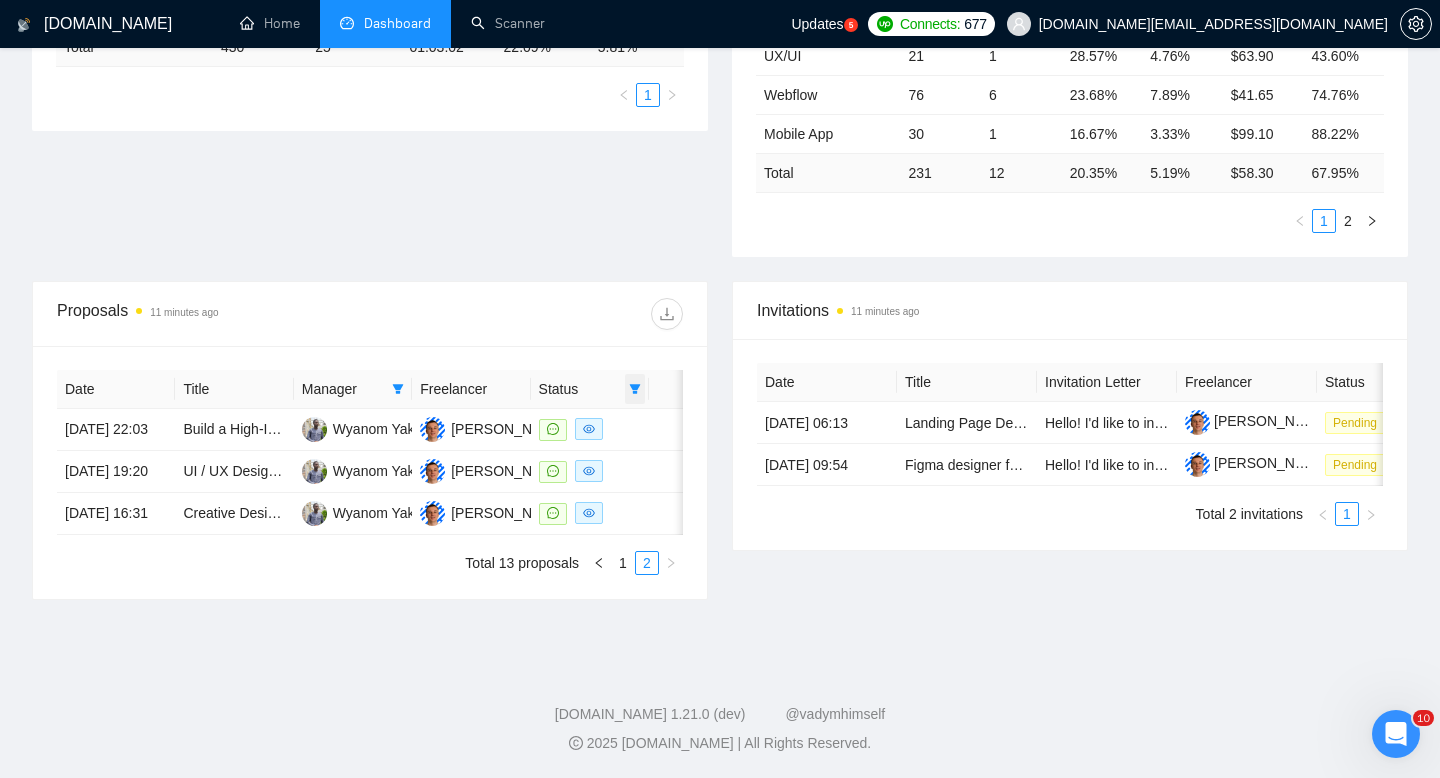 click at bounding box center (635, 389) 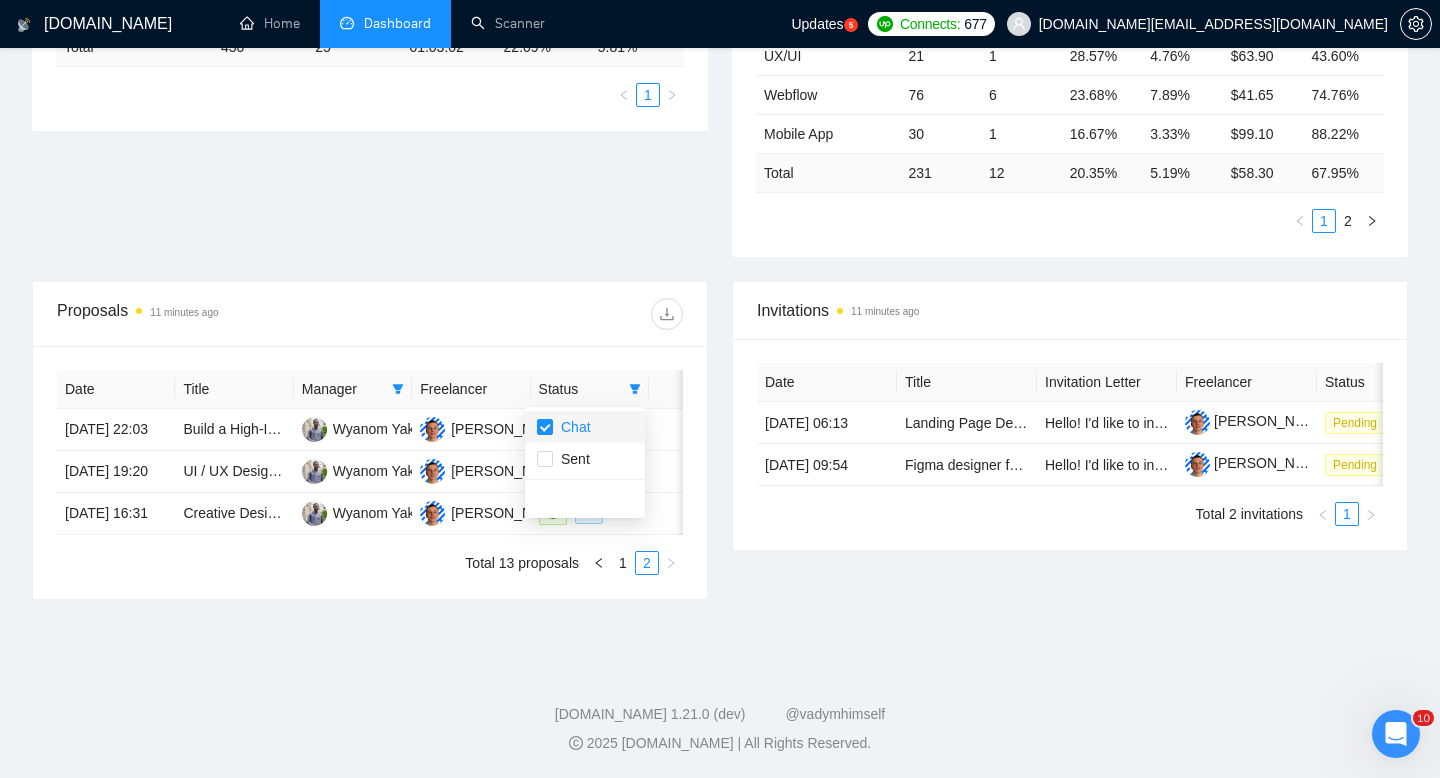 click on "Chat" at bounding box center (572, 427) 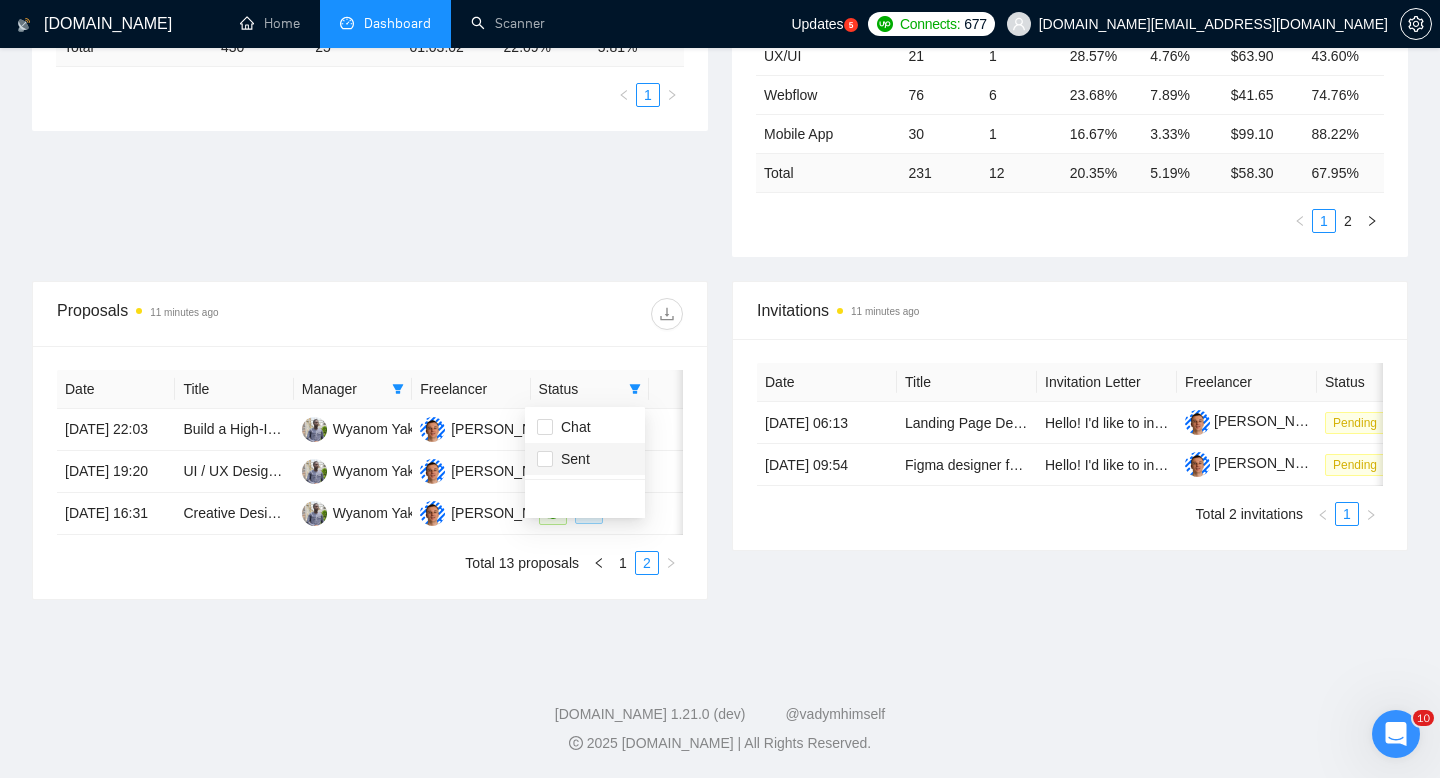 click on "Sent" at bounding box center [571, 459] 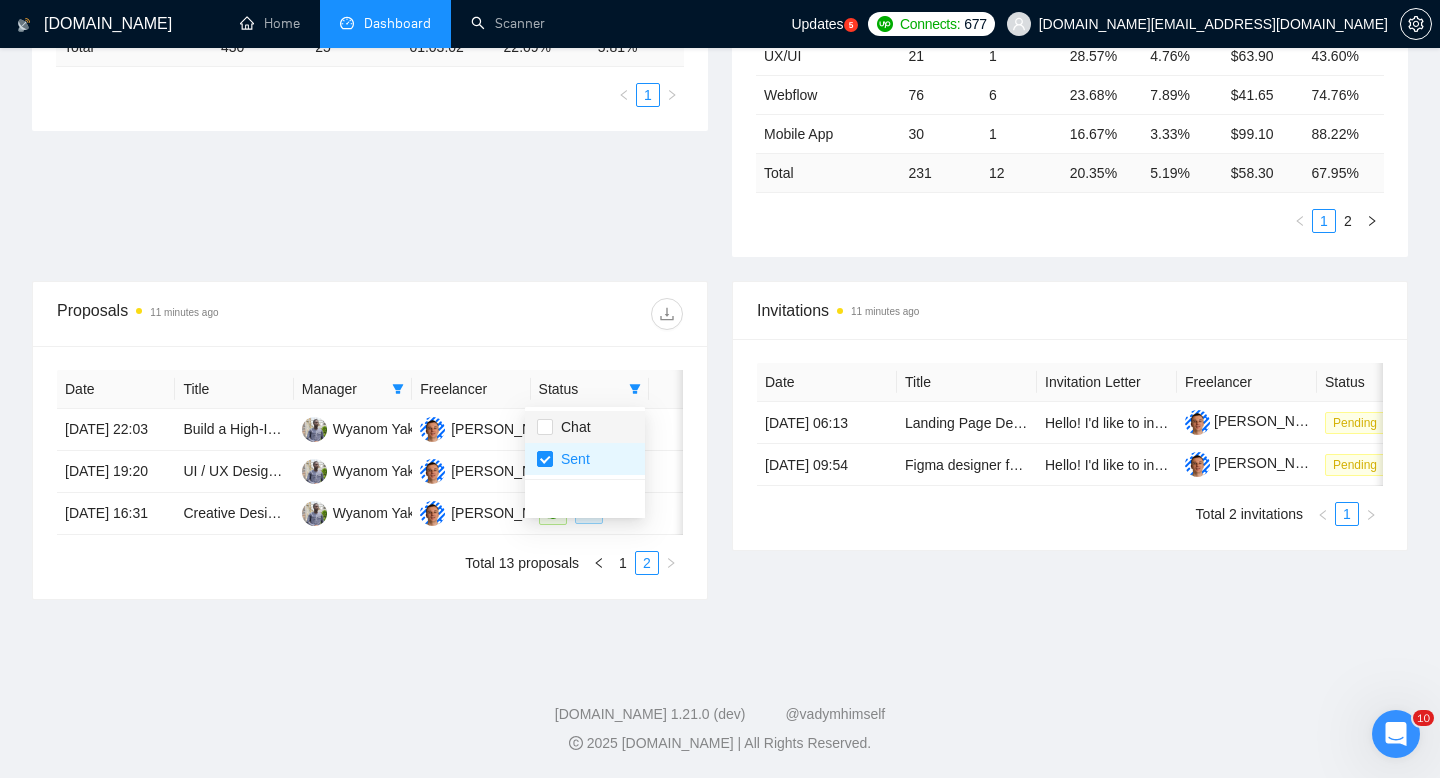 click on "Chat" at bounding box center (585, 427) 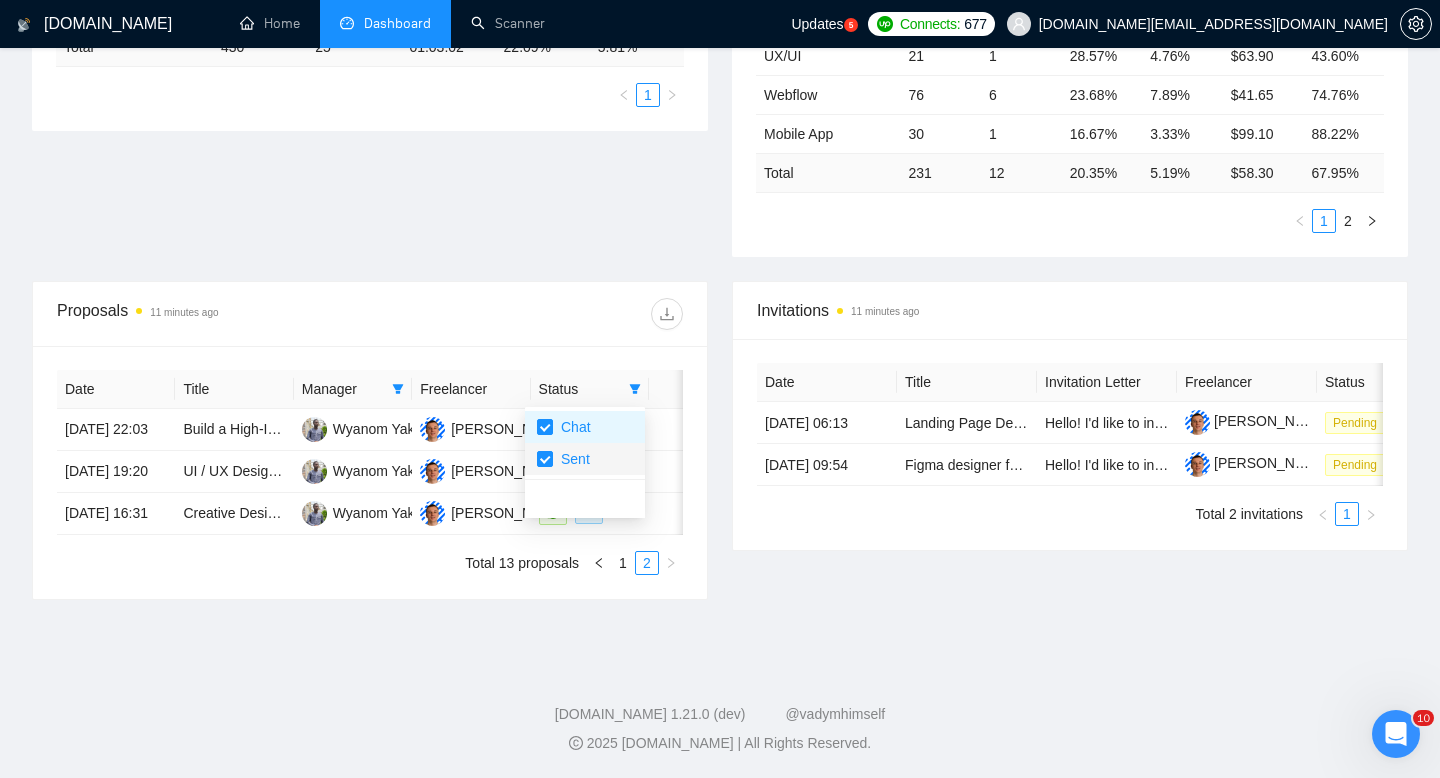 click on "Sent" at bounding box center [571, 459] 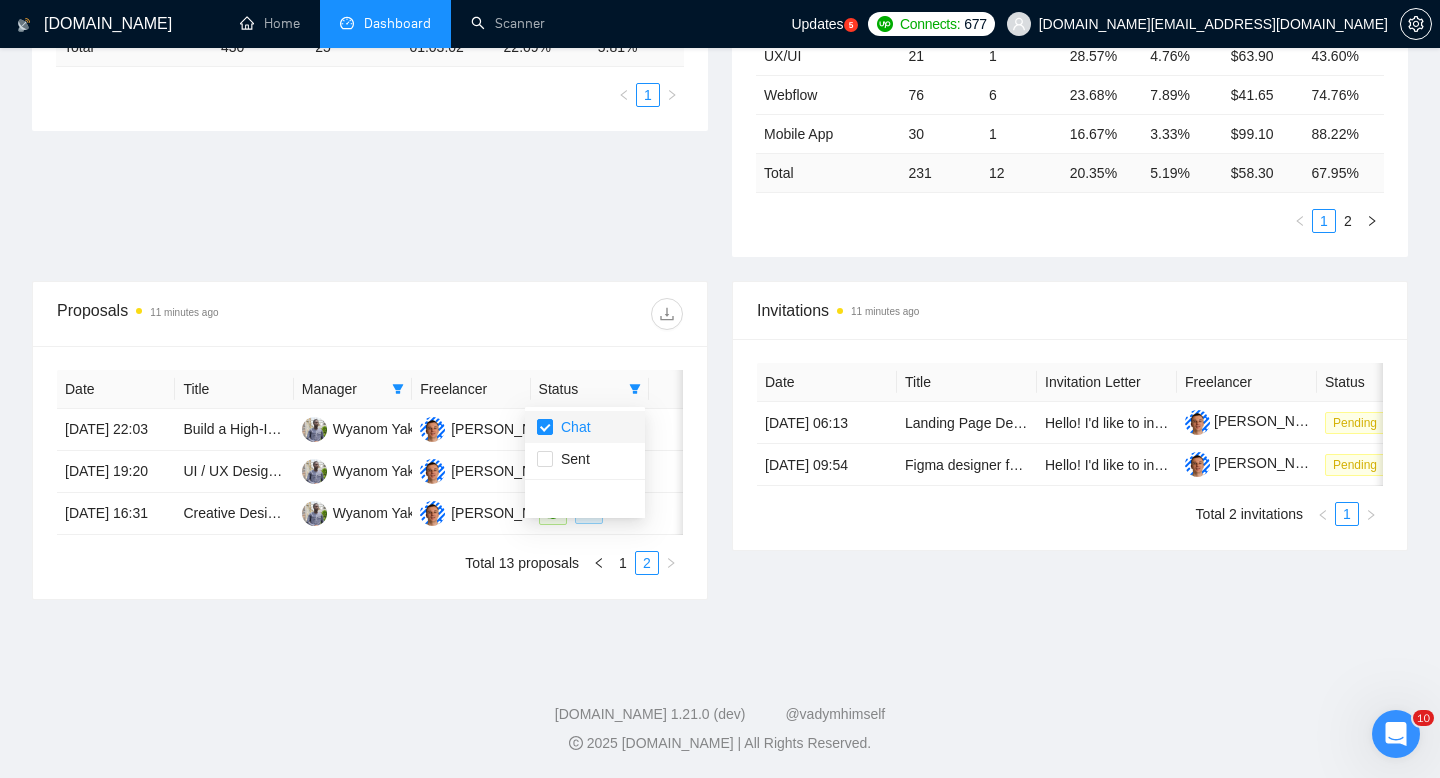click on "Chat" at bounding box center (585, 427) 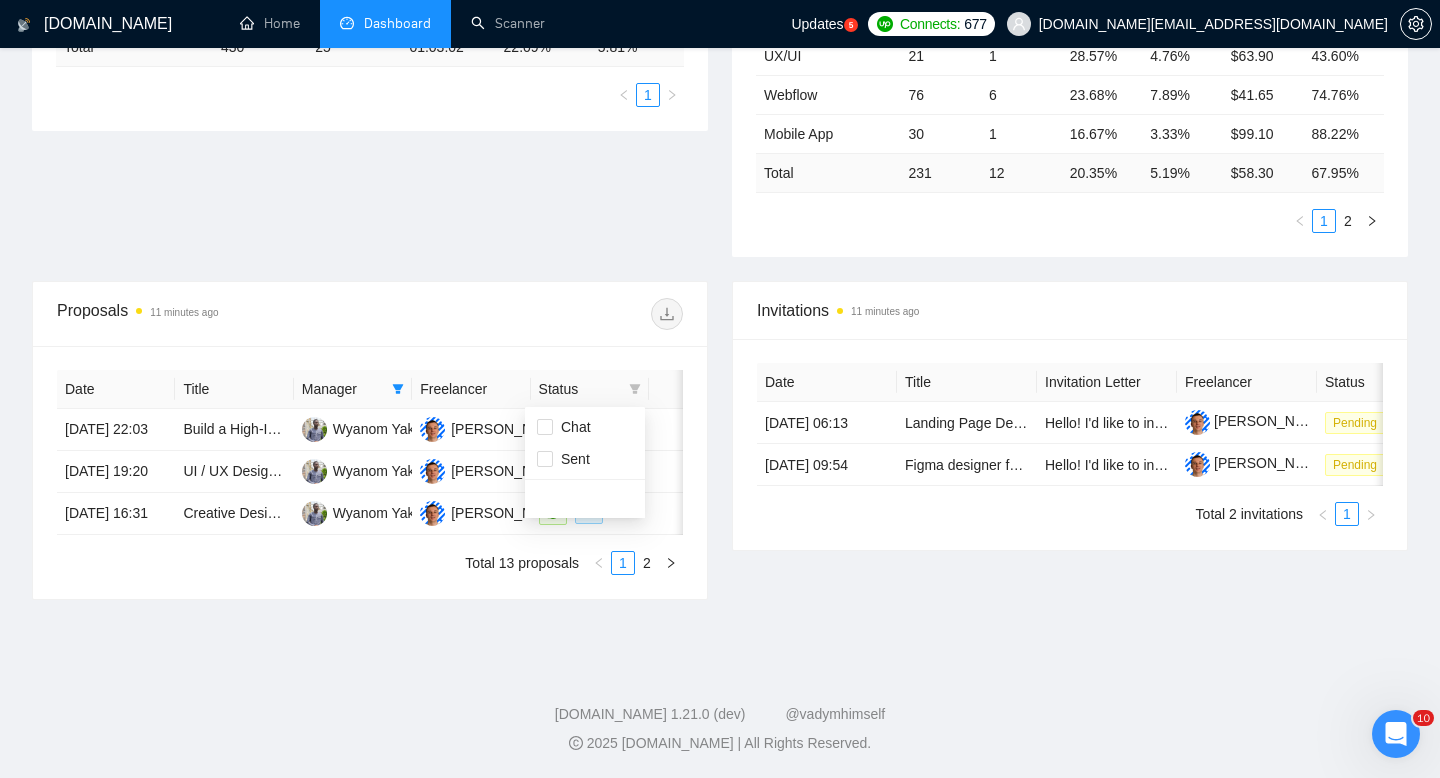 click on "Proposals 11 minutes ago Date Title Manager Freelancer Status               [DATE] 22:03 Build a High-Impact Website for Fractional Chief Innovation & Strategy Officer (Framer or Webflow) Wyanom Yaki [PERSON_NAME] [DATE] 19:20 UI / UX Designer & Front-End Builder – Next-Gen AI RPG App Wyanom [PERSON_NAME] Zholob [DATE] 16:31 Creative Designer for Branding Wyanom Yaki [PERSON_NAME] Total 13 proposals 1 2" at bounding box center [370, 440] 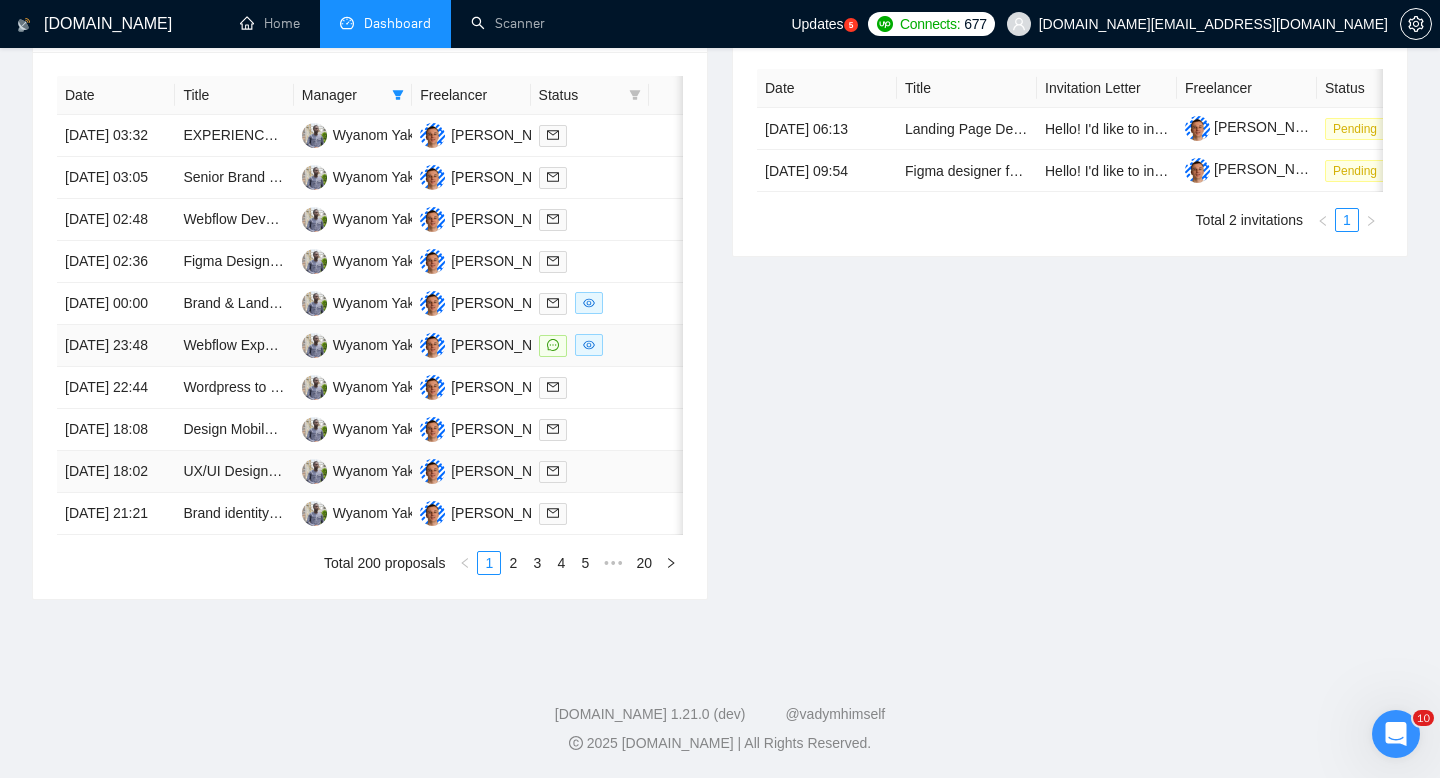 scroll, scrollTop: 1001, scrollLeft: 0, axis: vertical 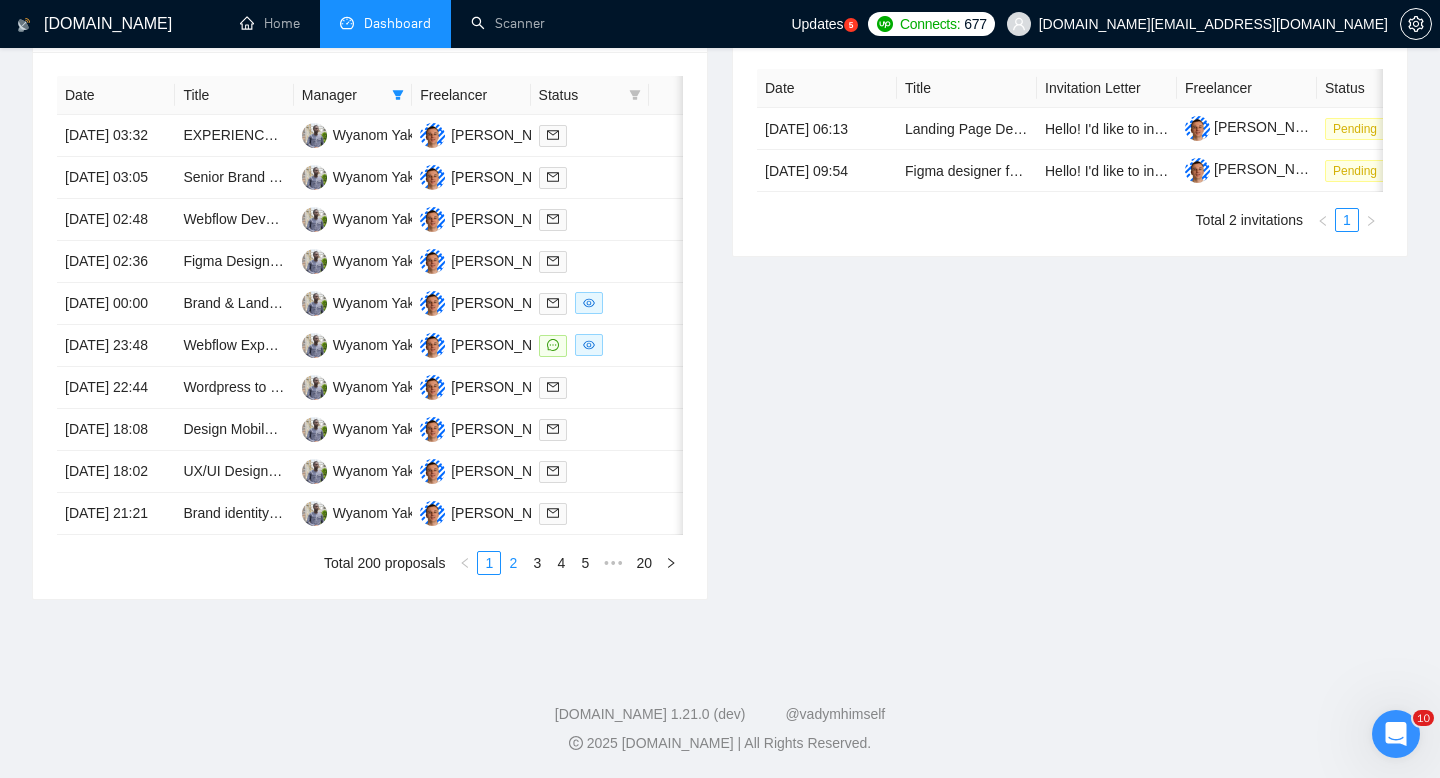 click on "2" at bounding box center (513, 563) 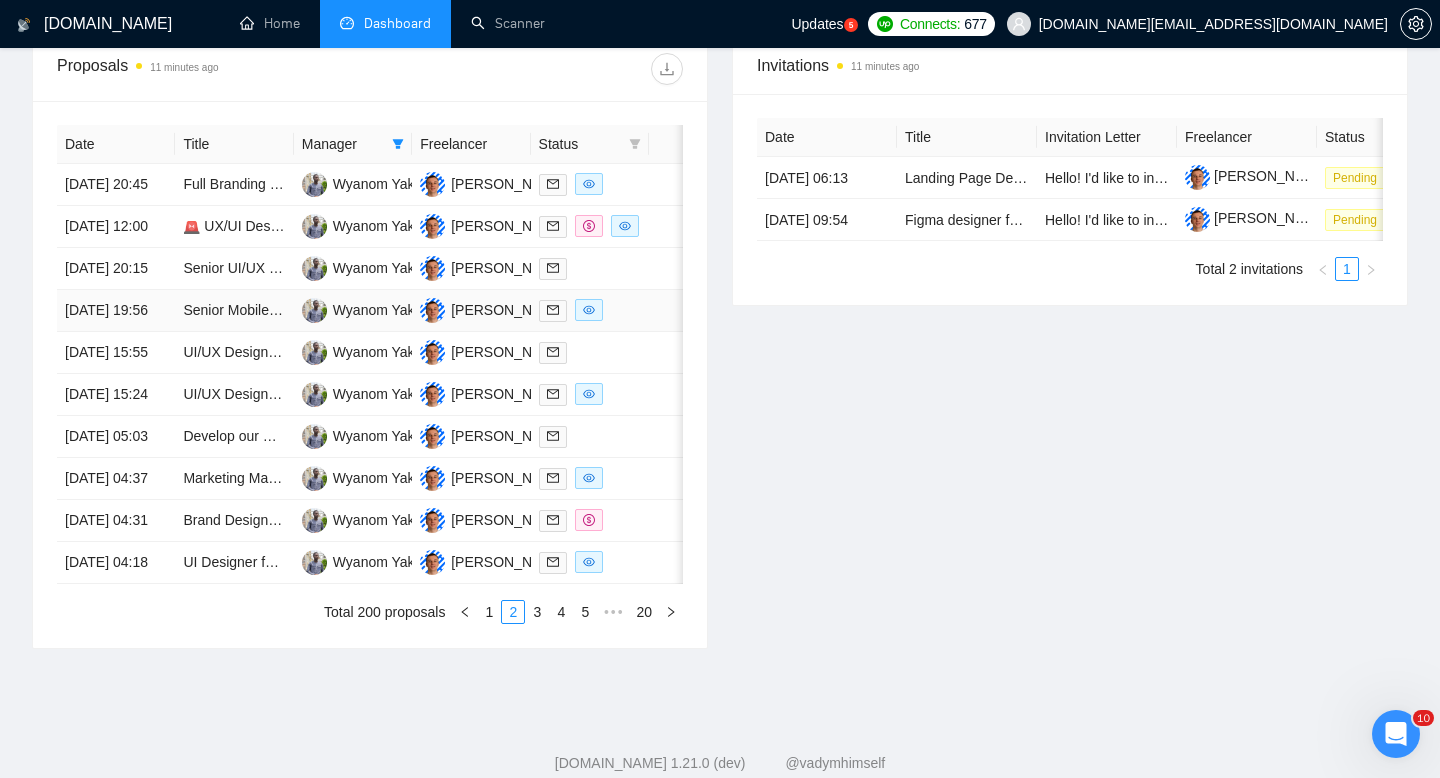 scroll, scrollTop: 766, scrollLeft: 0, axis: vertical 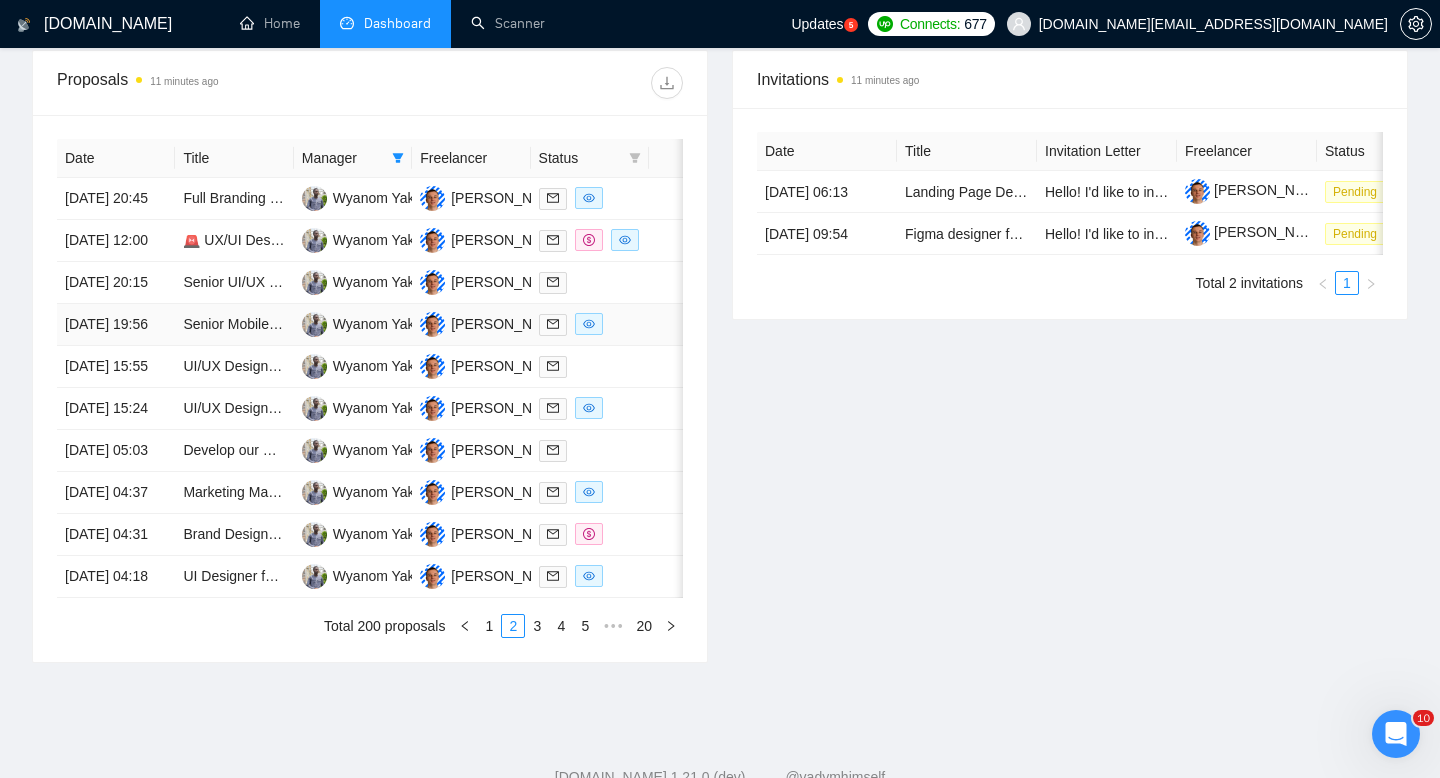 click on "Senior Mobile App UI/UX Designer (Cross-Platform, Flutter-Compatible)" at bounding box center [234, 325] 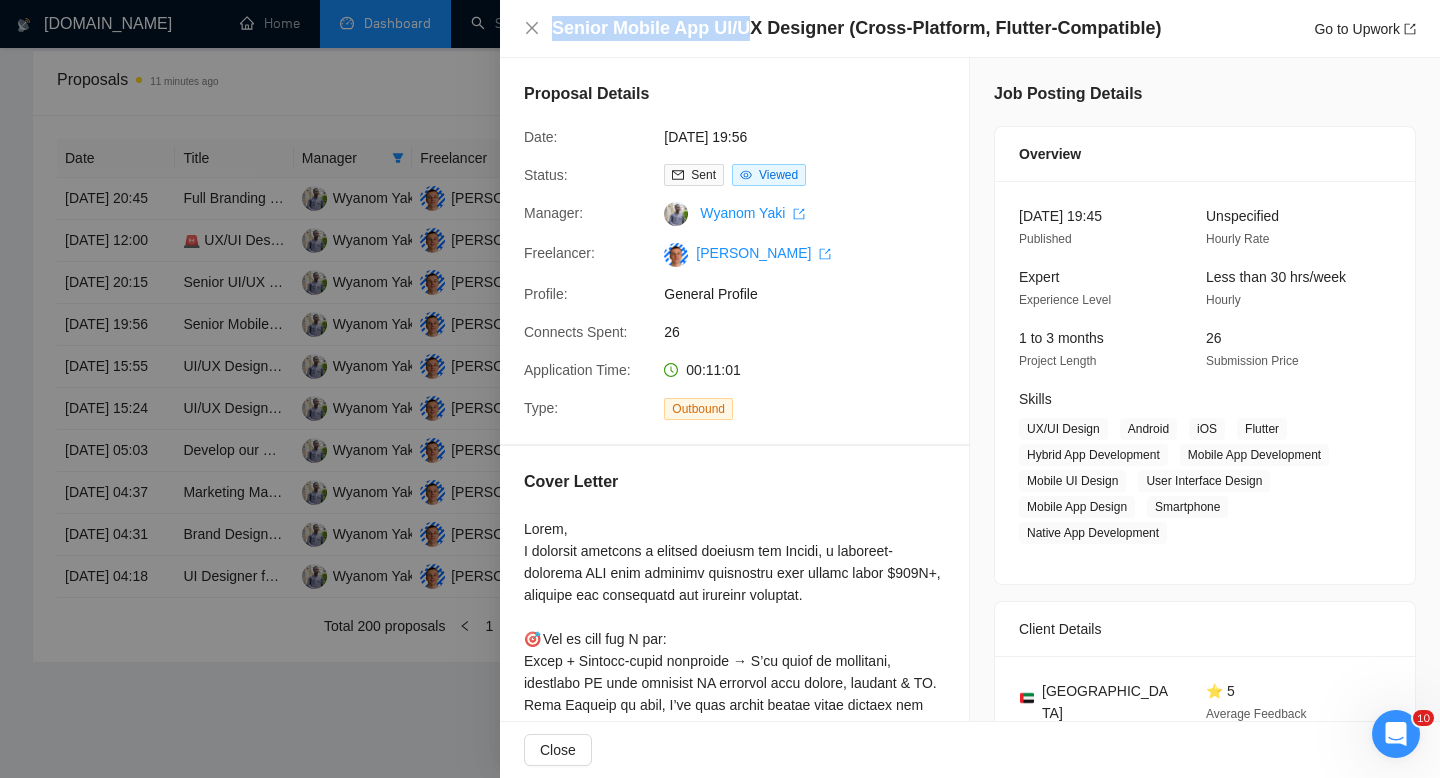 drag, startPoint x: 555, startPoint y: 29, endPoint x: 749, endPoint y: 36, distance: 194.12625 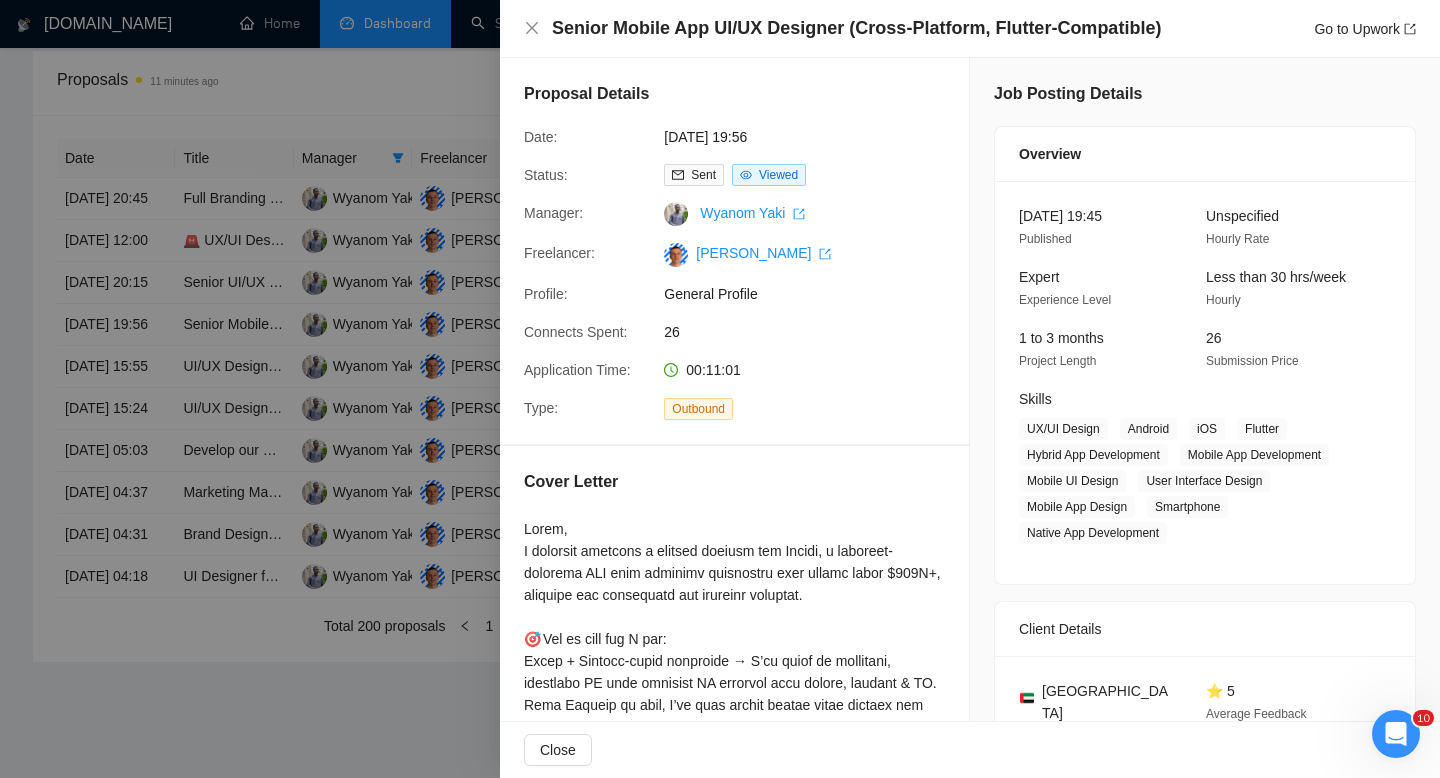 click at bounding box center (720, 389) 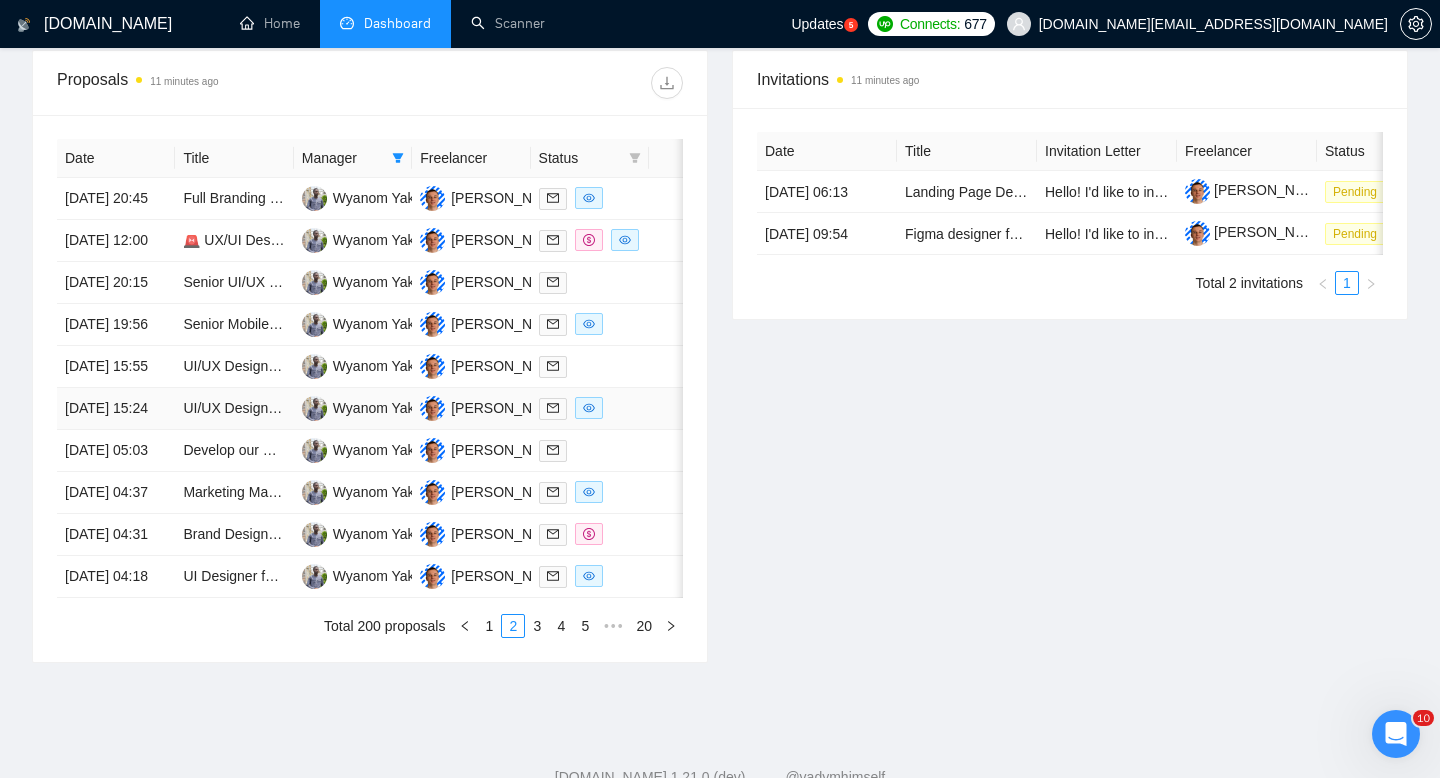 click at bounding box center [590, 408] 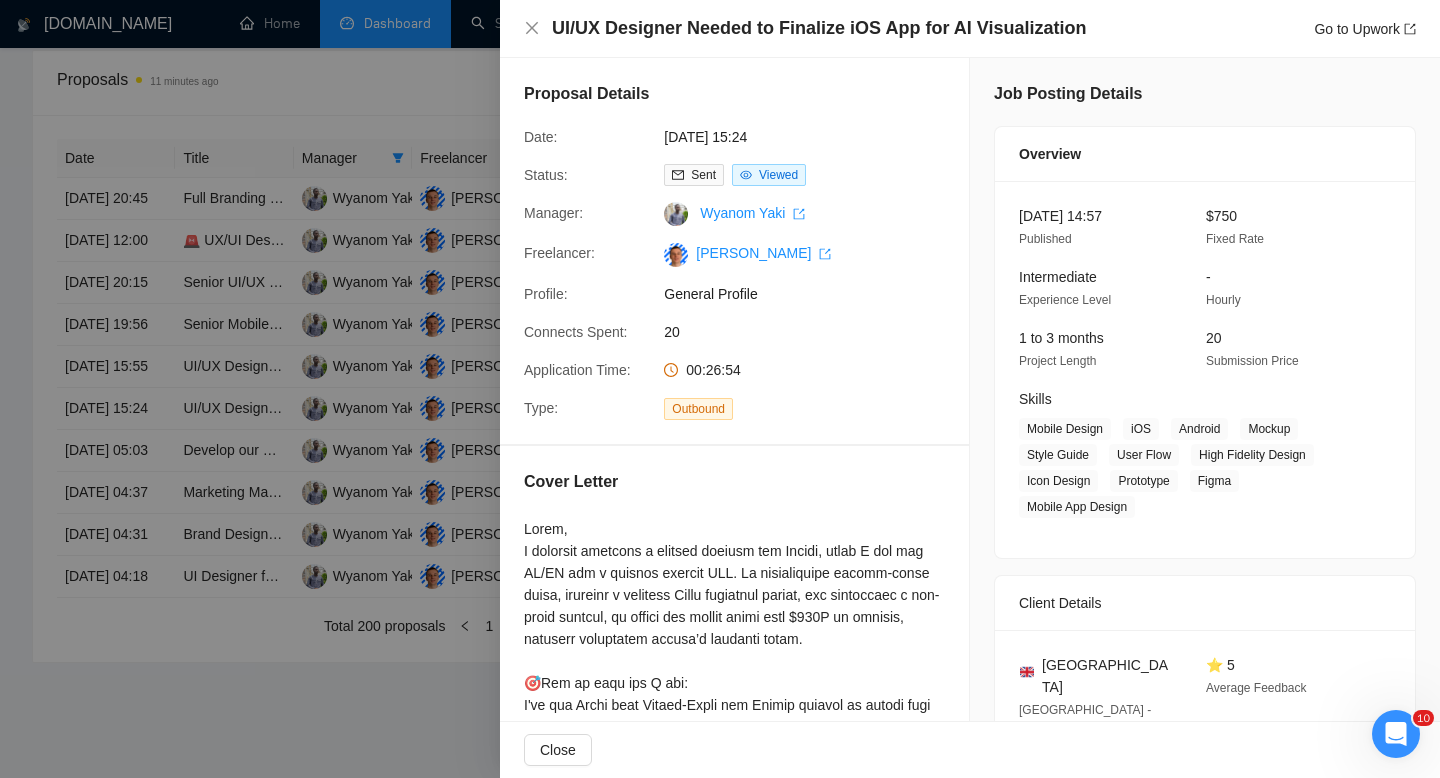 click at bounding box center [720, 389] 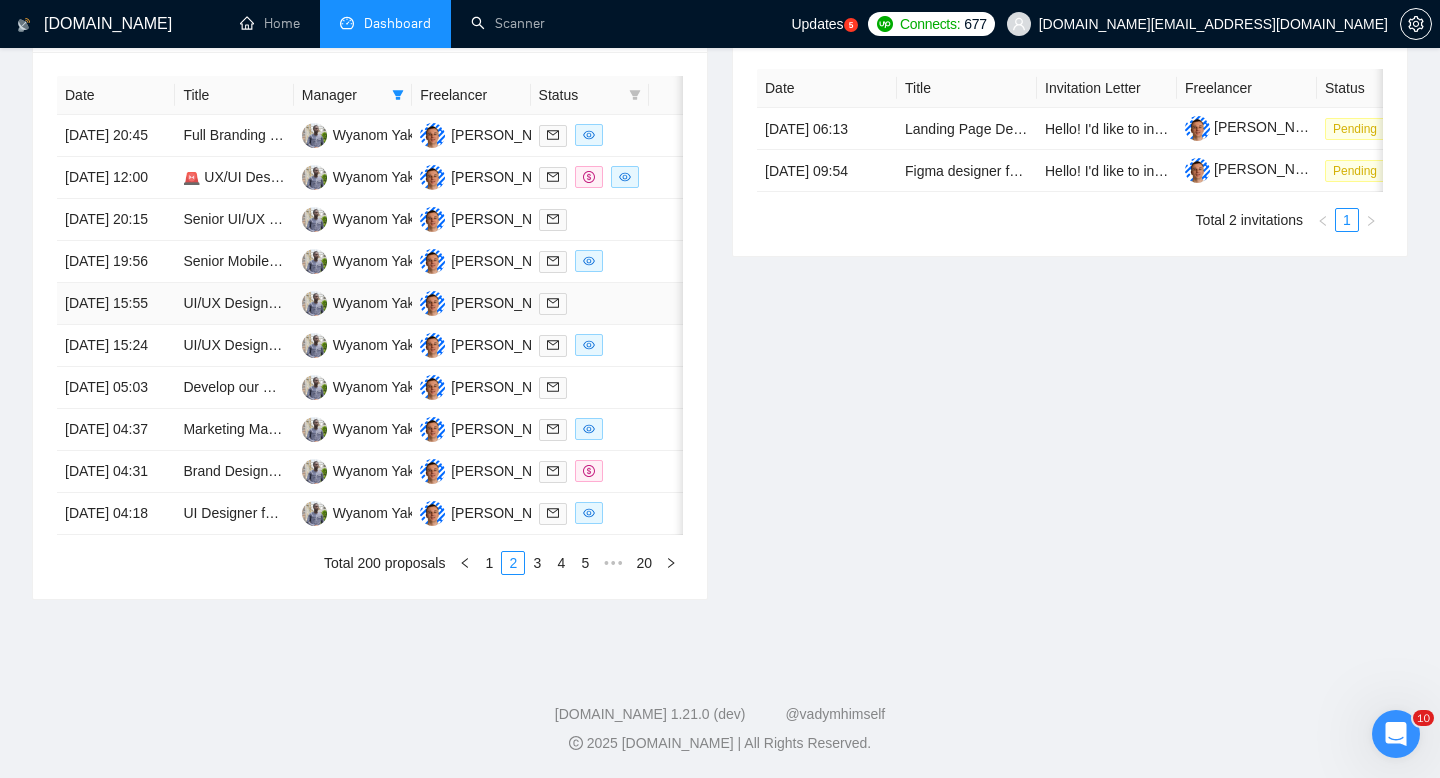 scroll, scrollTop: 916, scrollLeft: 0, axis: vertical 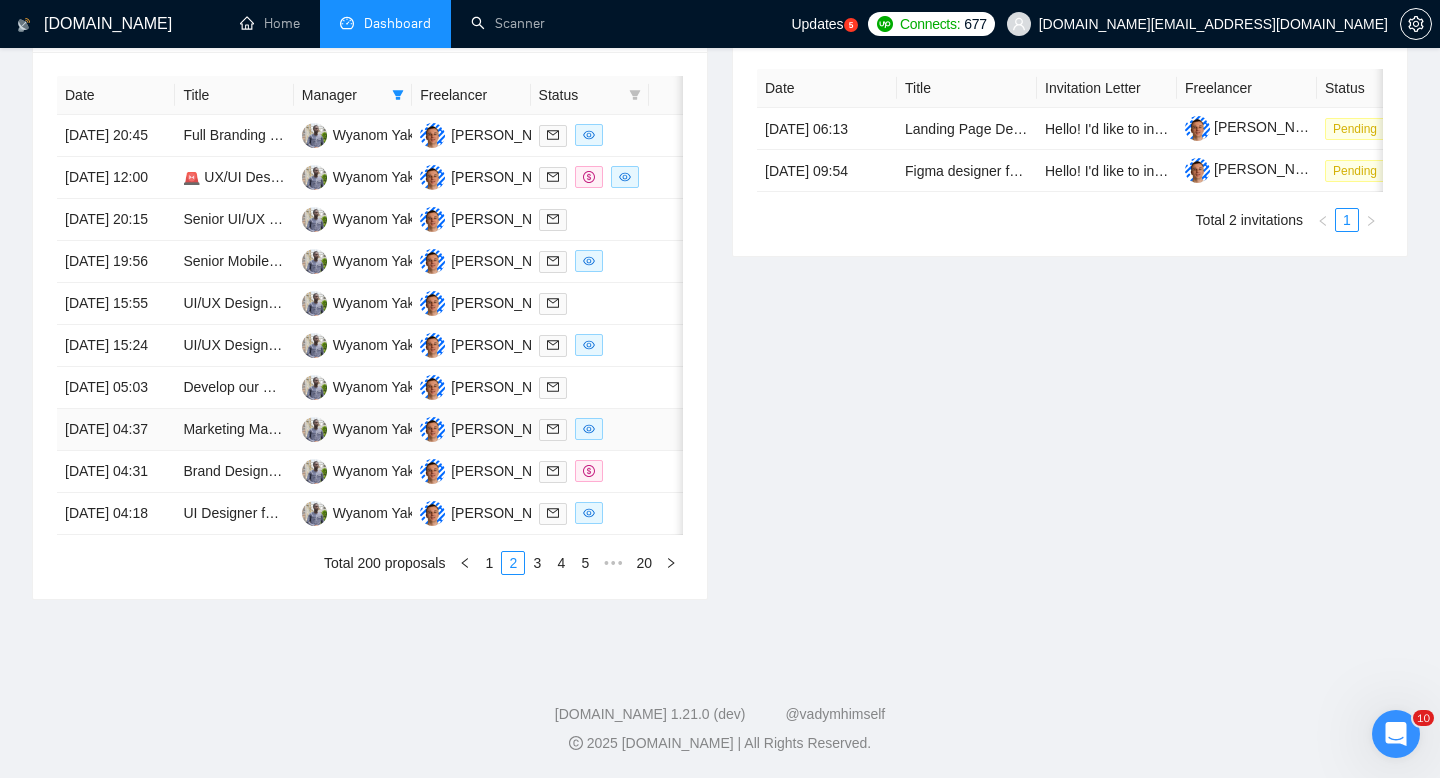 click at bounding box center (590, 430) 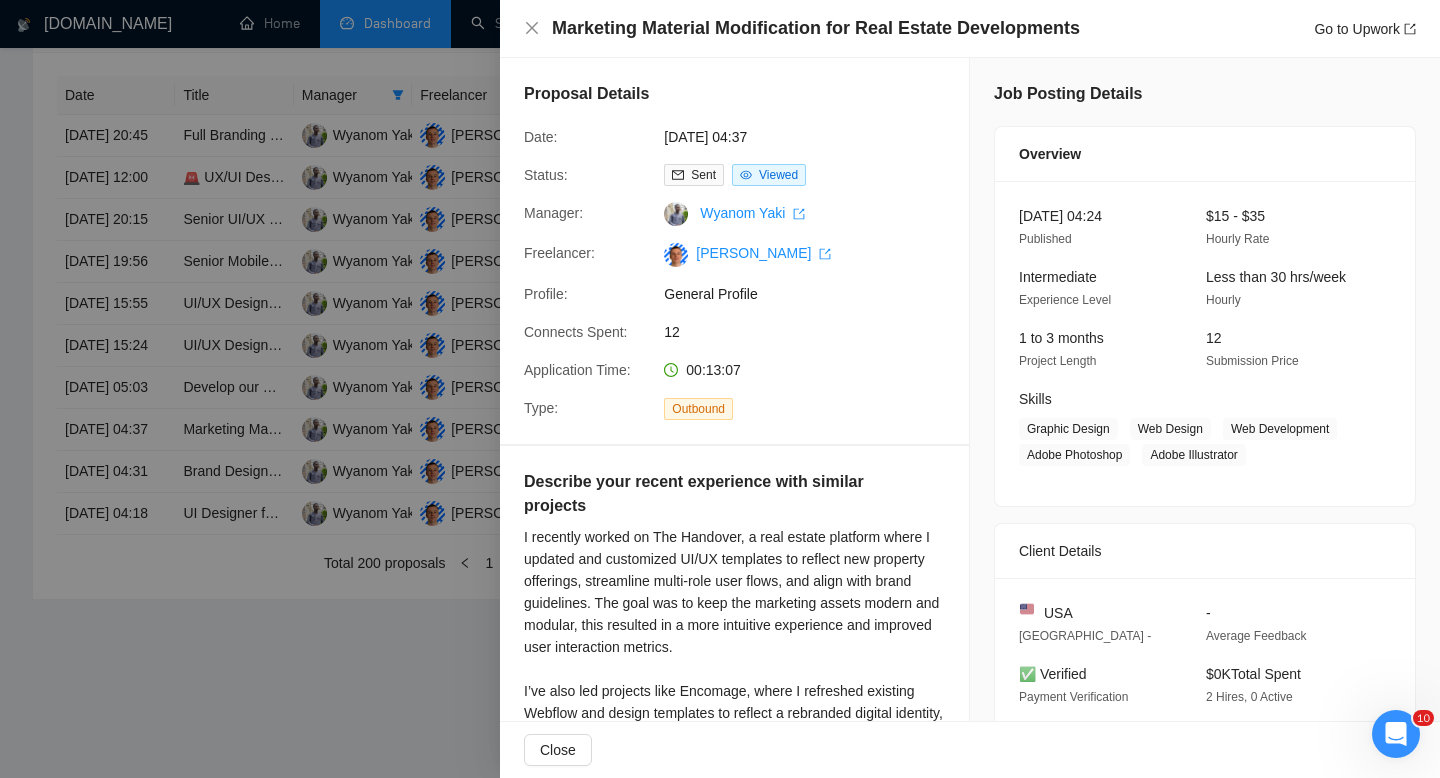 click at bounding box center [720, 389] 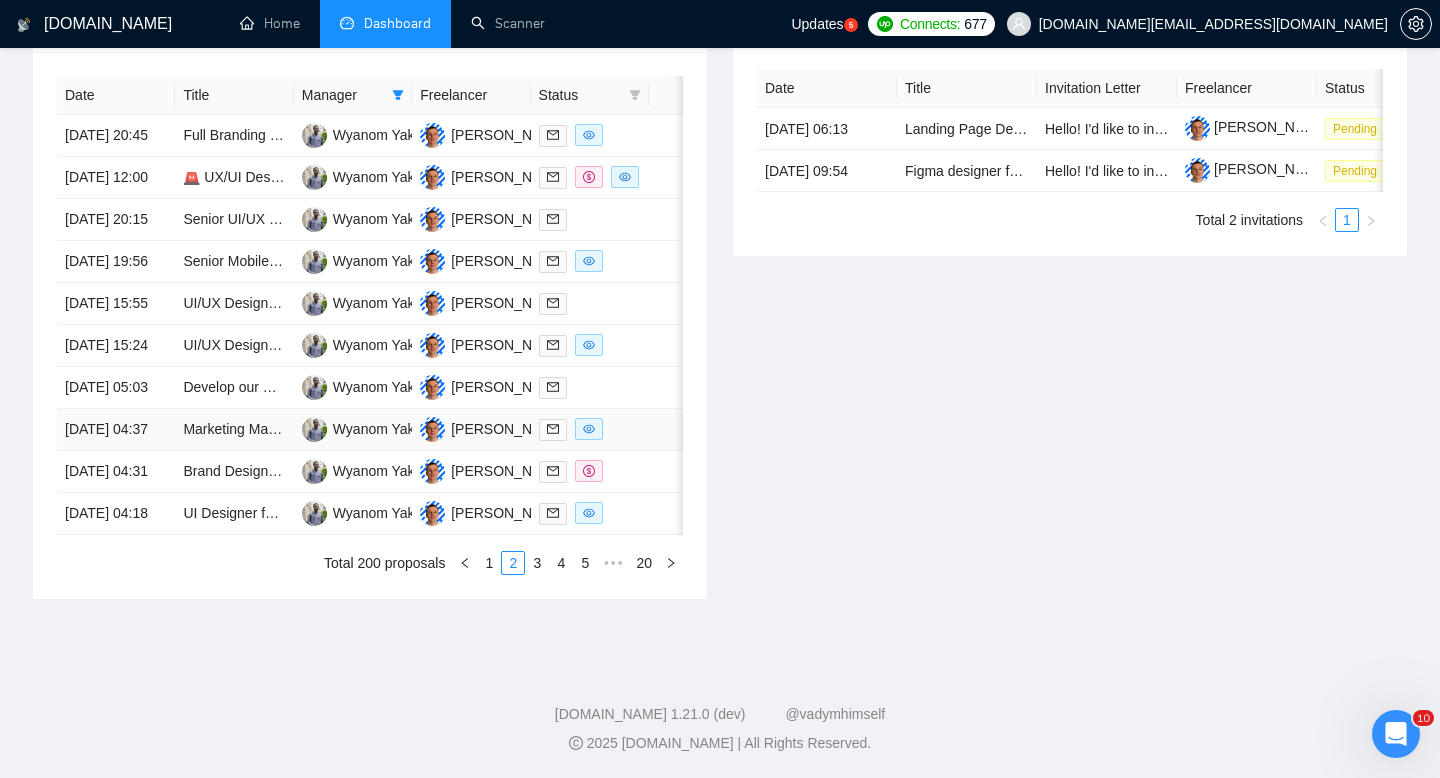 click at bounding box center (590, 430) 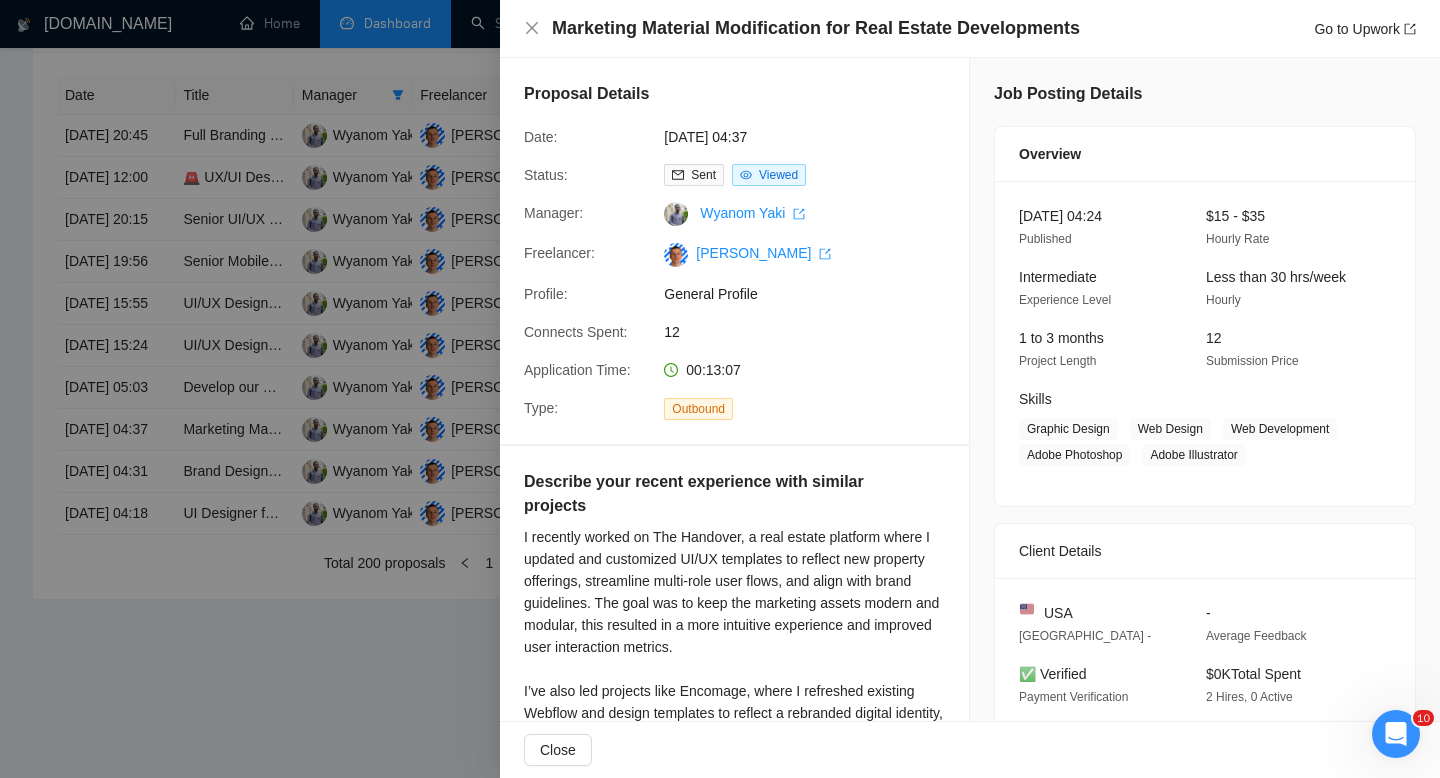 click at bounding box center [720, 389] 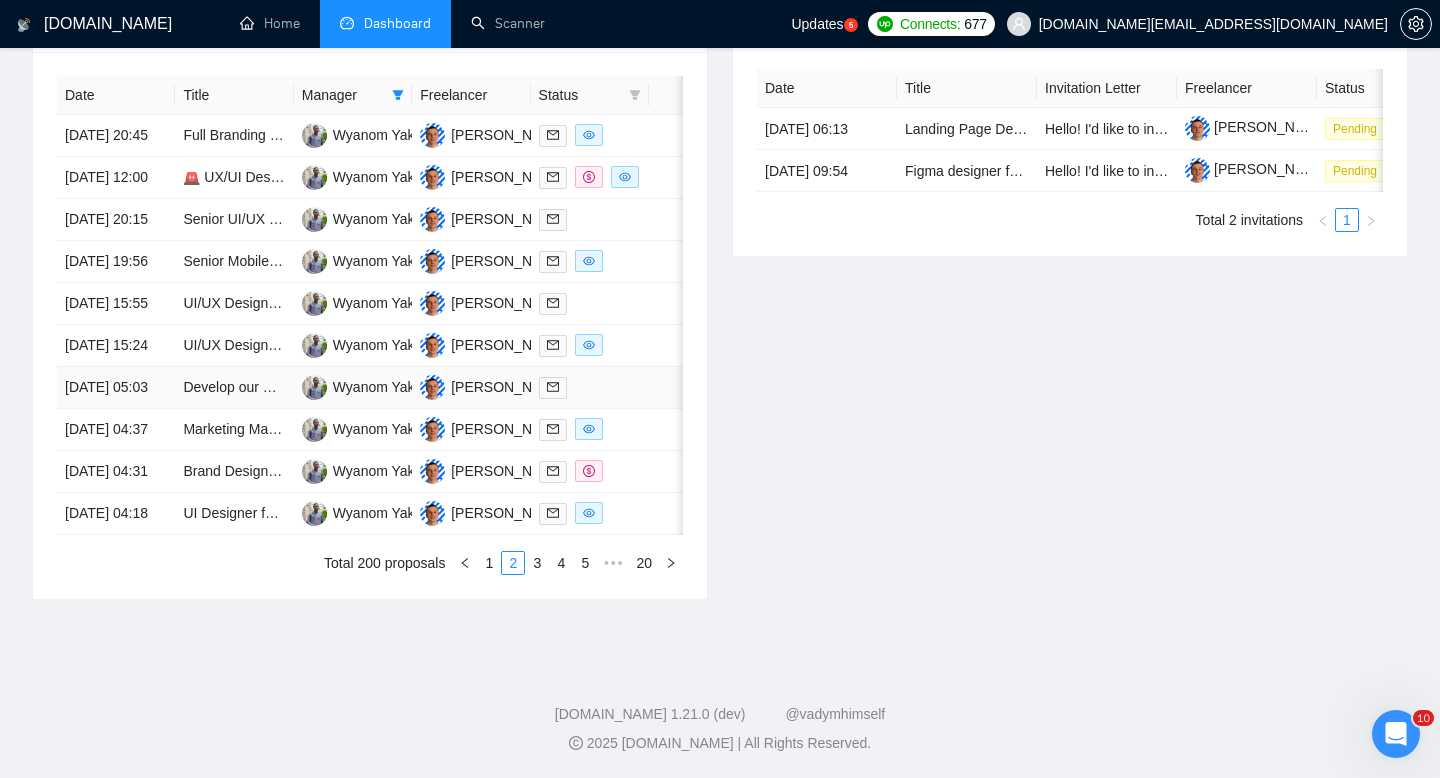 click at bounding box center (590, 388) 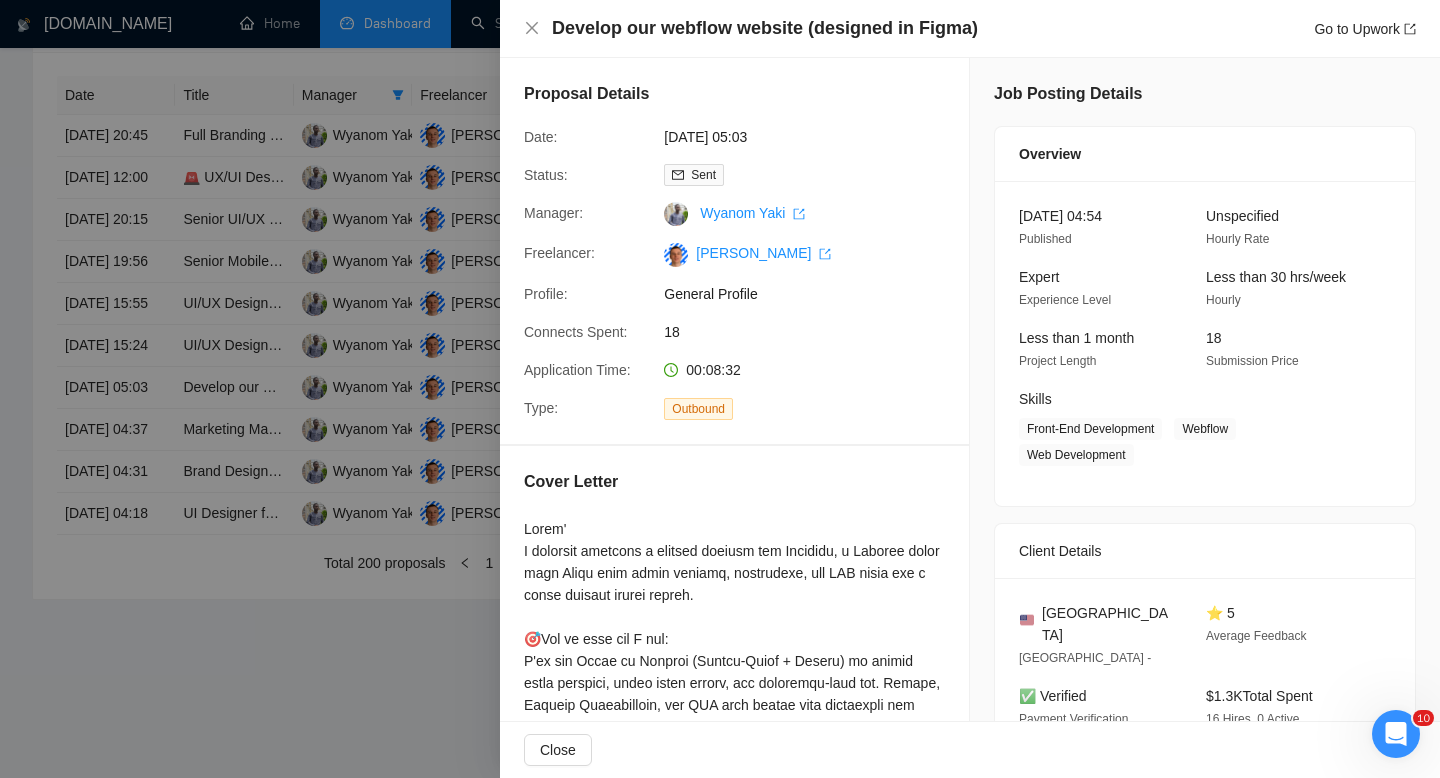 click at bounding box center (720, 389) 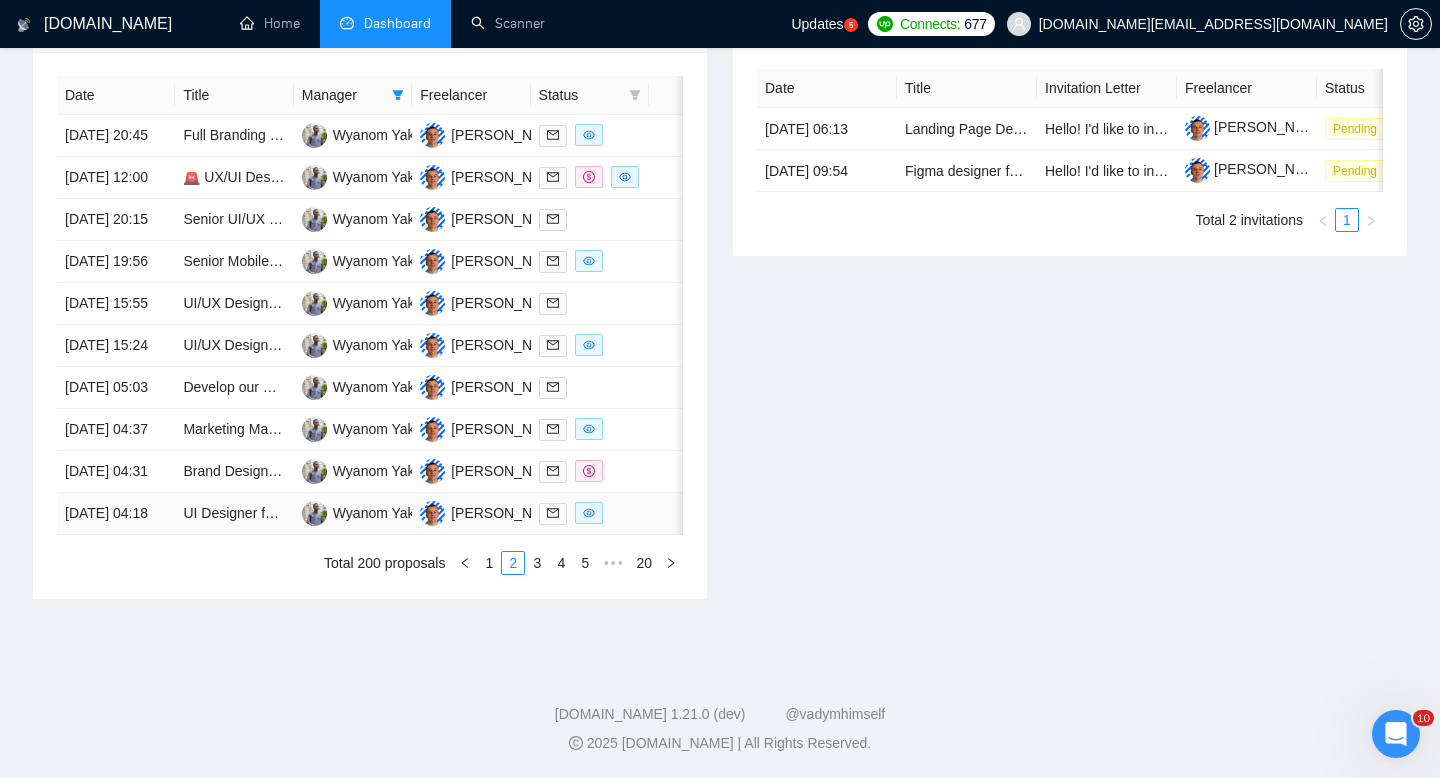 click at bounding box center (683, 514) 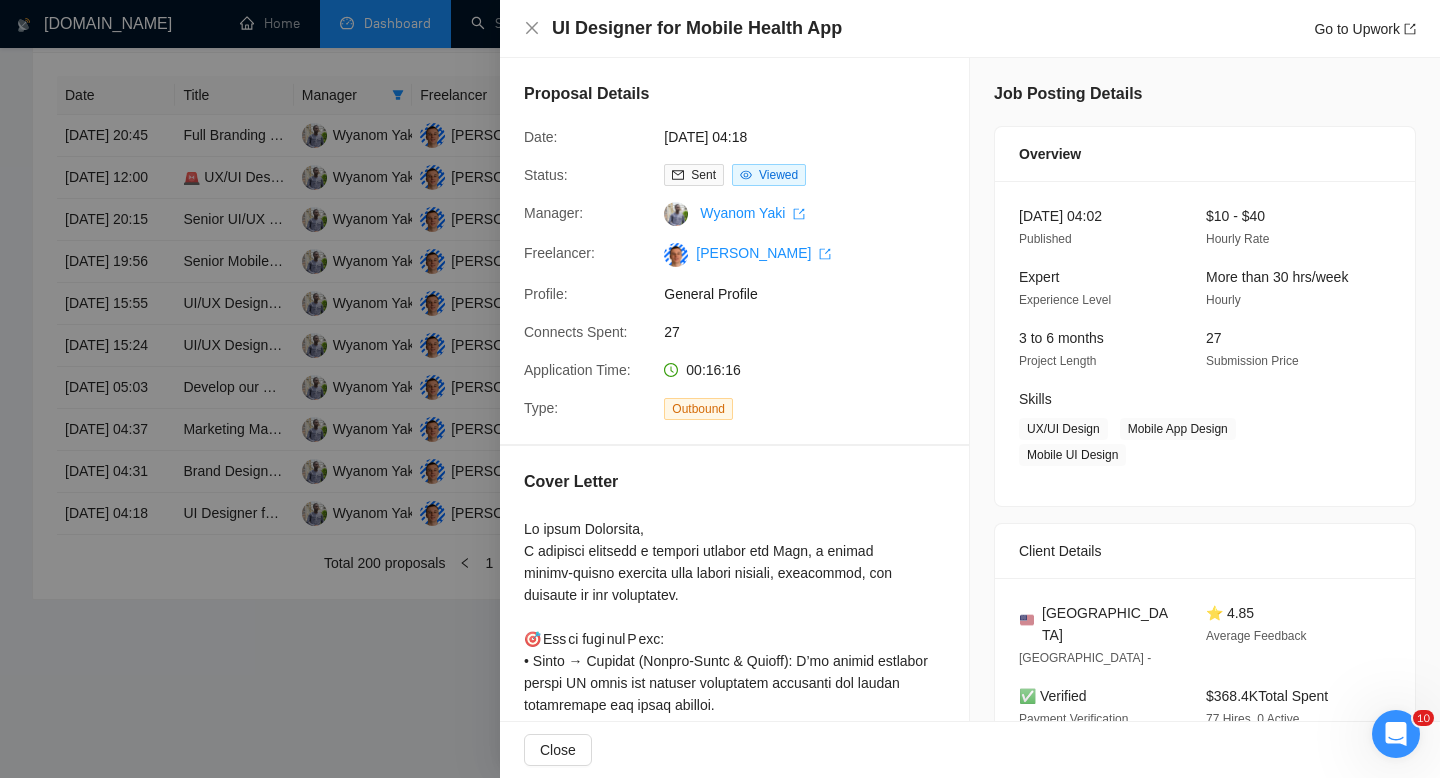 click at bounding box center (720, 389) 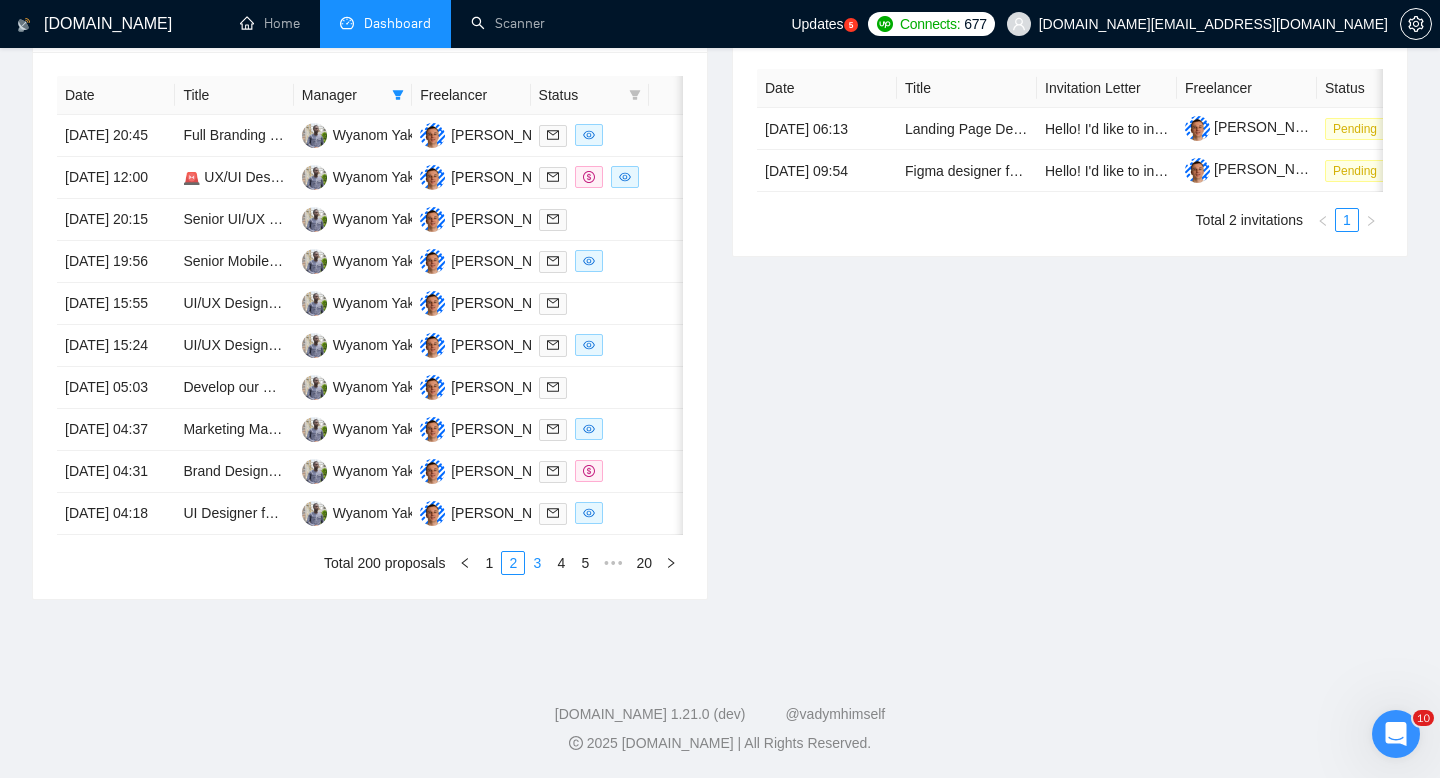click on "3" at bounding box center (537, 563) 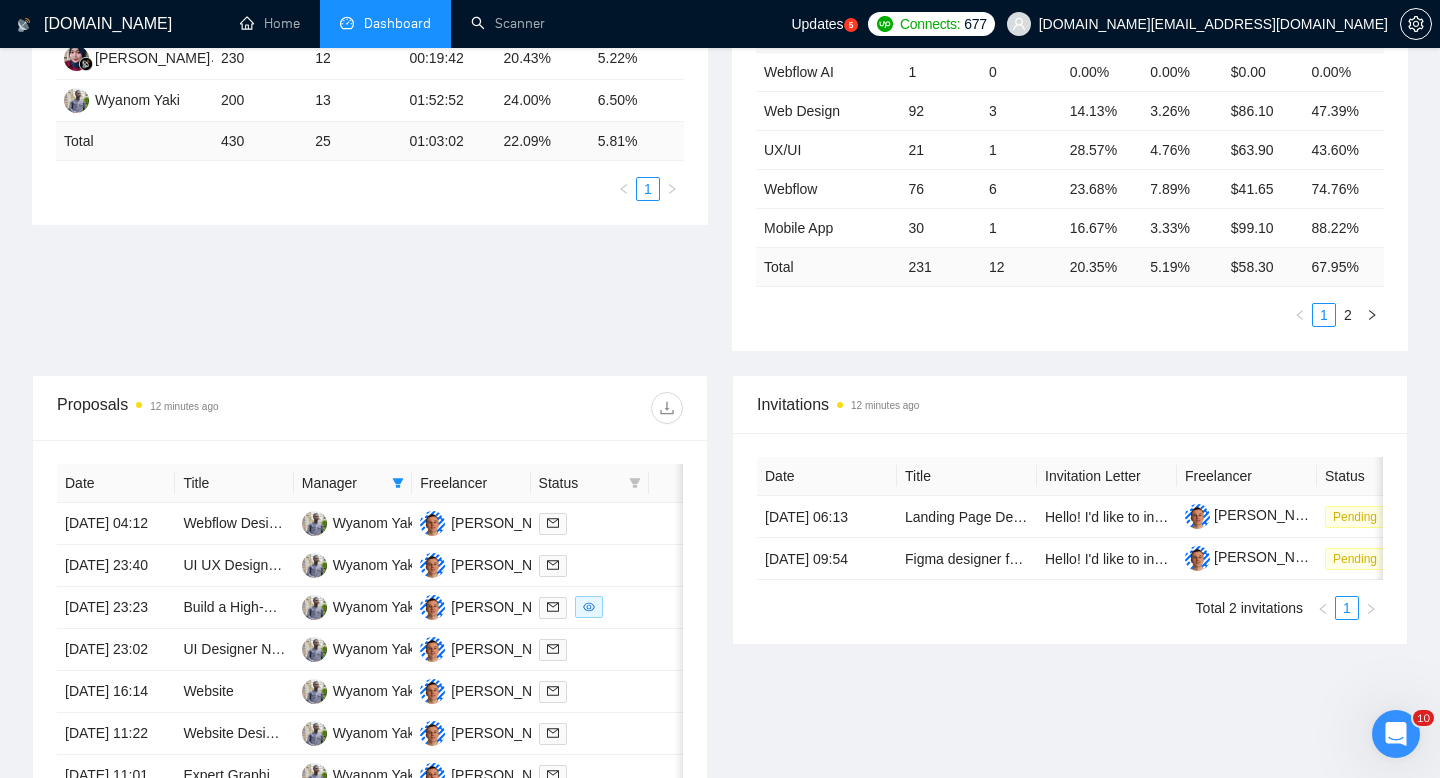 scroll, scrollTop: 76, scrollLeft: 0, axis: vertical 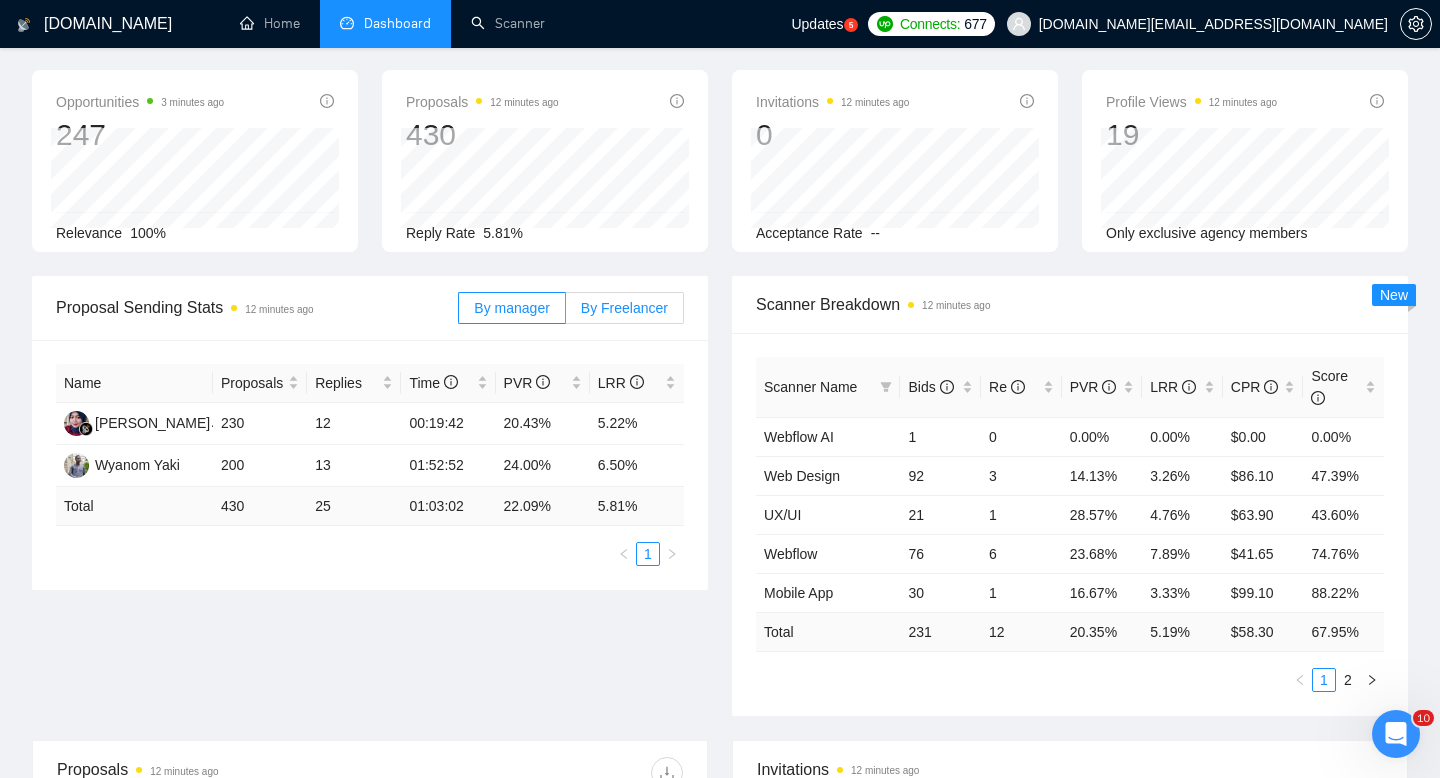 click on "By Freelancer" at bounding box center (624, 308) 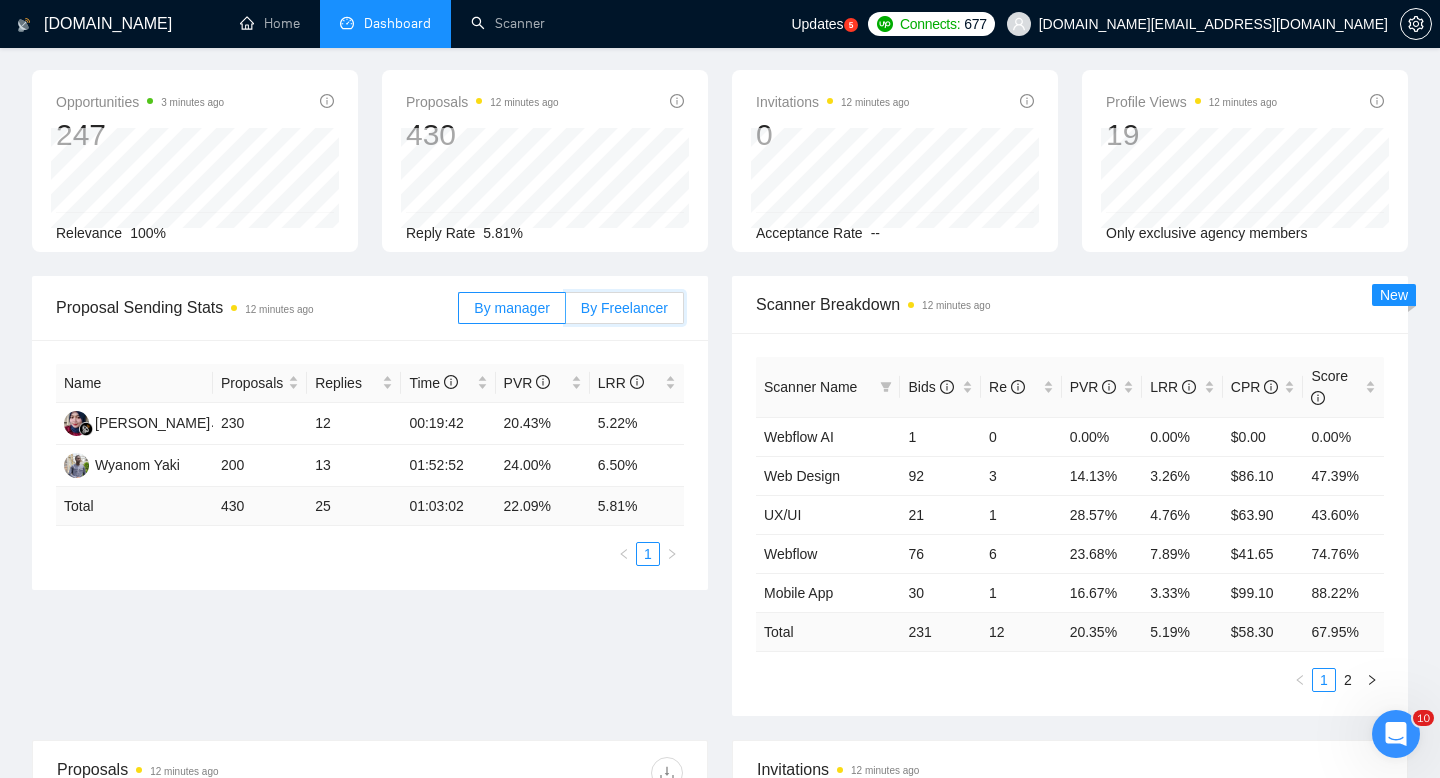 click on "By Freelancer" at bounding box center (566, 313) 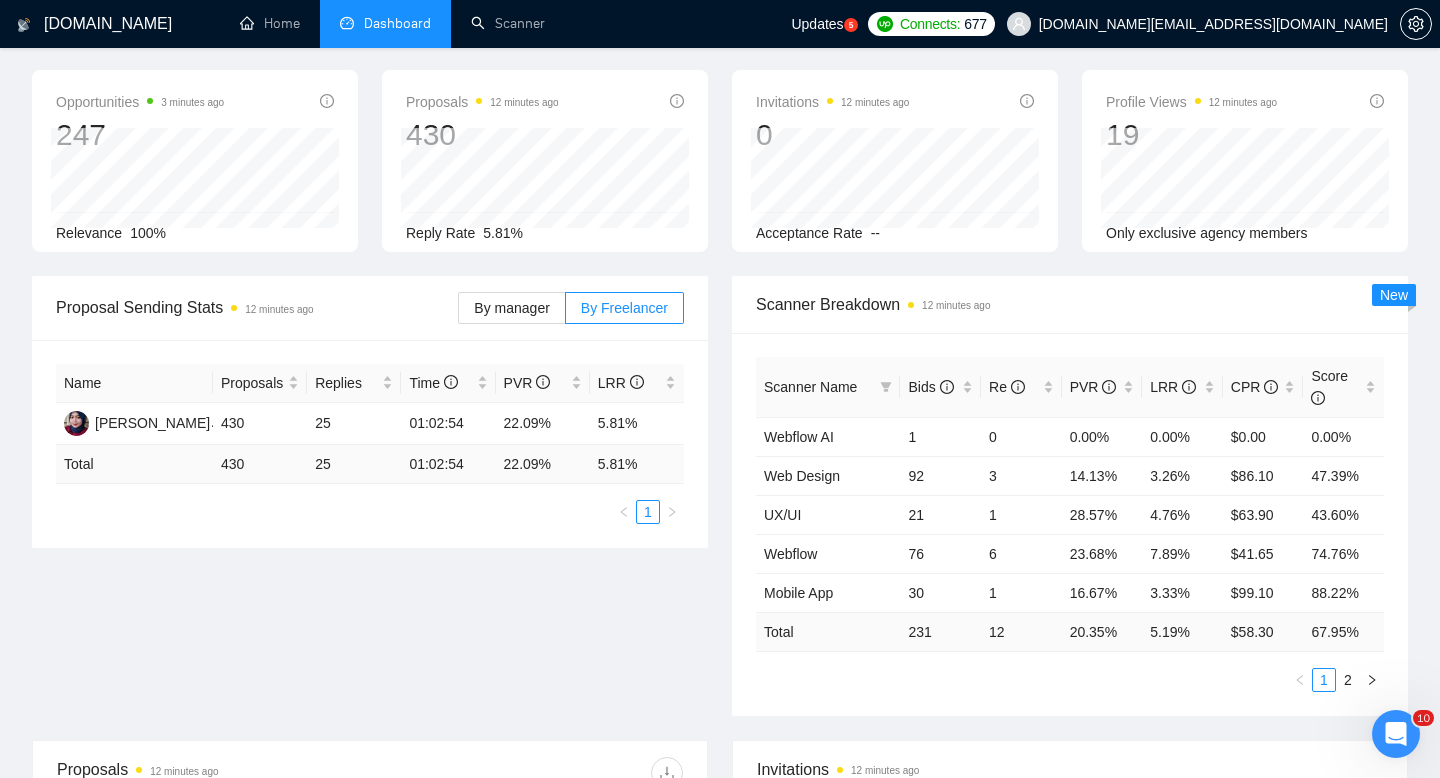 click on "By manager By Freelancer" at bounding box center (571, 308) 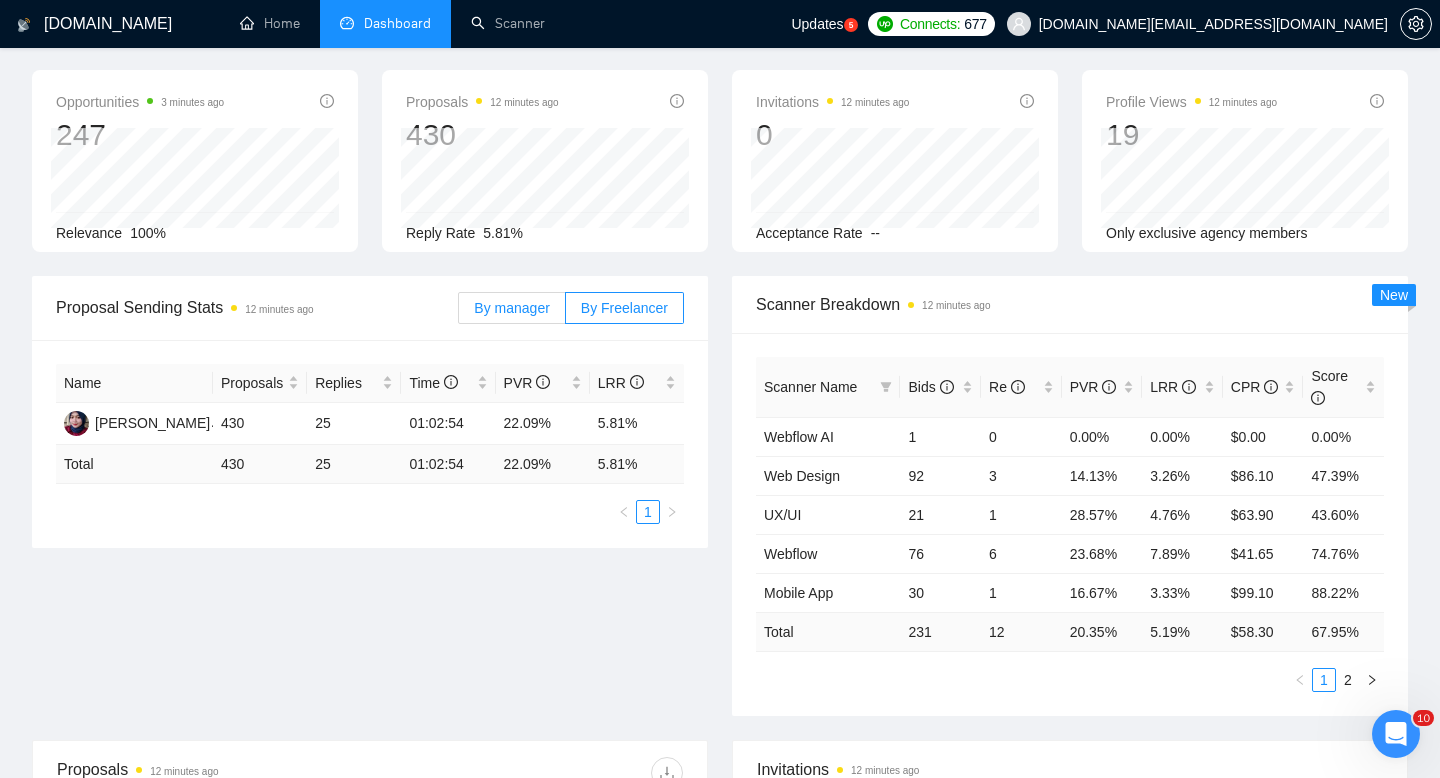 click on "By manager" at bounding box center (511, 308) 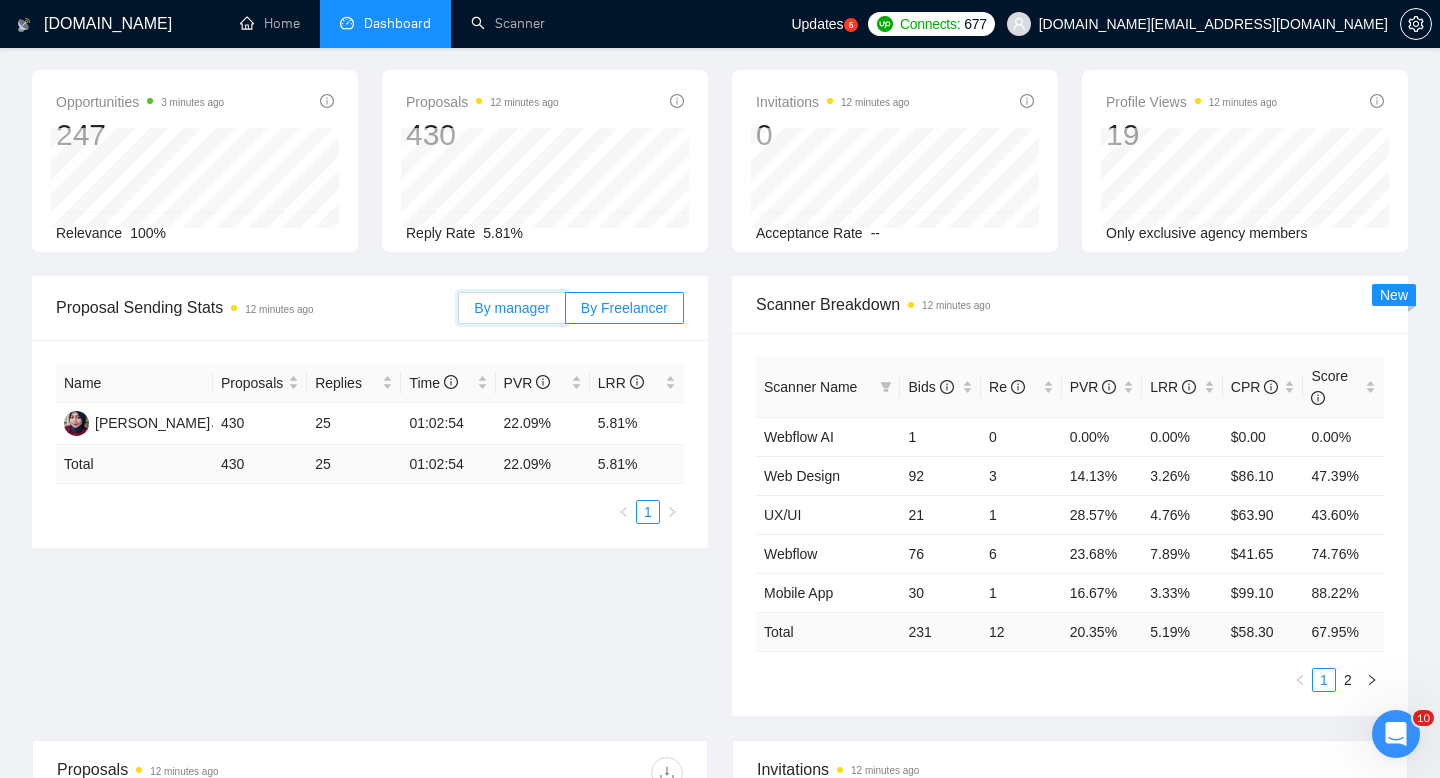 click on "By manager" at bounding box center [459, 313] 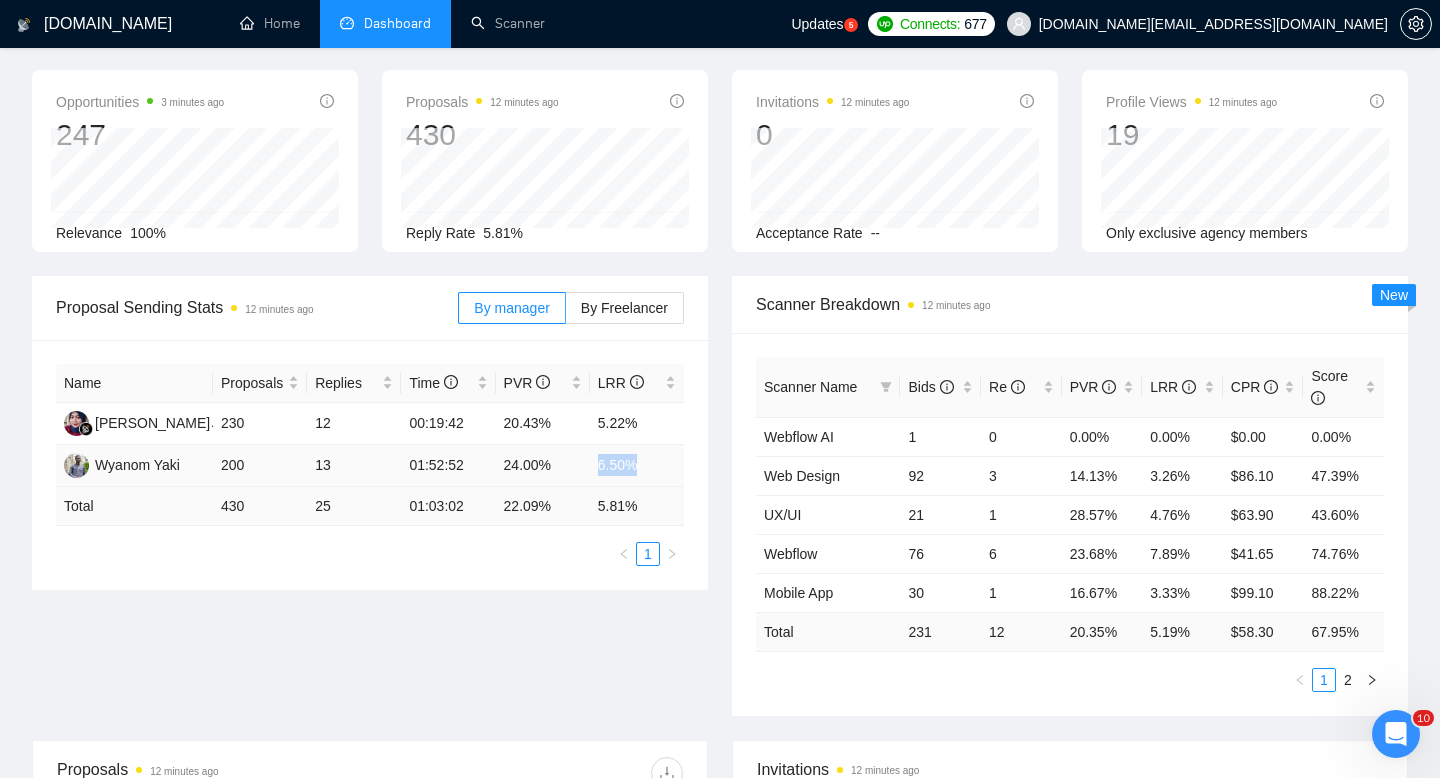 drag, startPoint x: 656, startPoint y: 465, endPoint x: 588, endPoint y: 457, distance: 68.46897 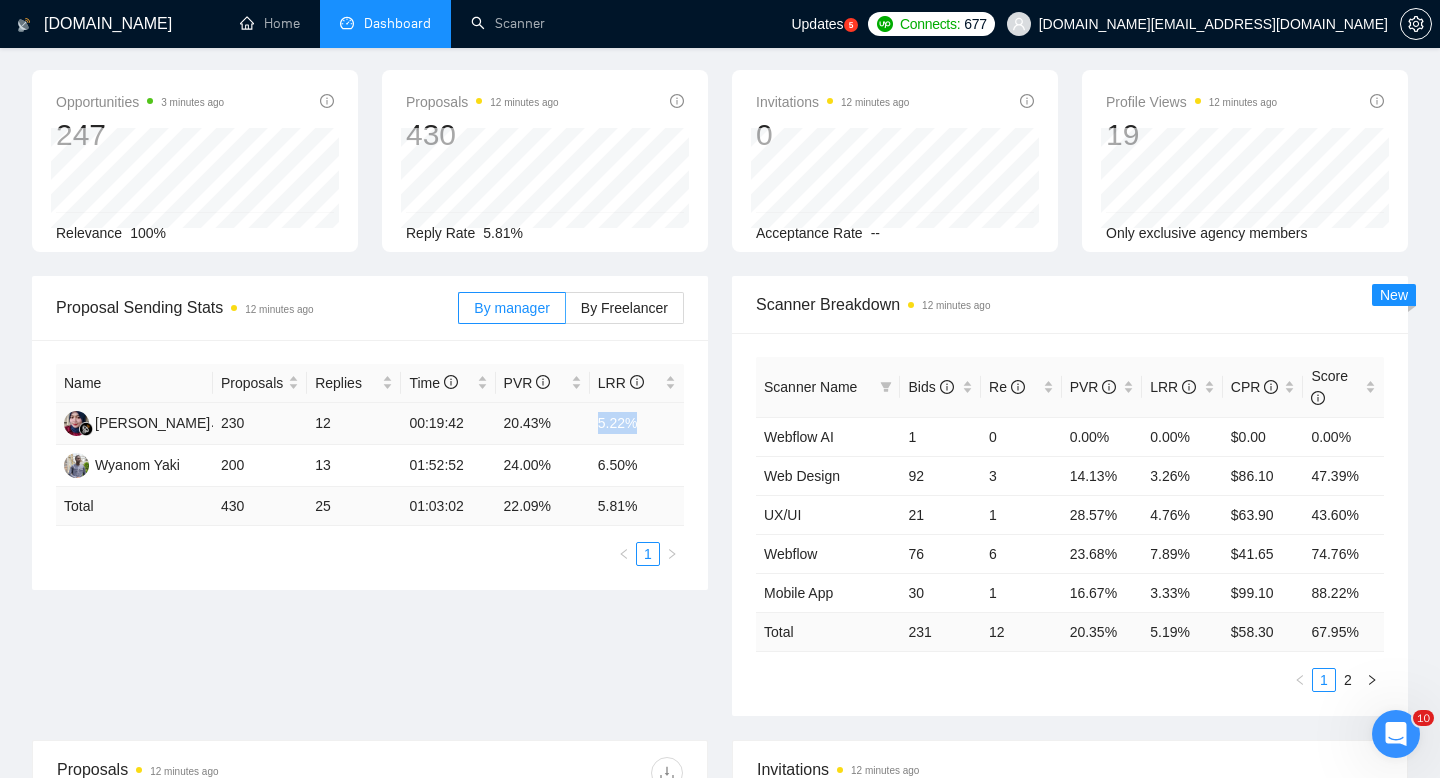 drag, startPoint x: 657, startPoint y: 422, endPoint x: 586, endPoint y: 422, distance: 71 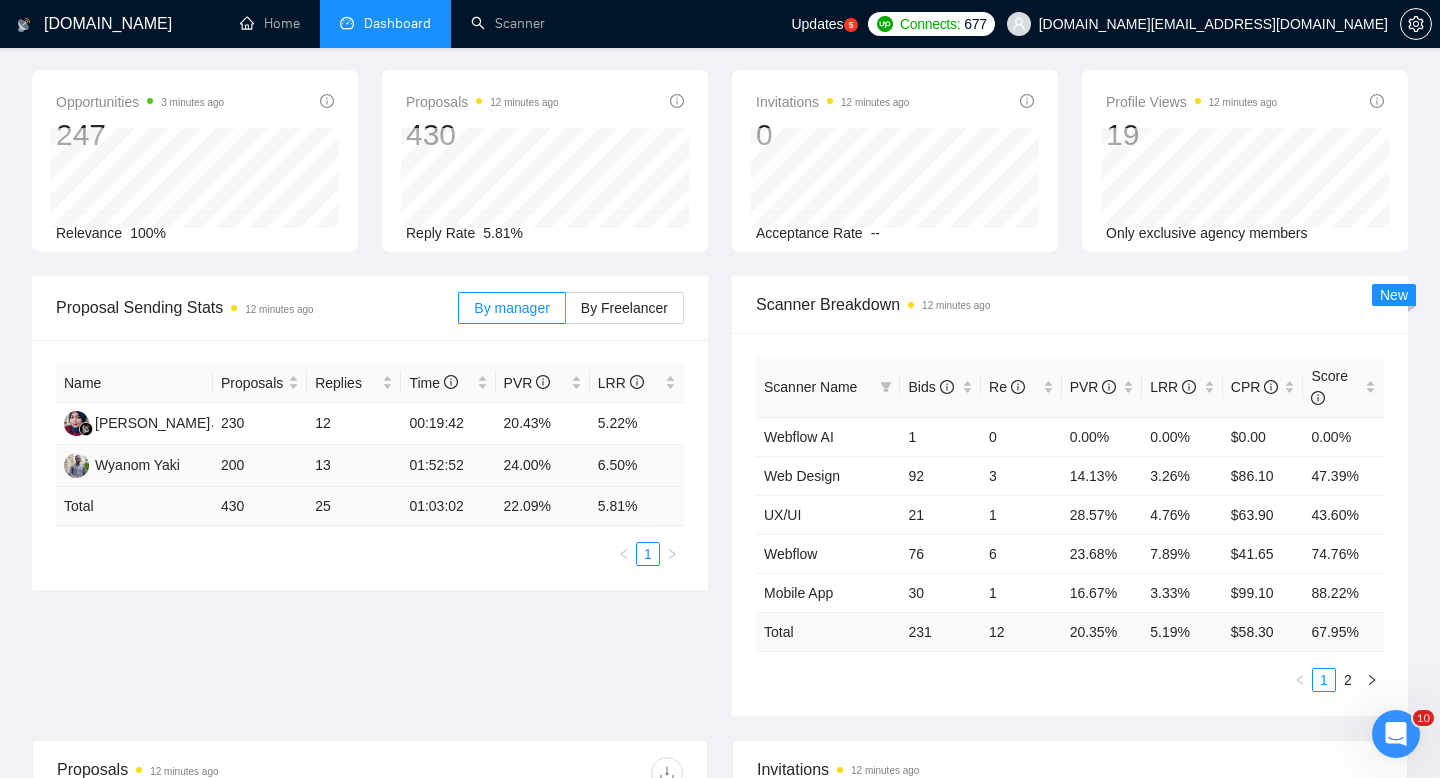 click on "24.00%" at bounding box center [543, 466] 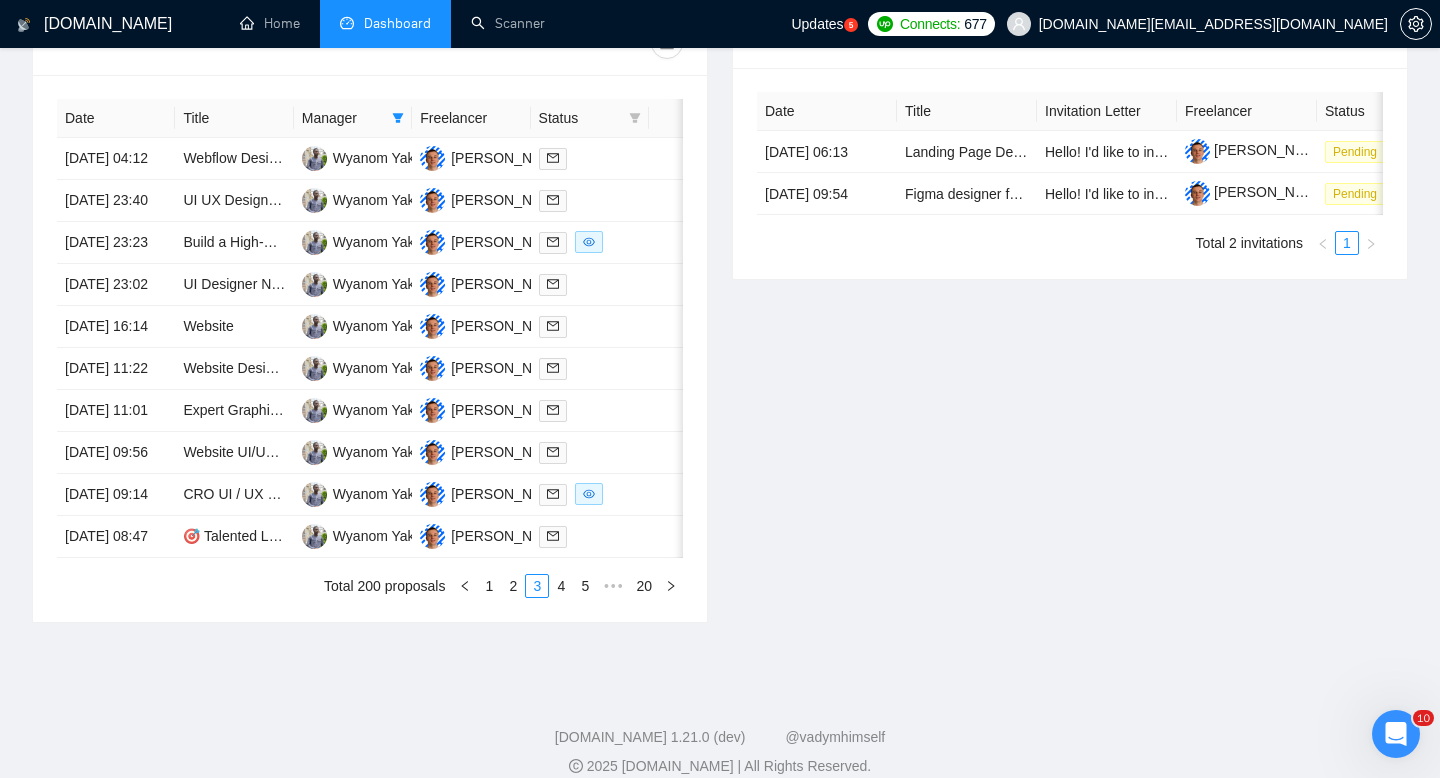 scroll, scrollTop: 816, scrollLeft: 0, axis: vertical 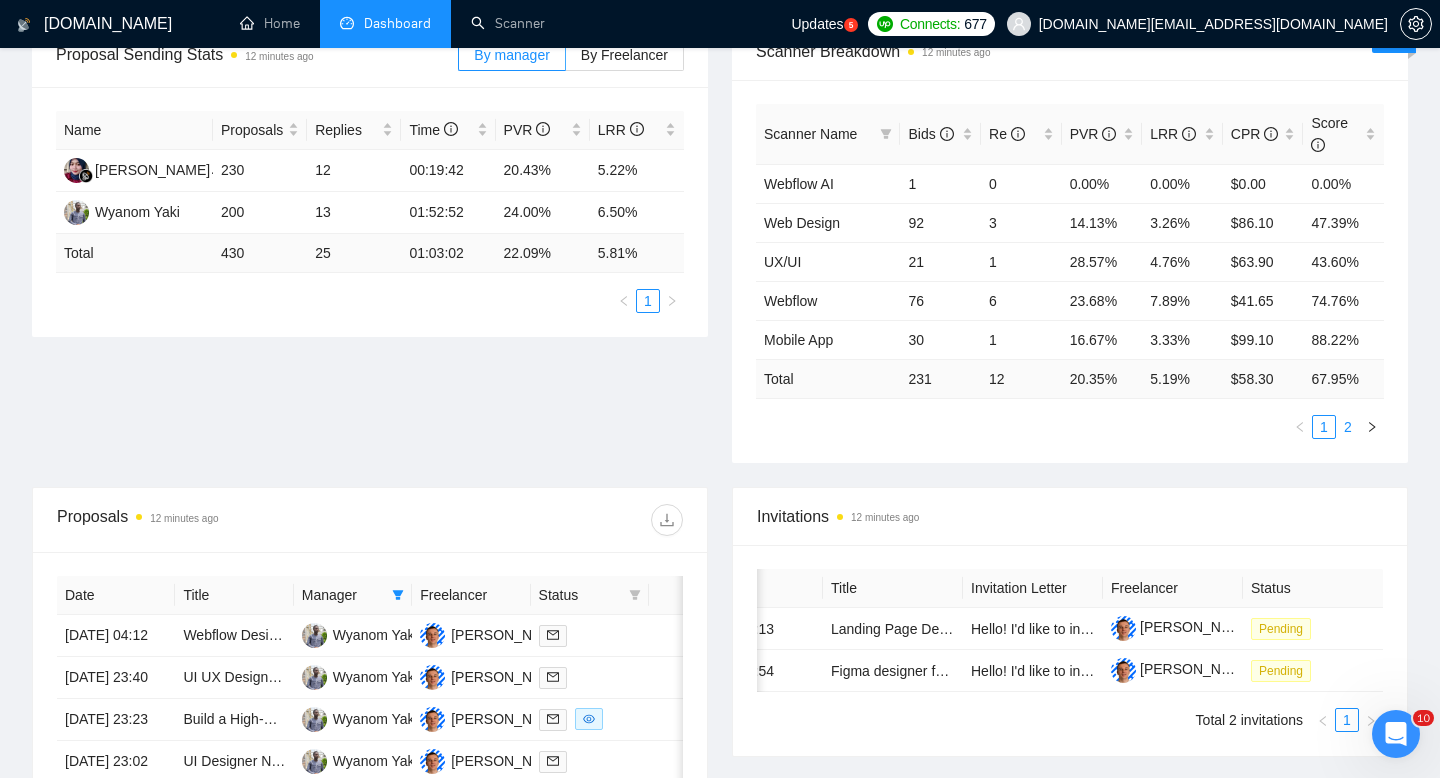 click on "2" at bounding box center [1348, 427] 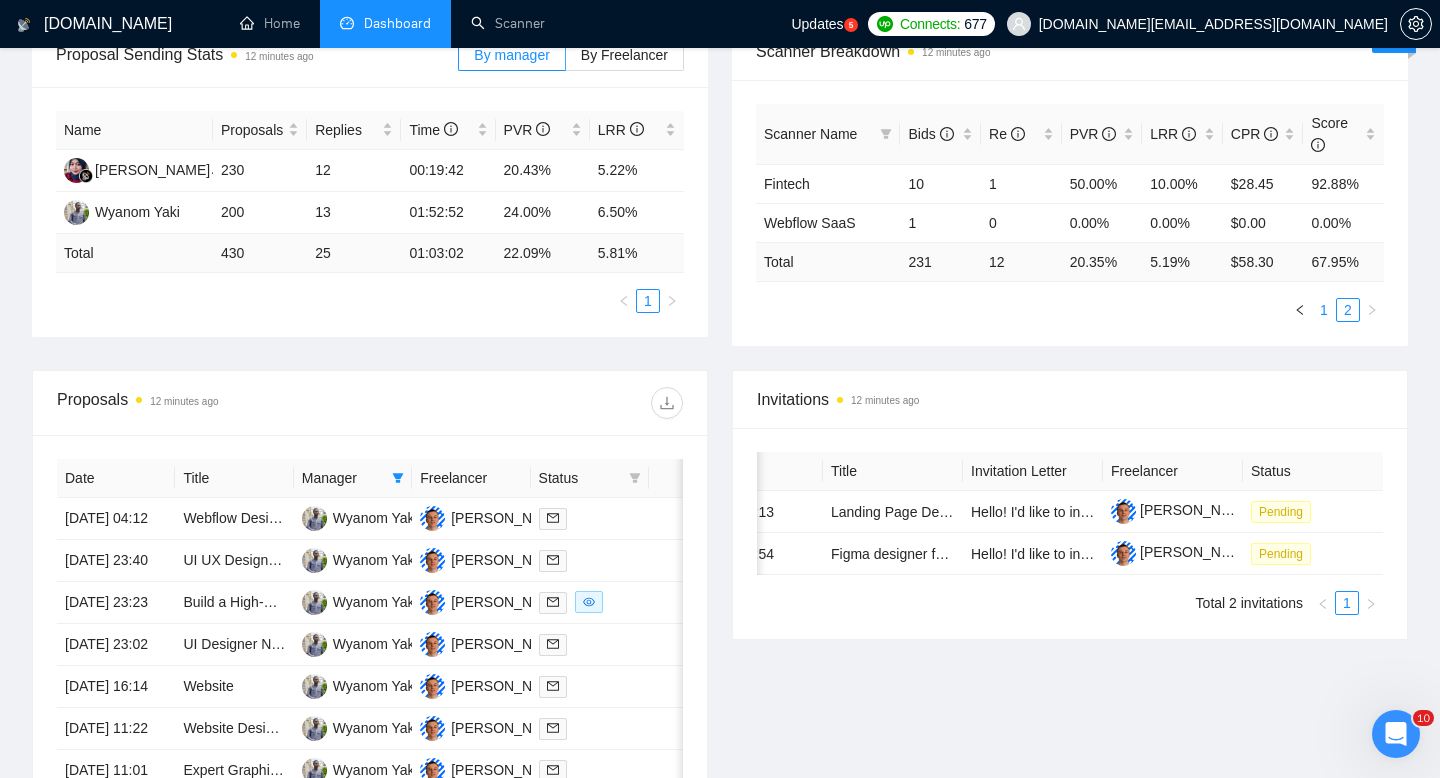 click on "1" at bounding box center [1324, 310] 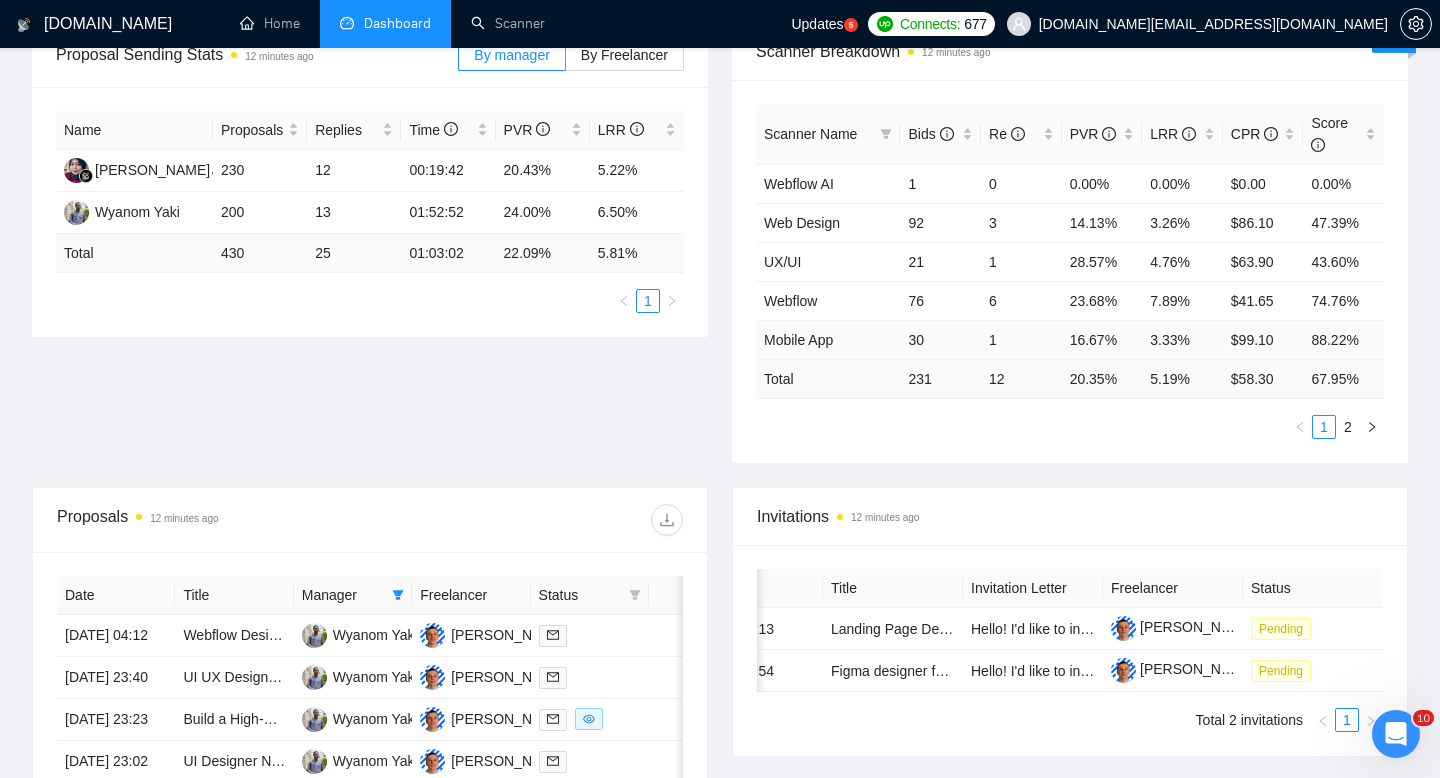 drag, startPoint x: 755, startPoint y: 337, endPoint x: 839, endPoint y: 337, distance: 84 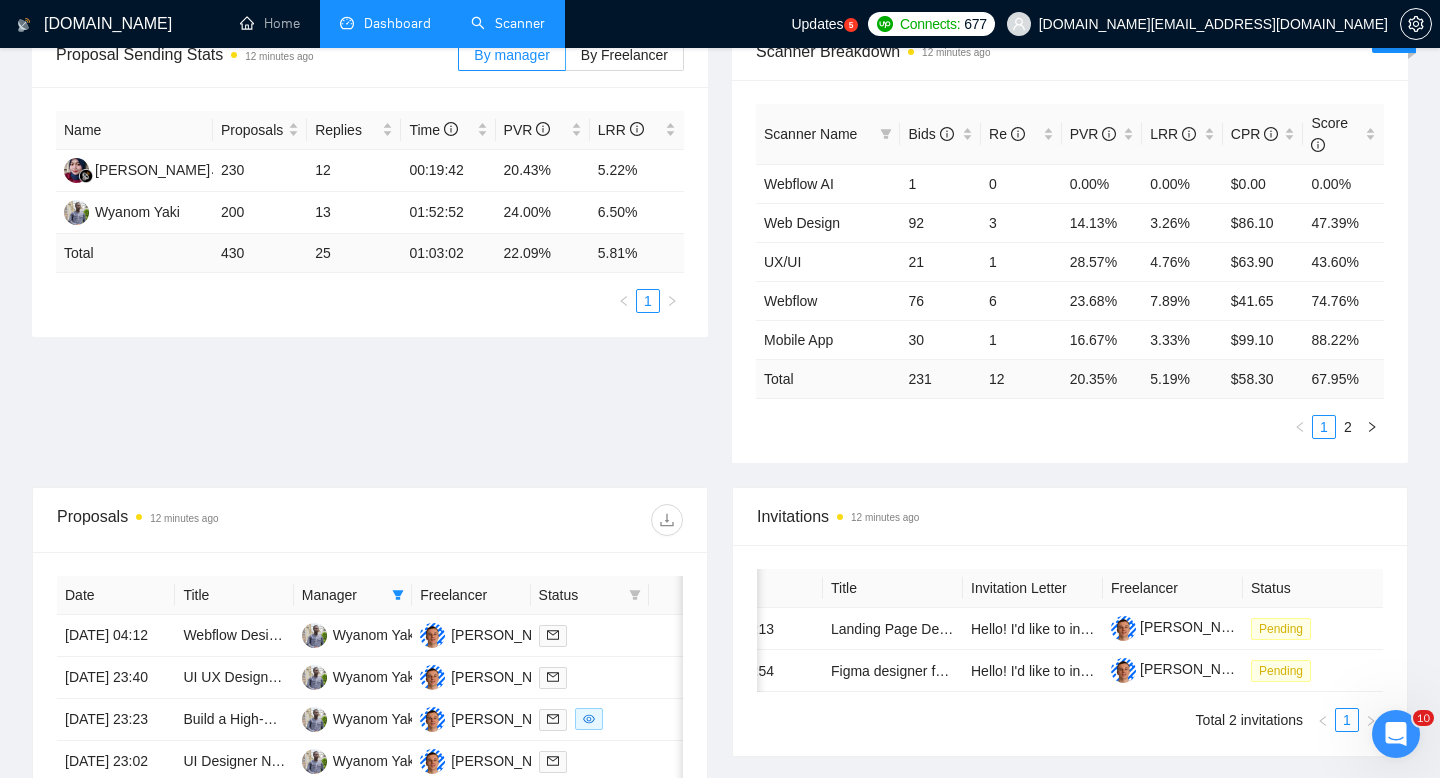 click on "Scanner" at bounding box center (508, 23) 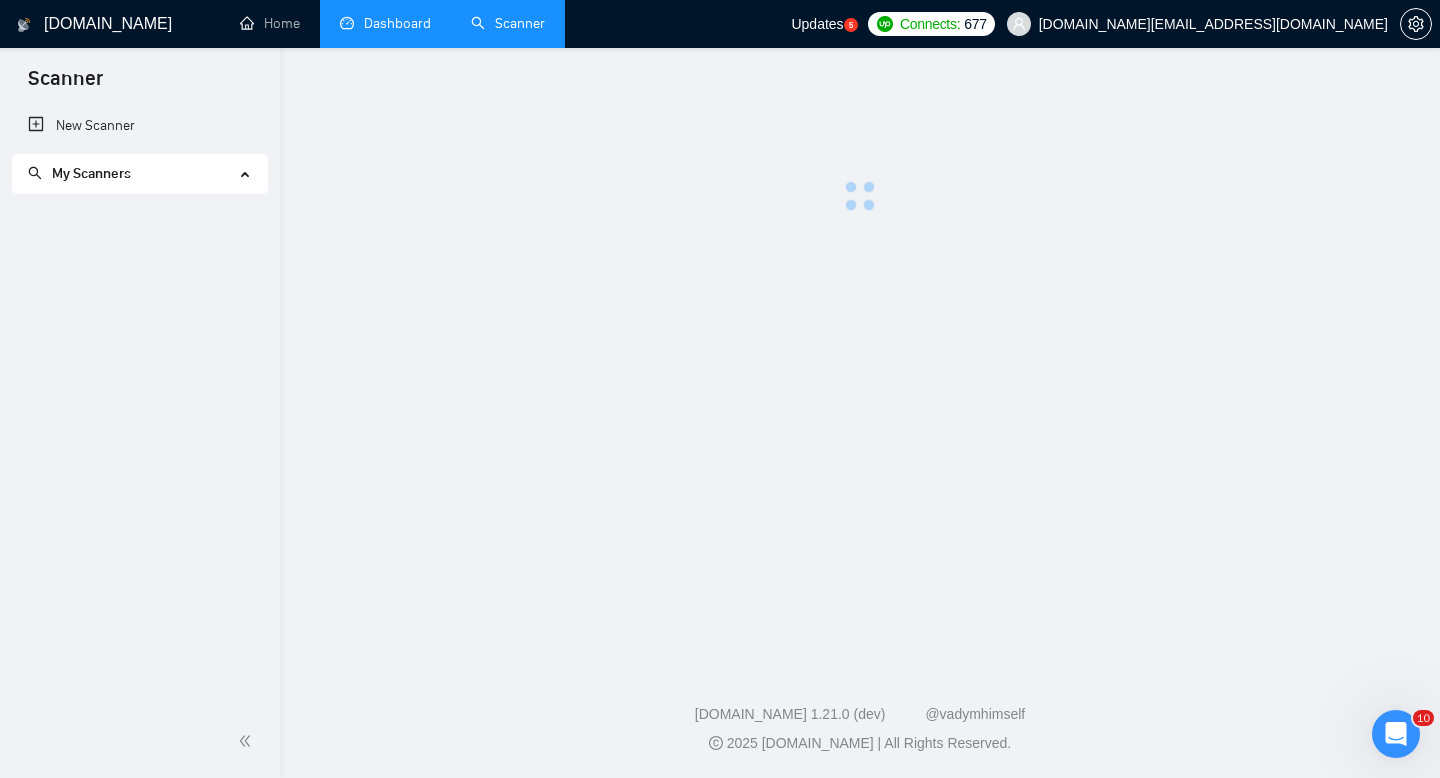 scroll, scrollTop: 0, scrollLeft: 0, axis: both 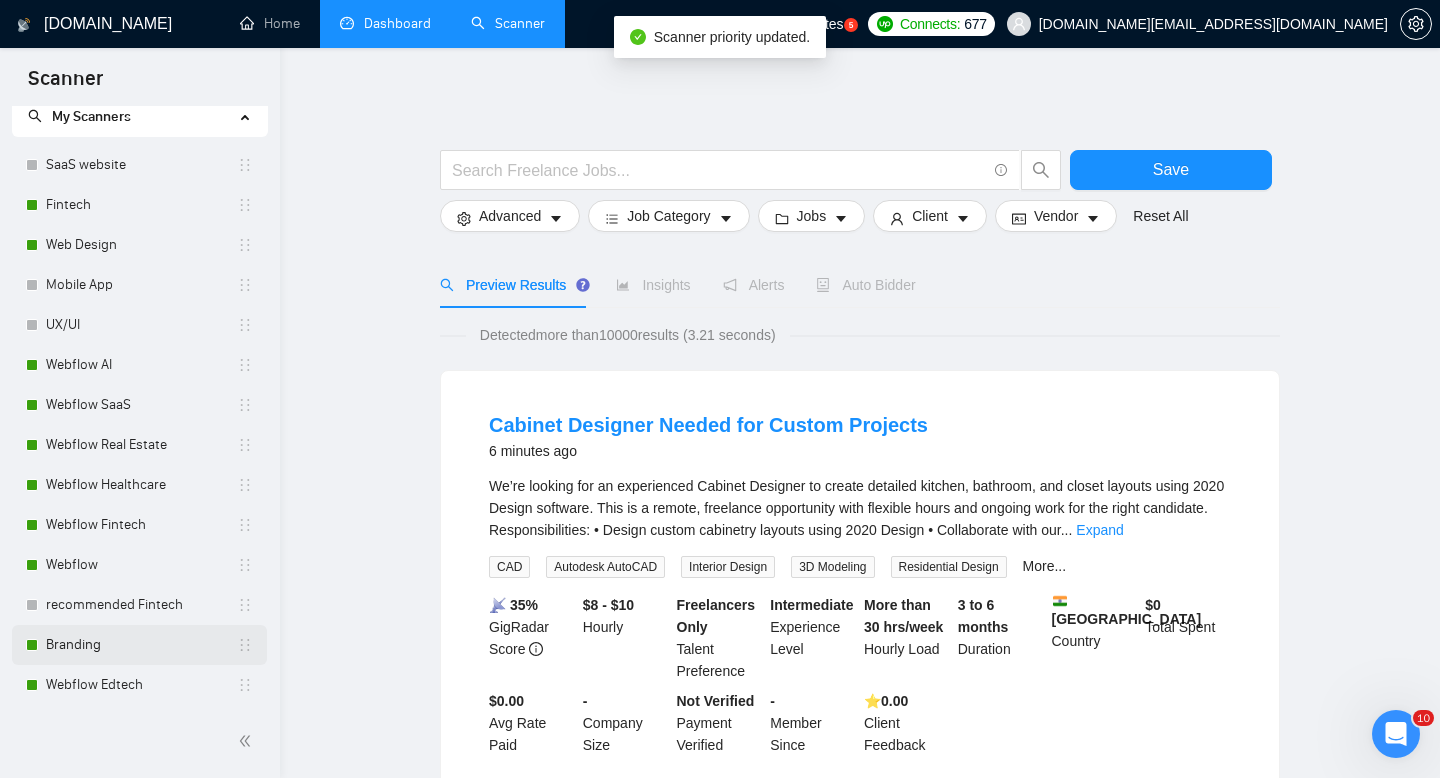 click on "Branding" at bounding box center (141, 645) 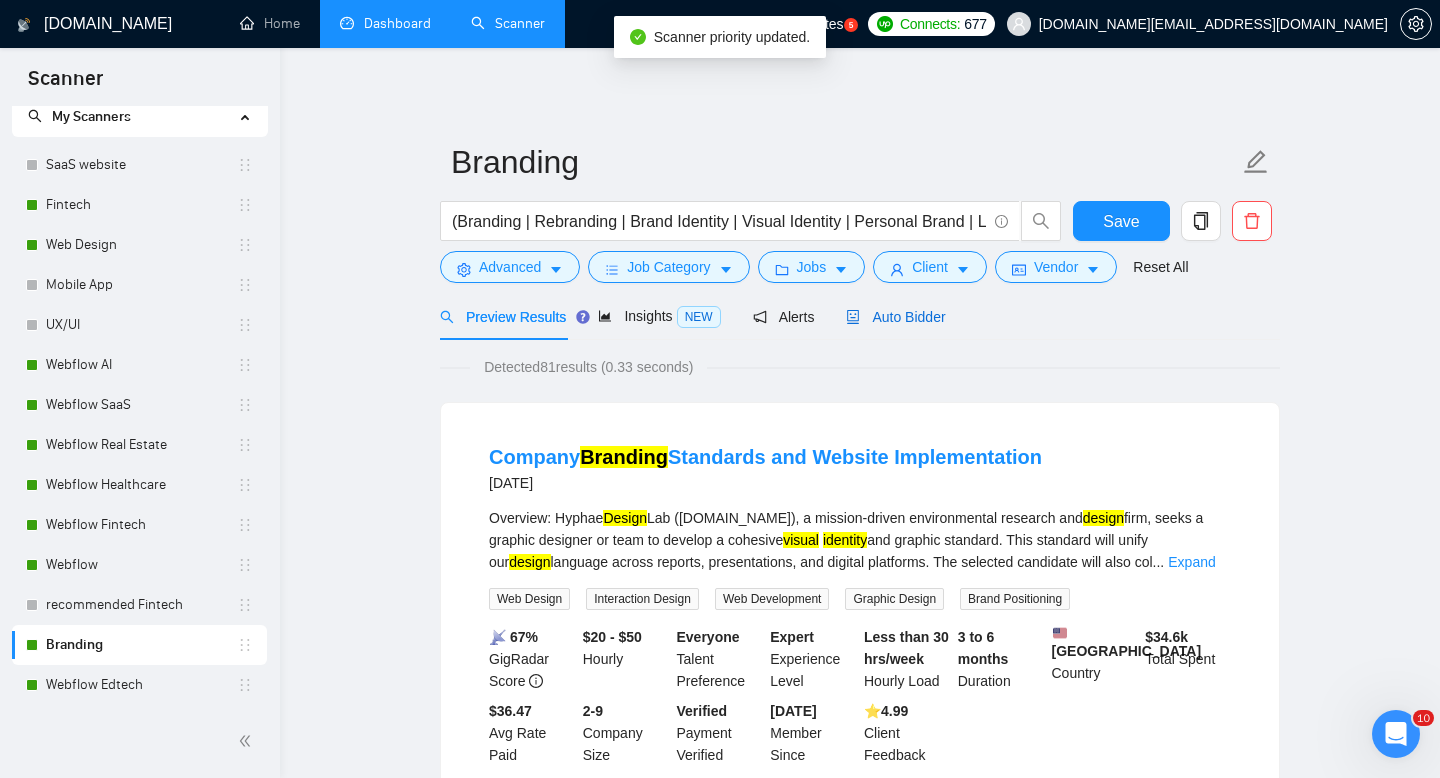 click on "Auto Bidder" at bounding box center (895, 317) 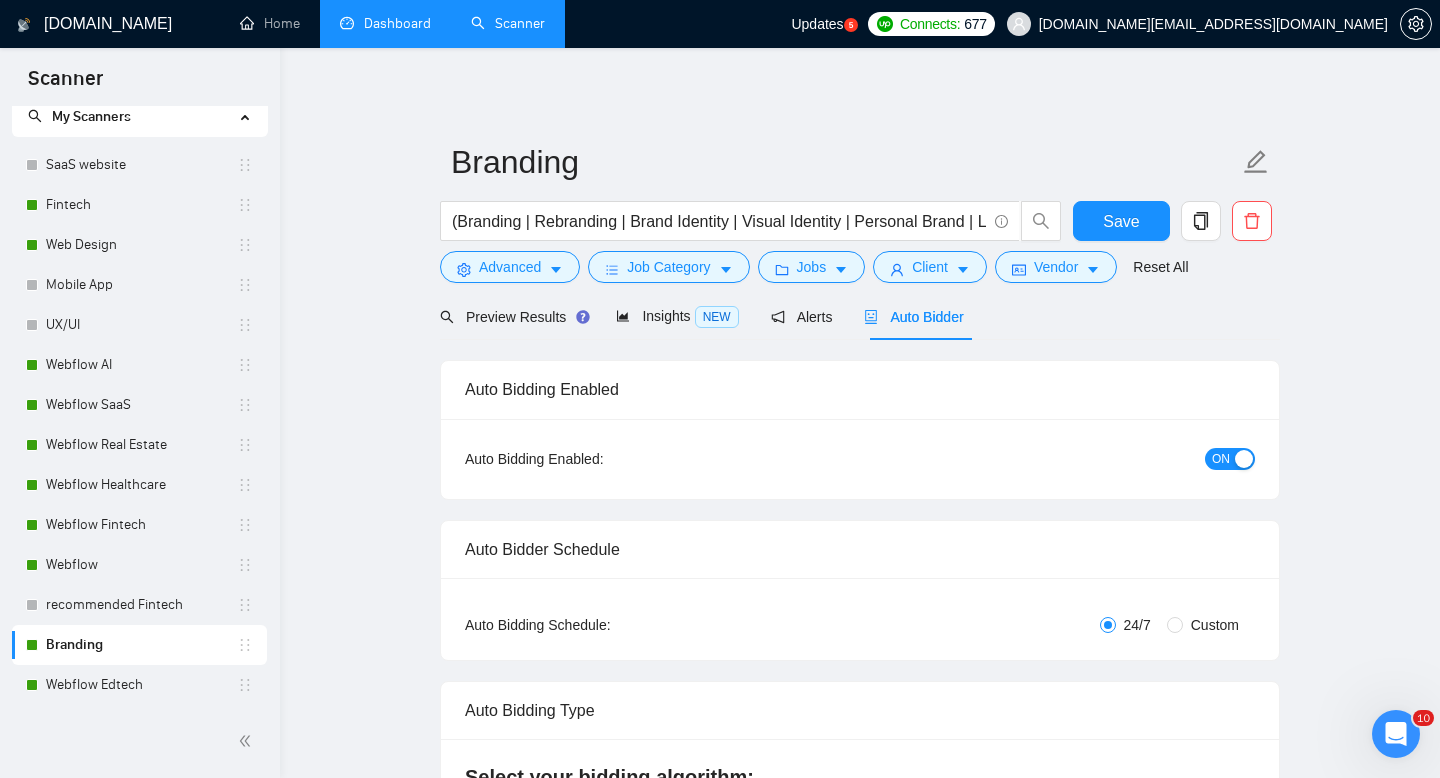 click on "ON" at bounding box center (1230, 459) 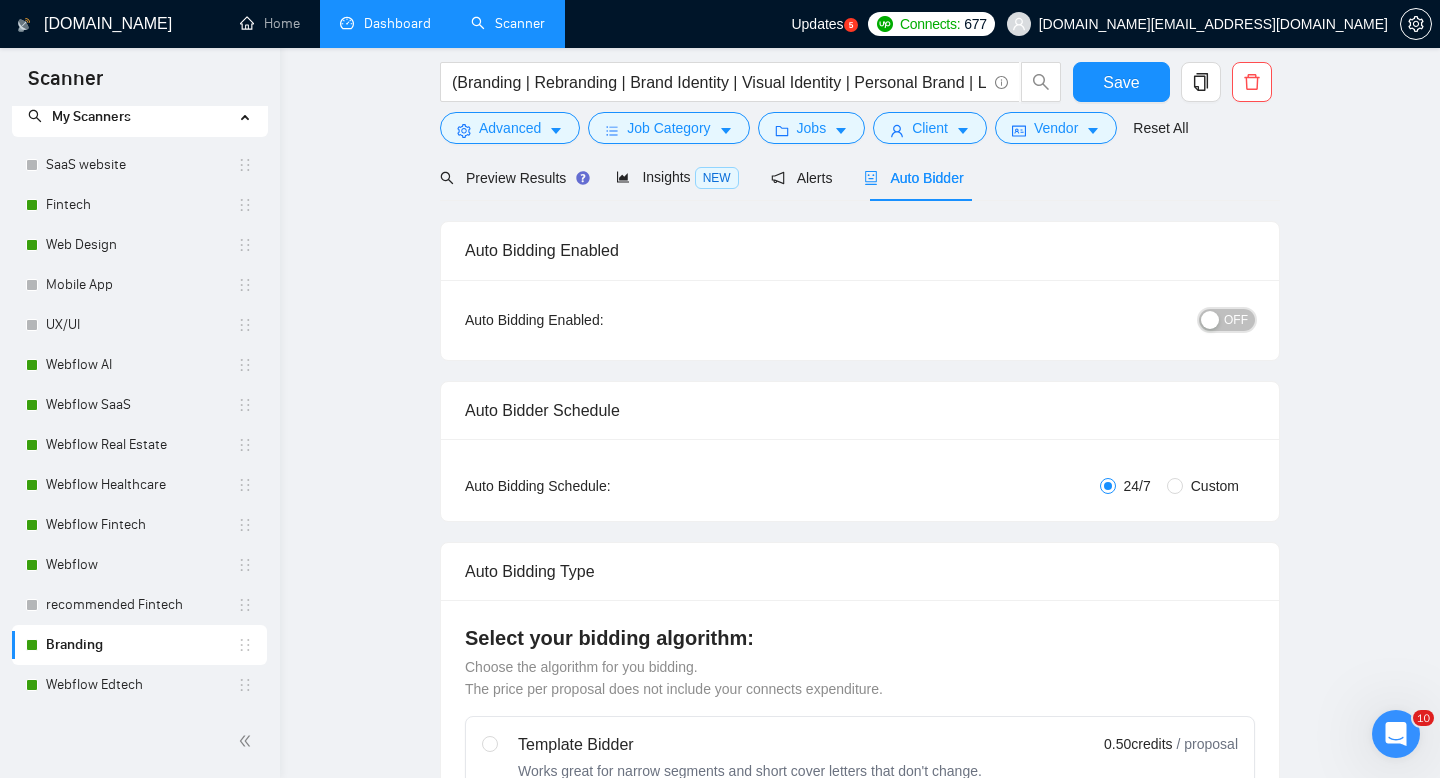 scroll, scrollTop: 0, scrollLeft: 0, axis: both 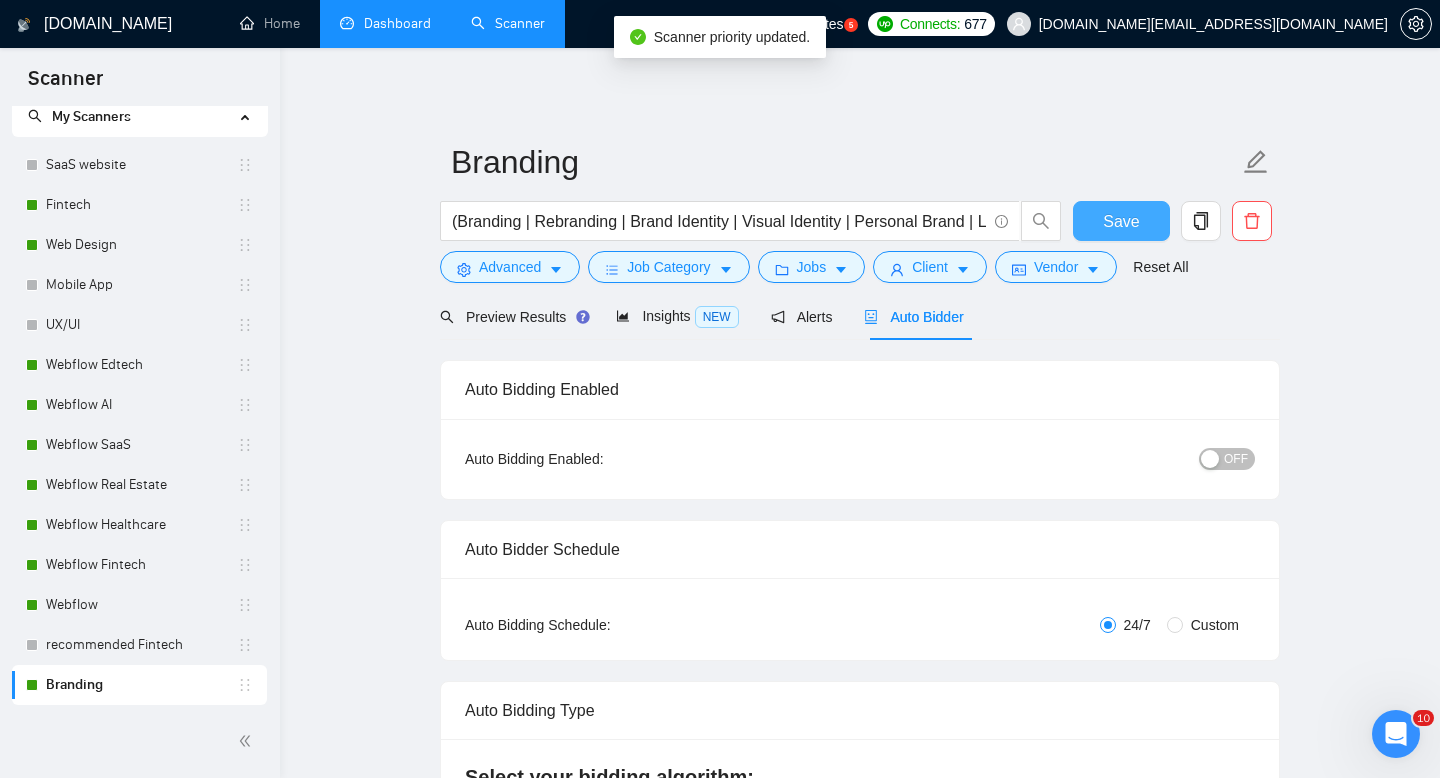 click on "Save" at bounding box center (1121, 221) 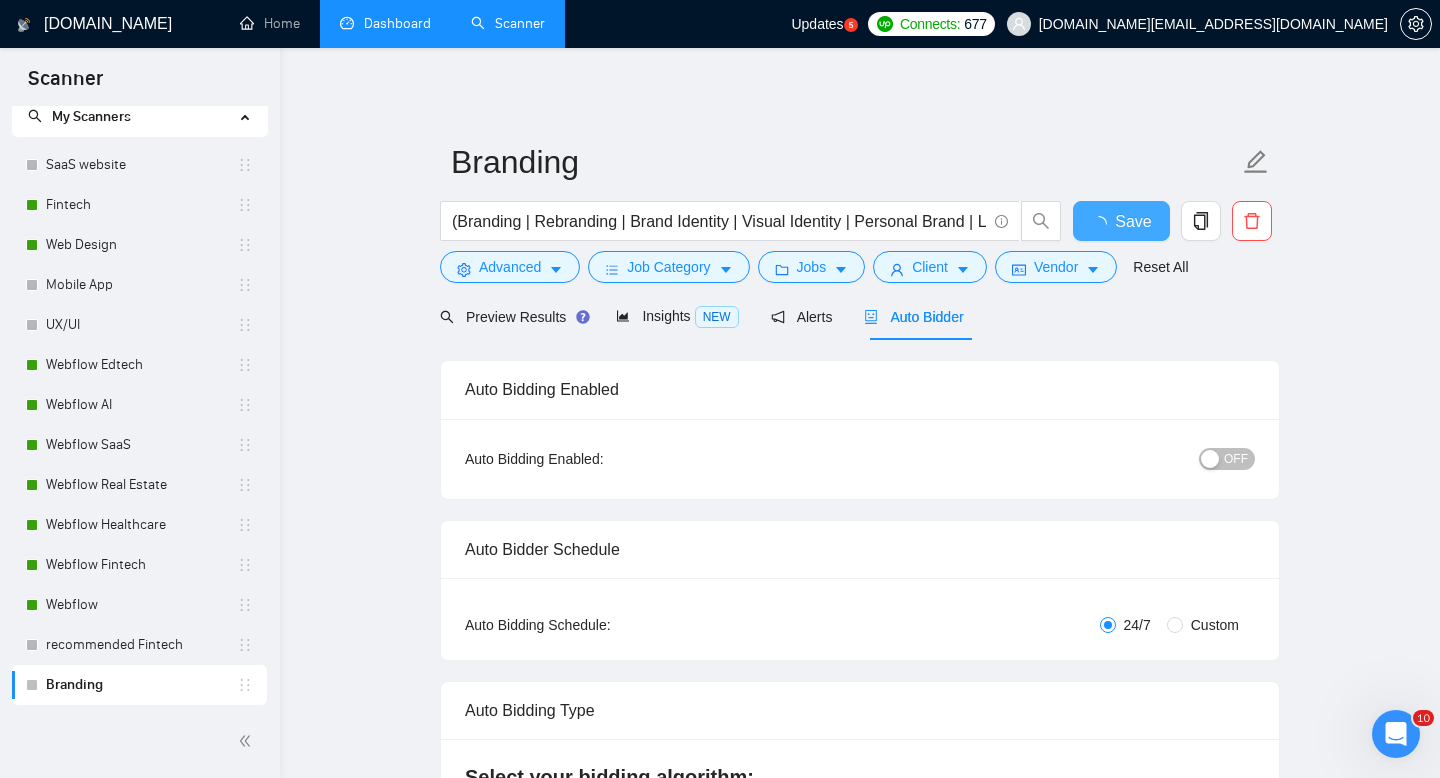 type 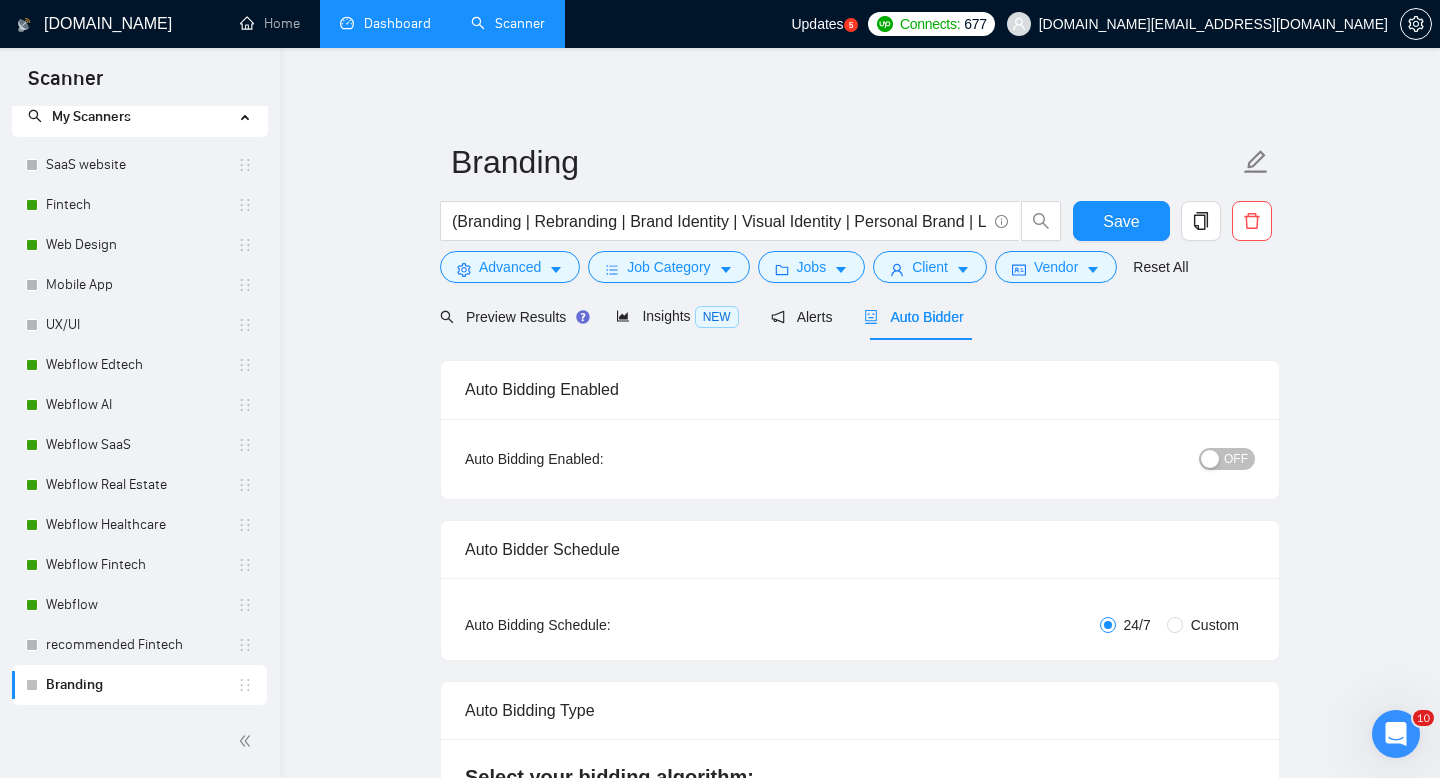 click on "Dashboard" at bounding box center [385, 23] 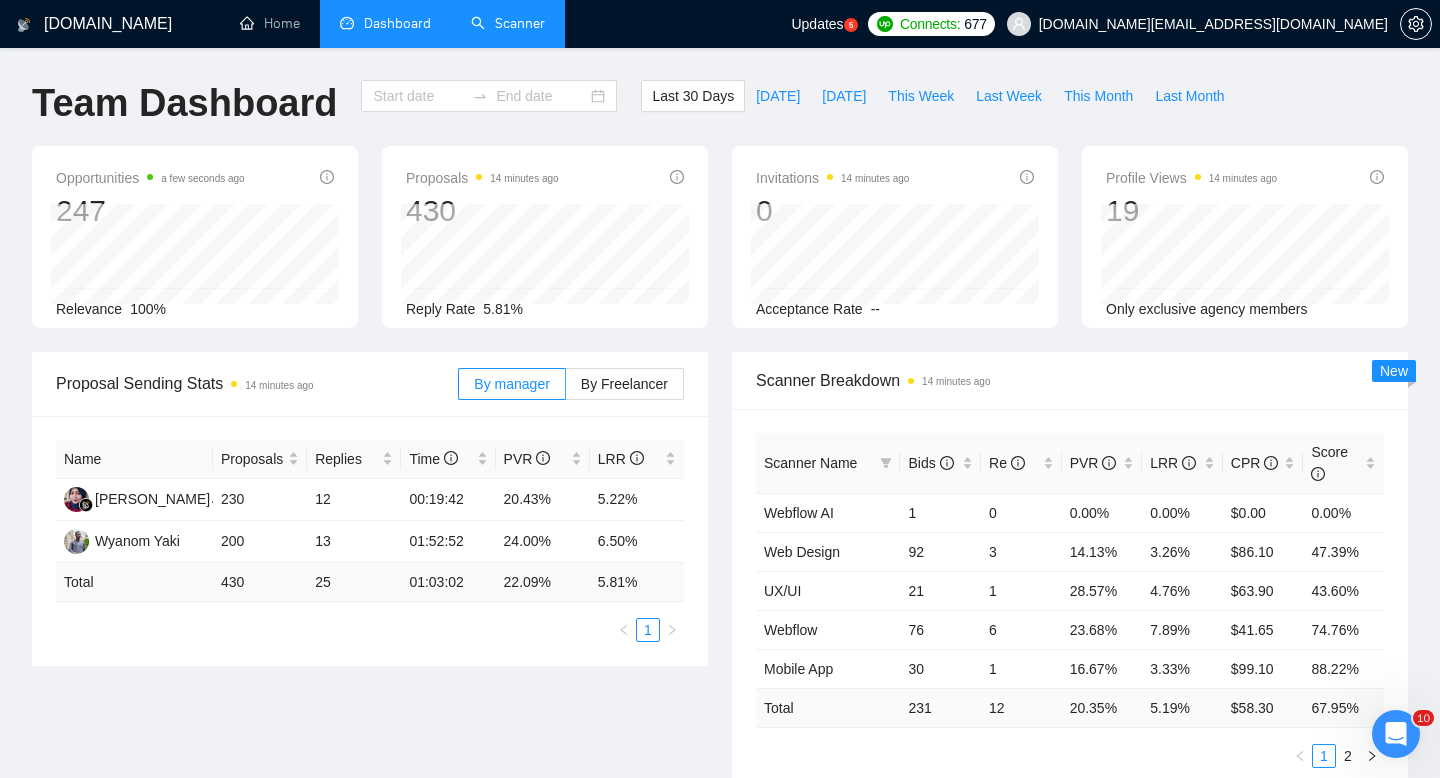 type on "[DATE]" 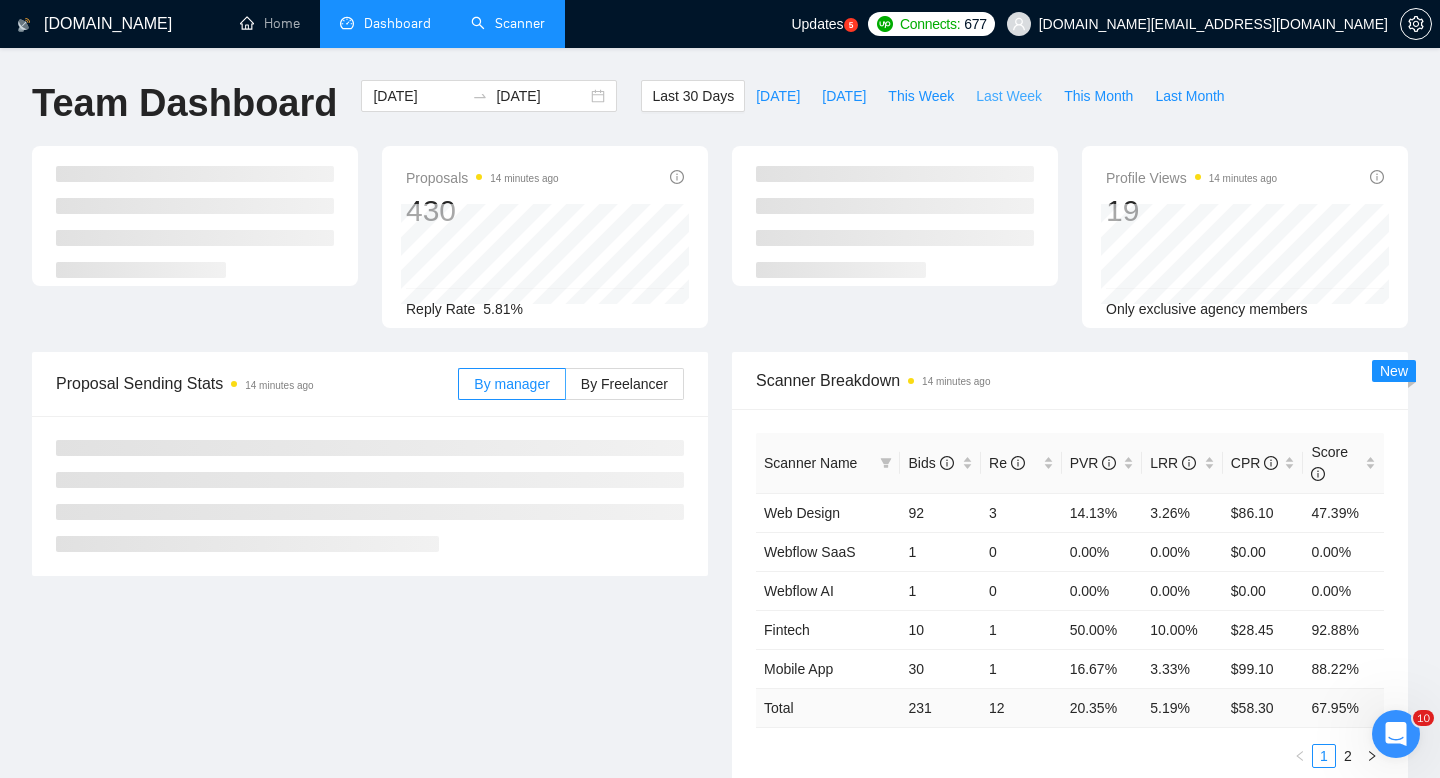 click on "Last Week" at bounding box center (1009, 96) 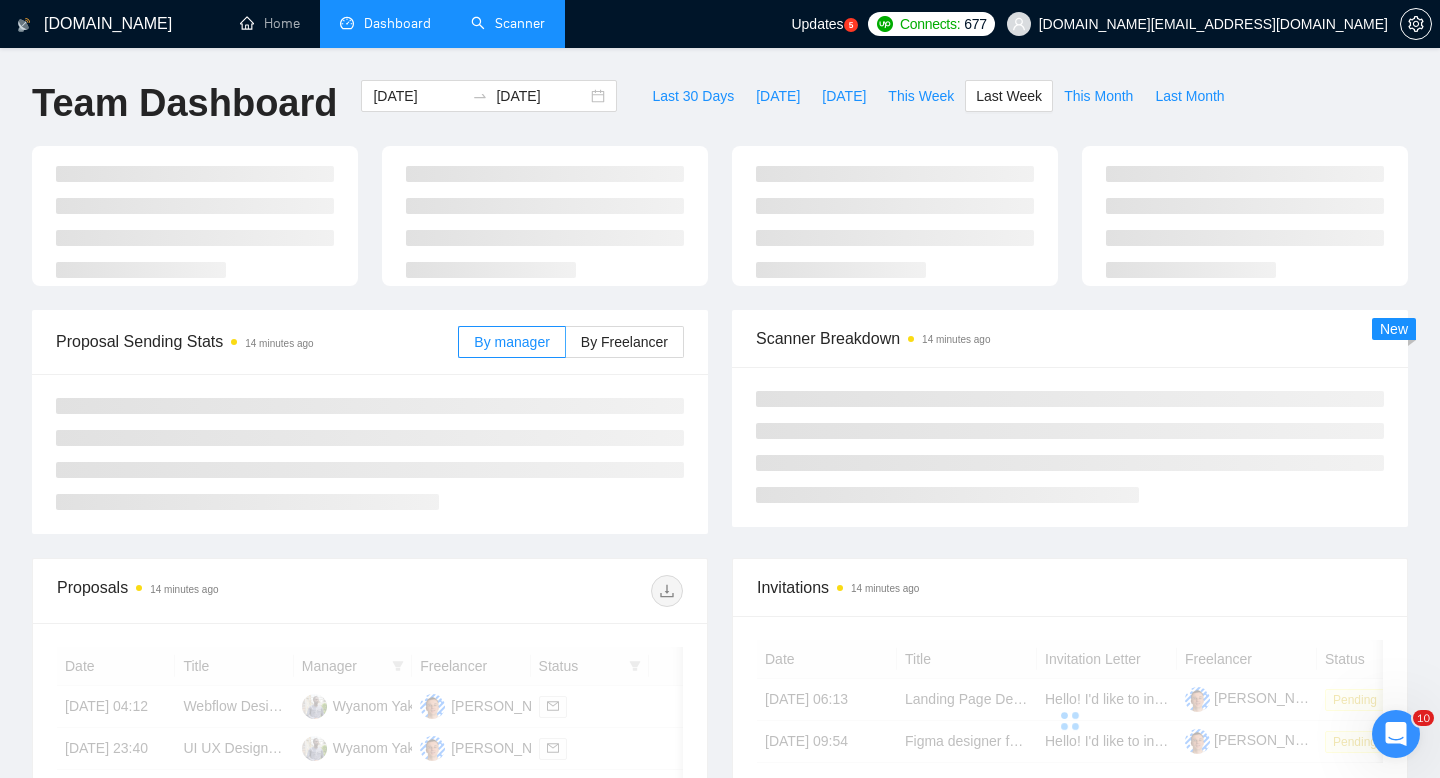 type on "[DATE]" 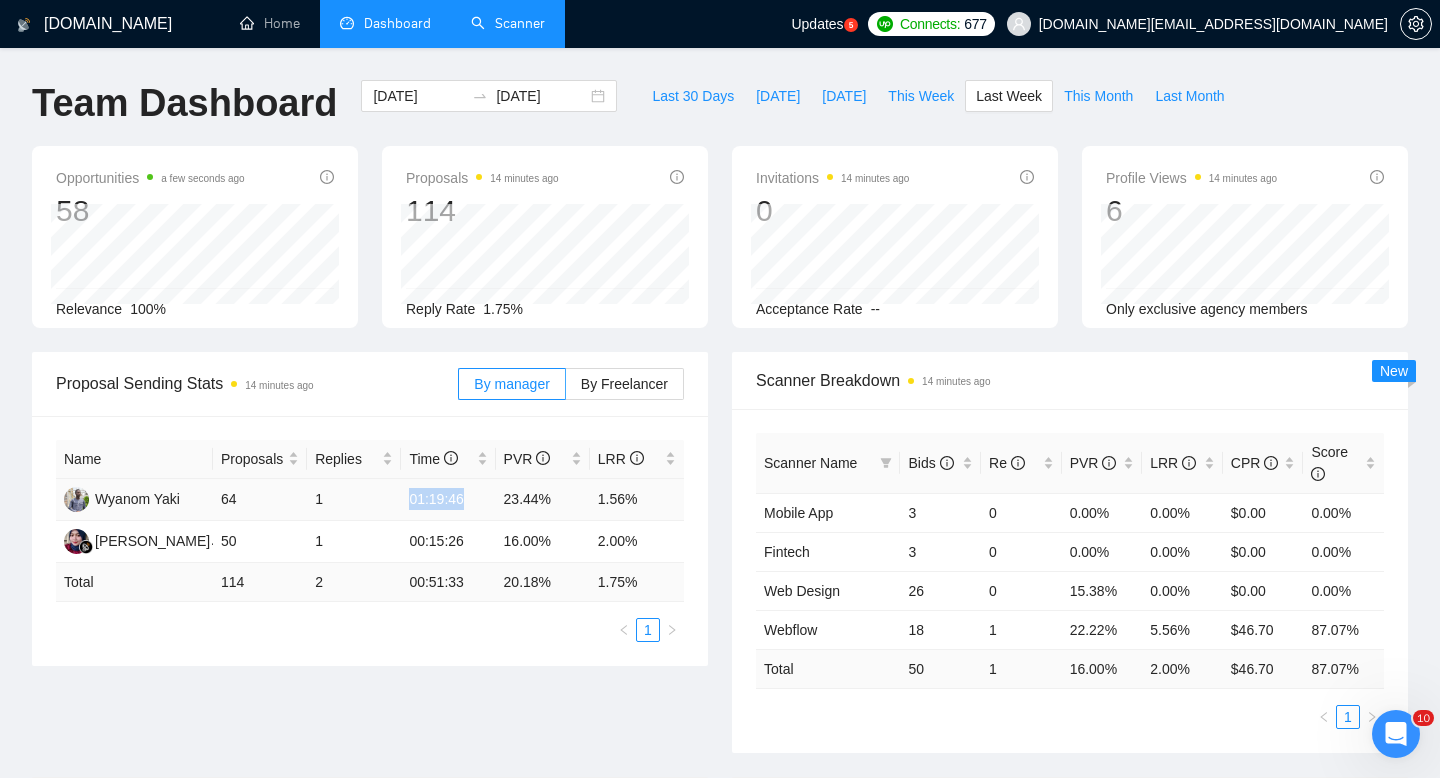 drag, startPoint x: 410, startPoint y: 500, endPoint x: 481, endPoint y: 500, distance: 71 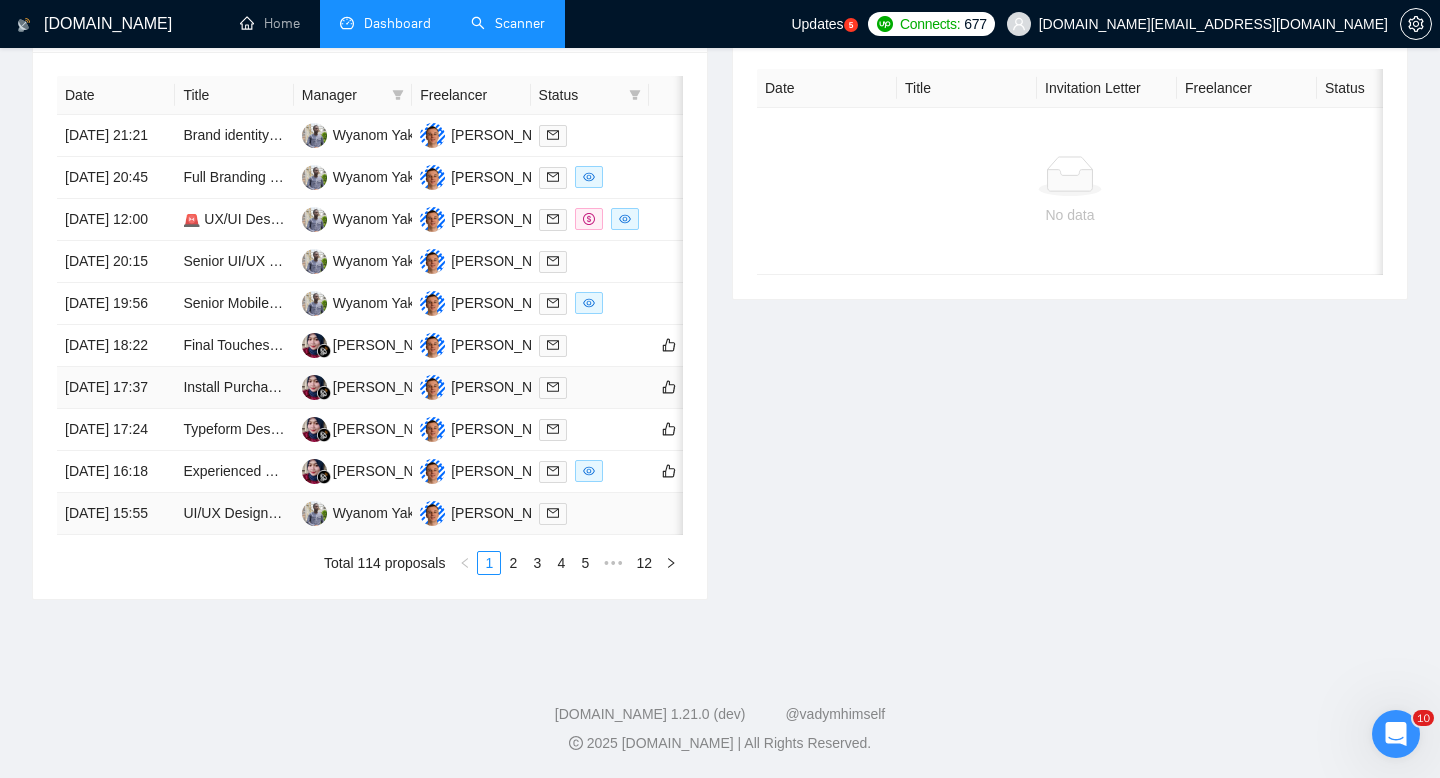 scroll, scrollTop: 840, scrollLeft: 0, axis: vertical 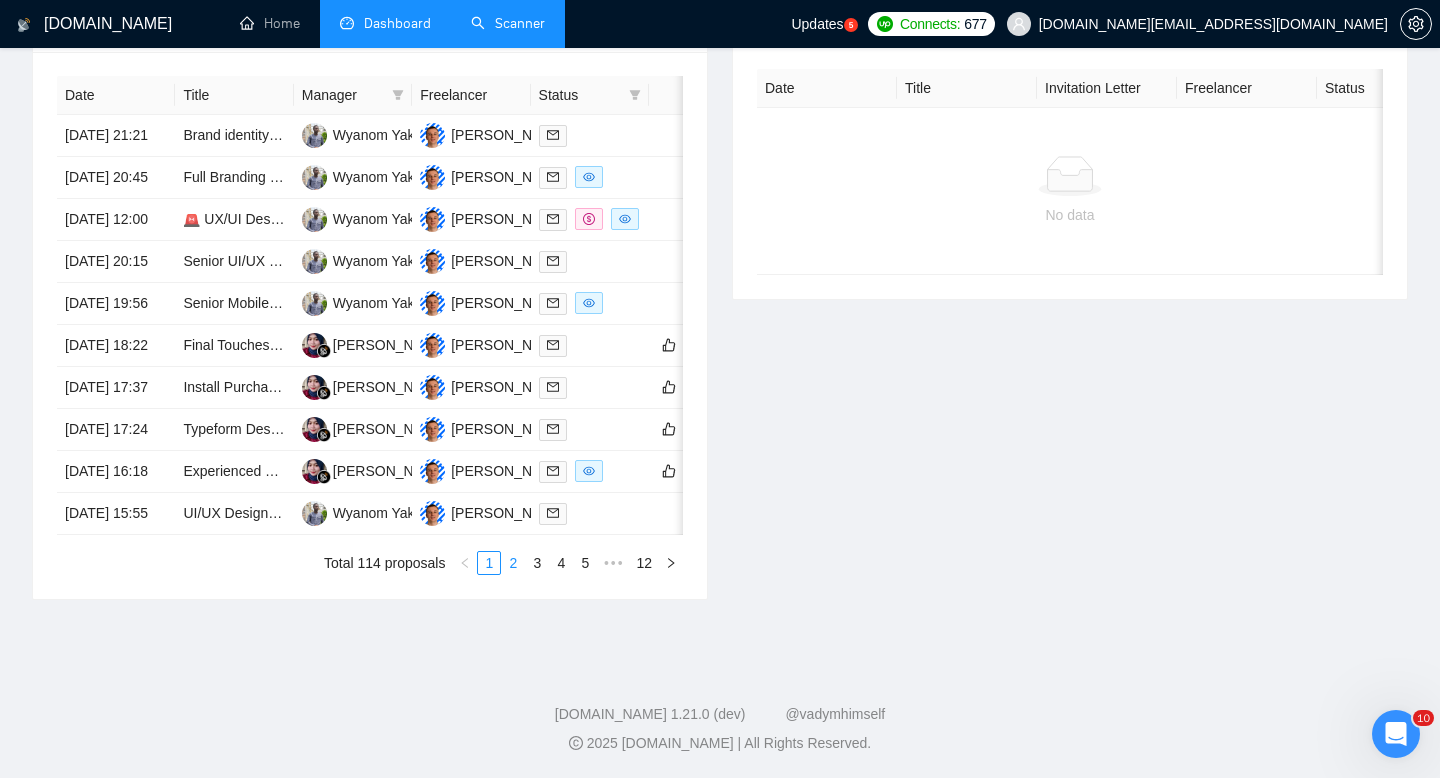 click on "2" at bounding box center (513, 563) 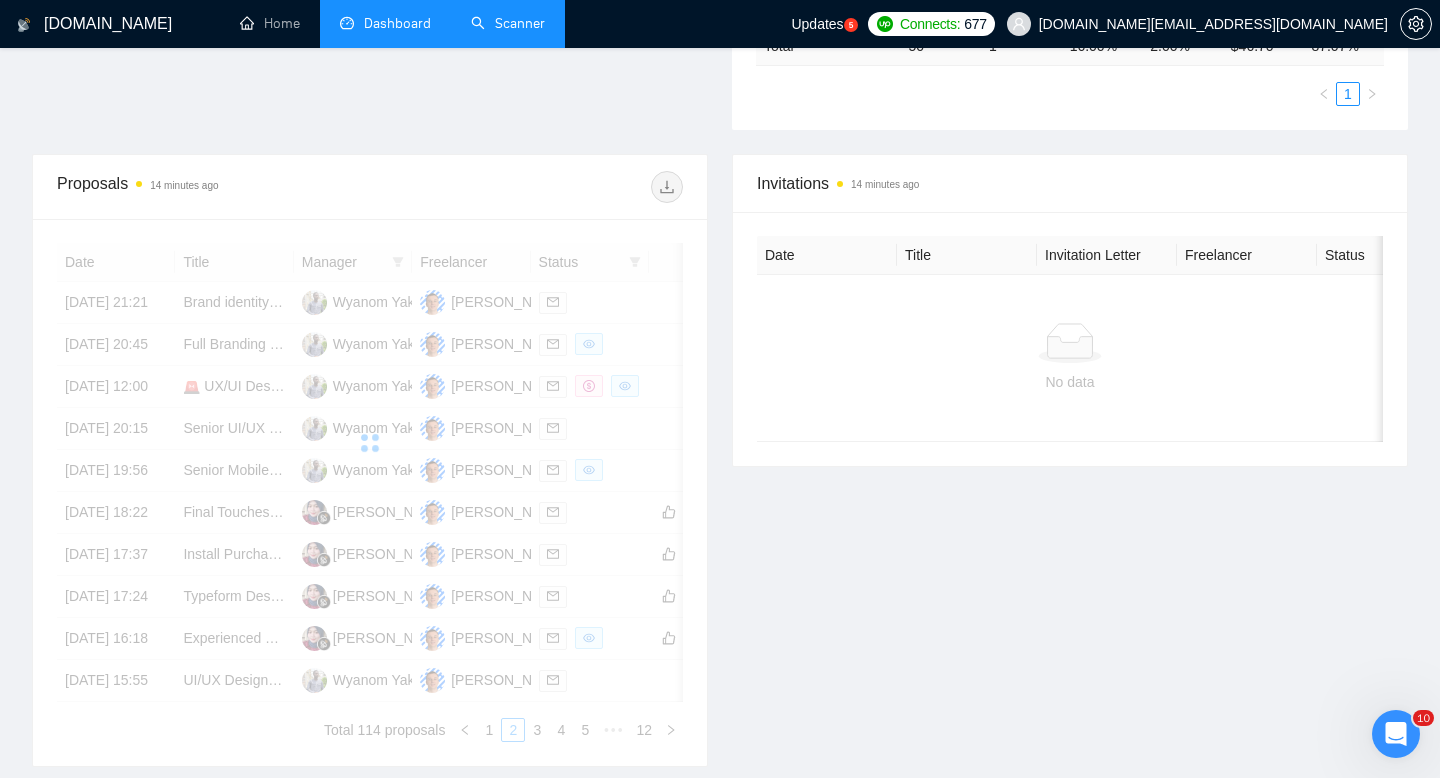 scroll, scrollTop: 533, scrollLeft: 0, axis: vertical 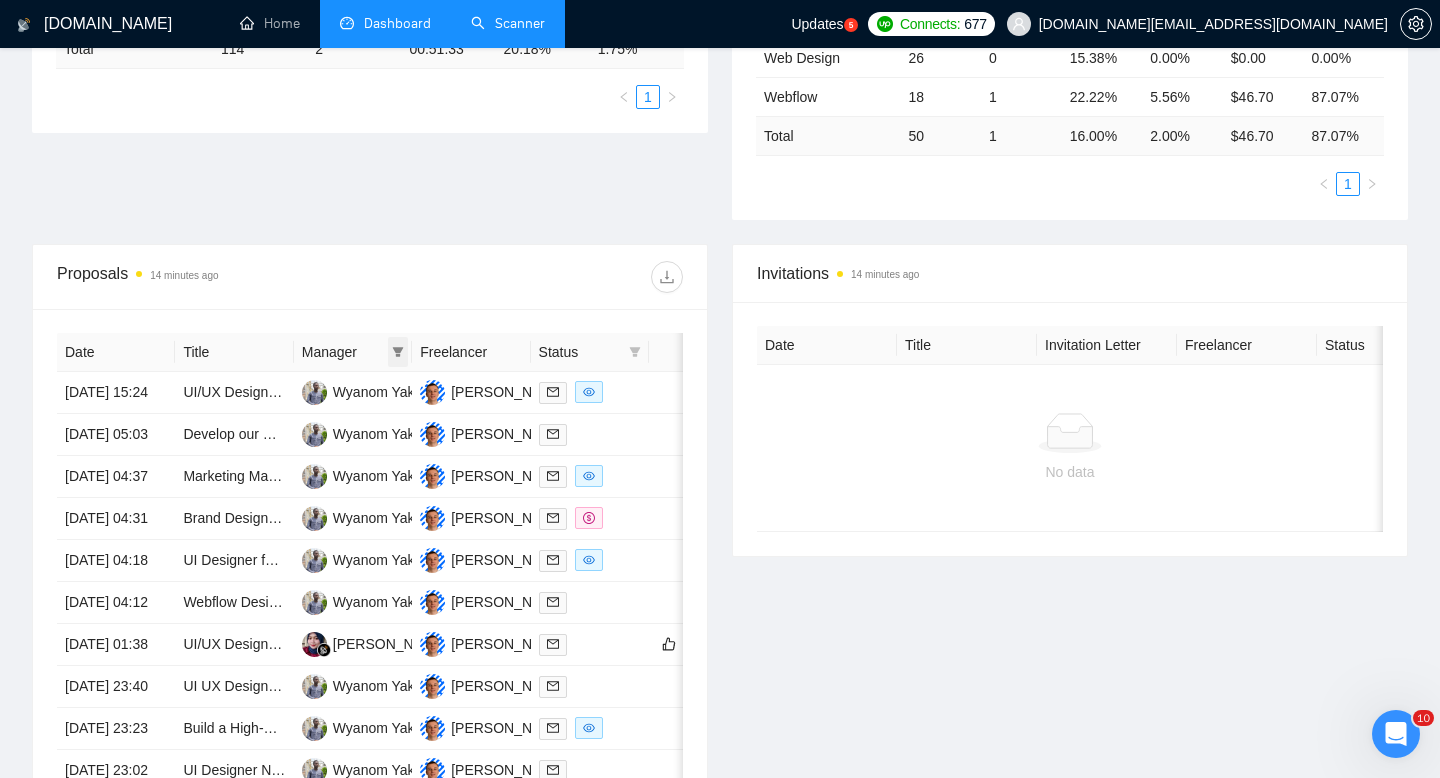 click 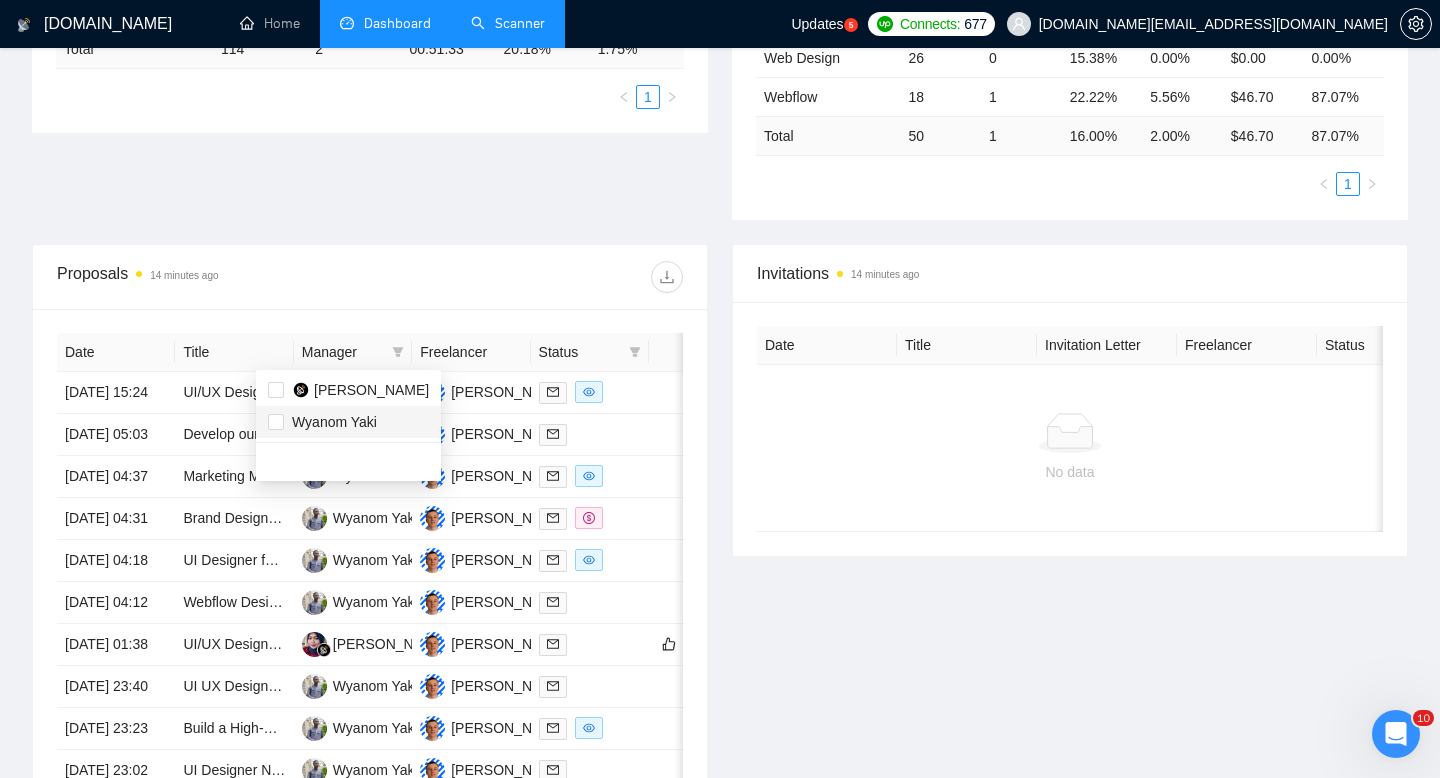 click on "Wyanom Yaki" at bounding box center (334, 422) 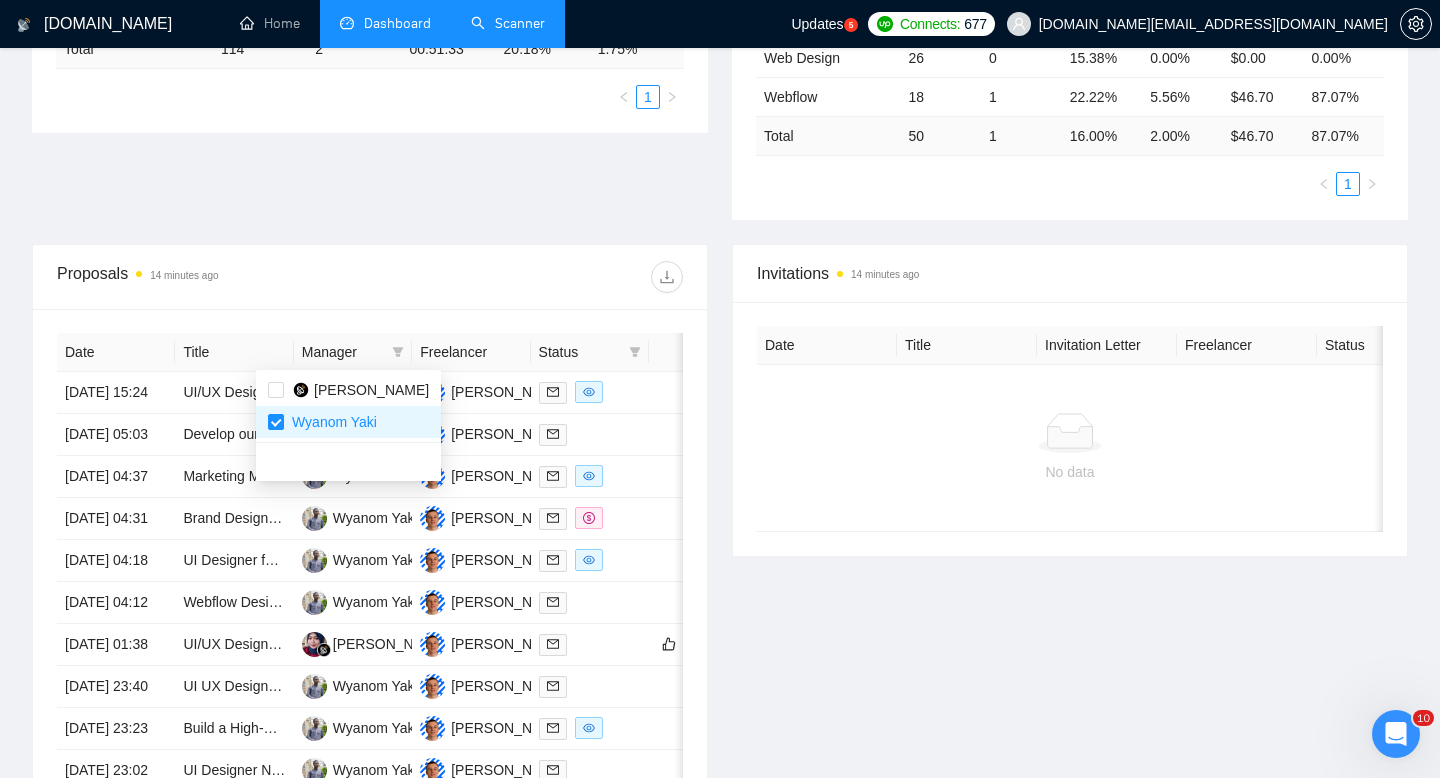 click on "Proposals 14 minutes ago" at bounding box center [370, 277] 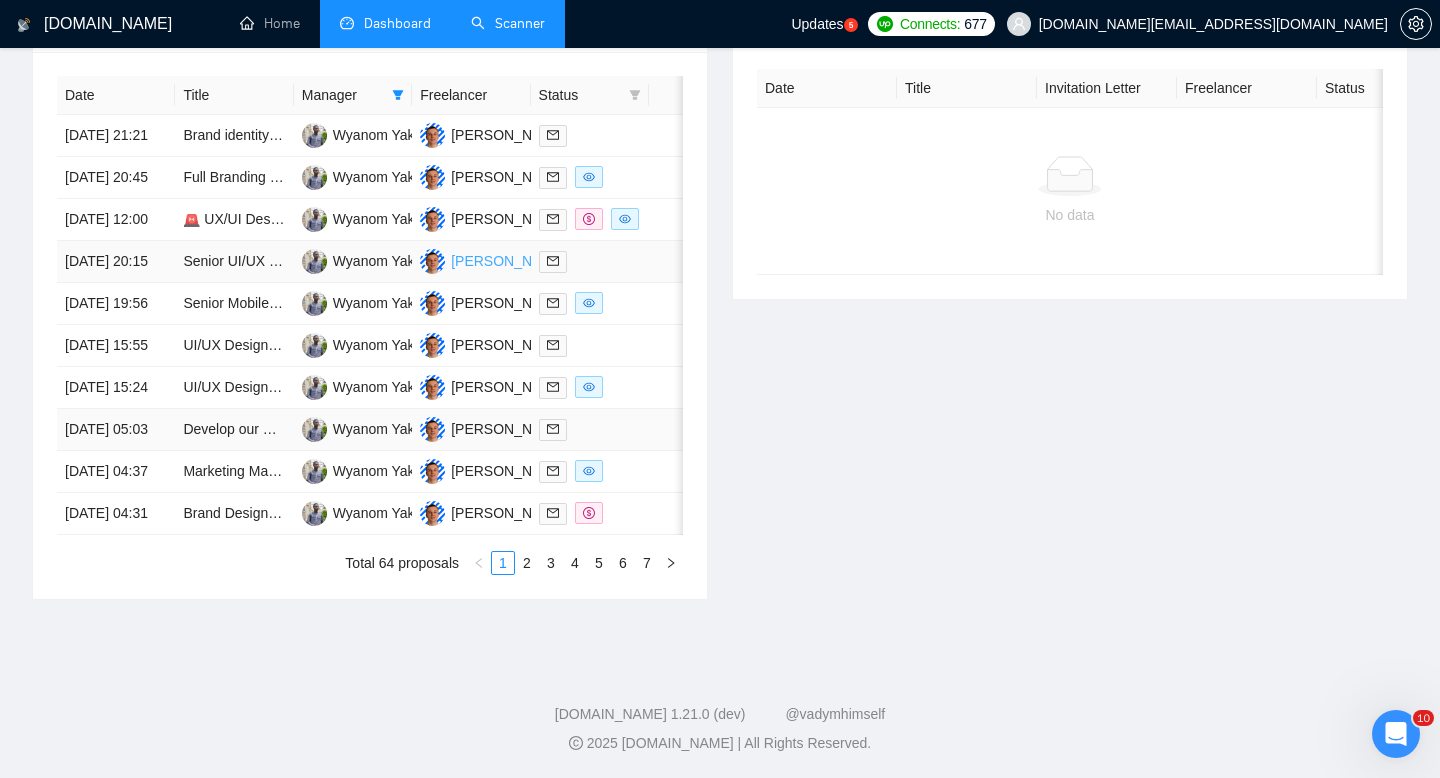 scroll, scrollTop: 935, scrollLeft: 0, axis: vertical 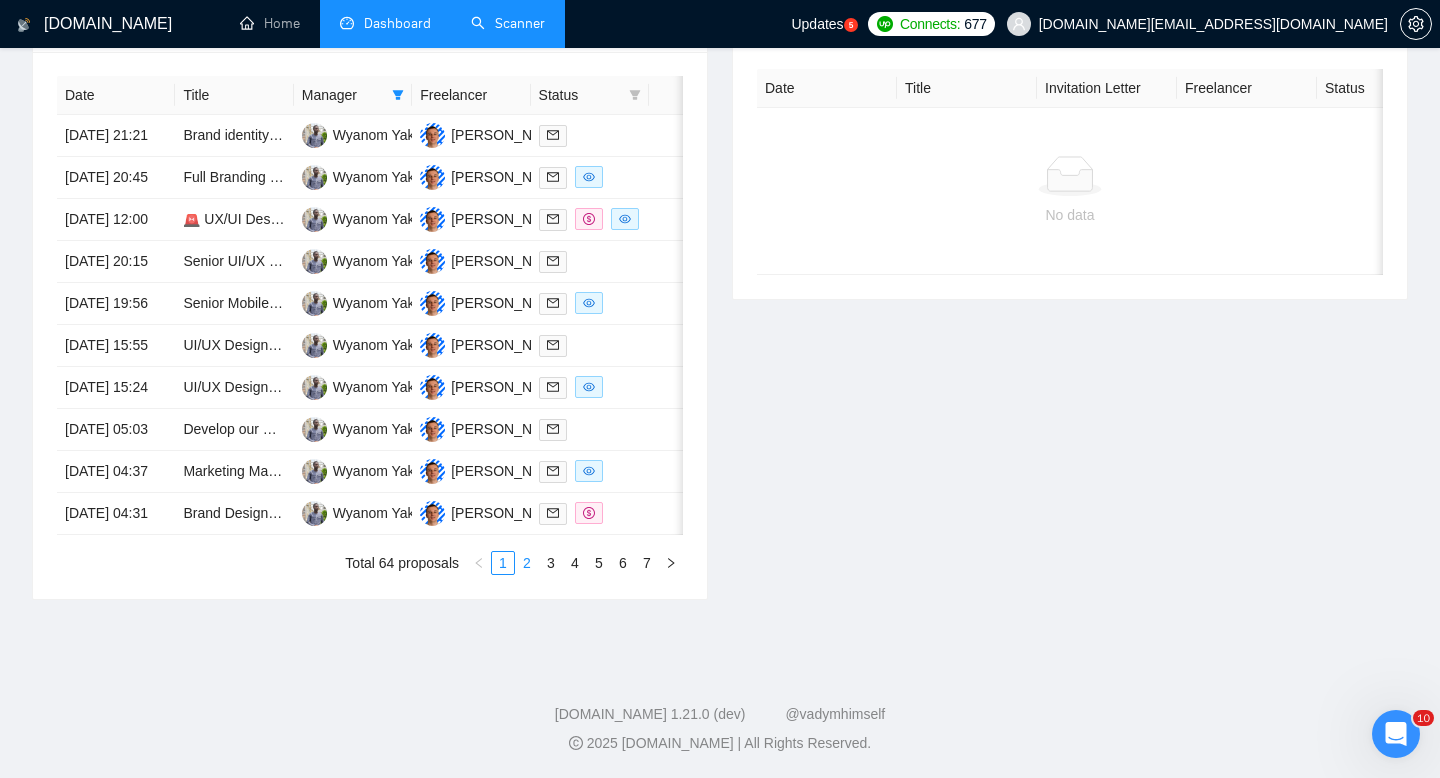 click on "2" at bounding box center [527, 563] 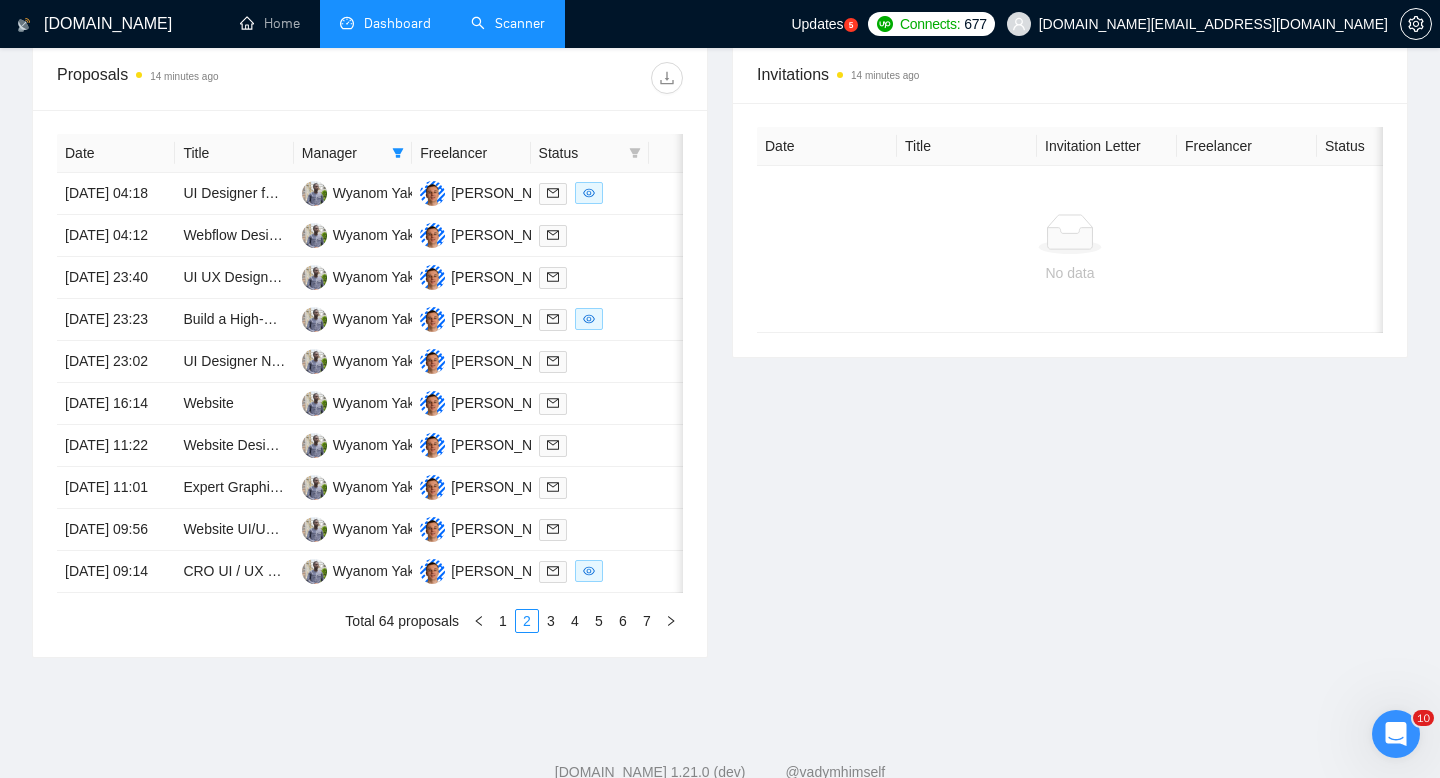 scroll, scrollTop: 710, scrollLeft: 0, axis: vertical 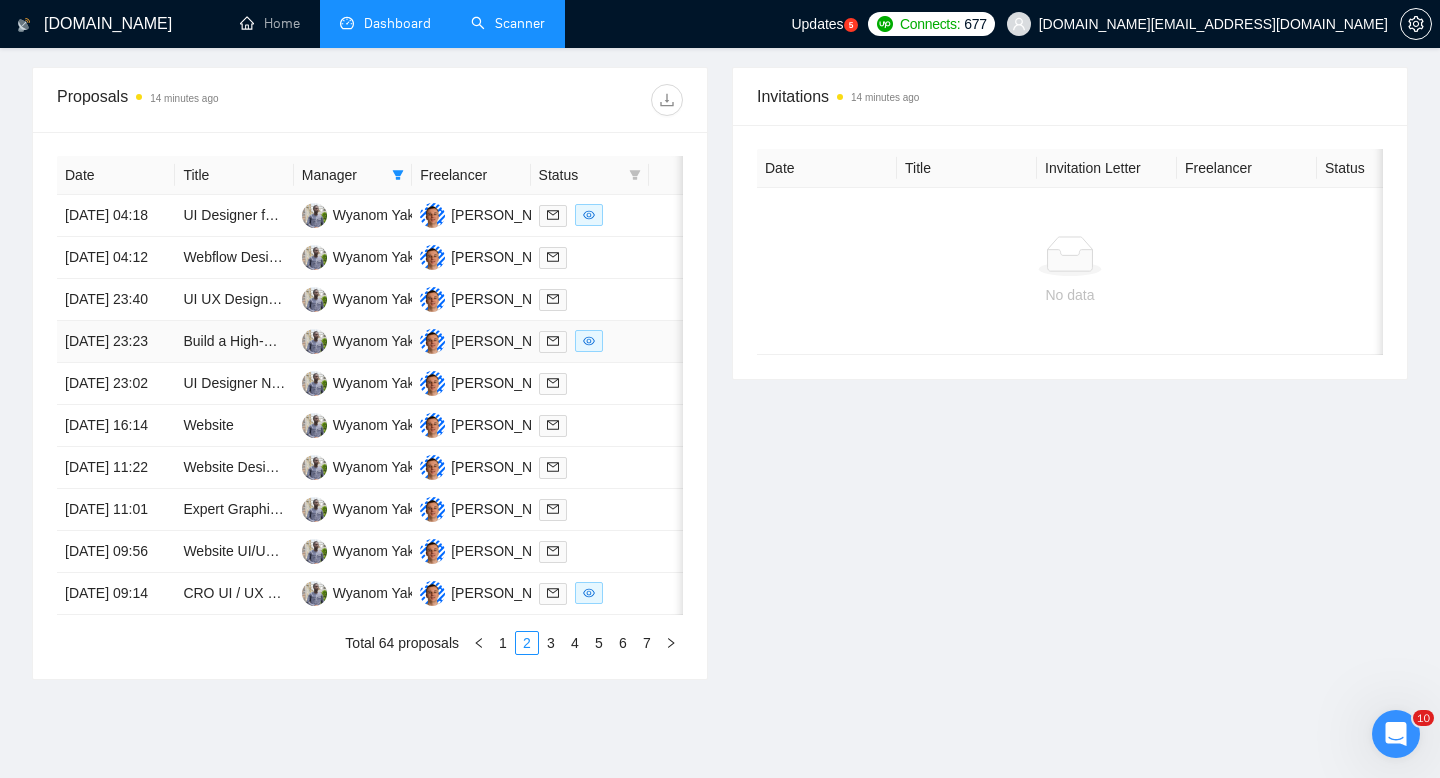 click on "[PERSON_NAME]" at bounding box center (471, 342) 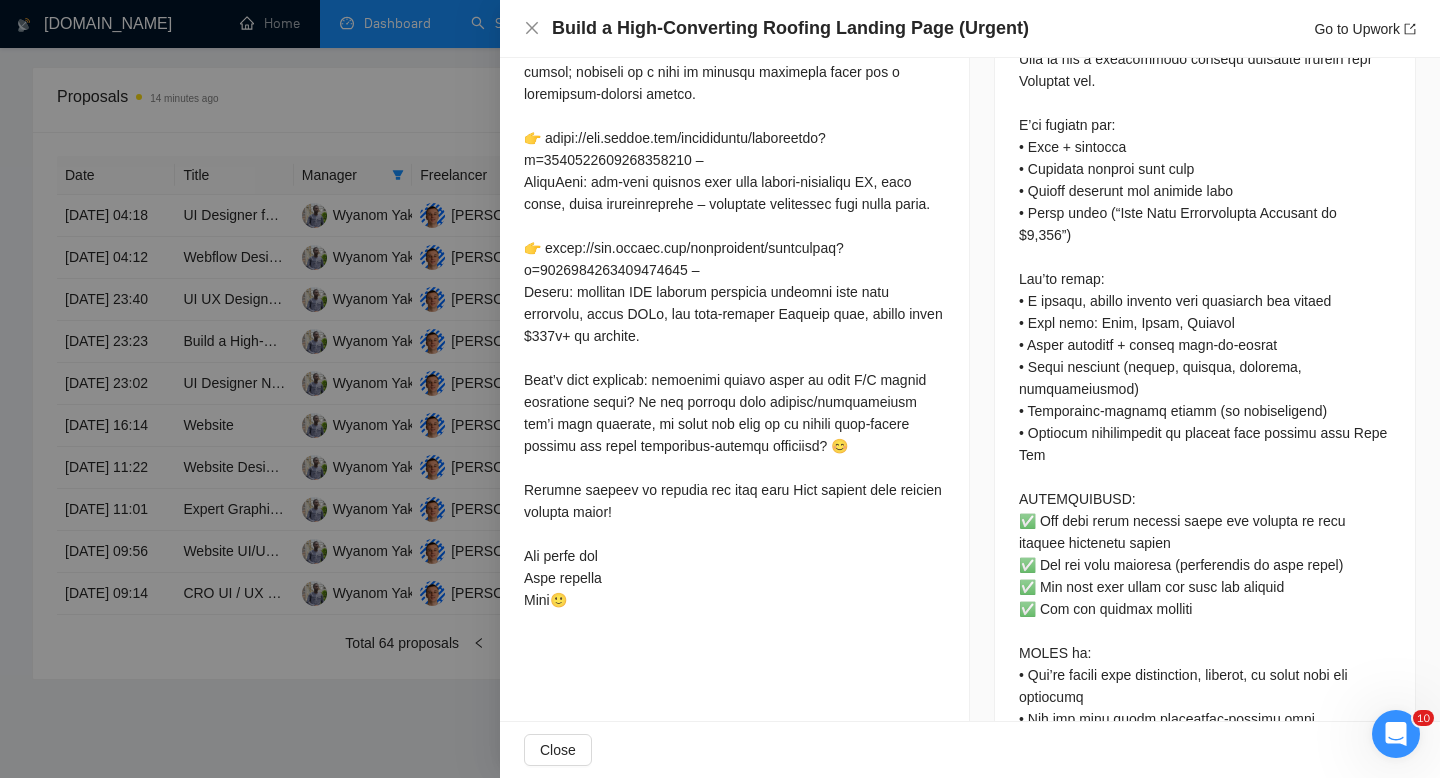 scroll, scrollTop: 1092, scrollLeft: 0, axis: vertical 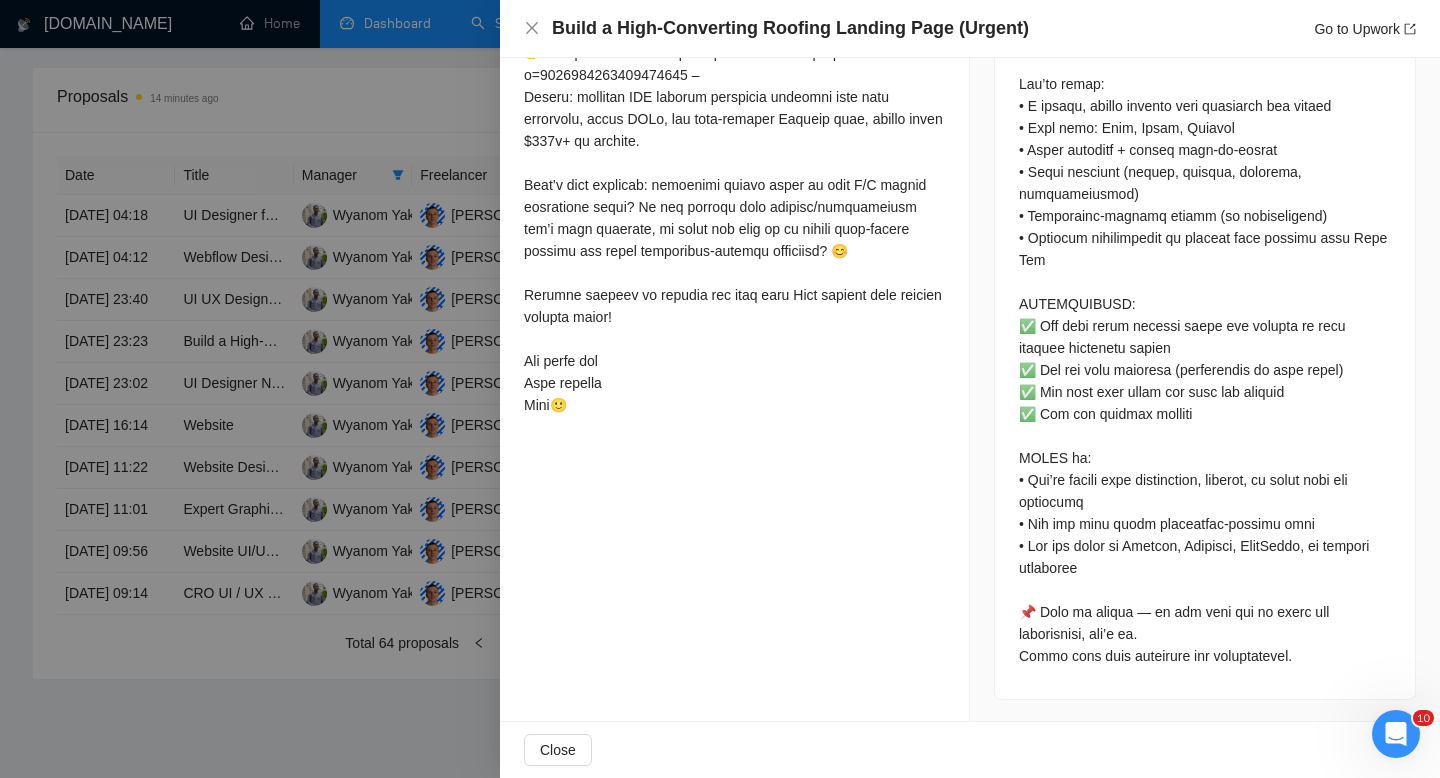 click at bounding box center [720, 389] 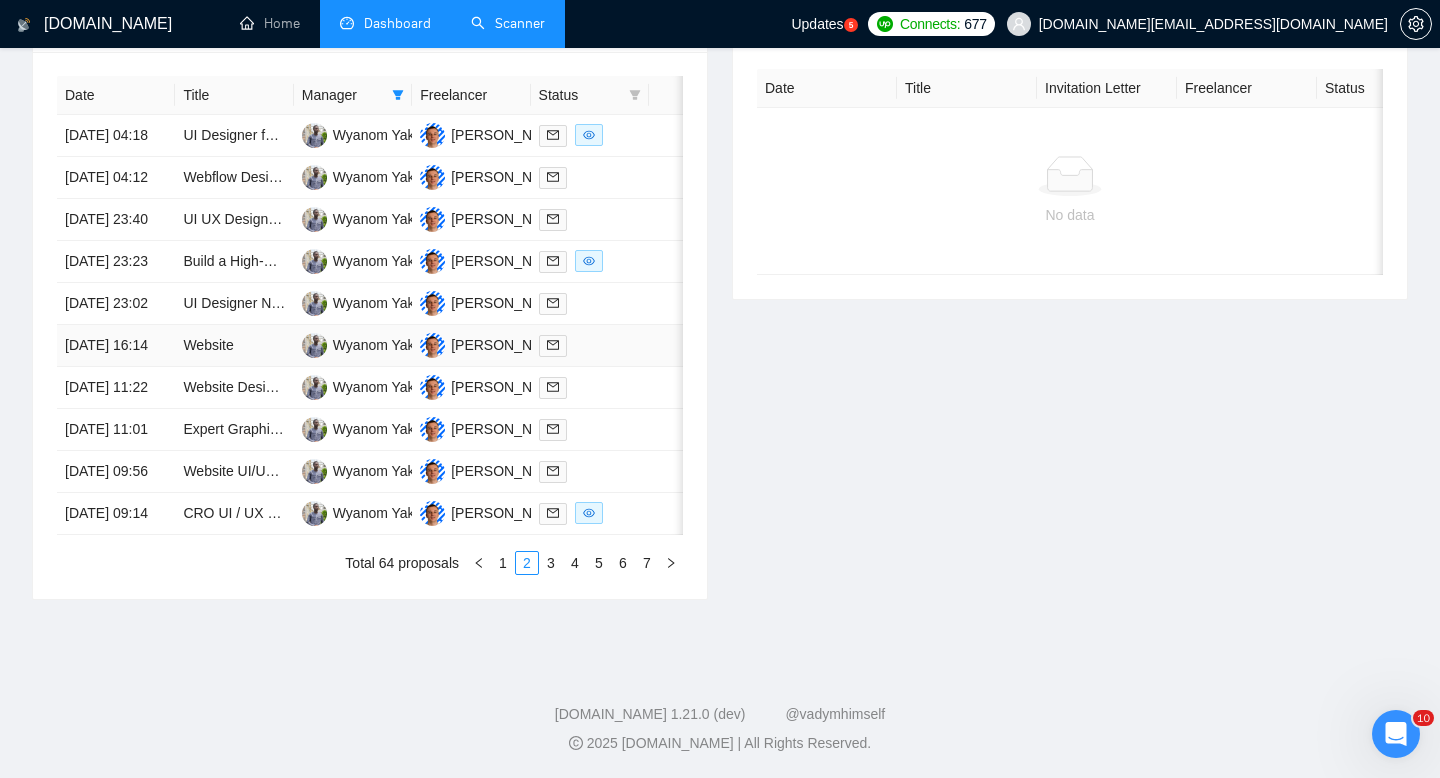 scroll, scrollTop: 875, scrollLeft: 0, axis: vertical 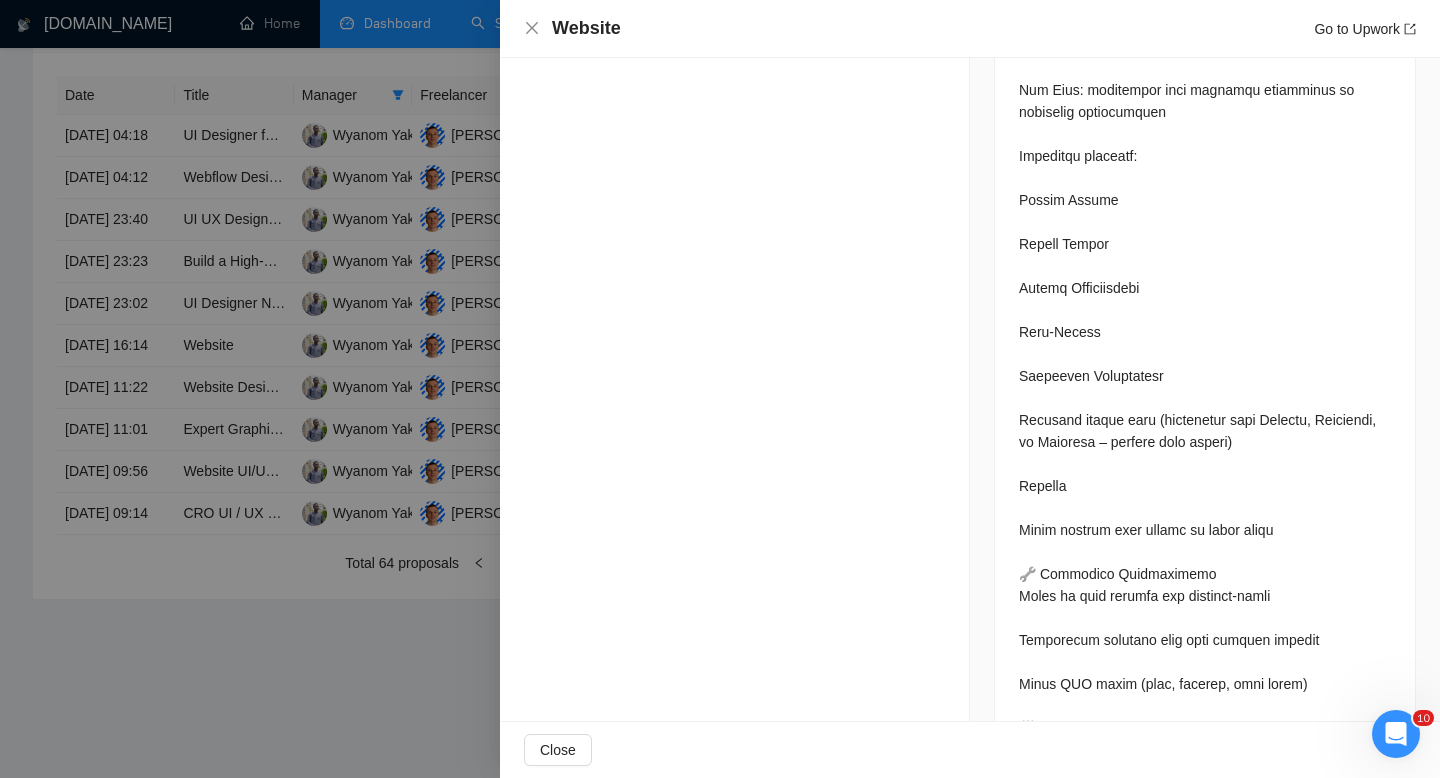 click at bounding box center (720, 389) 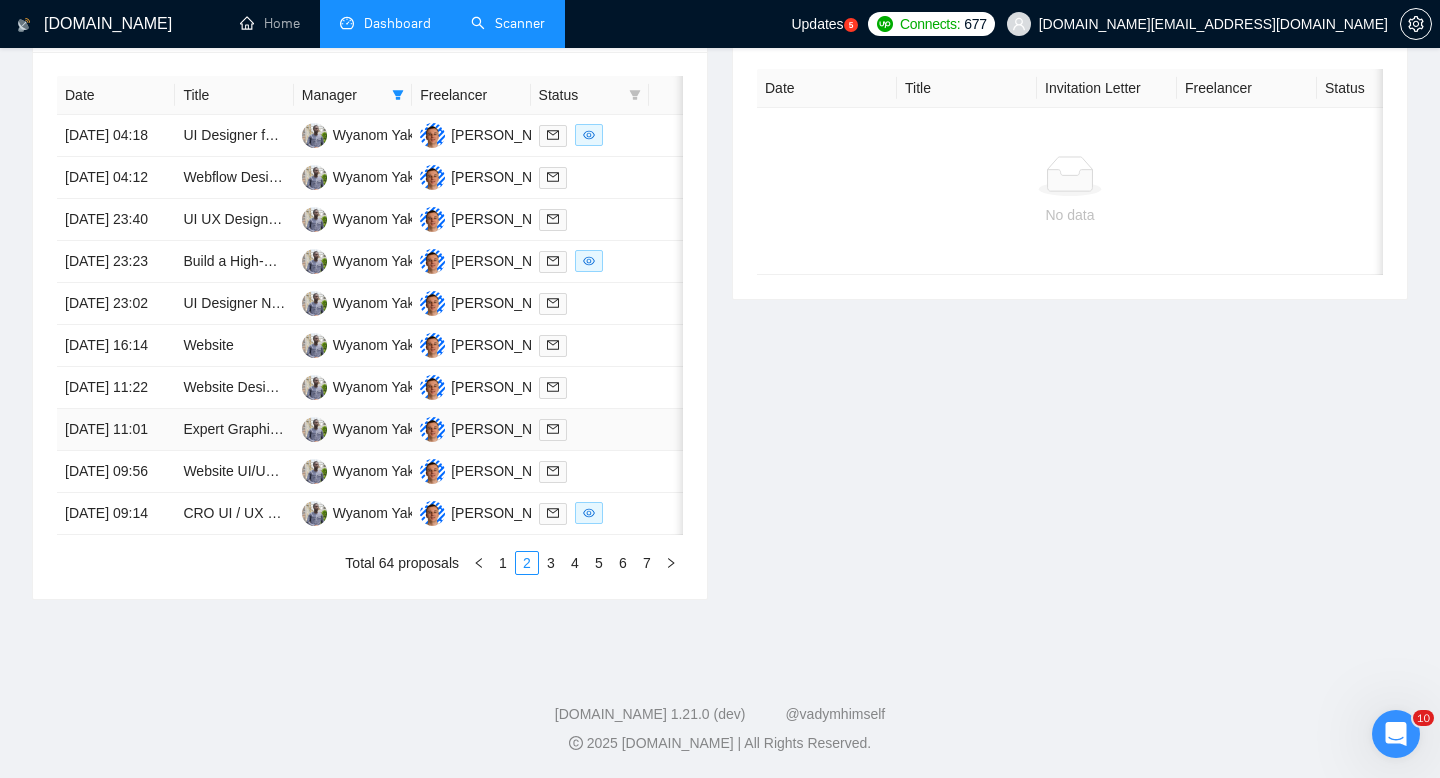 click at bounding box center [590, 430] 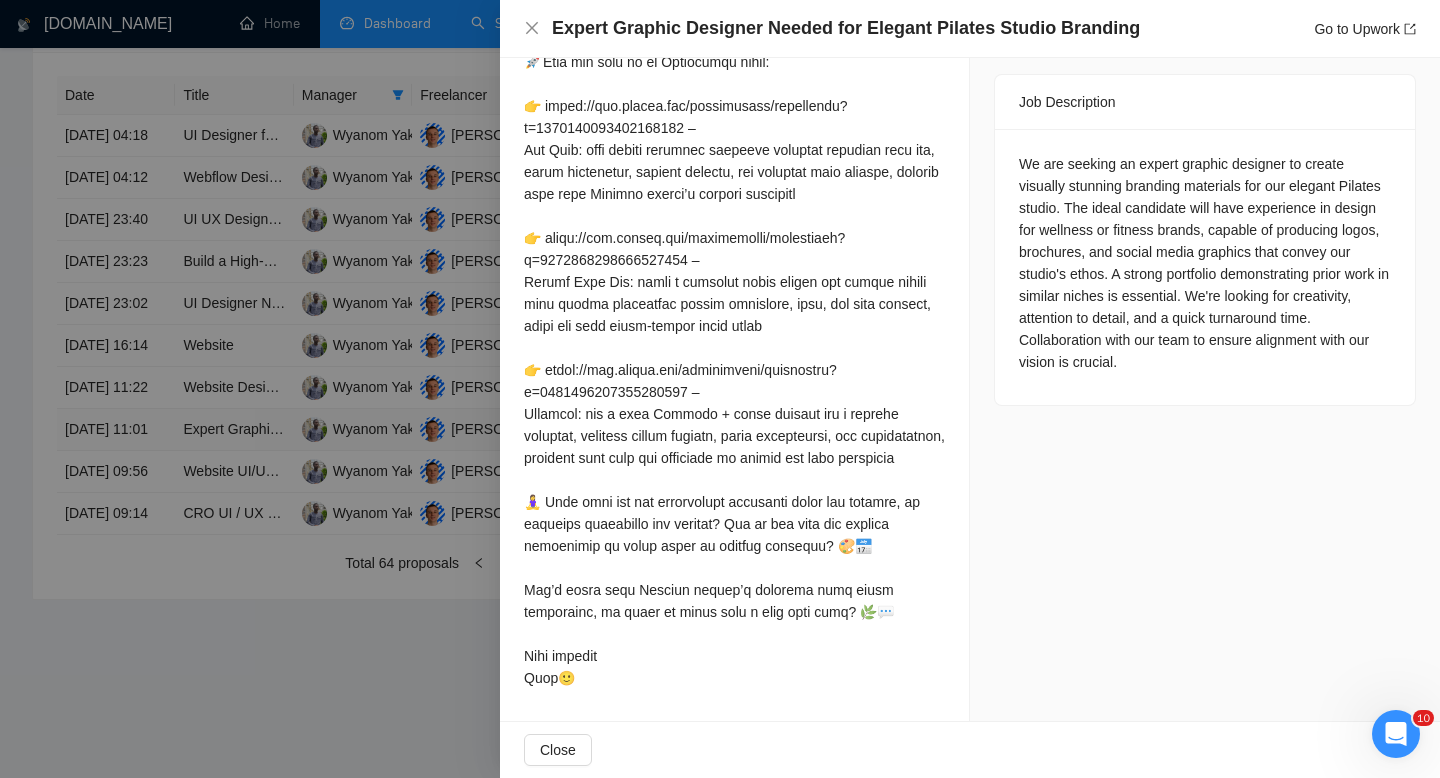 scroll, scrollTop: 994, scrollLeft: 0, axis: vertical 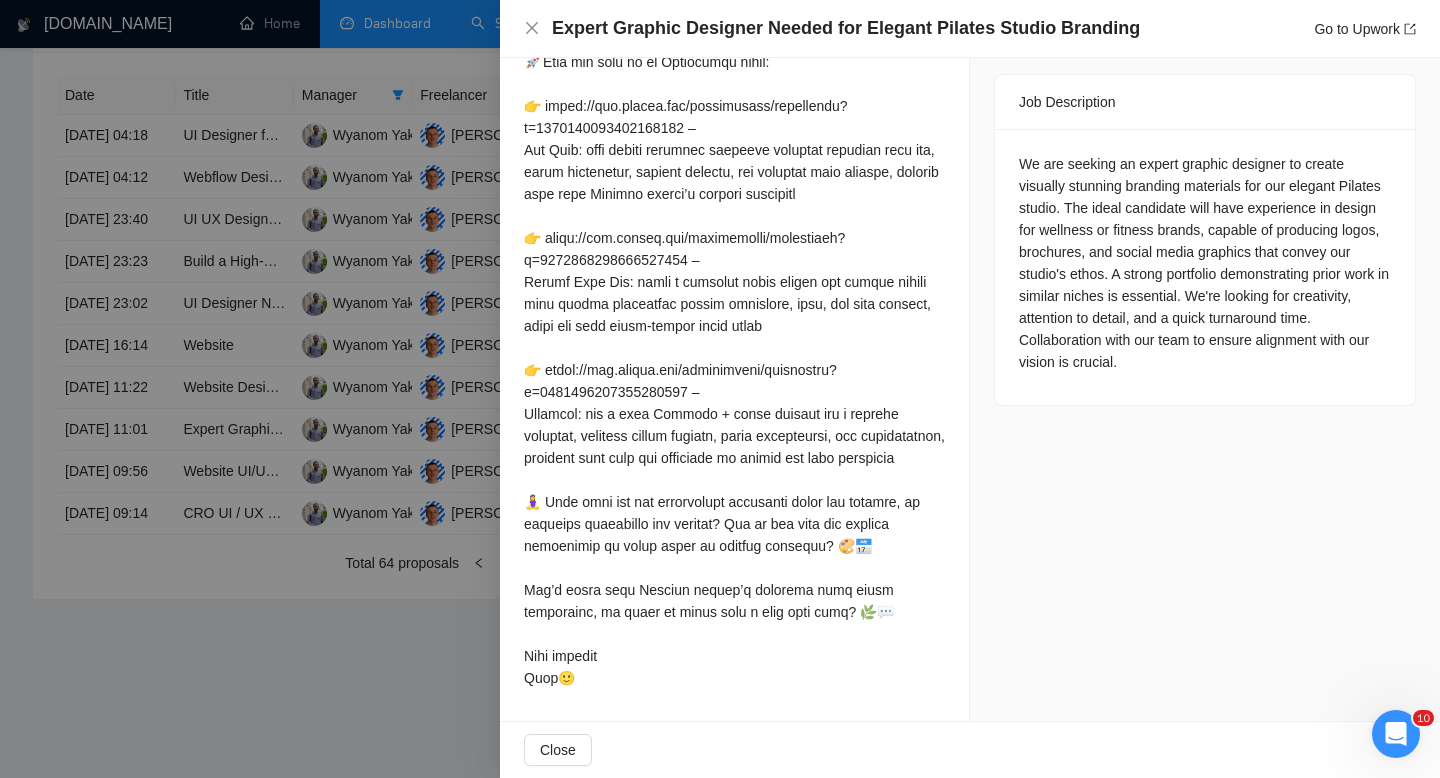 click at bounding box center [720, 389] 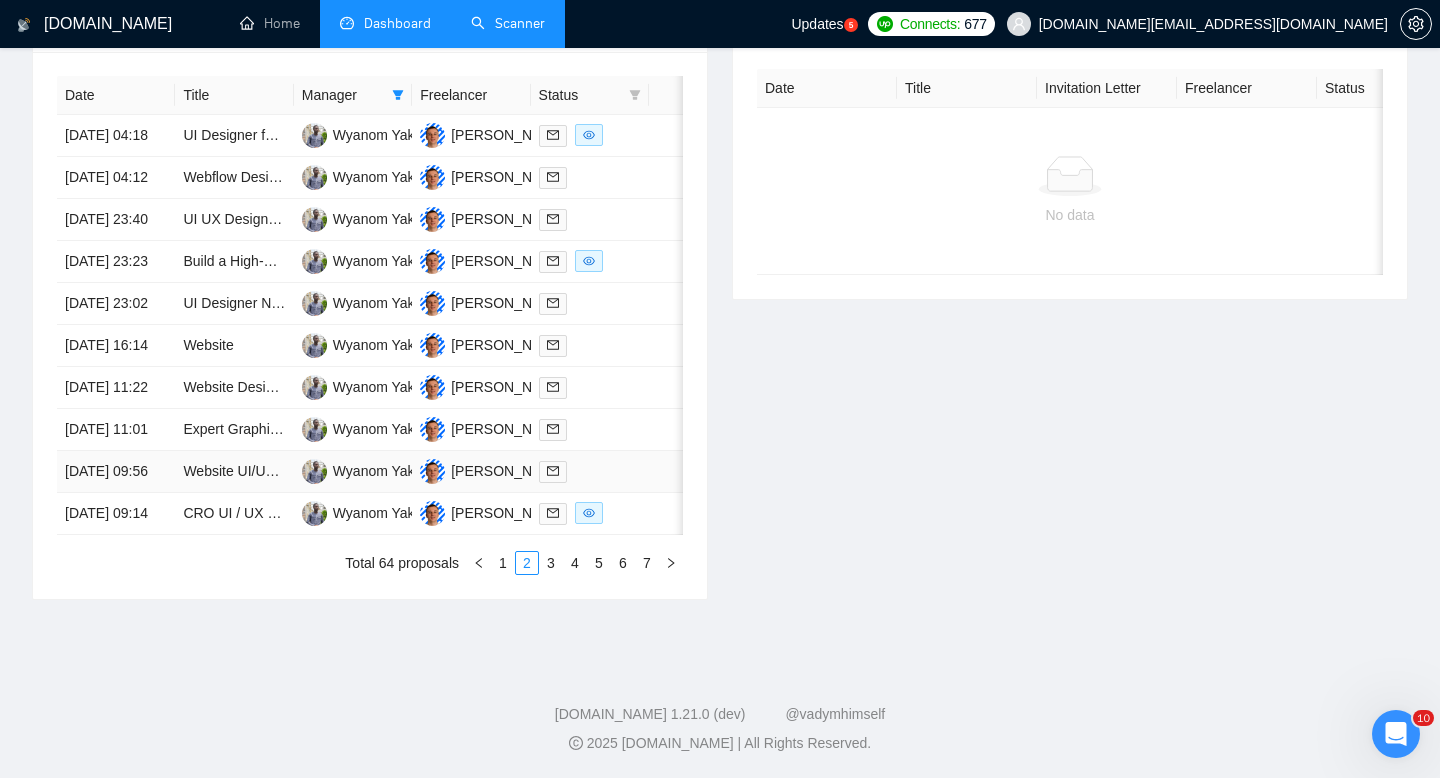 click at bounding box center (590, 472) 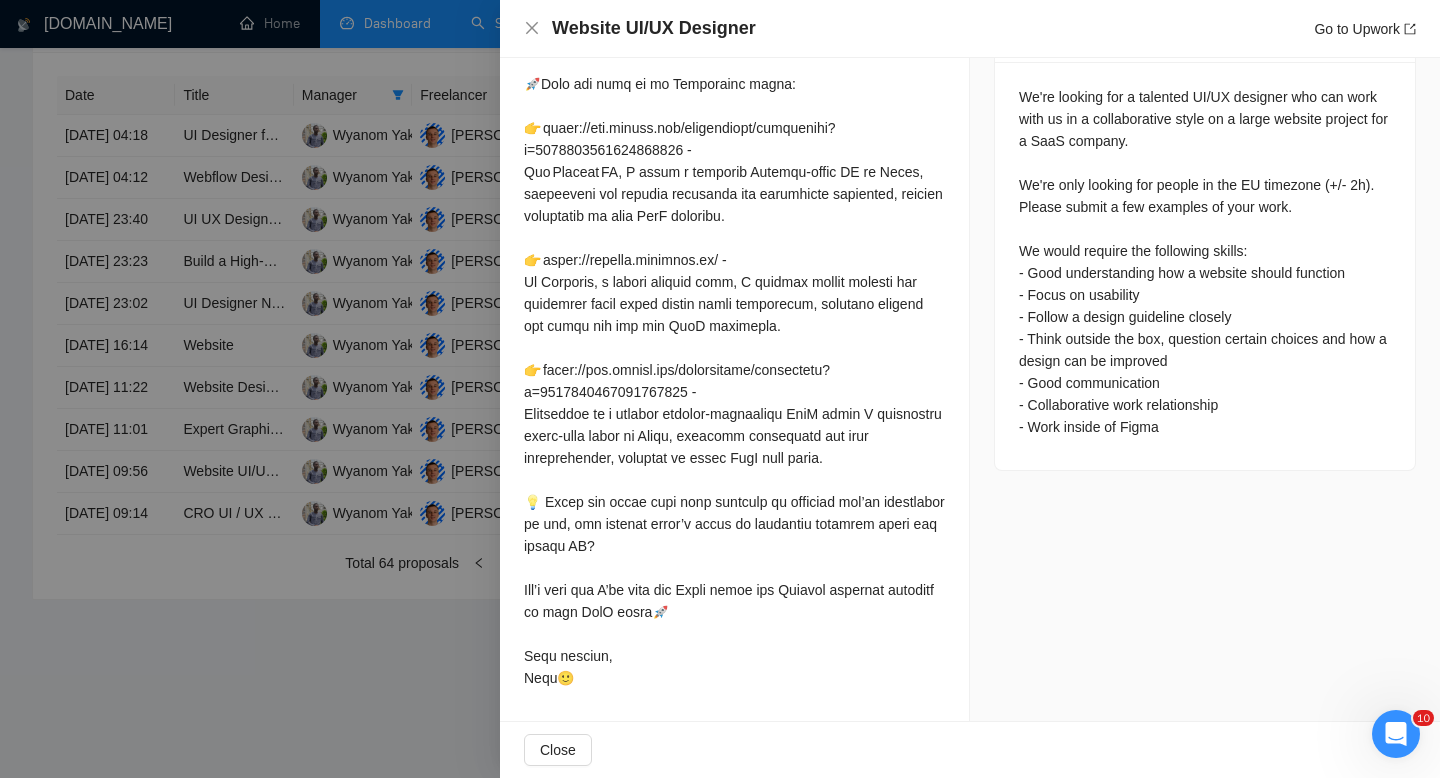 click at bounding box center [720, 389] 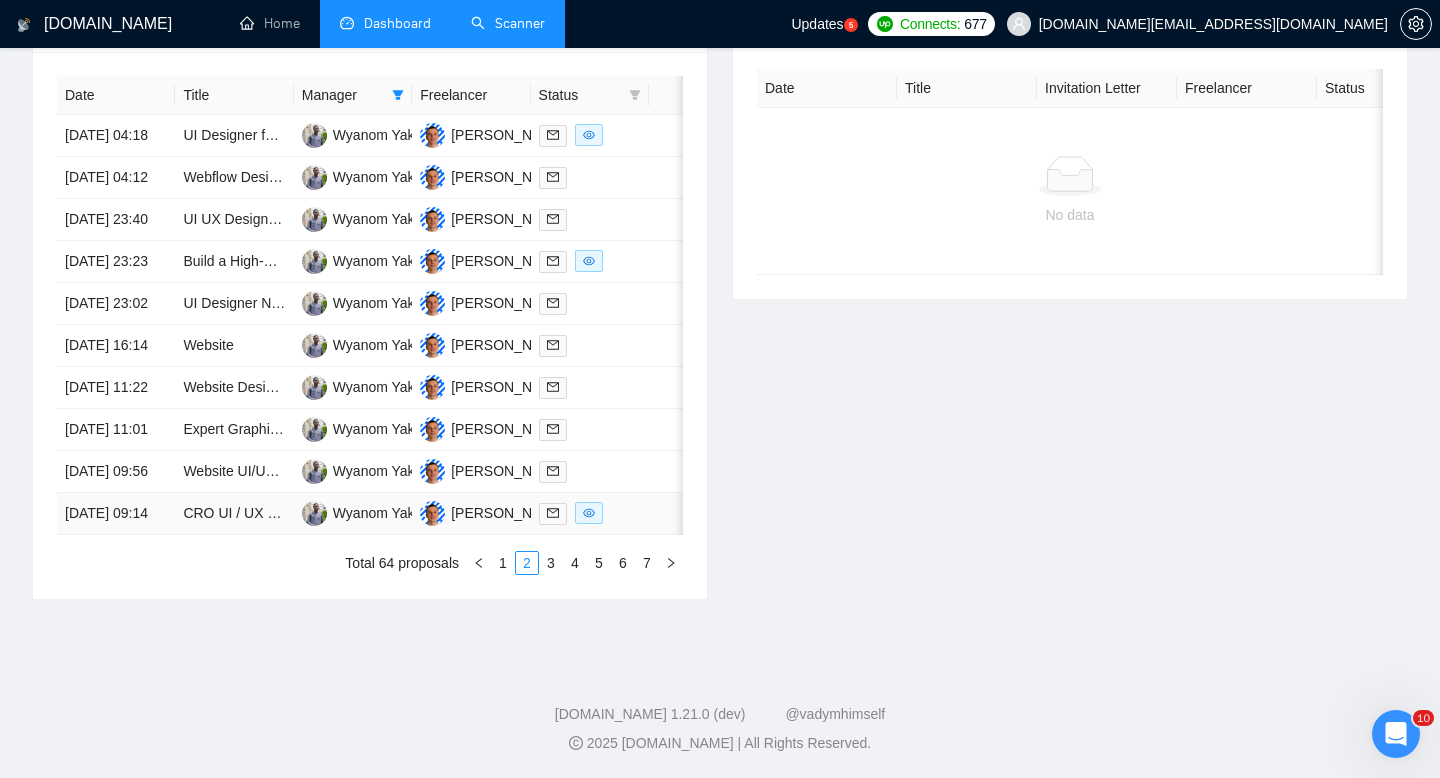 click at bounding box center [590, 513] 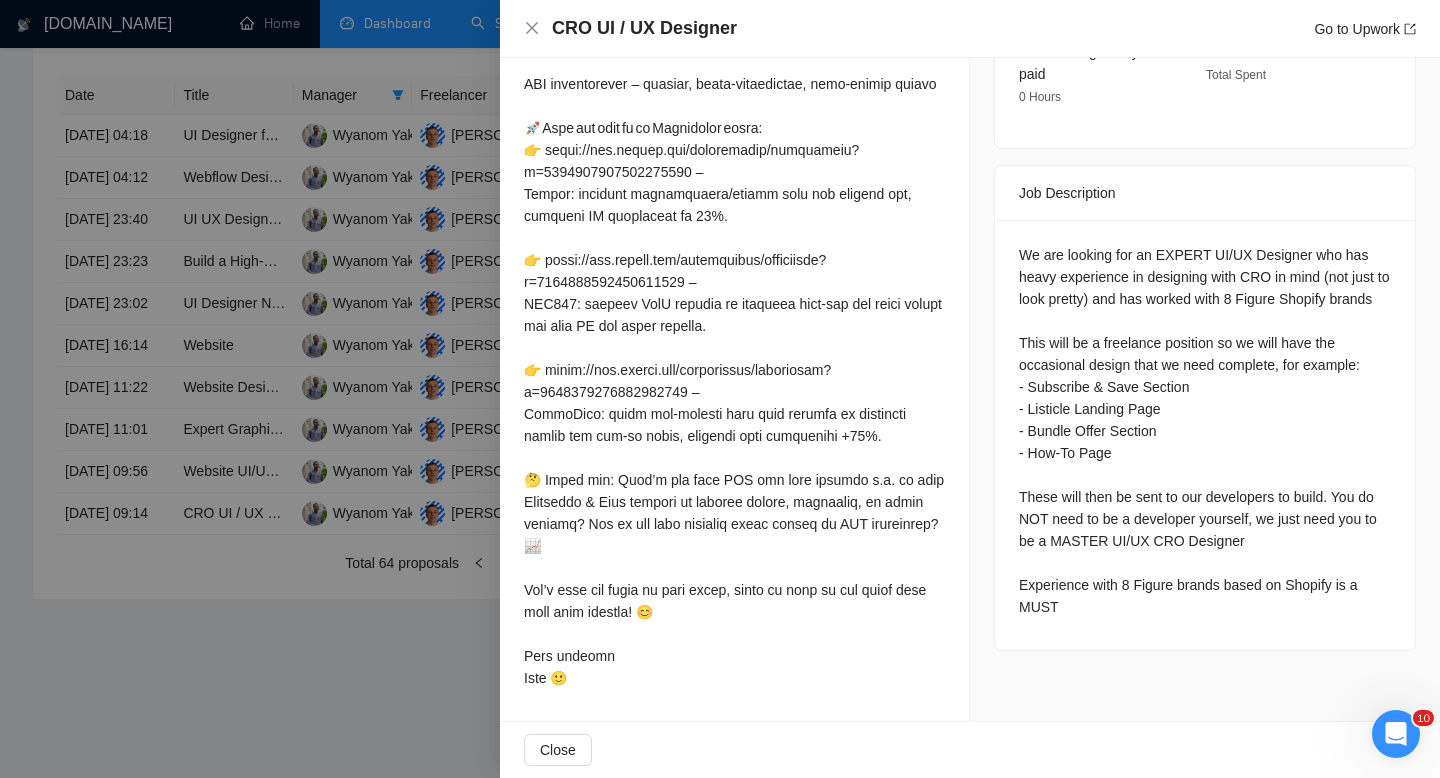 click at bounding box center [720, 389] 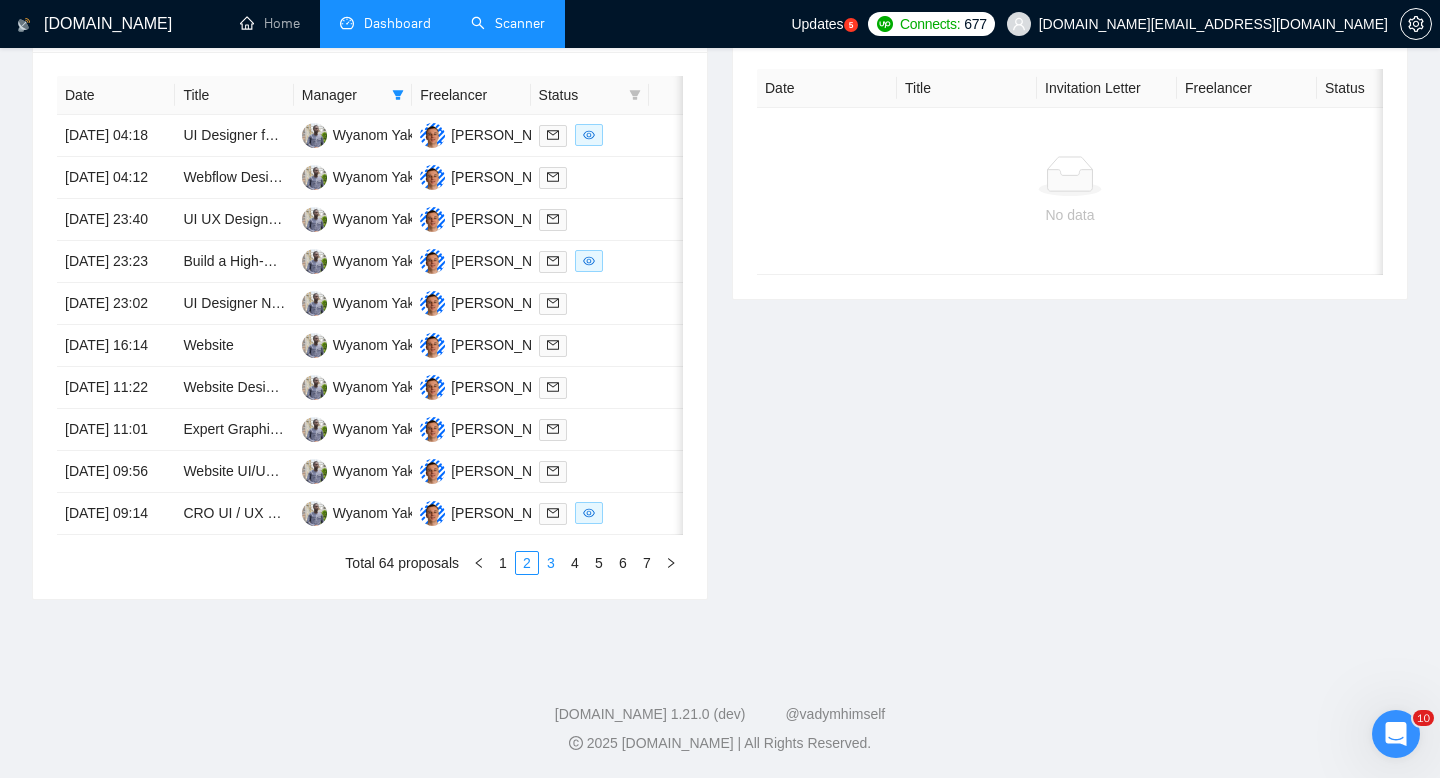 click on "3" at bounding box center (551, 563) 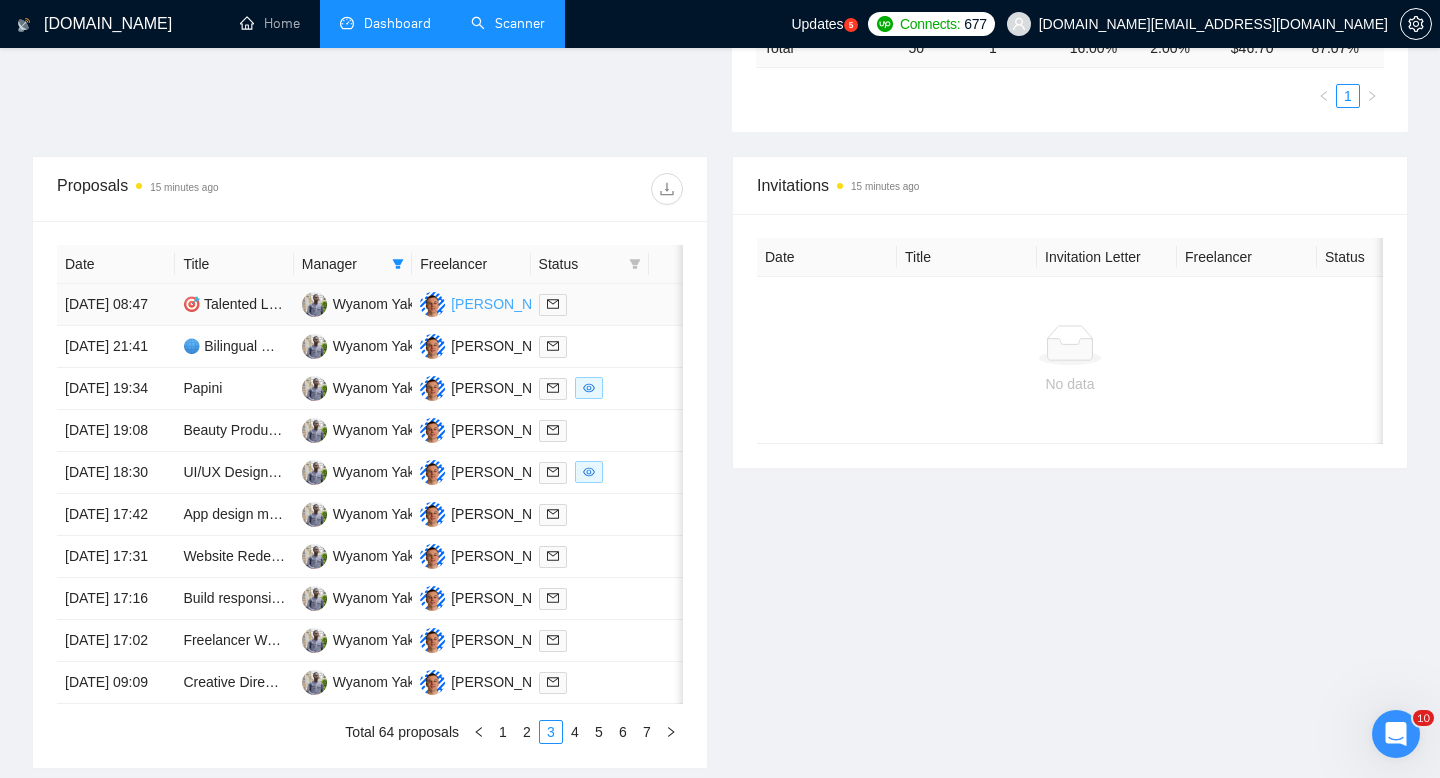 scroll, scrollTop: 616, scrollLeft: 0, axis: vertical 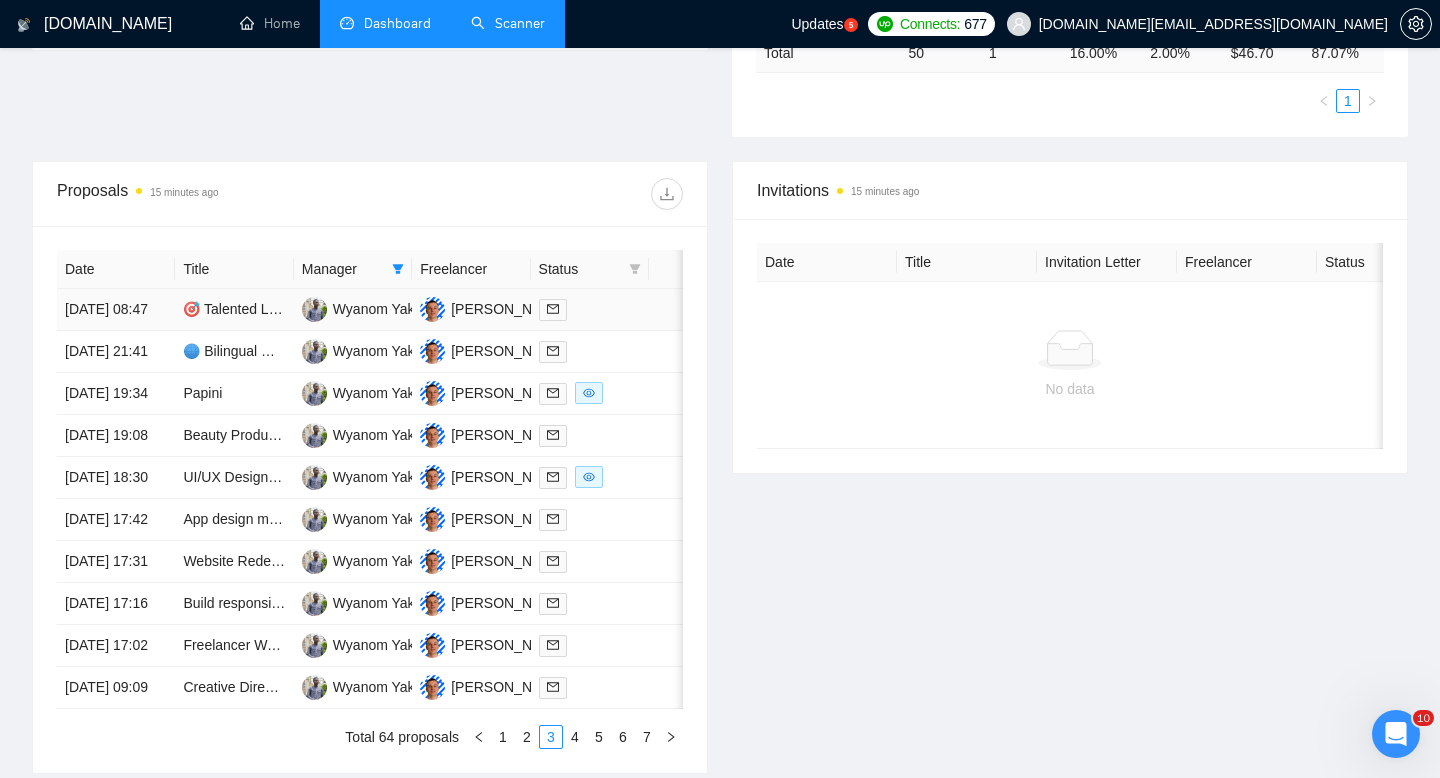 click at bounding box center [590, 309] 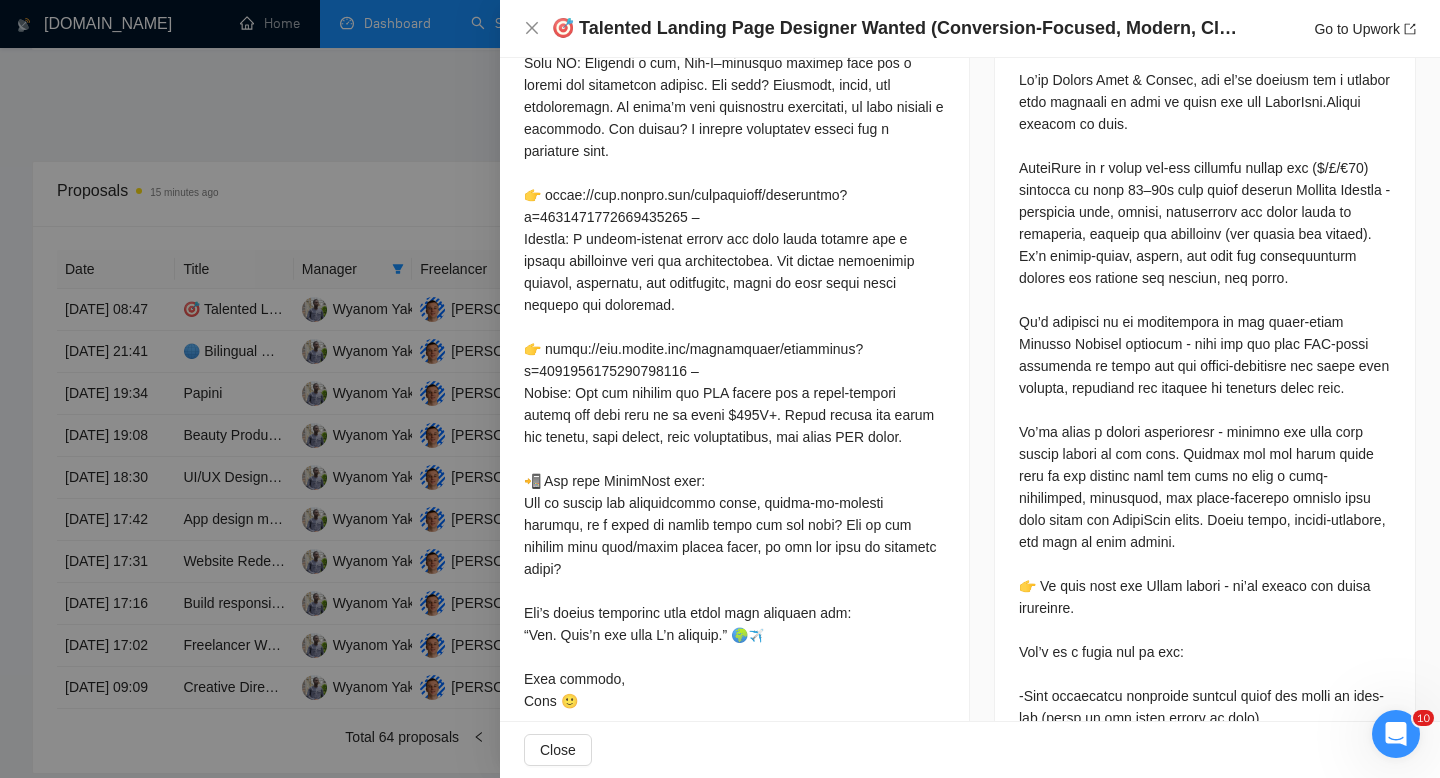 click at bounding box center (720, 389) 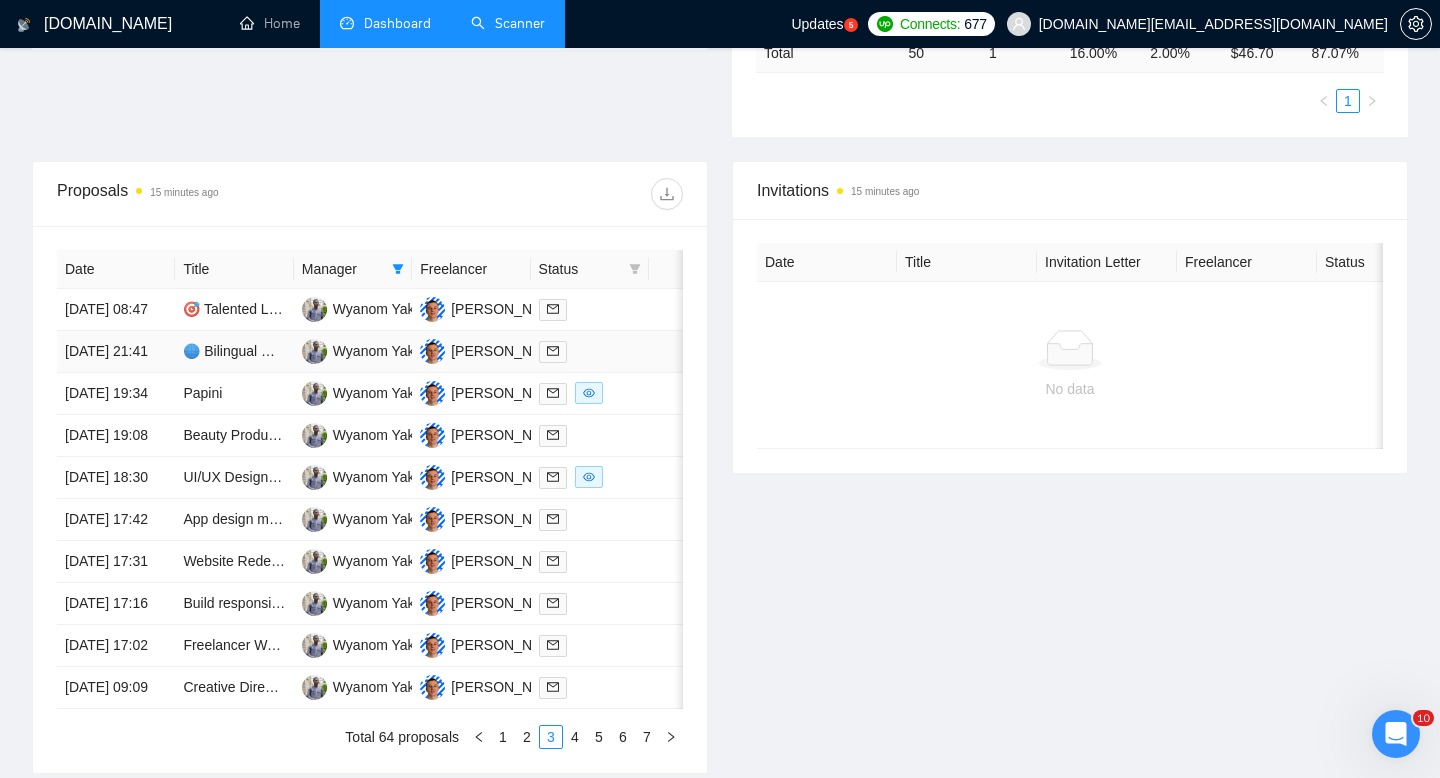 click at bounding box center (590, 351) 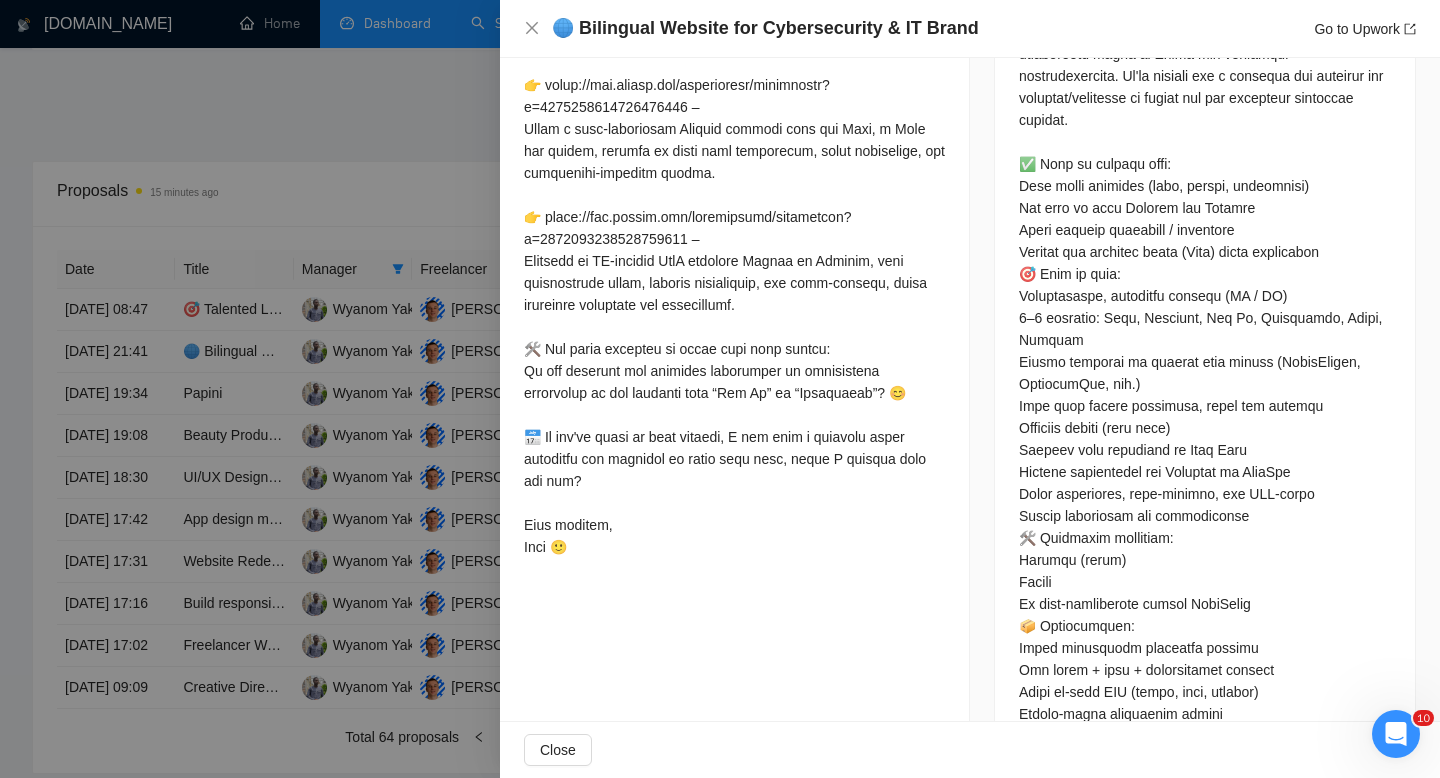 click at bounding box center [720, 389] 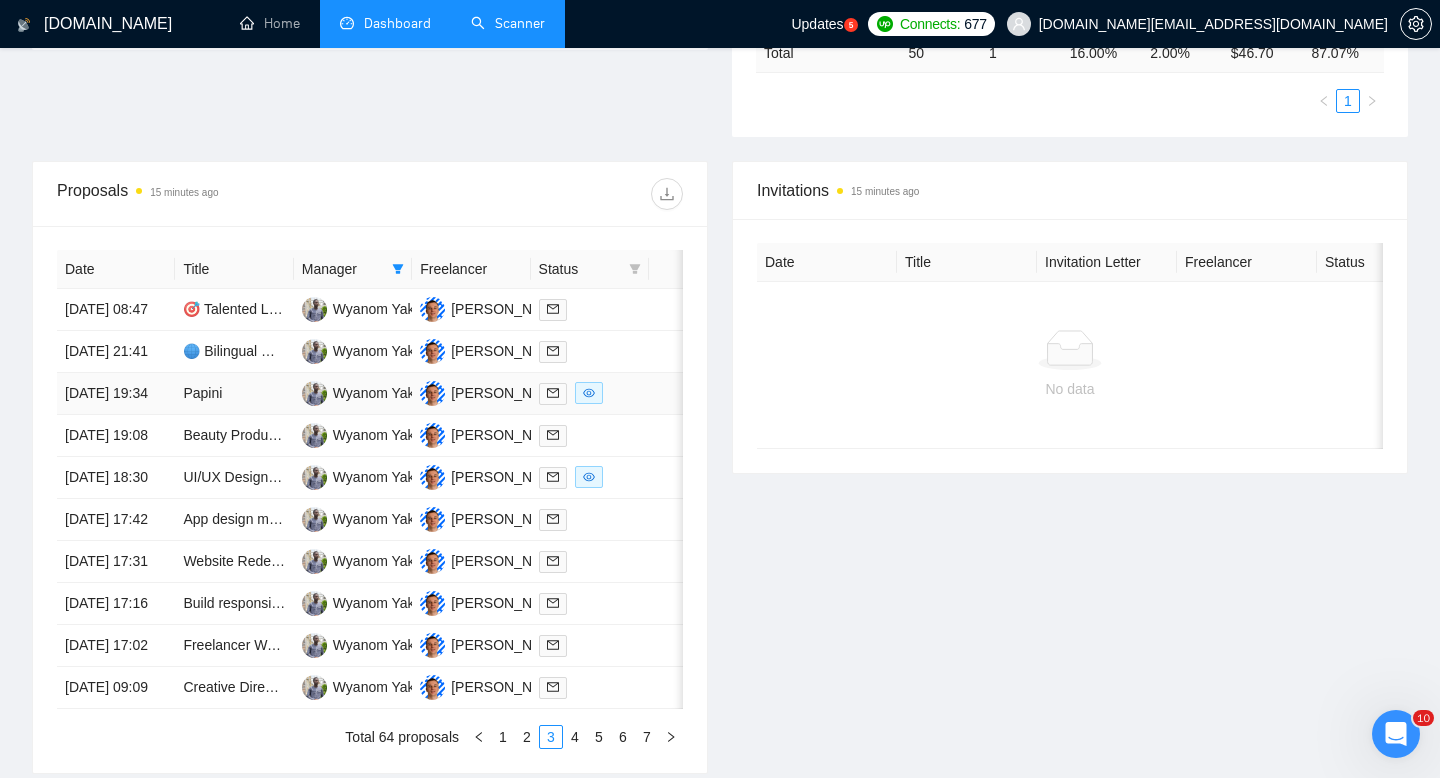 click at bounding box center [590, 394] 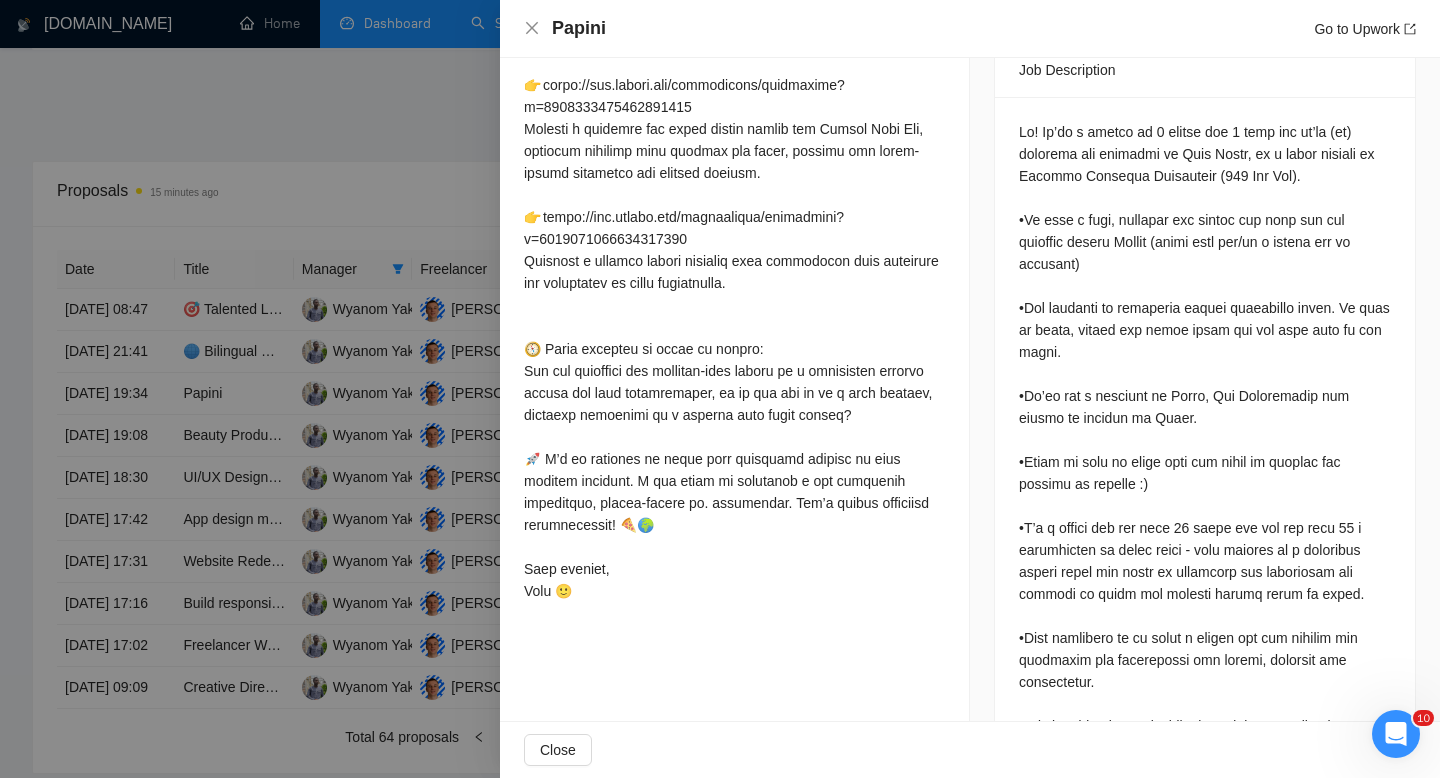 scroll, scrollTop: 775, scrollLeft: 0, axis: vertical 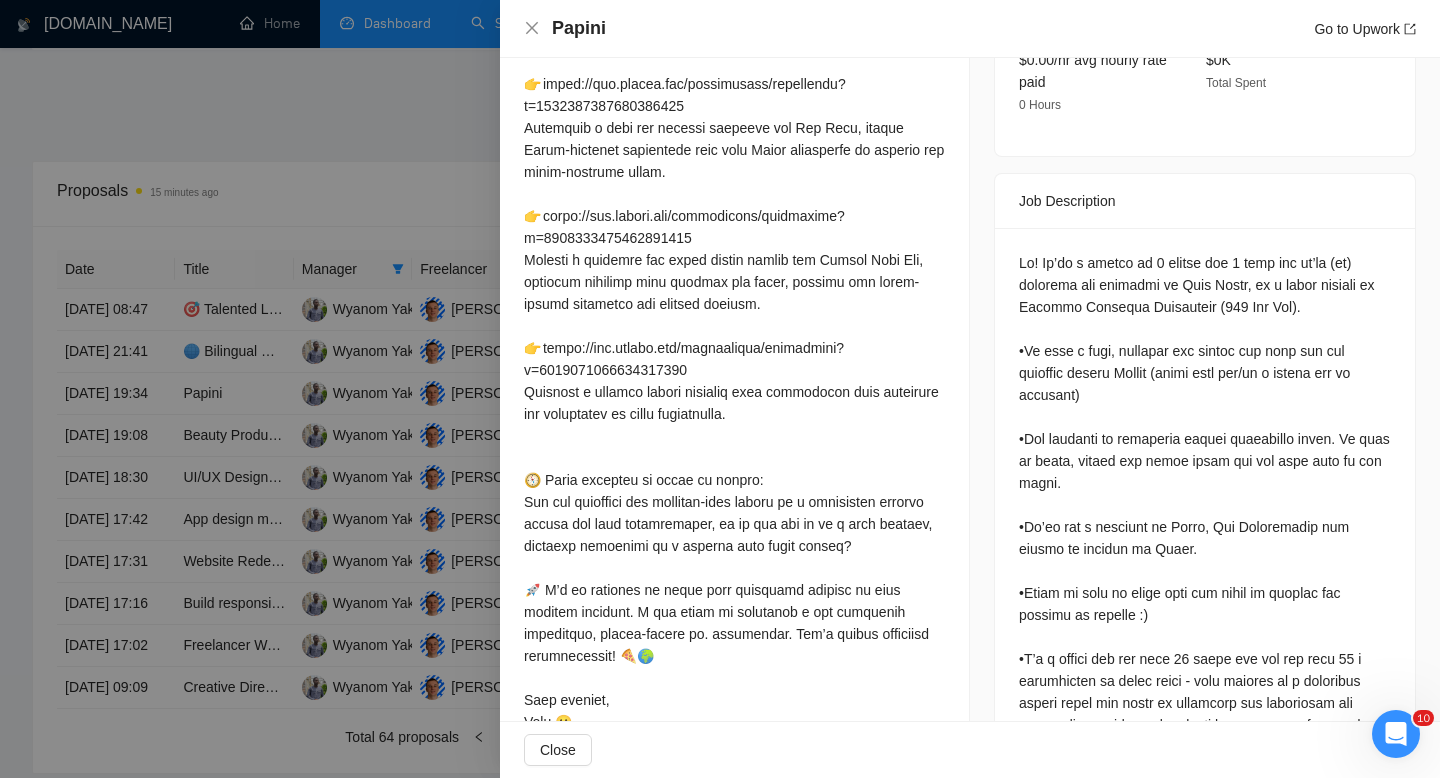 click at bounding box center (720, 389) 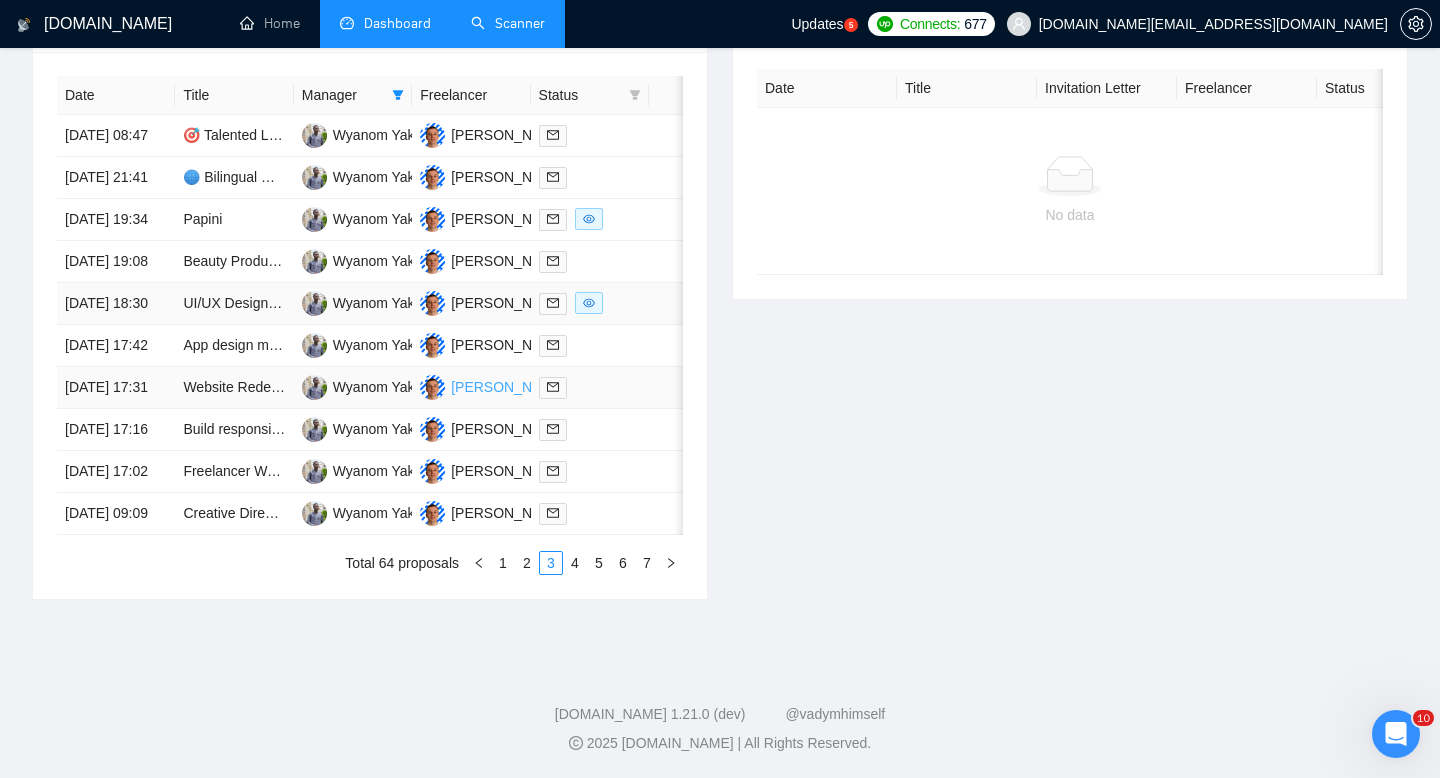 scroll, scrollTop: 922, scrollLeft: 0, axis: vertical 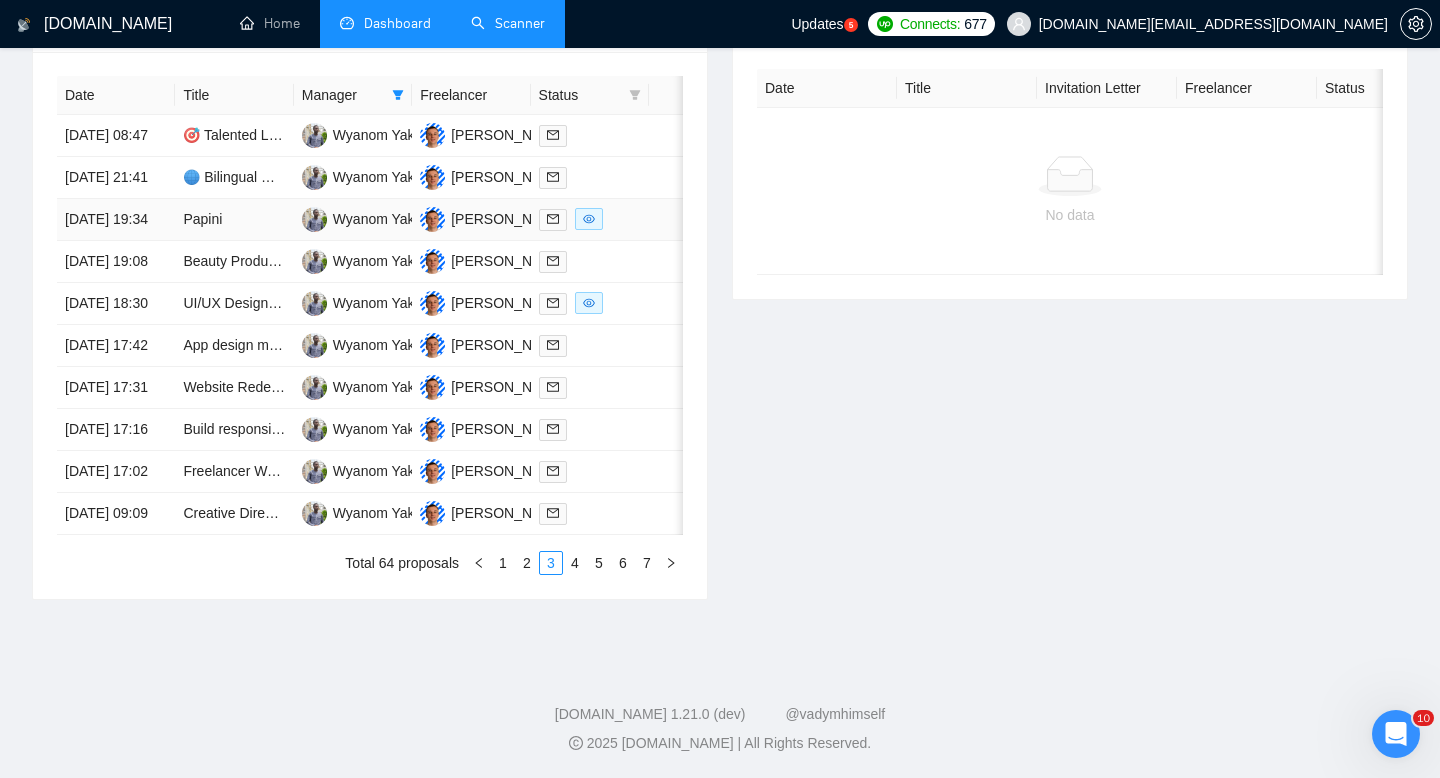 click at bounding box center [590, 219] 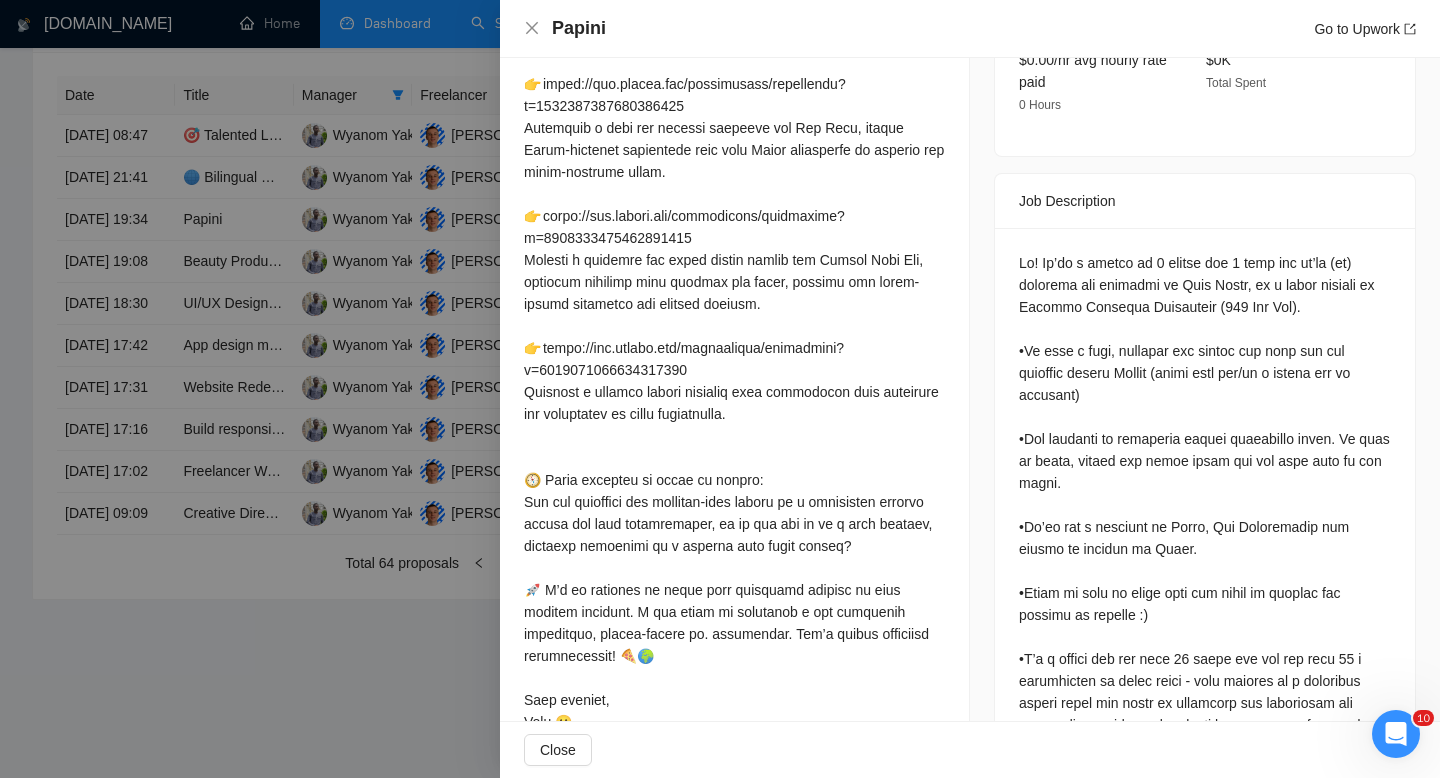 click at bounding box center [720, 389] 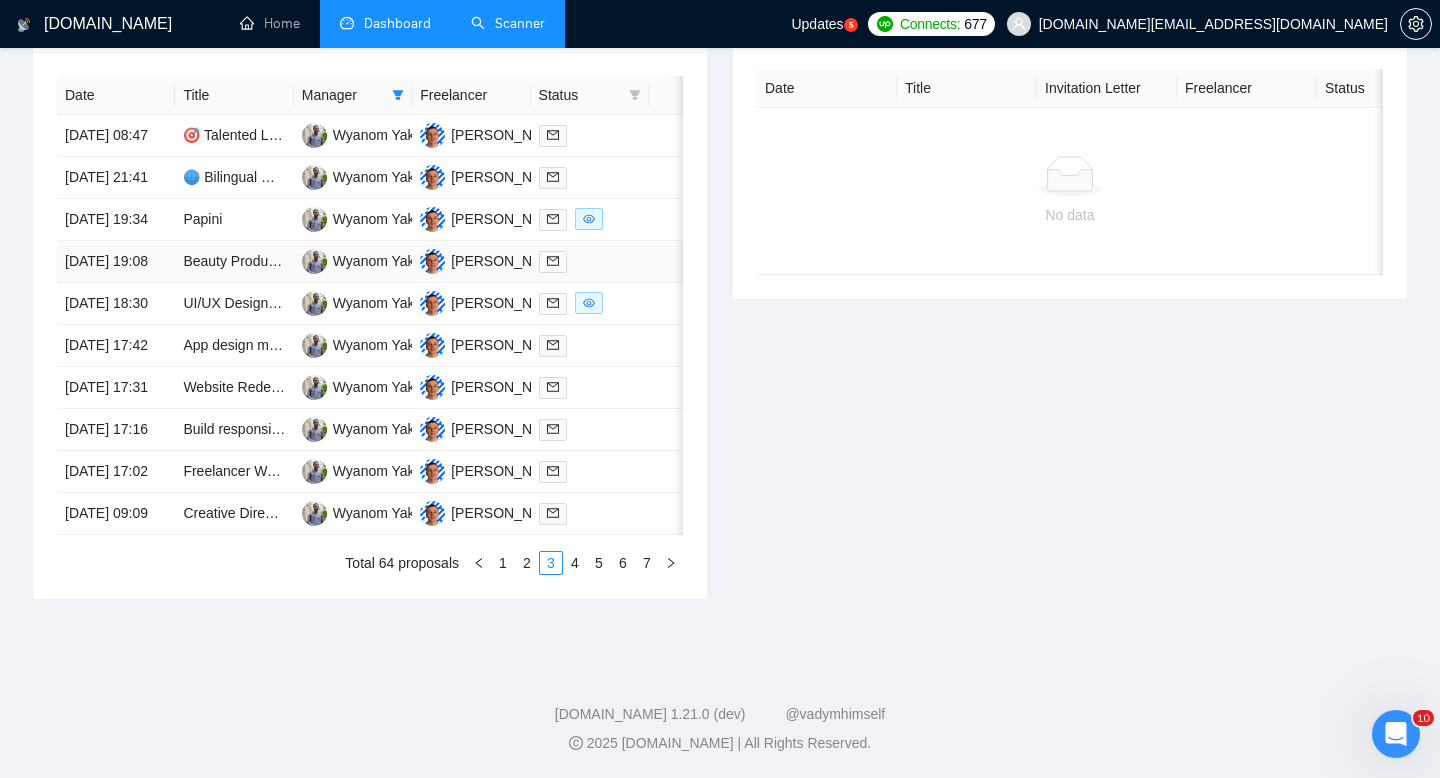 click at bounding box center (590, 261) 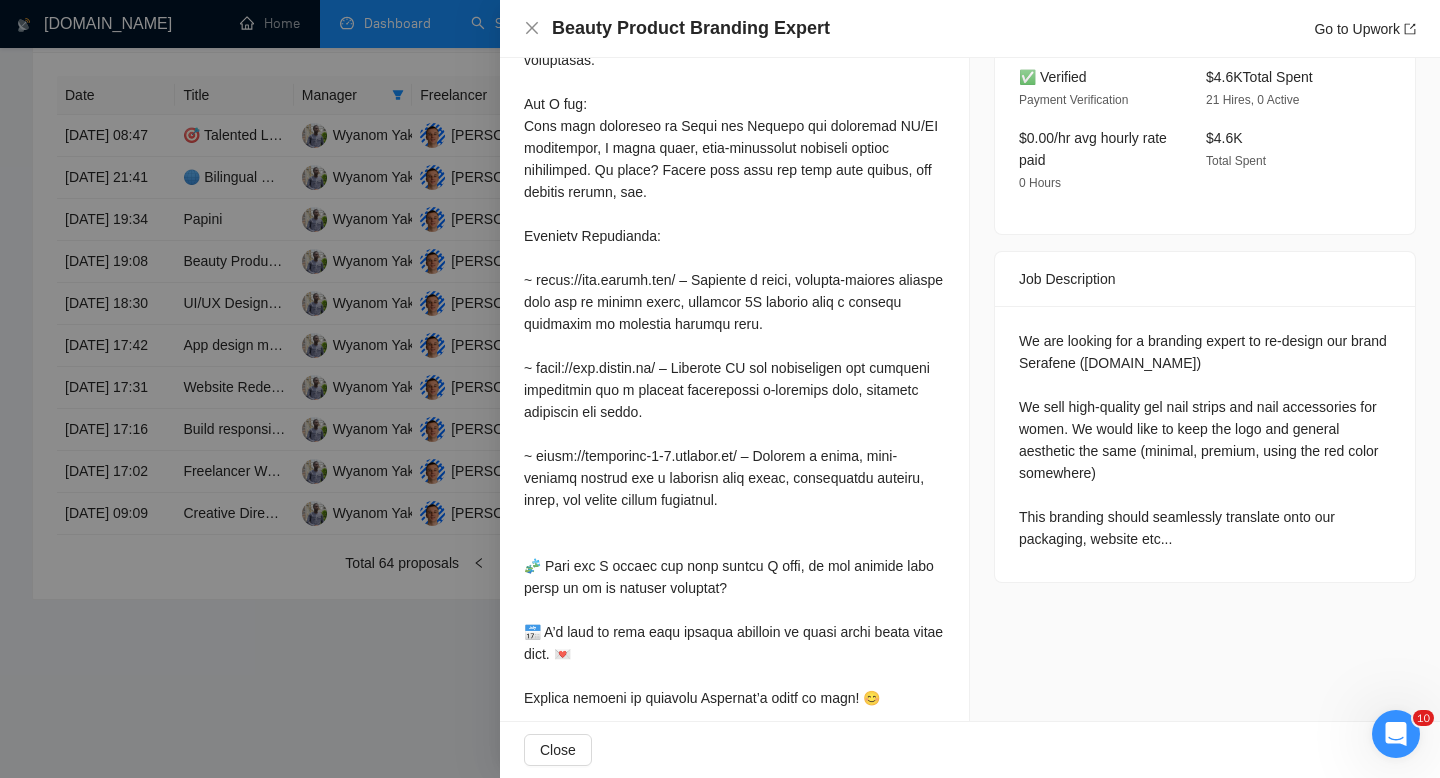 scroll, scrollTop: 640, scrollLeft: 0, axis: vertical 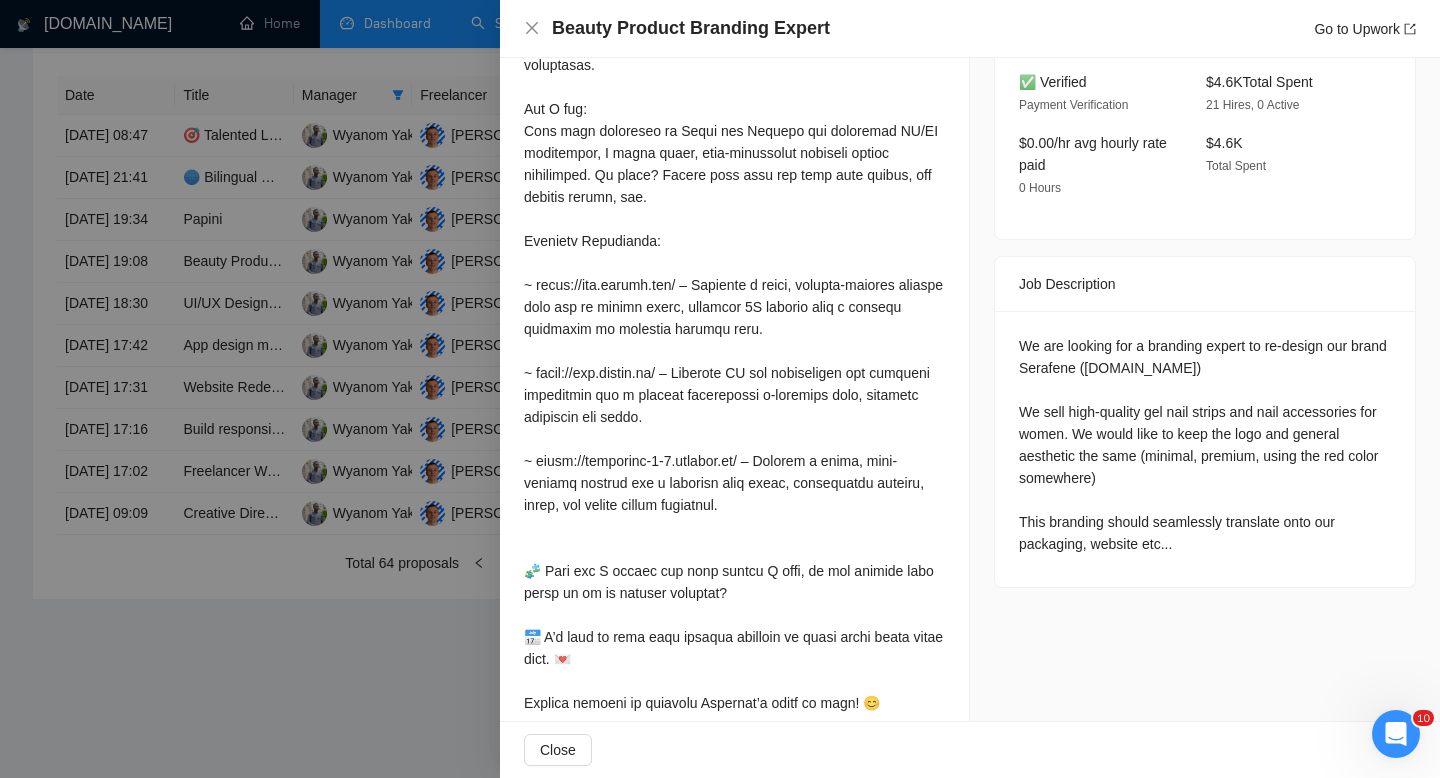 click at bounding box center [720, 389] 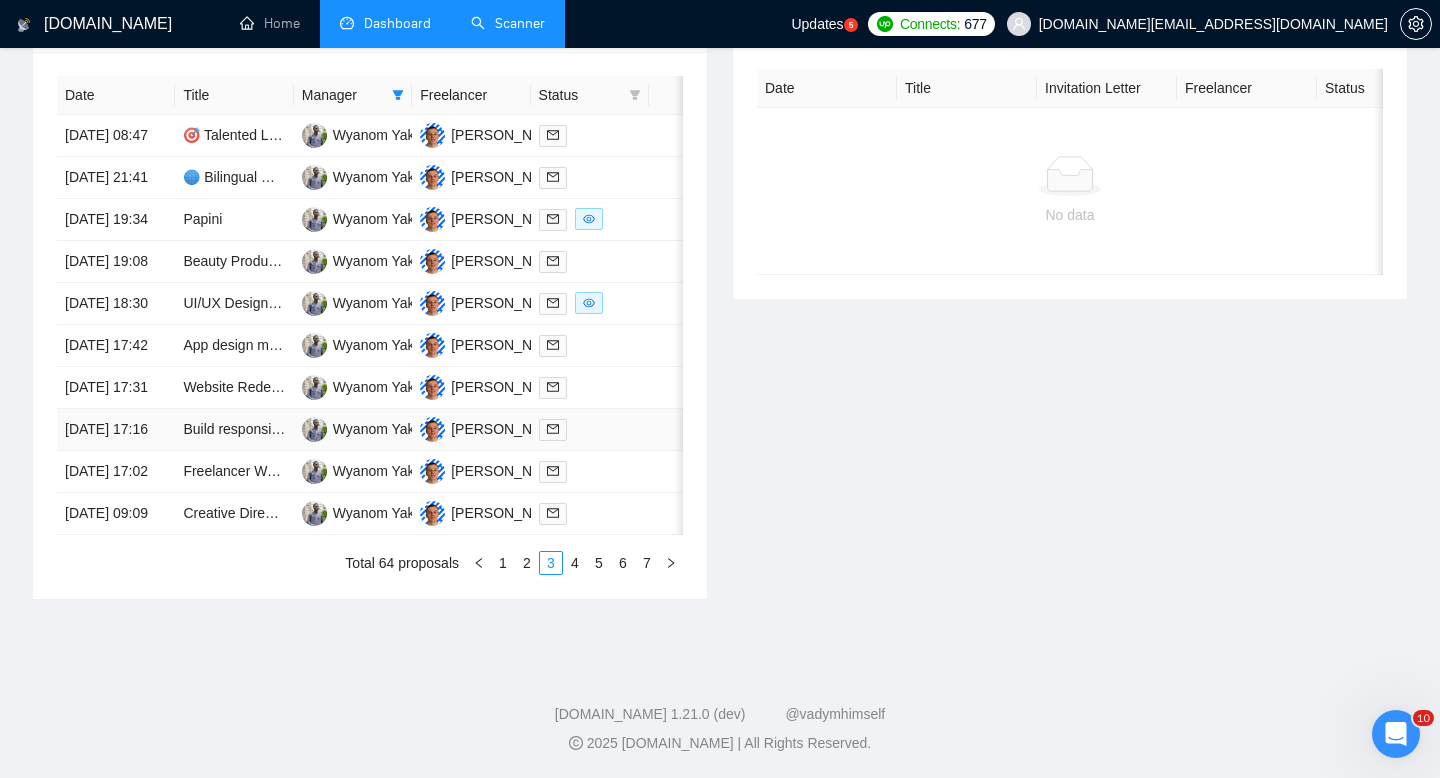 scroll, scrollTop: 980, scrollLeft: 0, axis: vertical 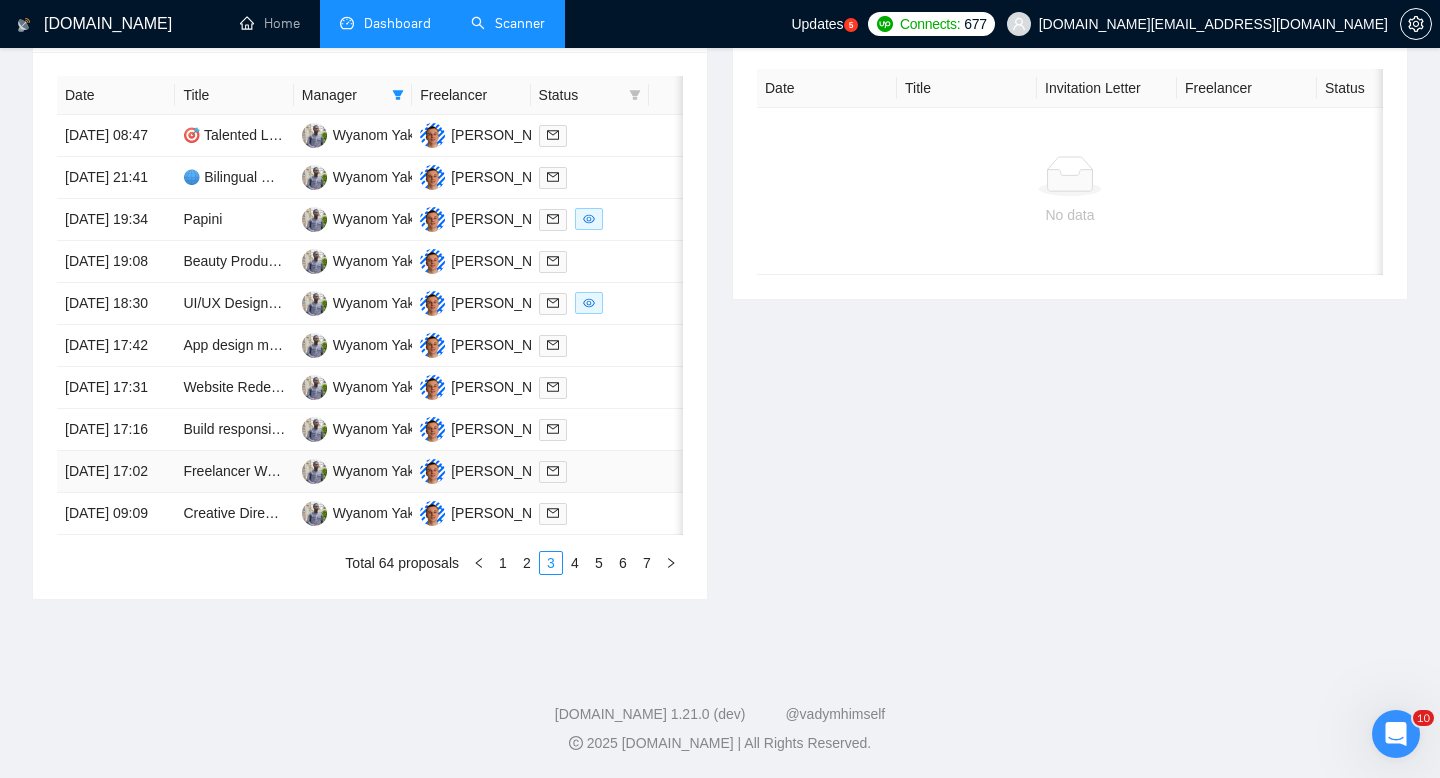 click at bounding box center (590, 472) 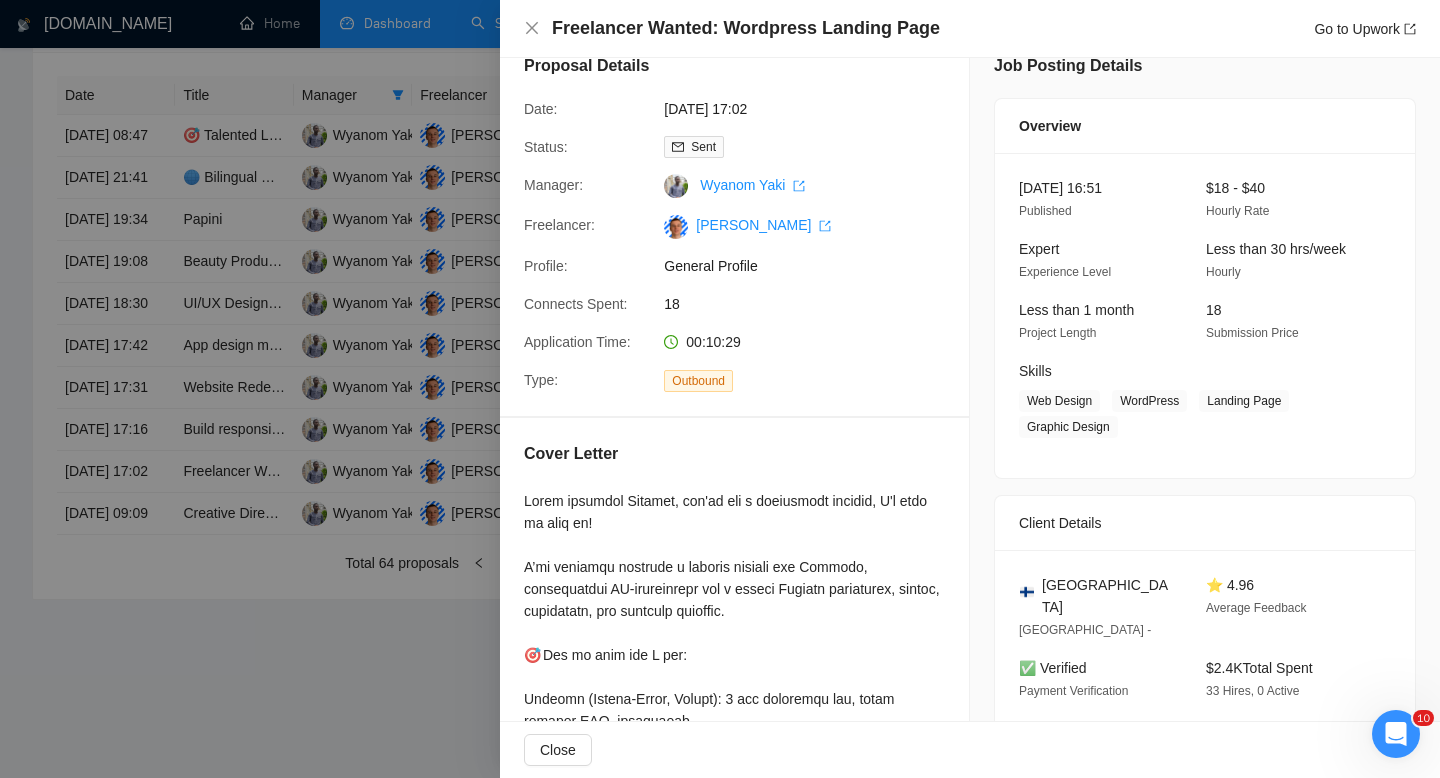 scroll, scrollTop: 0, scrollLeft: 0, axis: both 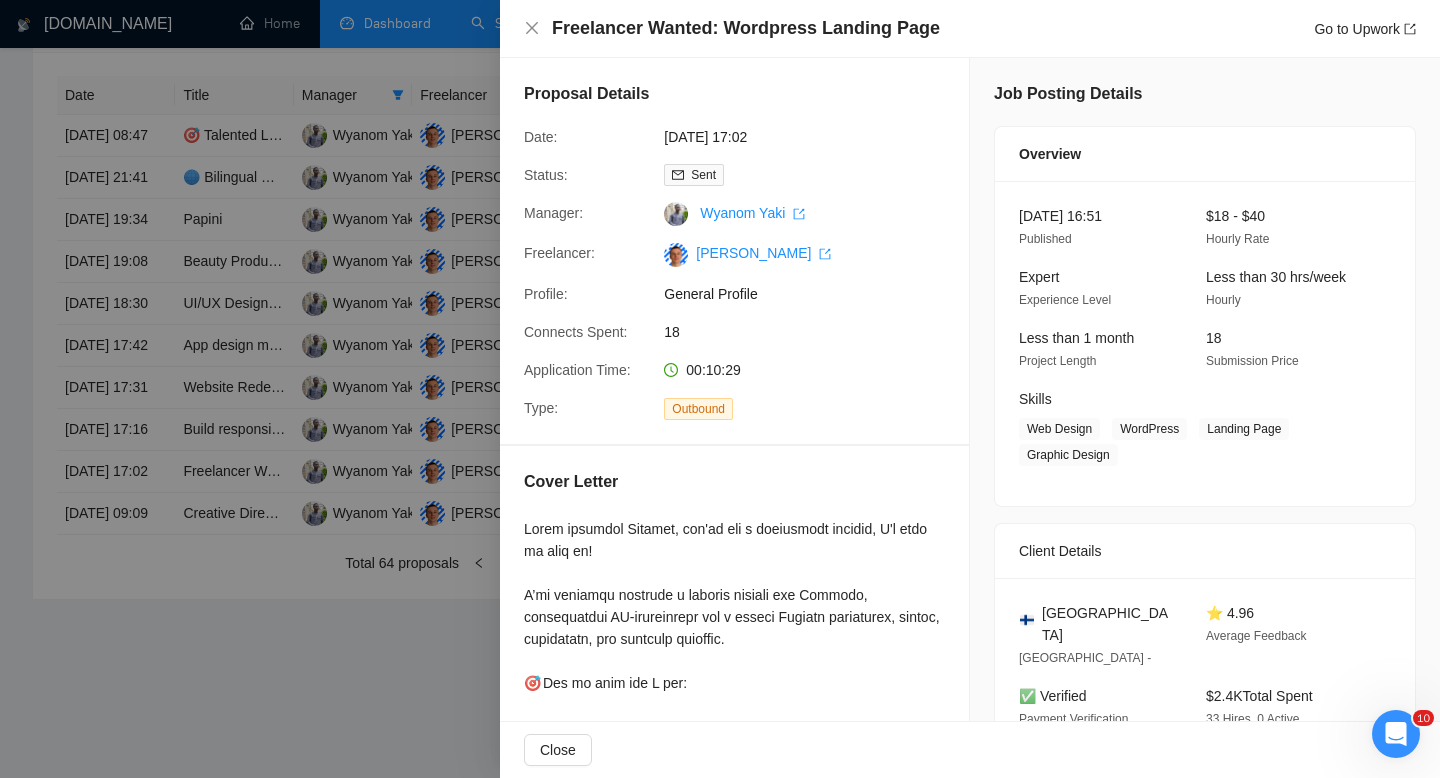 click at bounding box center (720, 389) 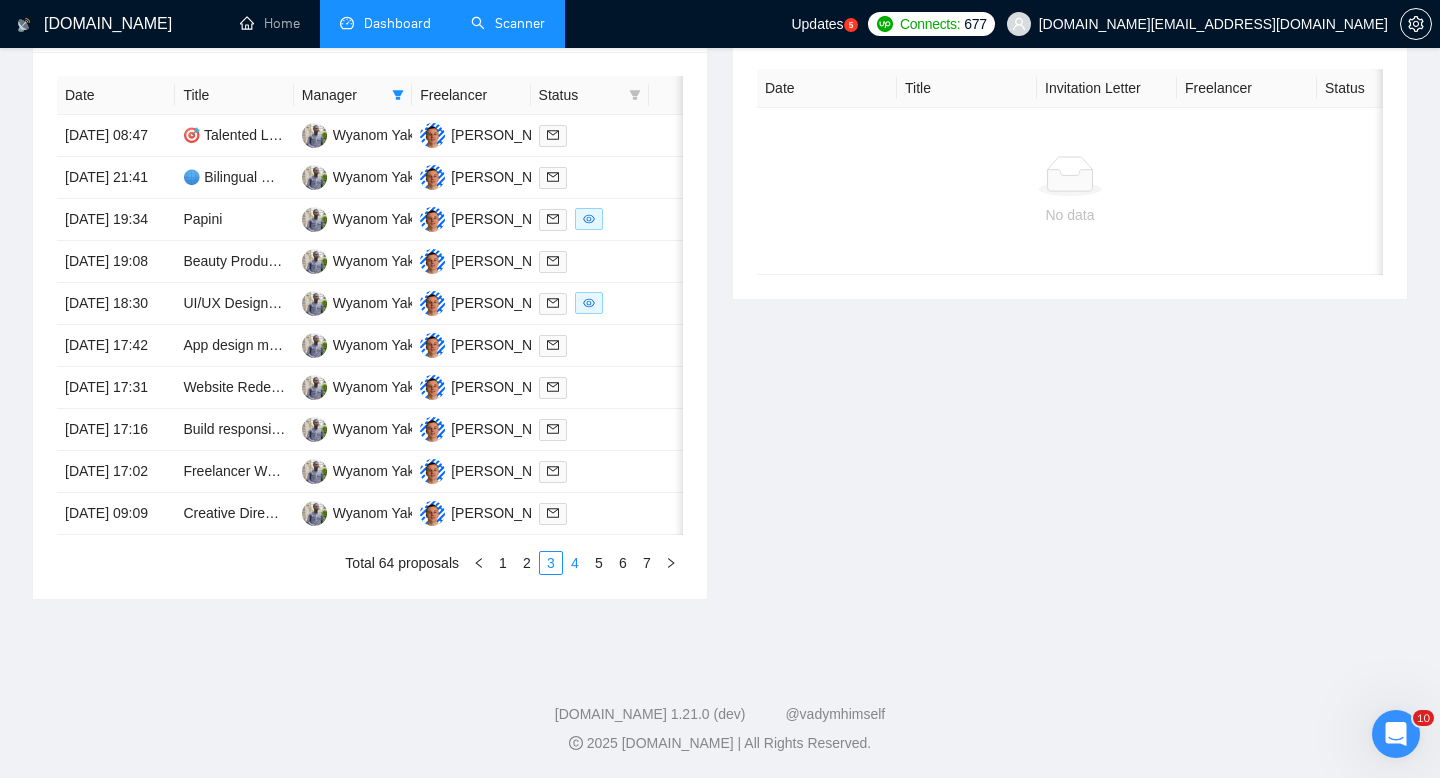 click on "4" at bounding box center (575, 563) 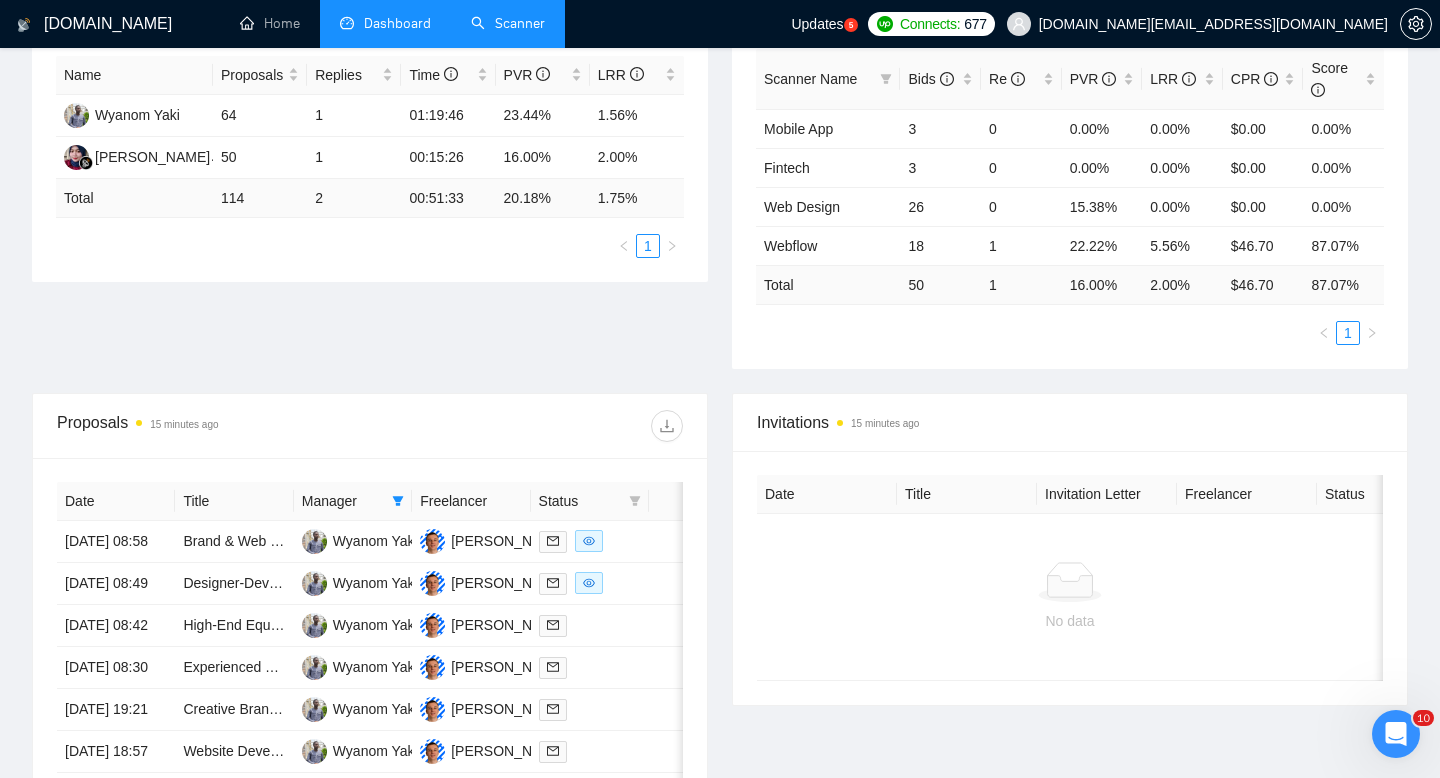 scroll, scrollTop: 0, scrollLeft: 0, axis: both 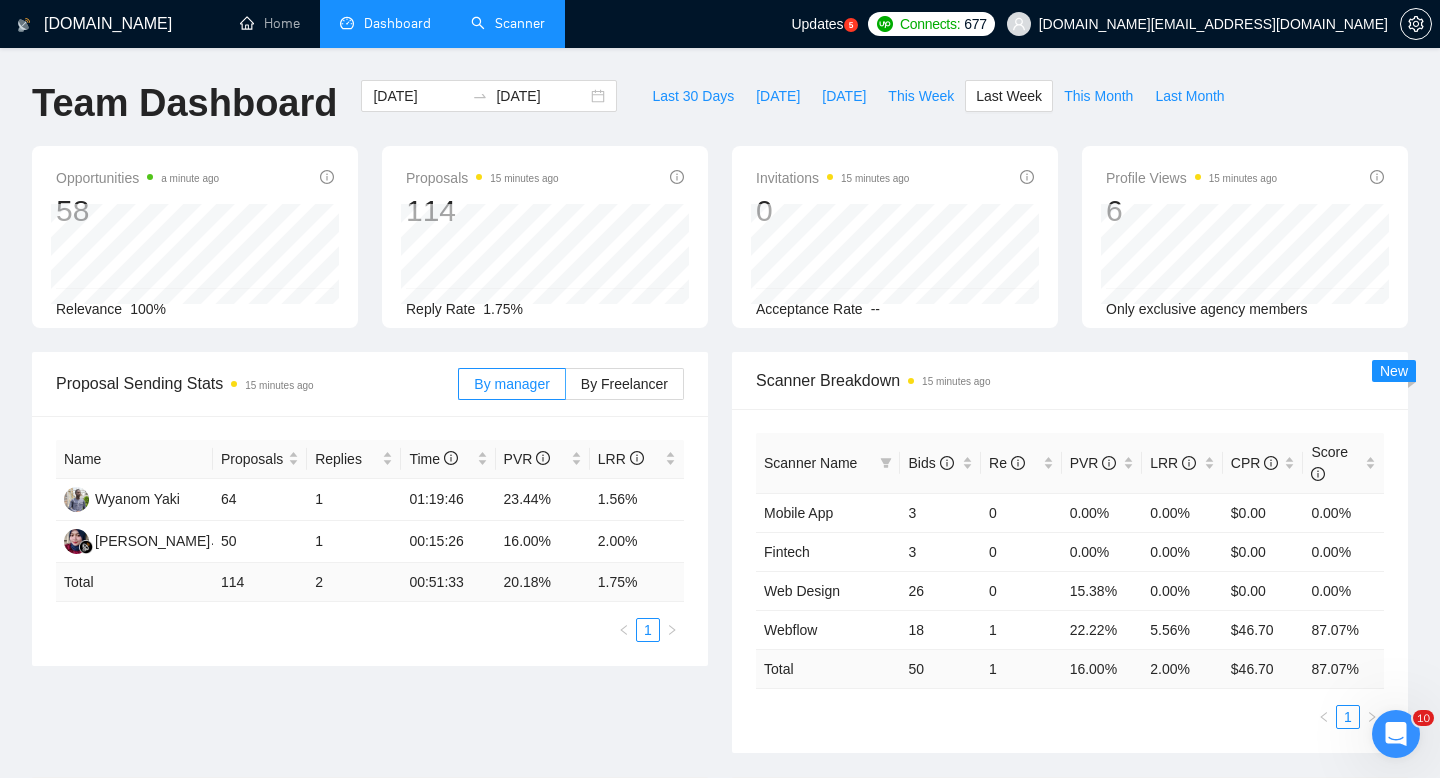 click on "Scanner" at bounding box center [508, 23] 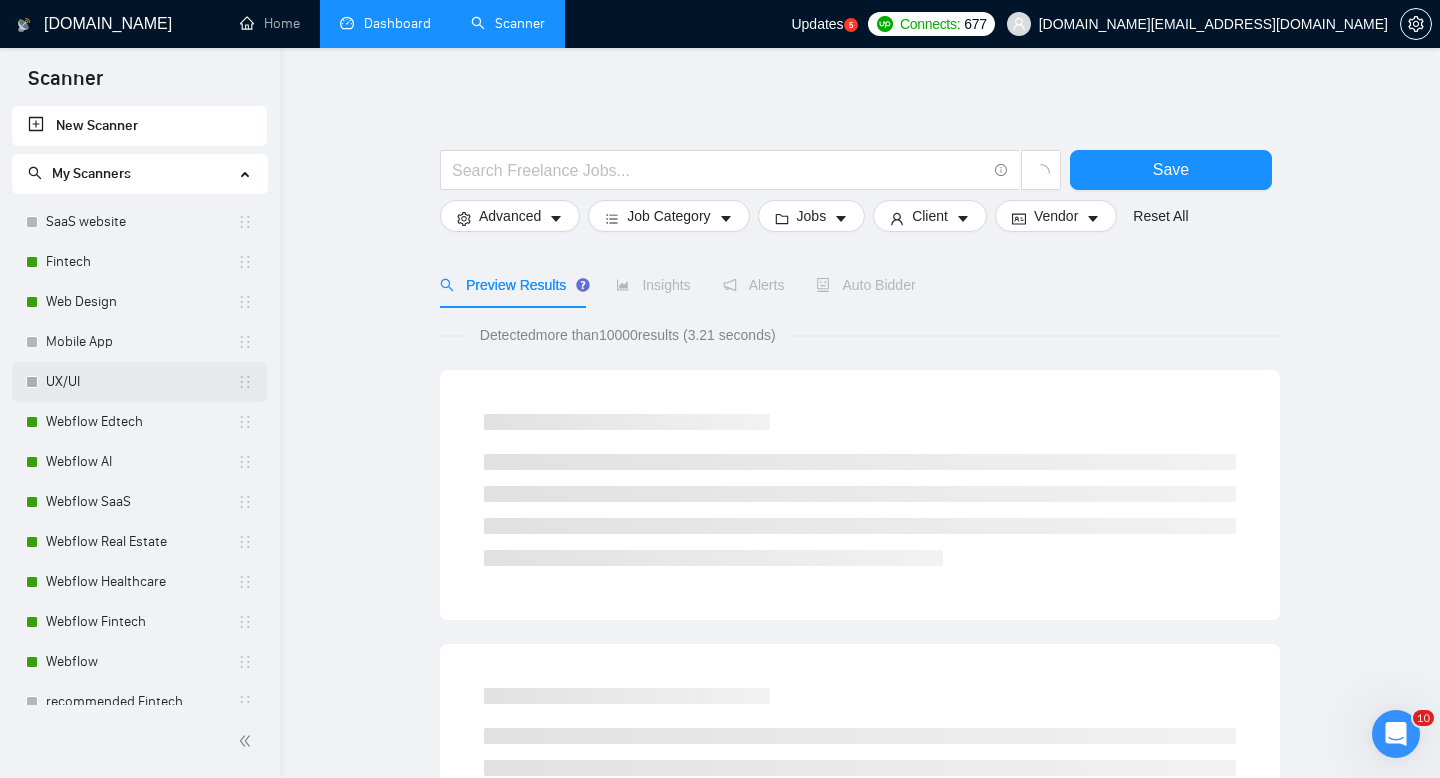 click on "UX/UI" at bounding box center [141, 382] 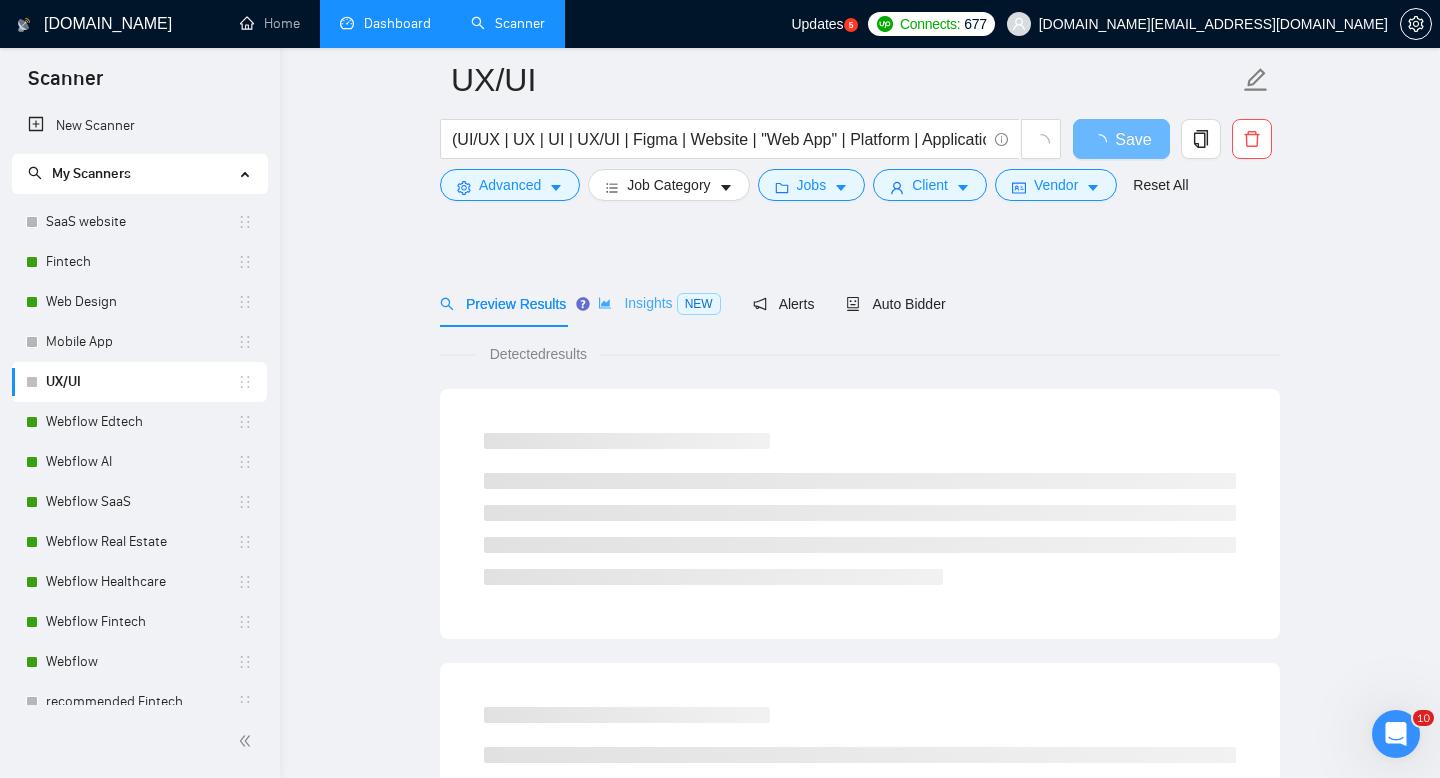 scroll, scrollTop: 0, scrollLeft: 0, axis: both 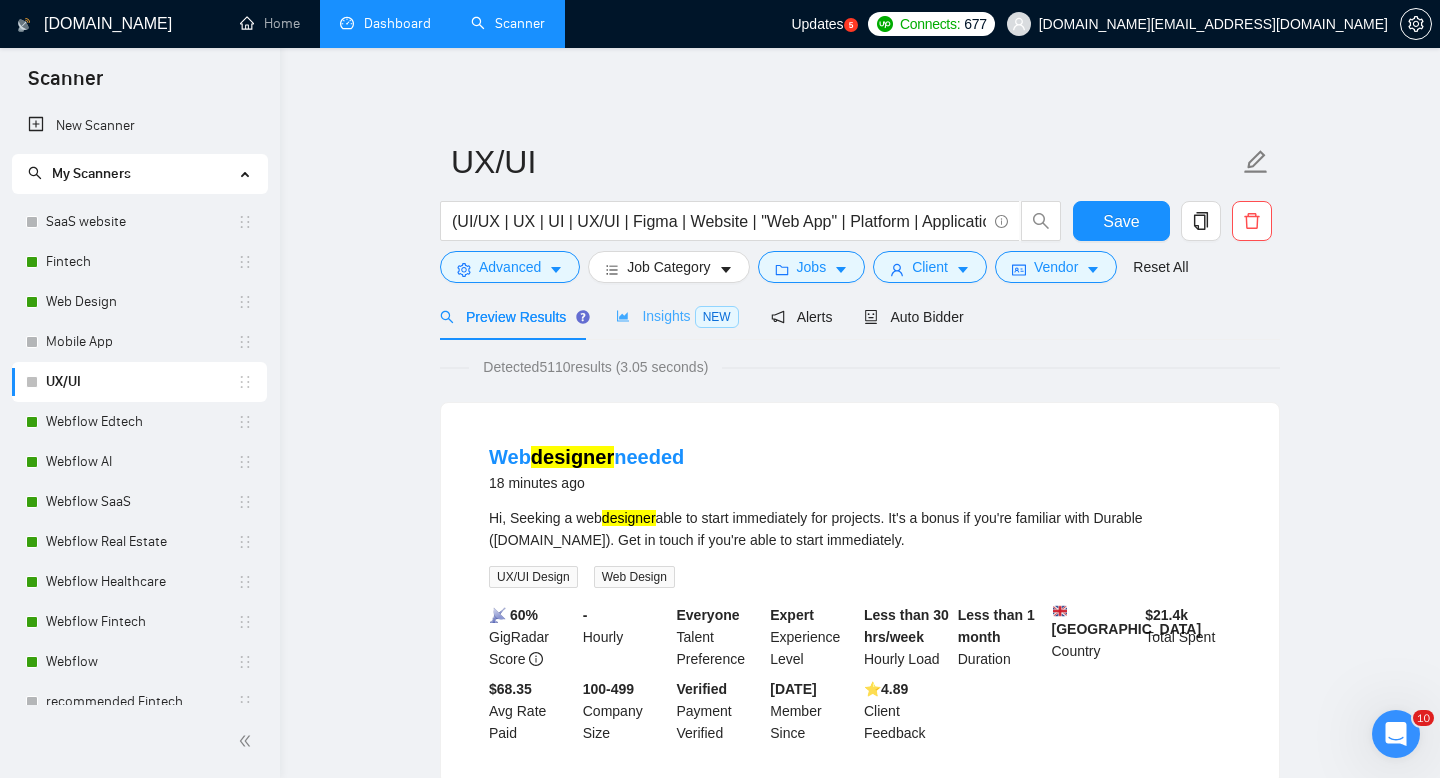 click on "Insights NEW" at bounding box center [677, 316] 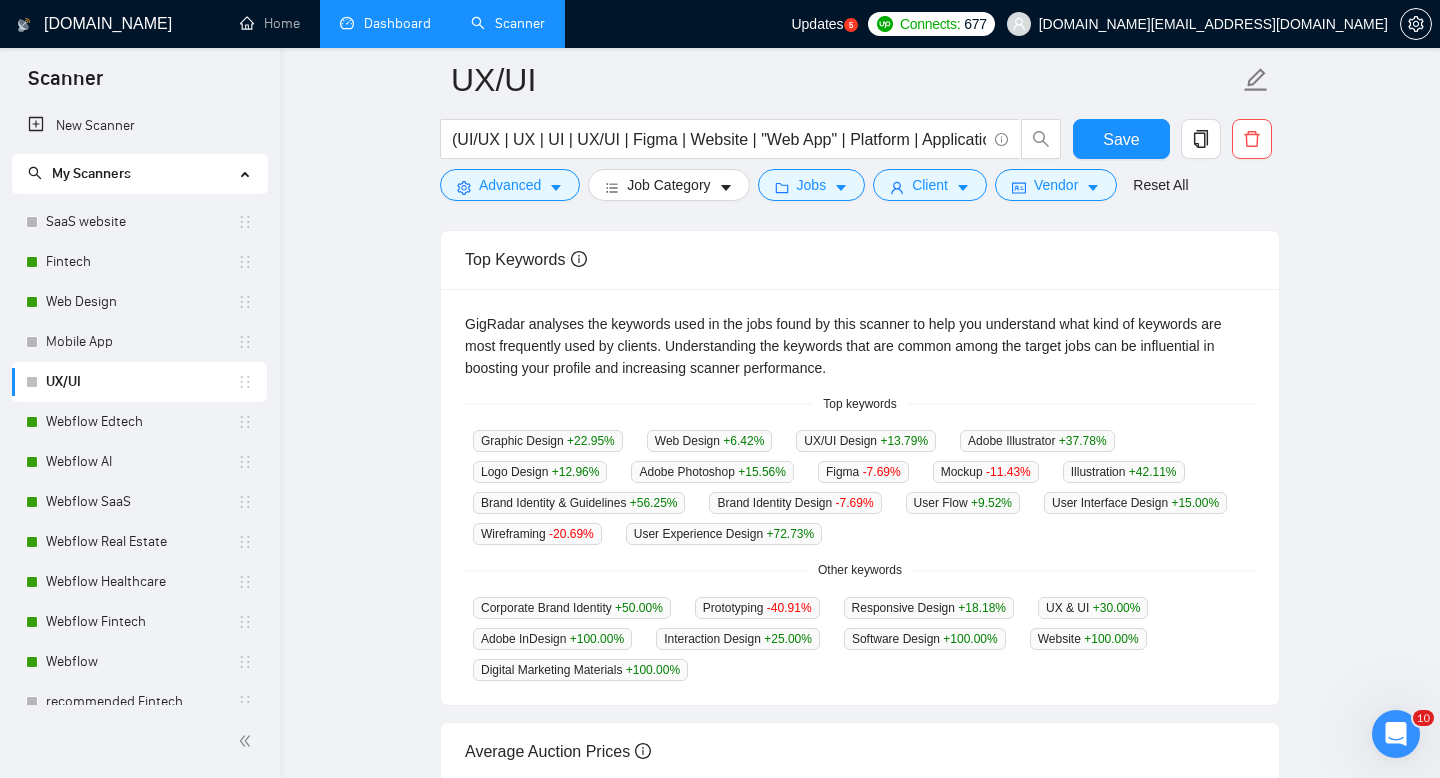 scroll, scrollTop: 367, scrollLeft: 0, axis: vertical 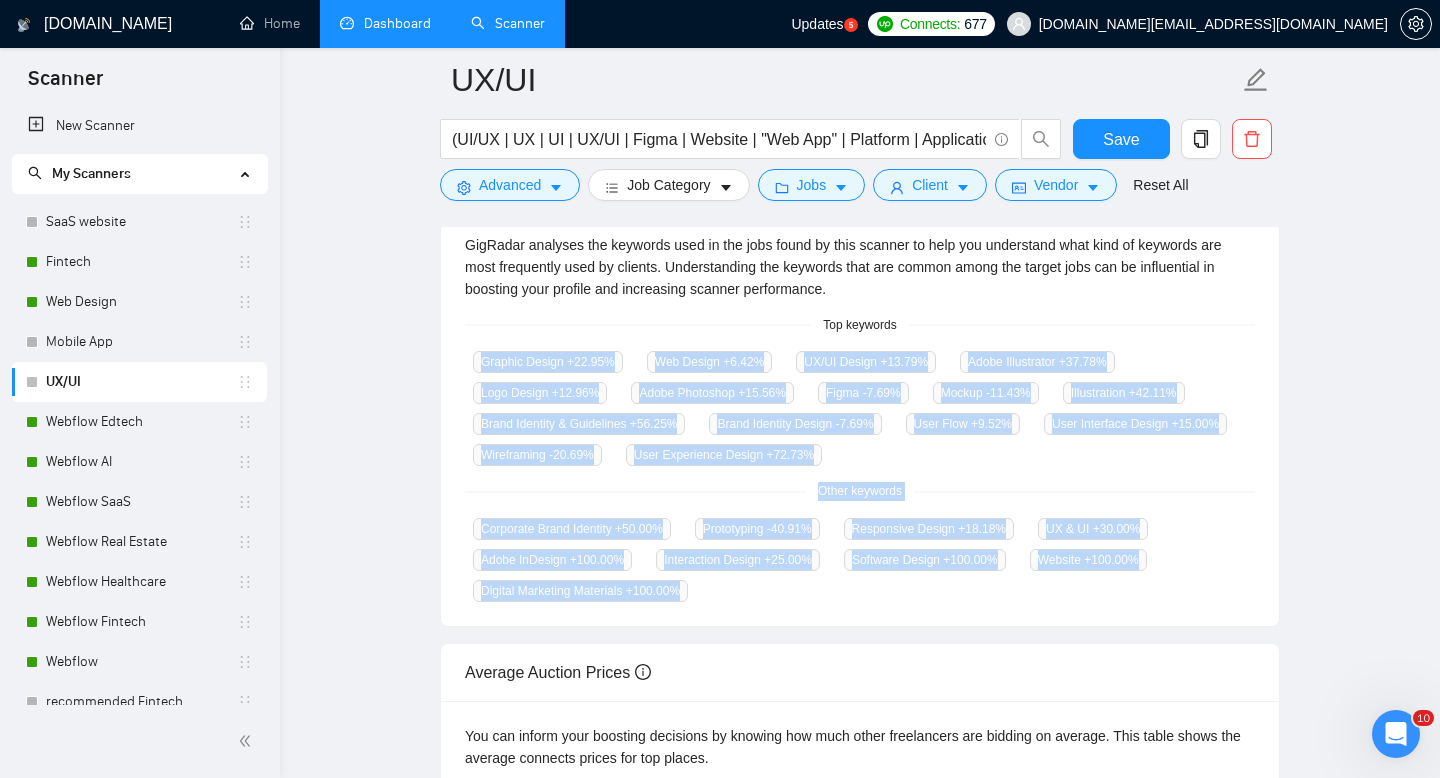 drag, startPoint x: 458, startPoint y: 433, endPoint x: 728, endPoint y: 590, distance: 312.32834 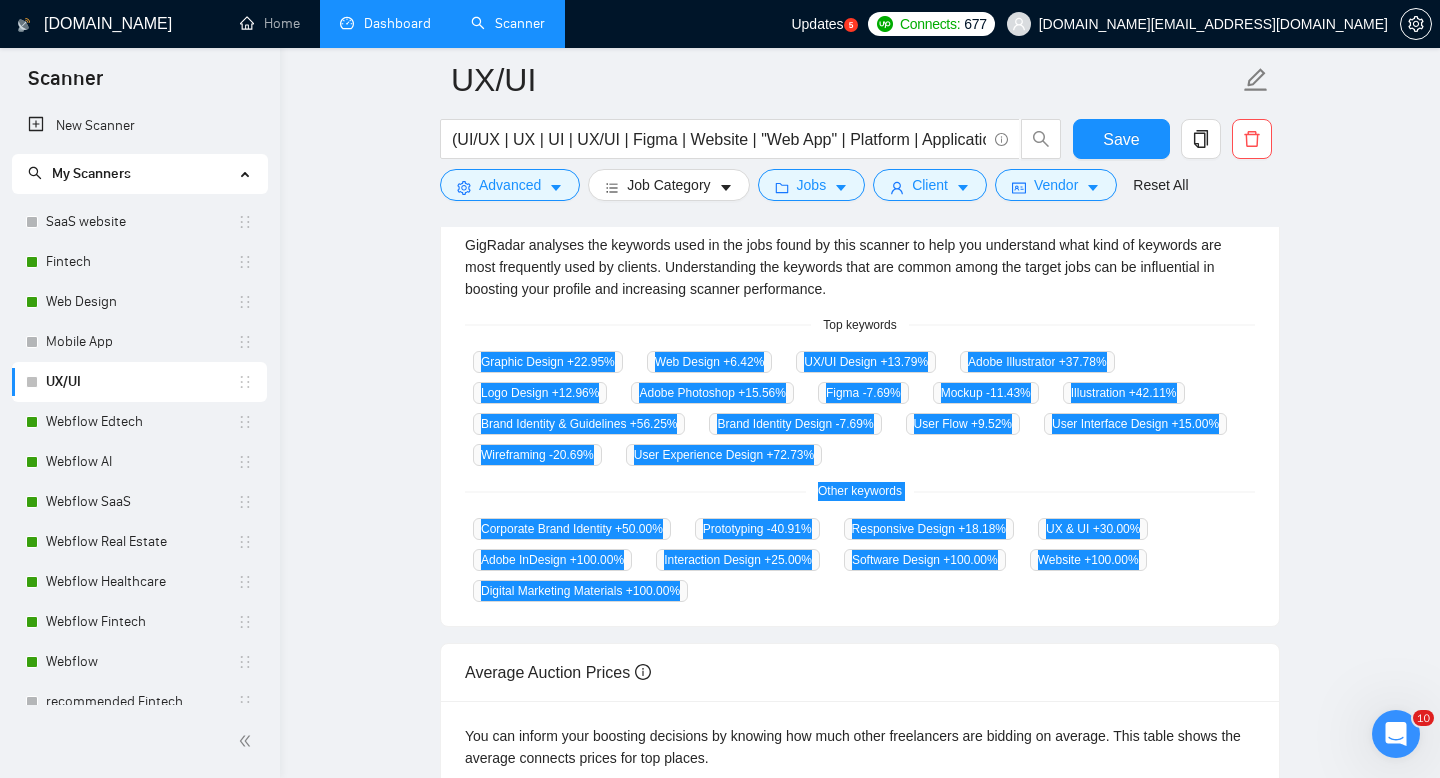 scroll, scrollTop: 57, scrollLeft: 0, axis: vertical 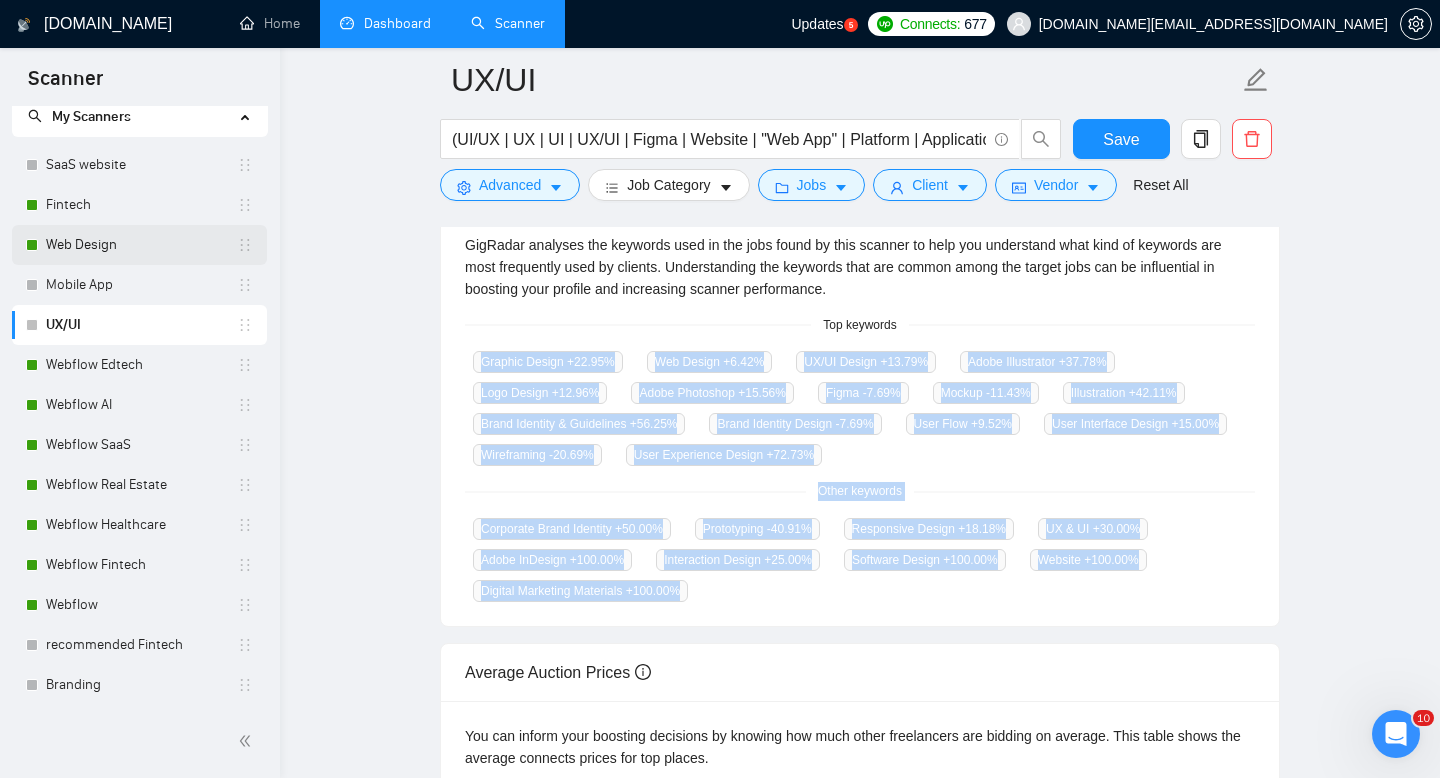 click on "Web Design" at bounding box center [141, 245] 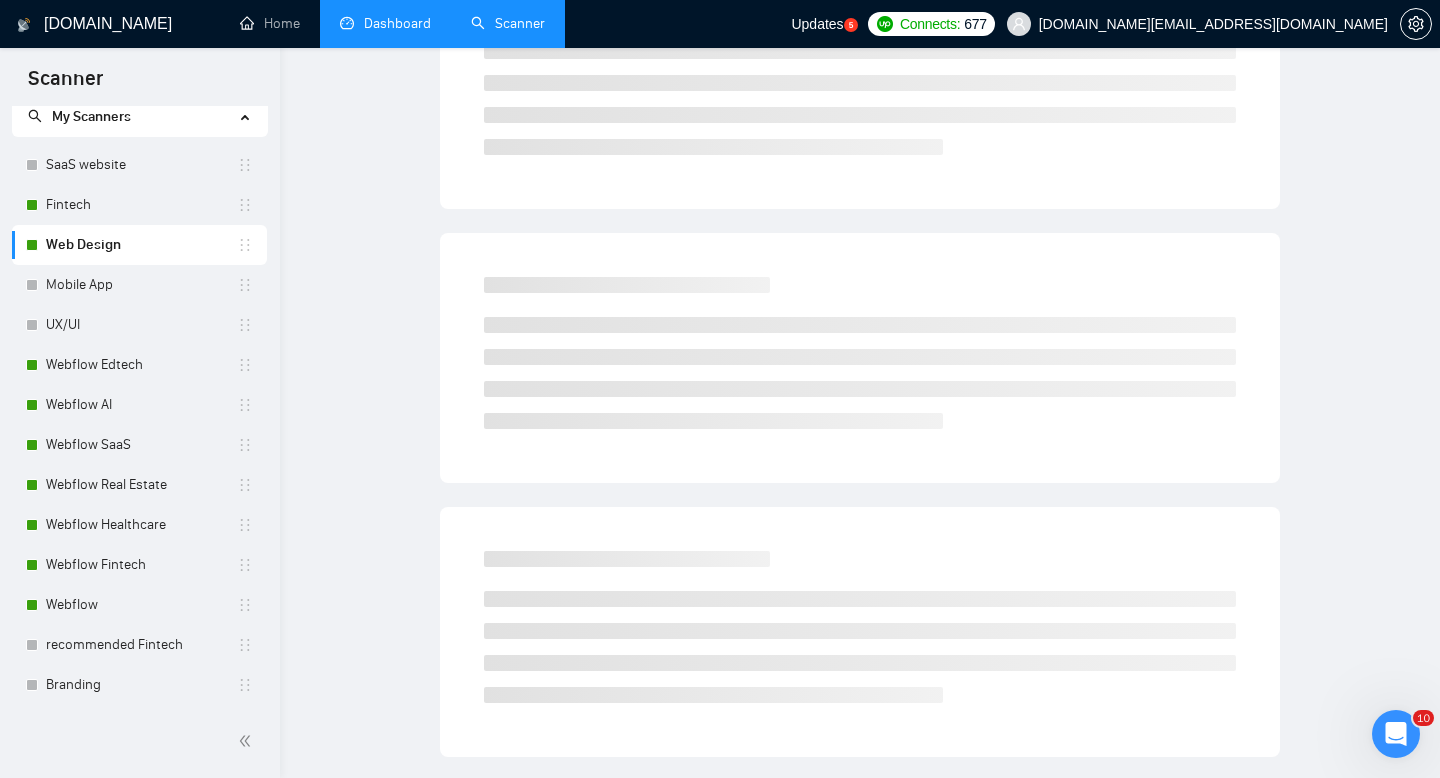 scroll, scrollTop: 0, scrollLeft: 0, axis: both 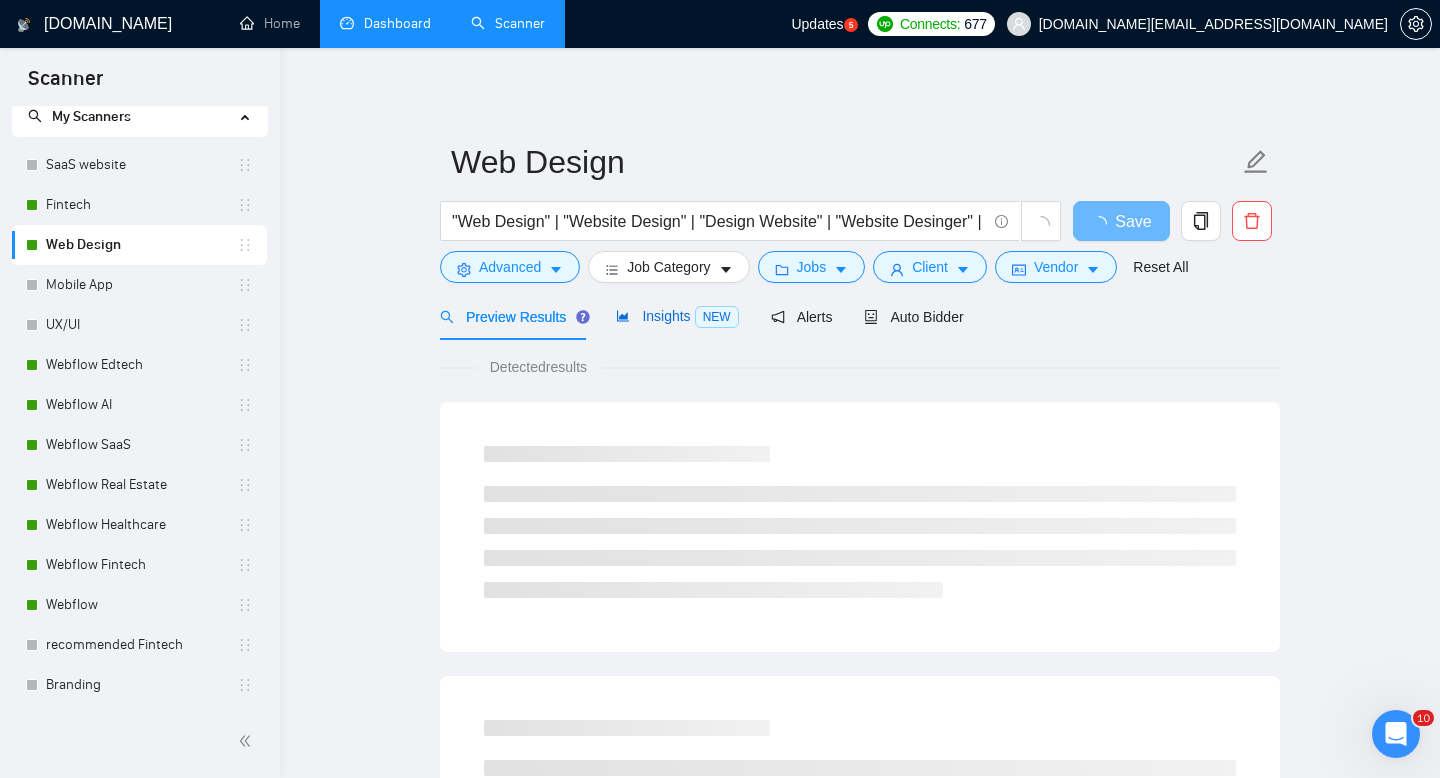 click on "Insights NEW" at bounding box center (677, 316) 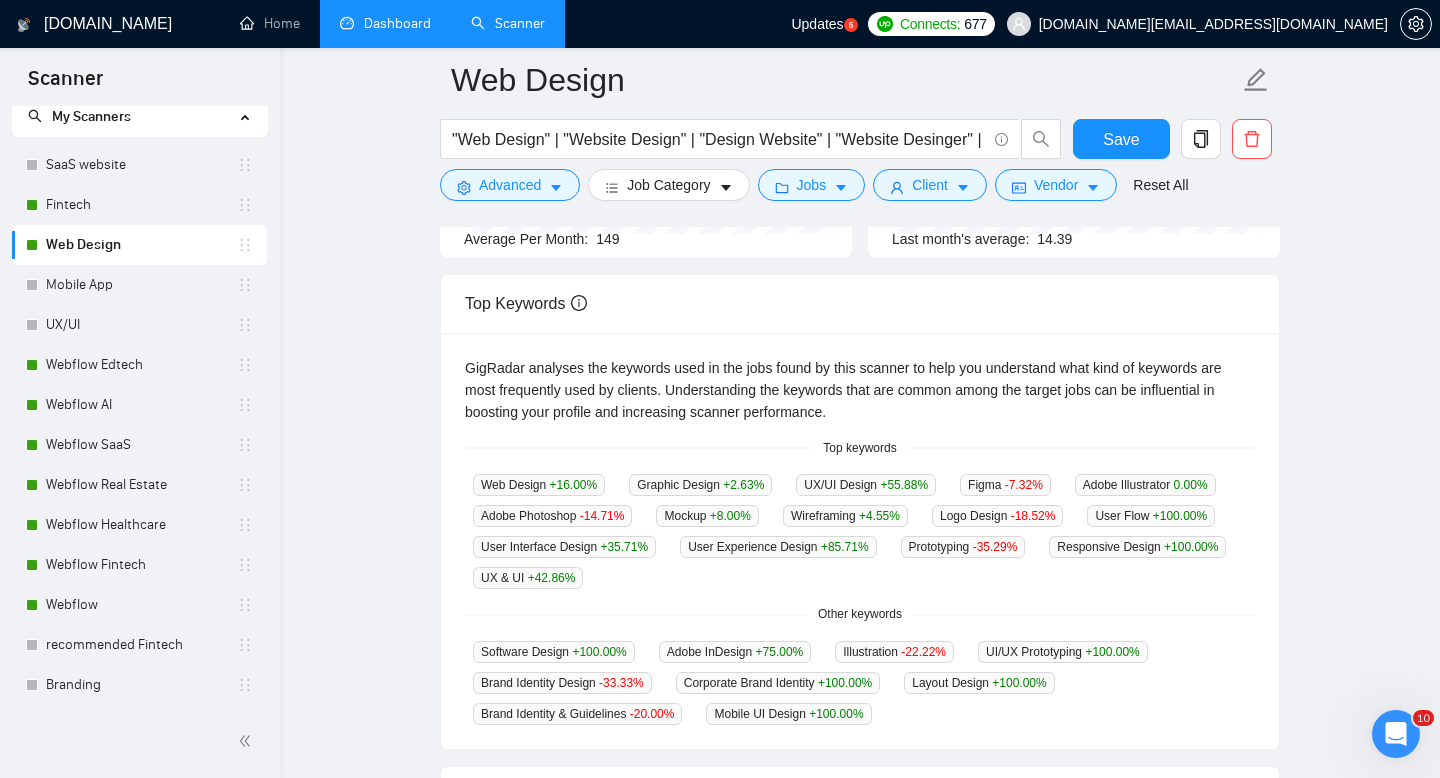 scroll, scrollTop: 326, scrollLeft: 0, axis: vertical 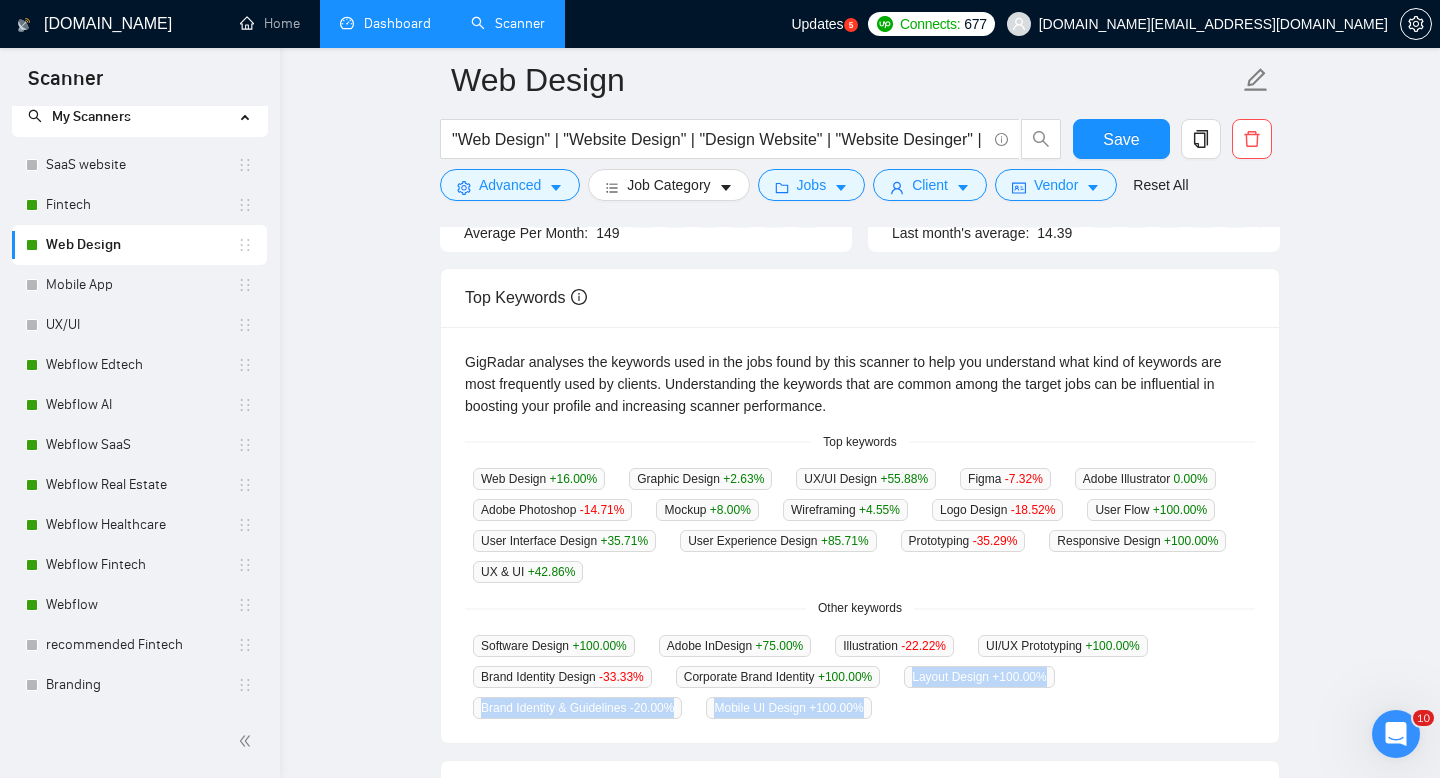 drag, startPoint x: 925, startPoint y: 719, endPoint x: 716, endPoint y: 686, distance: 211.58922 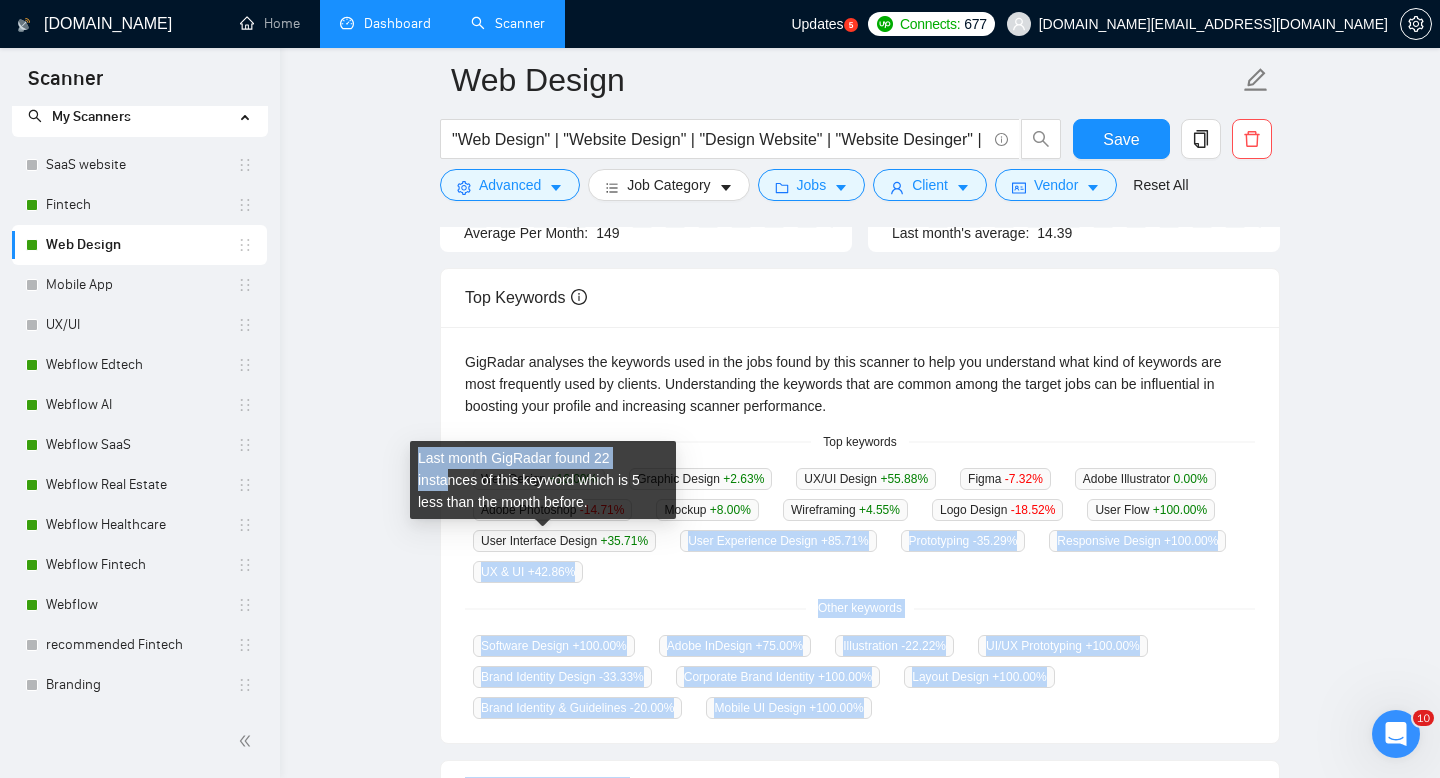 drag, startPoint x: 1001, startPoint y: 571, endPoint x: 449, endPoint y: 477, distance: 559.9464 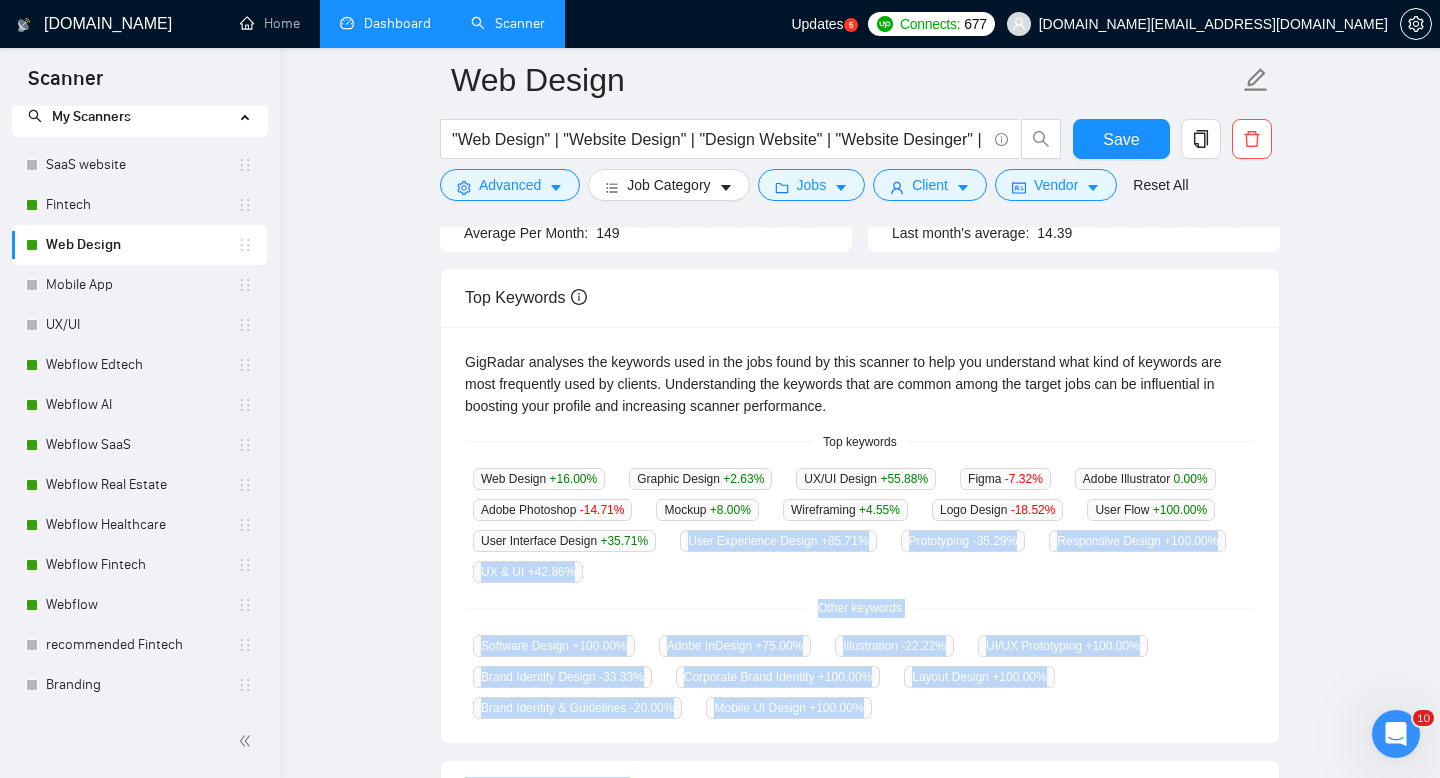 click on "GigRadar analyses the keywords used in the jobs found by this scanner to help you understand what kind of keywords are most frequently used by clients. Understanding the keywords that are common among the target jobs can be influential in boosting your profile and increasing scanner performance. Top keywords Web Design   +16.00 % Graphic Design   +2.63 % UX/UI Design   +55.88 % Figma   -7.32 % Adobe Illustrator   0.00 % Adobe Photoshop   -14.71 % Mockup   +8.00 % Wireframing   +4.55 % Logo Design   -18.52 % User Flow   +100.00 % User Interface Design   +35.71 % User Experience Design   +85.71 % Prototyping   -35.29 % Responsive Design   +100.00 % UX & UI   +42.86 % Other keywords Software Design   +100.00 % Adobe InDesign   +75.00 % Illustration   -22.22 % UI/UX Prototyping   +100.00 % Brand Identity Design   -33.33 % Corporate Brand Identity   +100.00 % Layout Design   +100.00 % Brand Identity & Guidelines   -20.00 % Mobile UI Design   +100.00 %" at bounding box center [860, 535] 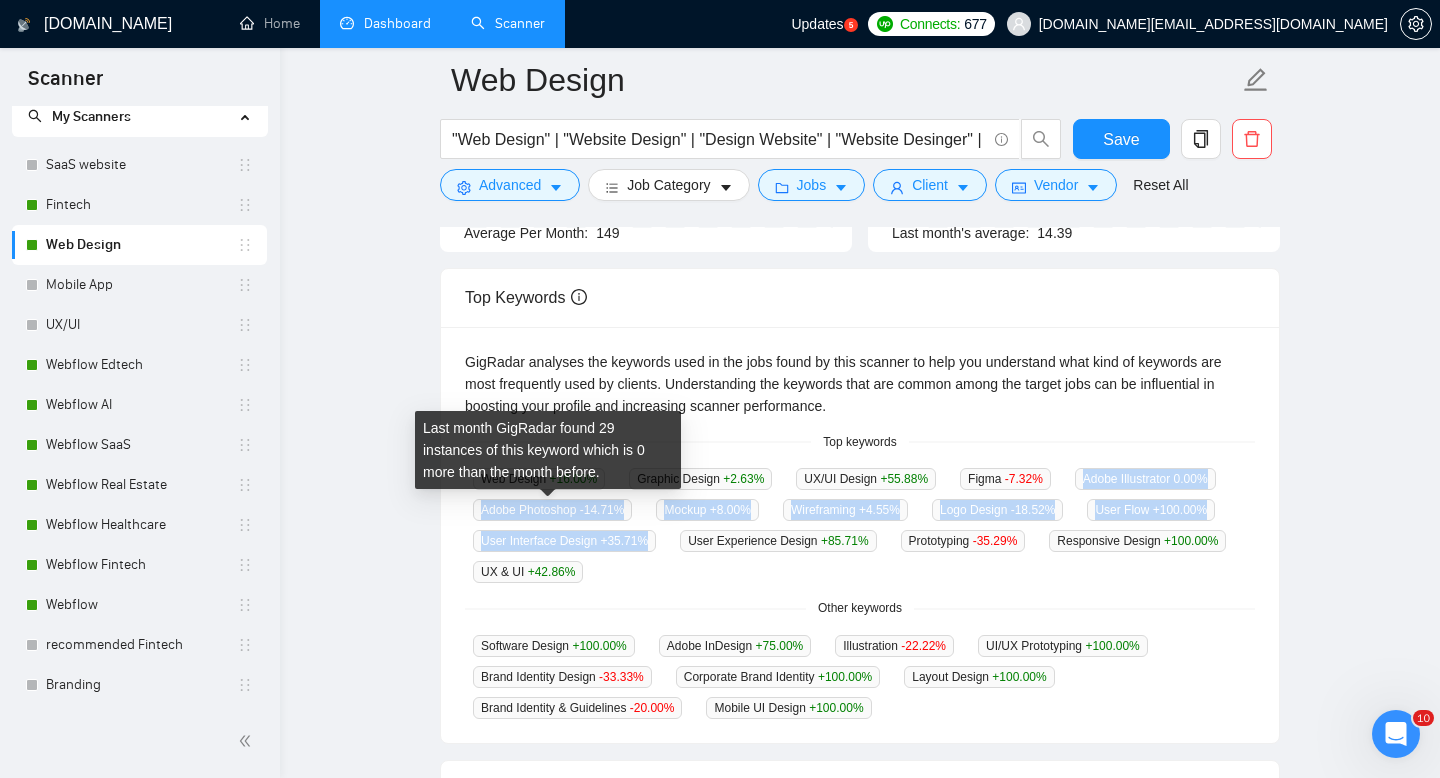 drag, startPoint x: 994, startPoint y: 572, endPoint x: 491, endPoint y: 494, distance: 509.01178 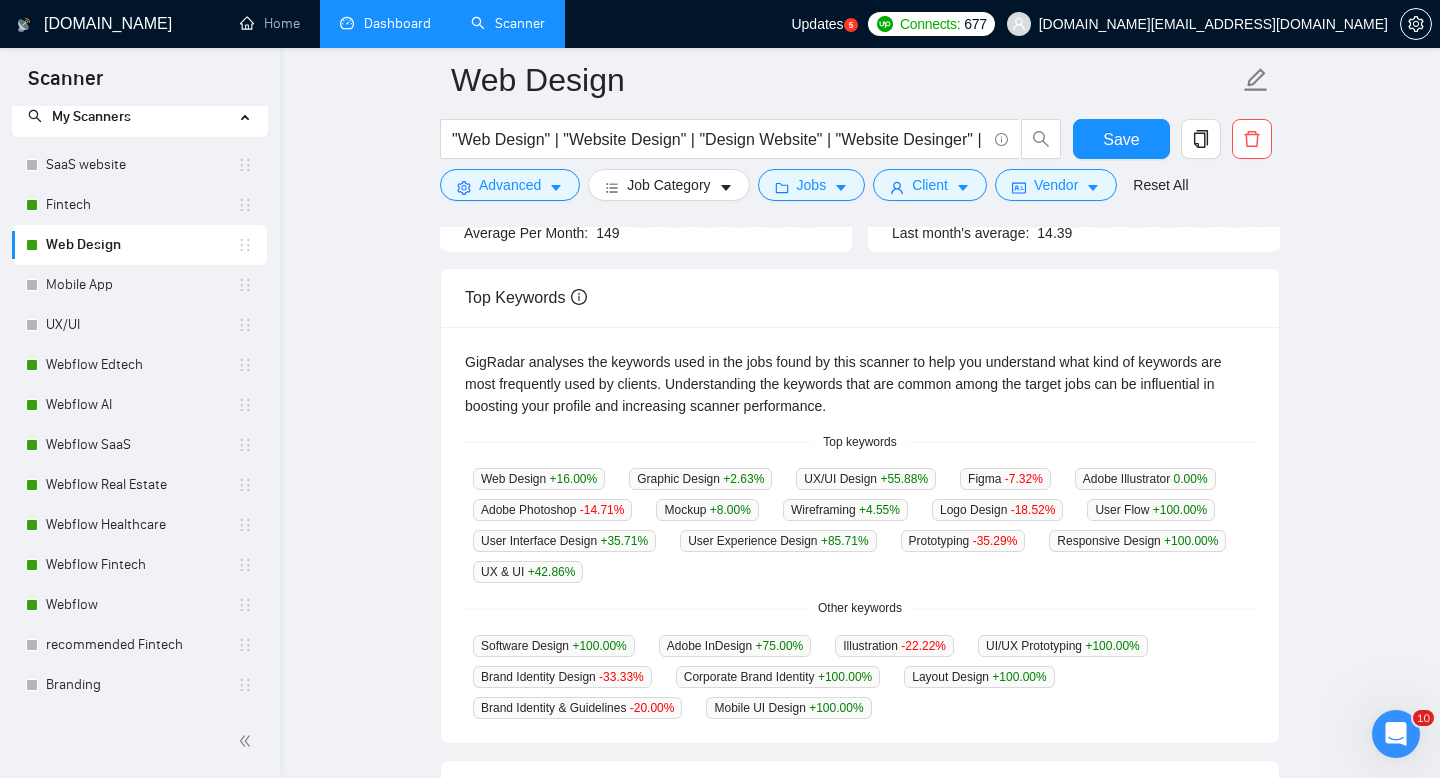 click on "GigRadar analyses the keywords used in the jobs found by this scanner to help you understand what kind of keywords are most frequently used by clients. Understanding the keywords that are common among the target jobs can be influential in boosting your profile and increasing scanner performance. Top keywords Web Design   +16.00 % Graphic Design   +2.63 % UX/UI Design   +55.88 % Figma   -7.32 % Adobe Illustrator   0.00 % Adobe Photoshop   -14.71 % Mockup   +8.00 % Wireframing   +4.55 % Logo Design   -18.52 % User Flow   +100.00 % User Interface Design   +35.71 % User Experience Design   +85.71 % Prototyping   -35.29 % Responsive Design   +100.00 % UX & UI   +42.86 % Other keywords Software Design   +100.00 % Adobe InDesign   +75.00 % Illustration   -22.22 % UI/UX Prototyping   +100.00 % Brand Identity Design   -33.33 % Corporate Brand Identity   +100.00 % Layout Design   +100.00 % Brand Identity & Guidelines   -20.00 % Mobile UI Design   +100.00 %" at bounding box center [860, 535] 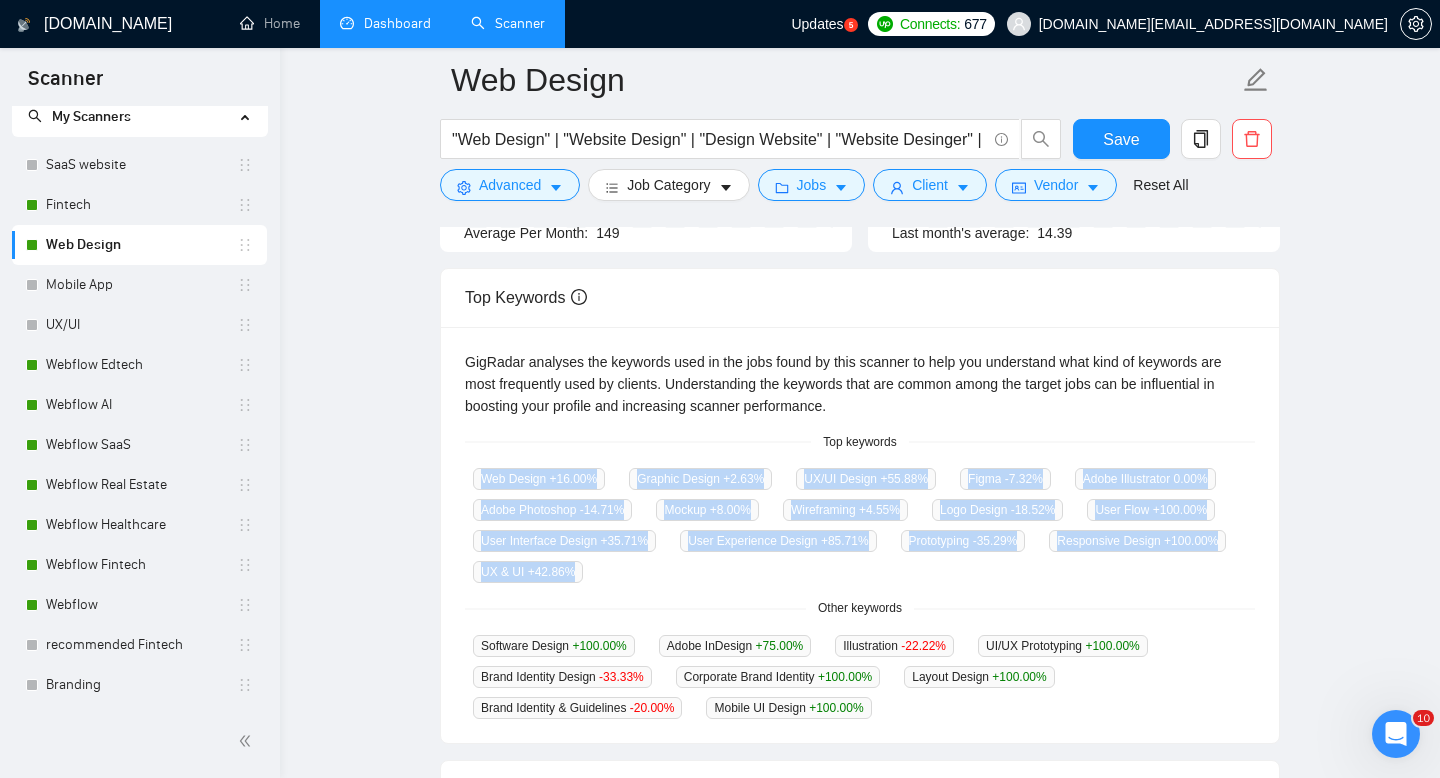 drag, startPoint x: 462, startPoint y: 474, endPoint x: 970, endPoint y: 572, distance: 517.3664 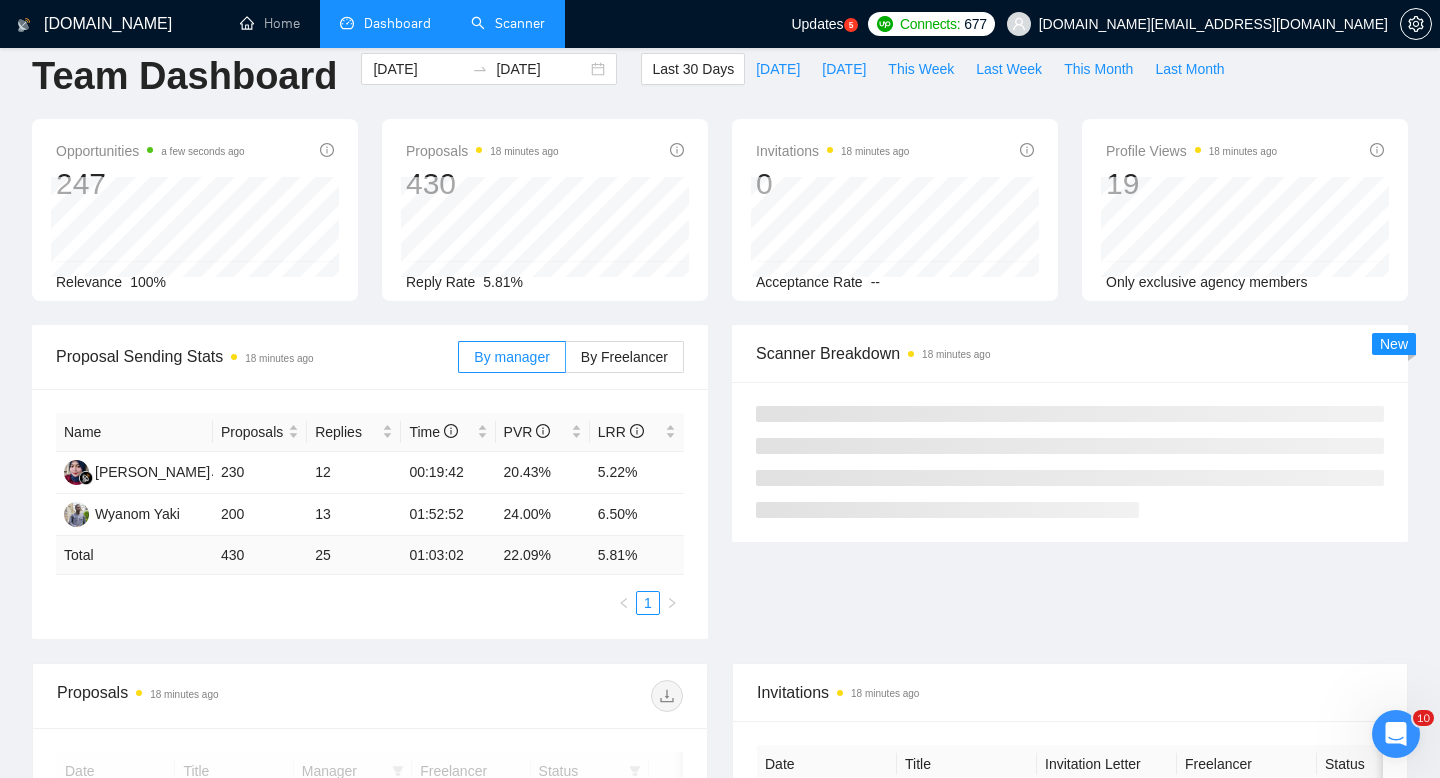 scroll, scrollTop: 0, scrollLeft: 0, axis: both 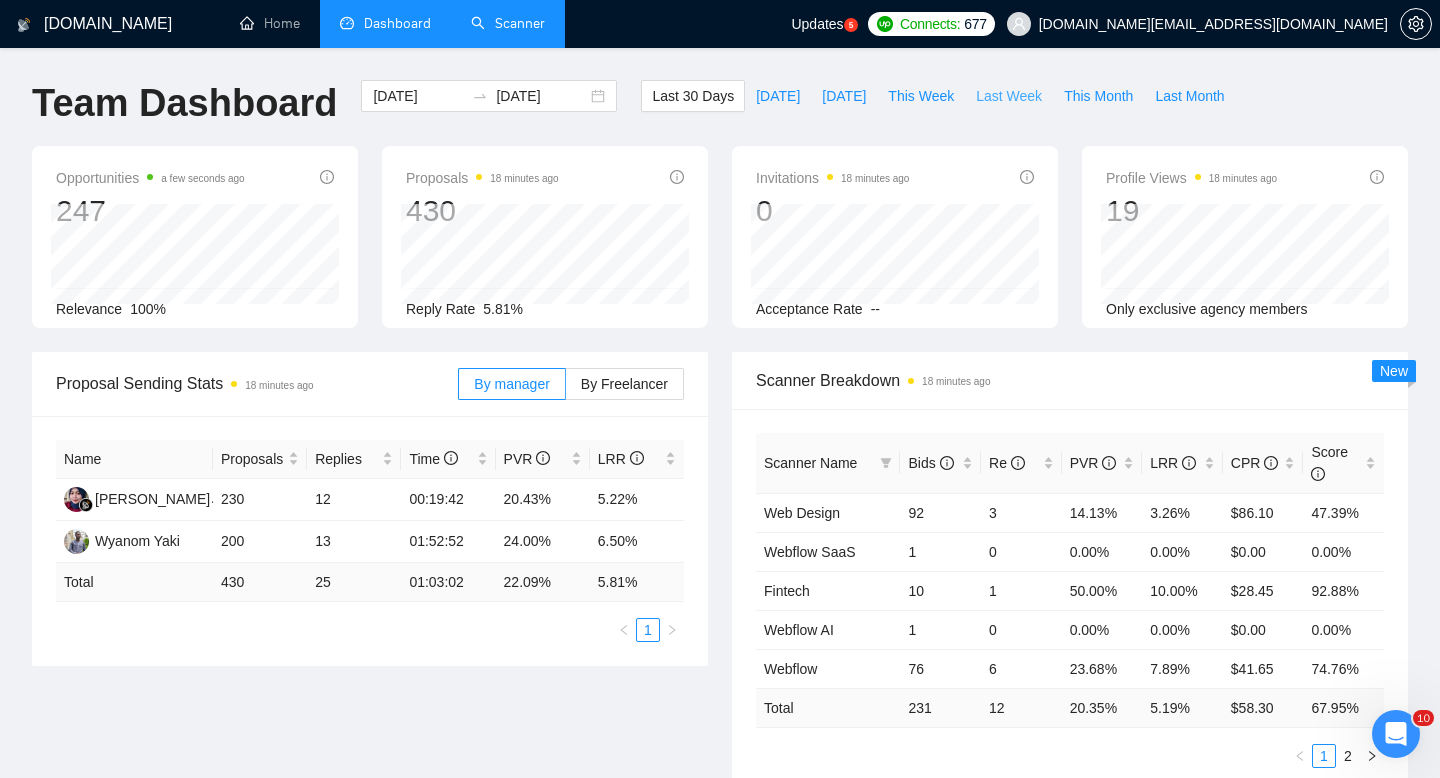 click on "Last Week" at bounding box center [1009, 96] 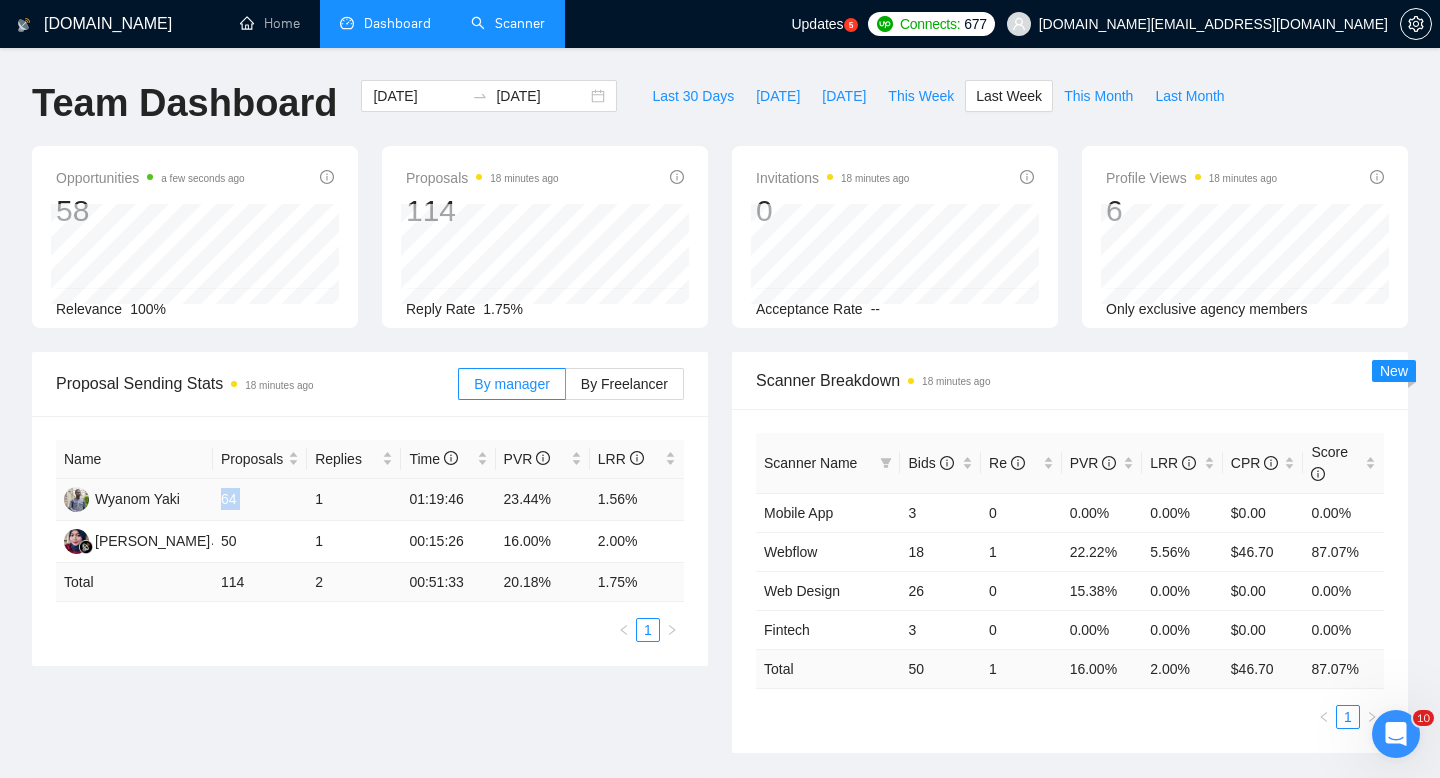 drag, startPoint x: 206, startPoint y: 498, endPoint x: 310, endPoint y: 494, distance: 104.0769 